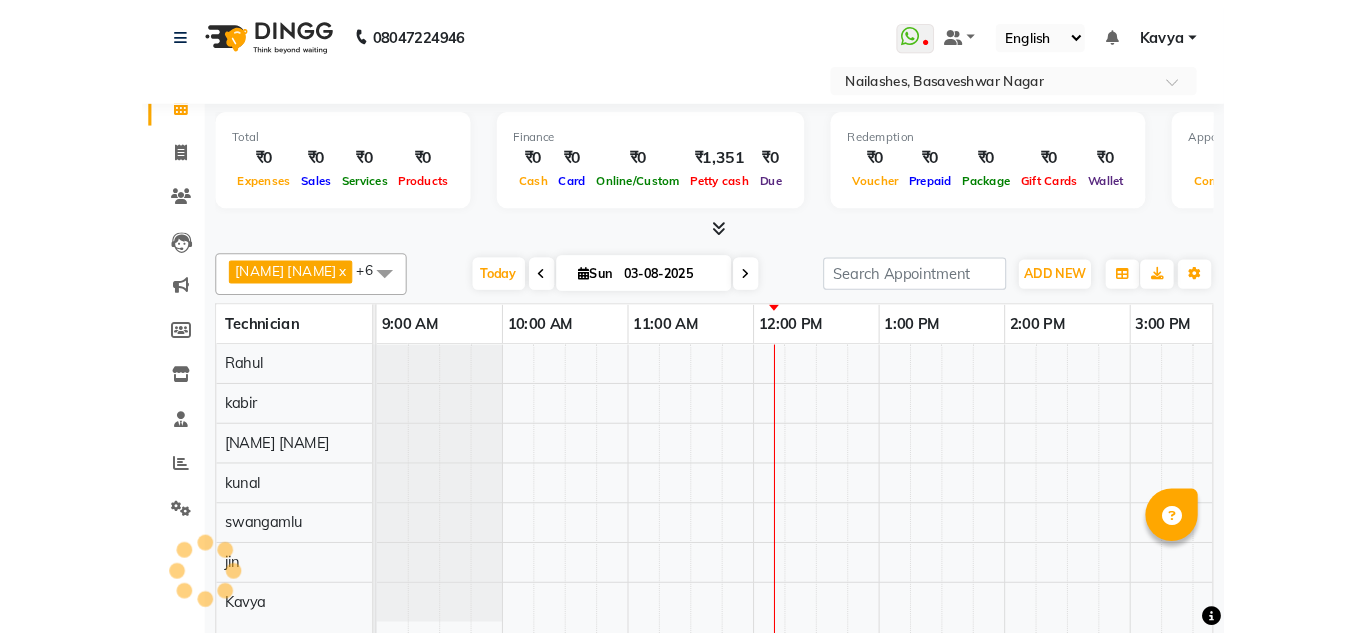 scroll, scrollTop: 0, scrollLeft: 0, axis: both 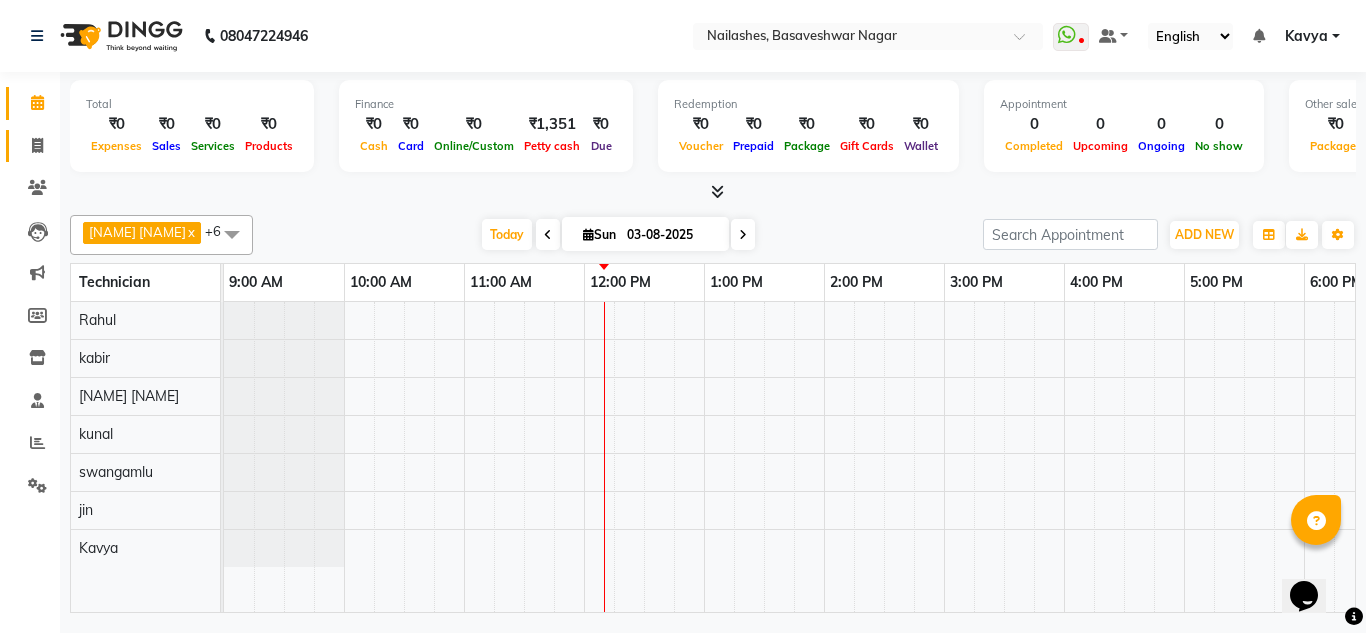 click on "Invoice" 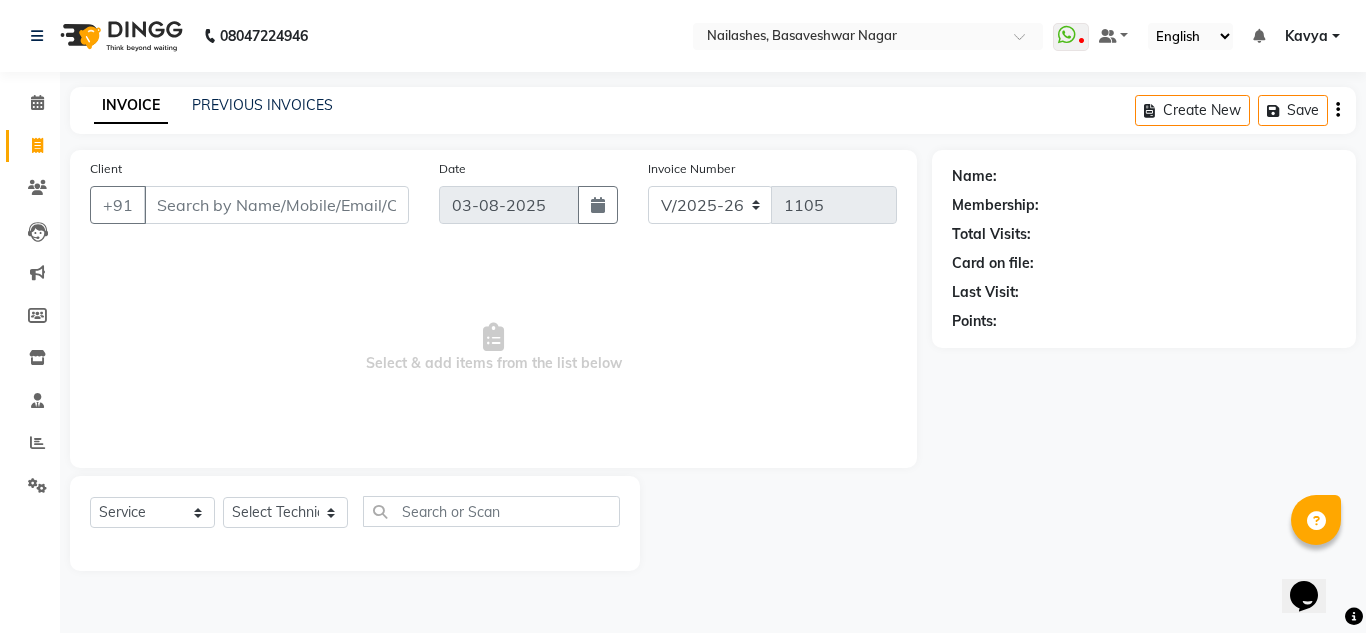 click on "Client" at bounding box center (276, 205) 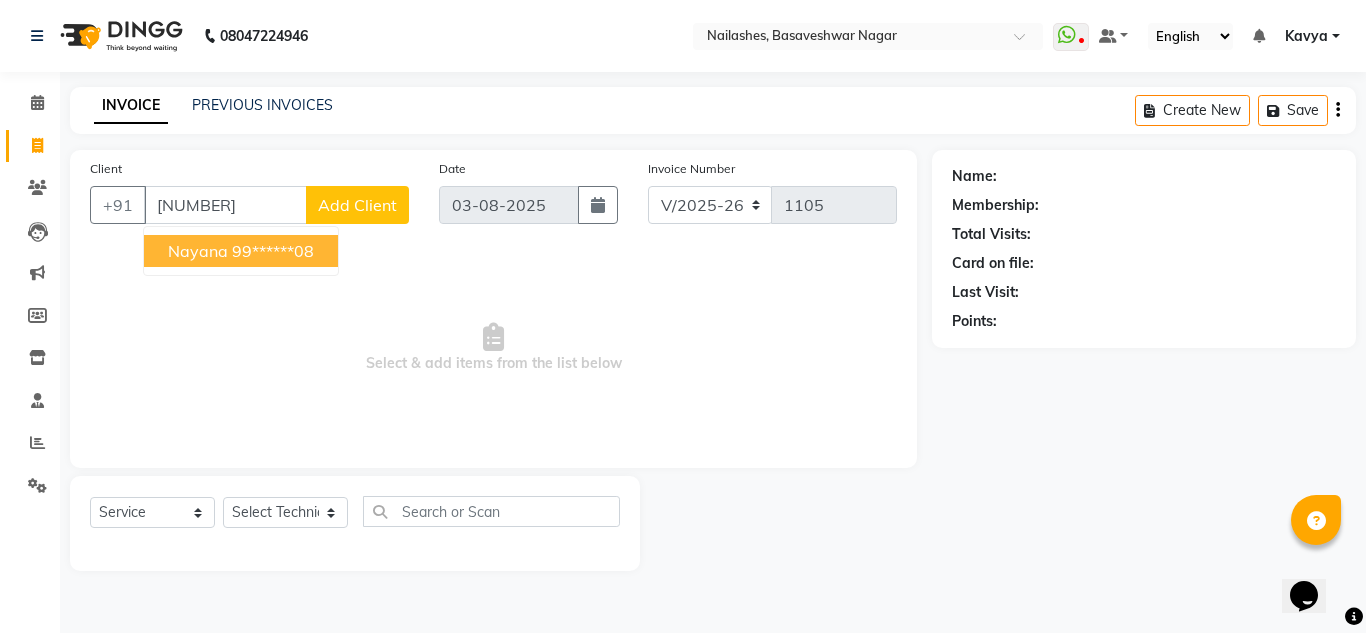 click on "[NAME] [PHONE]" at bounding box center (241, 251) 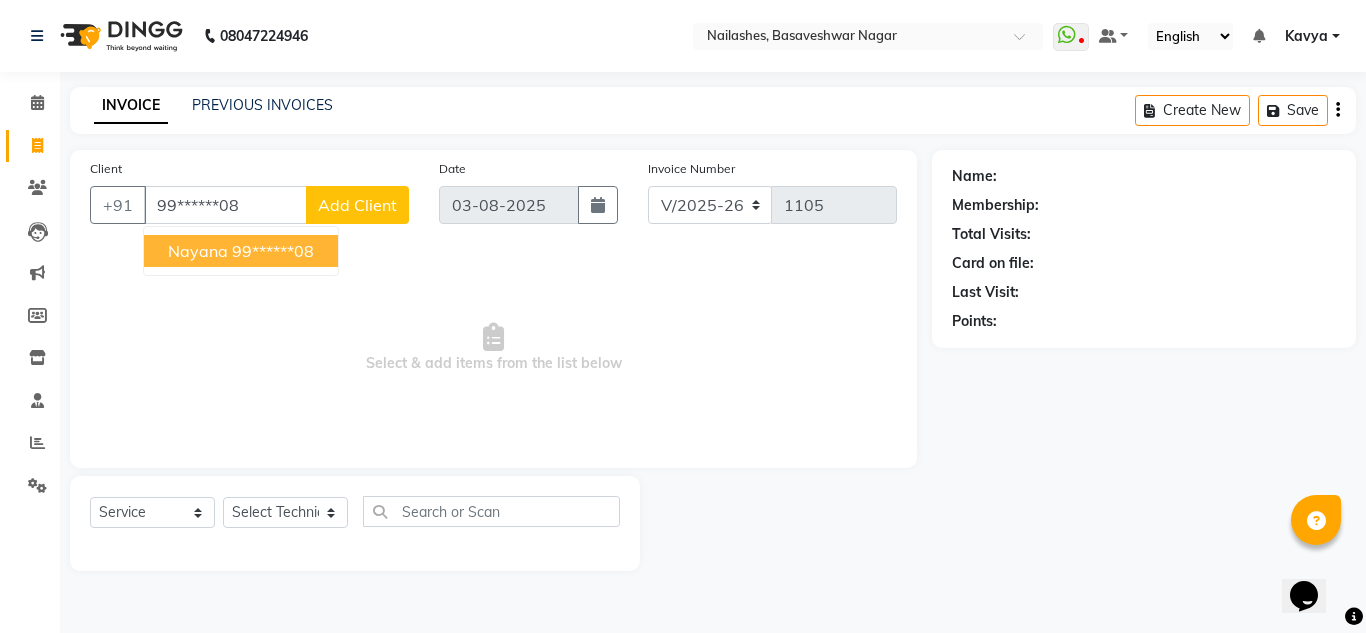 type on "99******08" 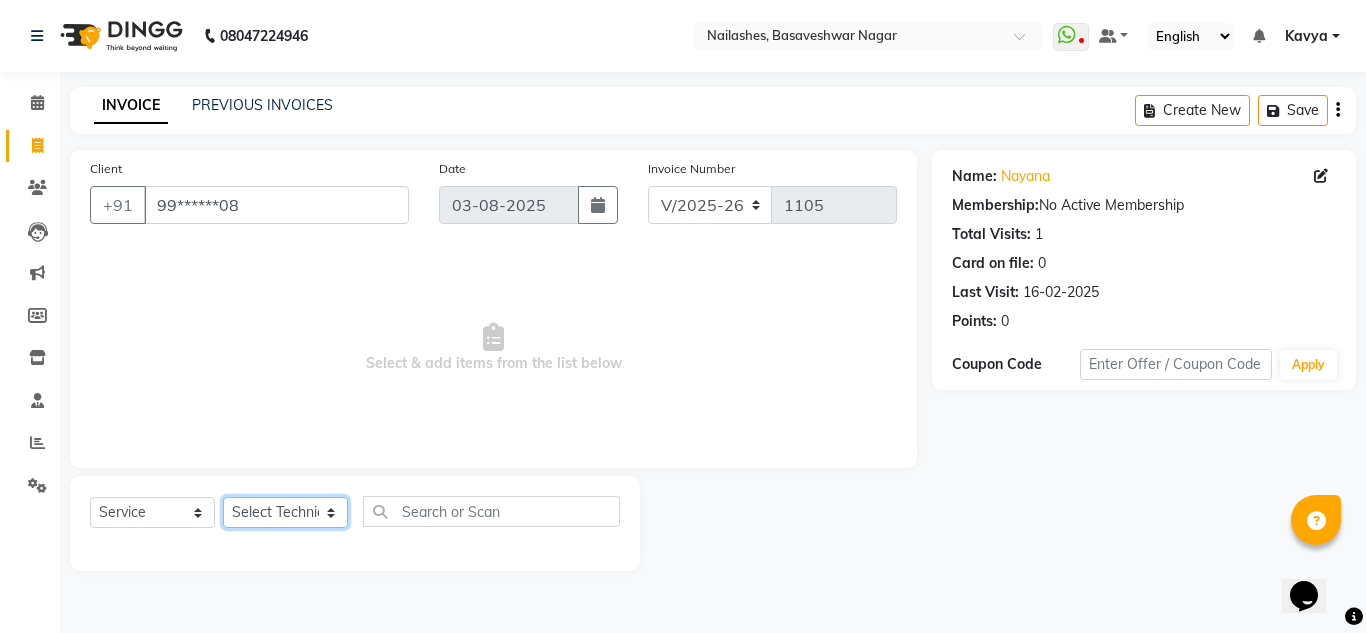 click on "Select Technician [NAME] [NAME] [NAME] [NAME] [NAME] [NAME] [NAME] [NAME] [NAME] Manager [NAME] [NAME]" 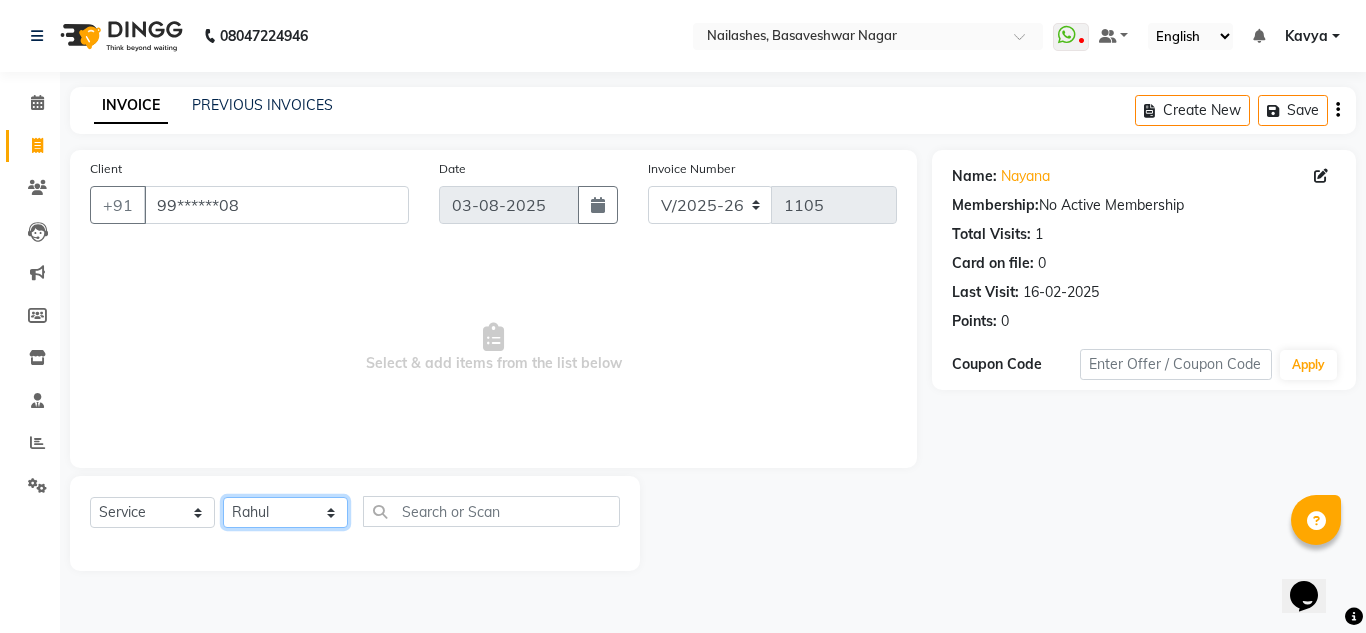 click on "Select Technician [NAME] [NAME] [NAME] [NAME] [NAME] [NAME] [NAME] [NAME] [NAME] Manager [NAME] [NAME]" 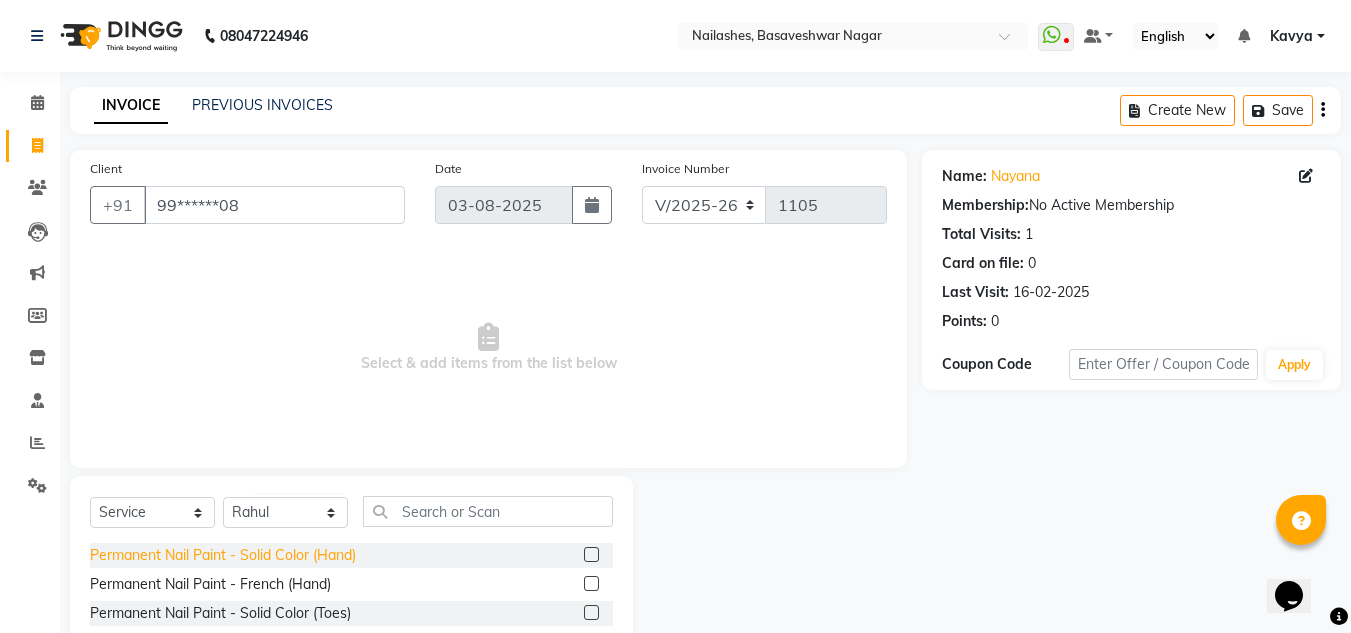 click on "Permanent Nail Paint - Solid Color (Hand)" 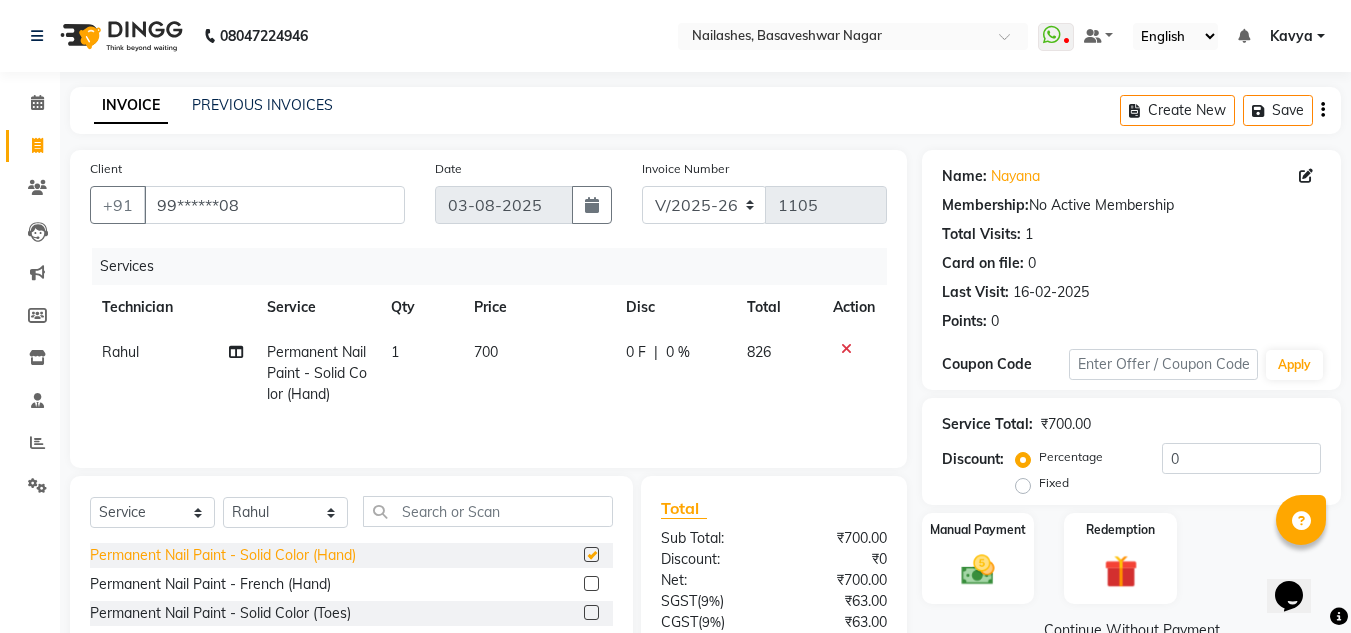 checkbox on "false" 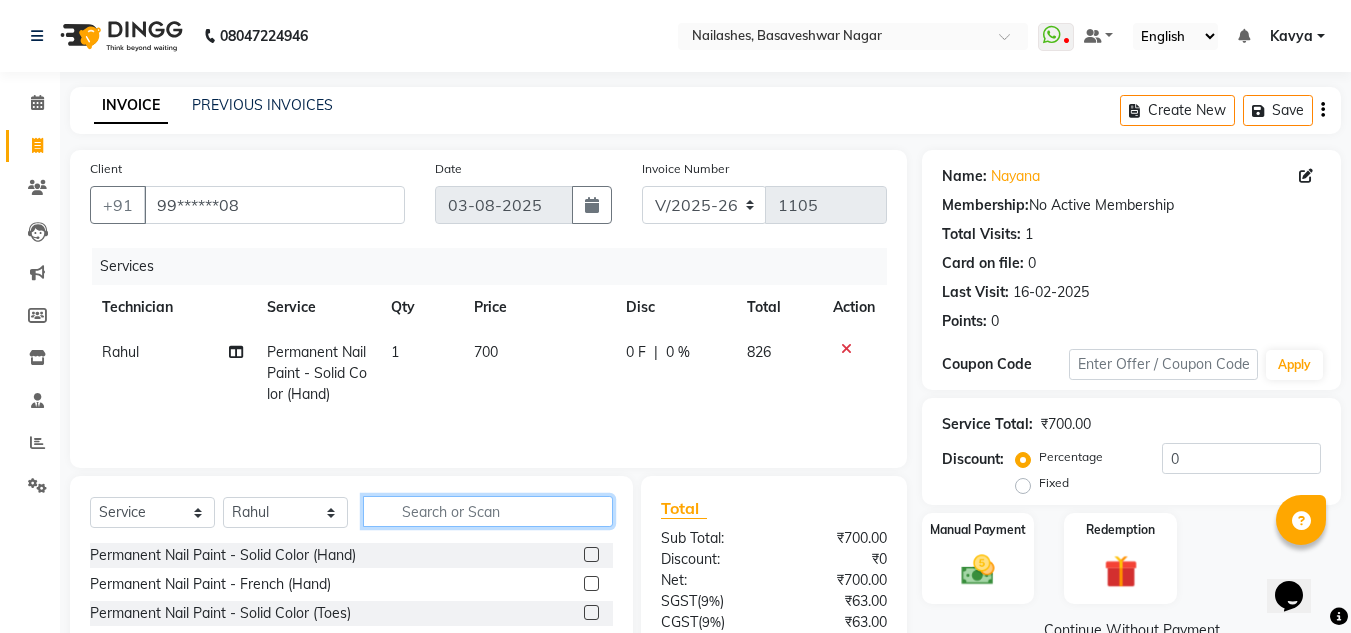click 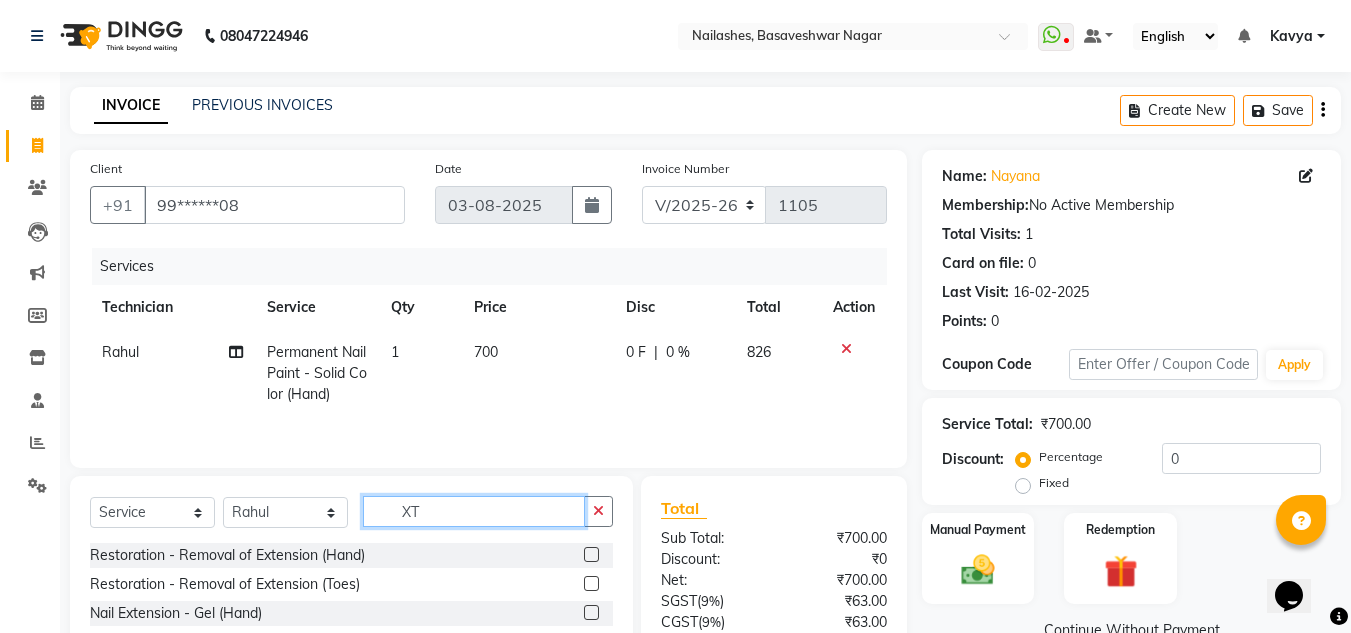 drag, startPoint x: 450, startPoint y: 518, endPoint x: 535, endPoint y: 185, distance: 343.6772 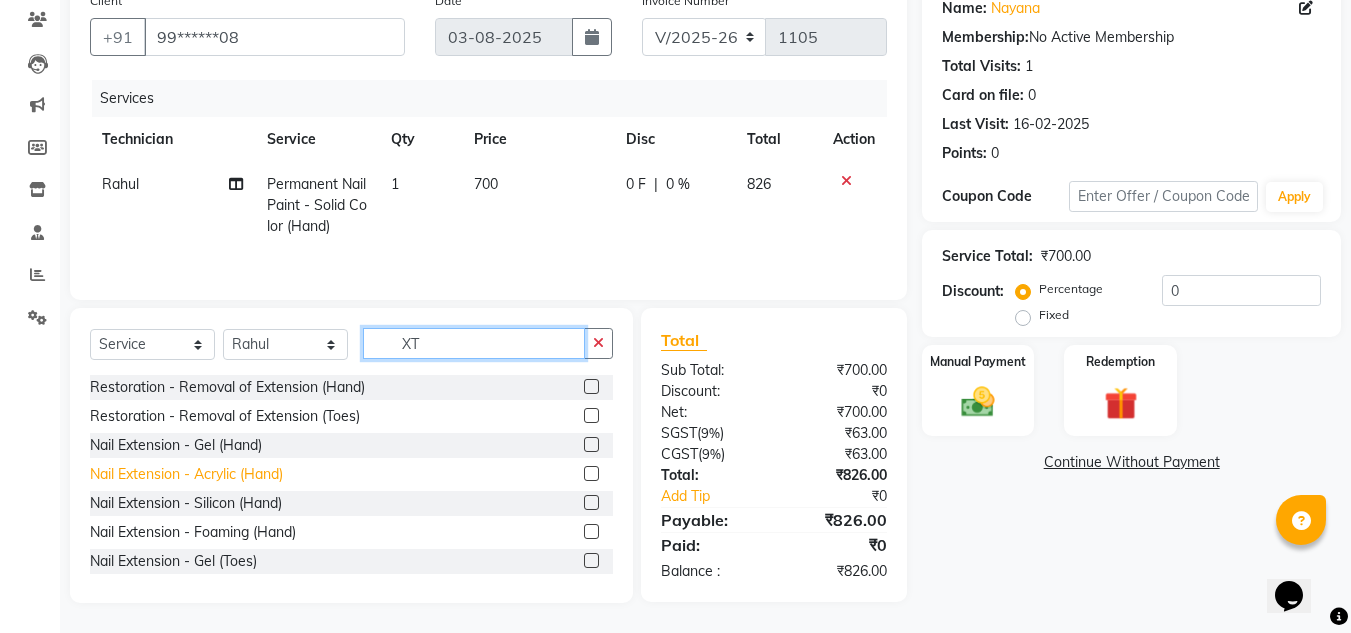 type on "XT" 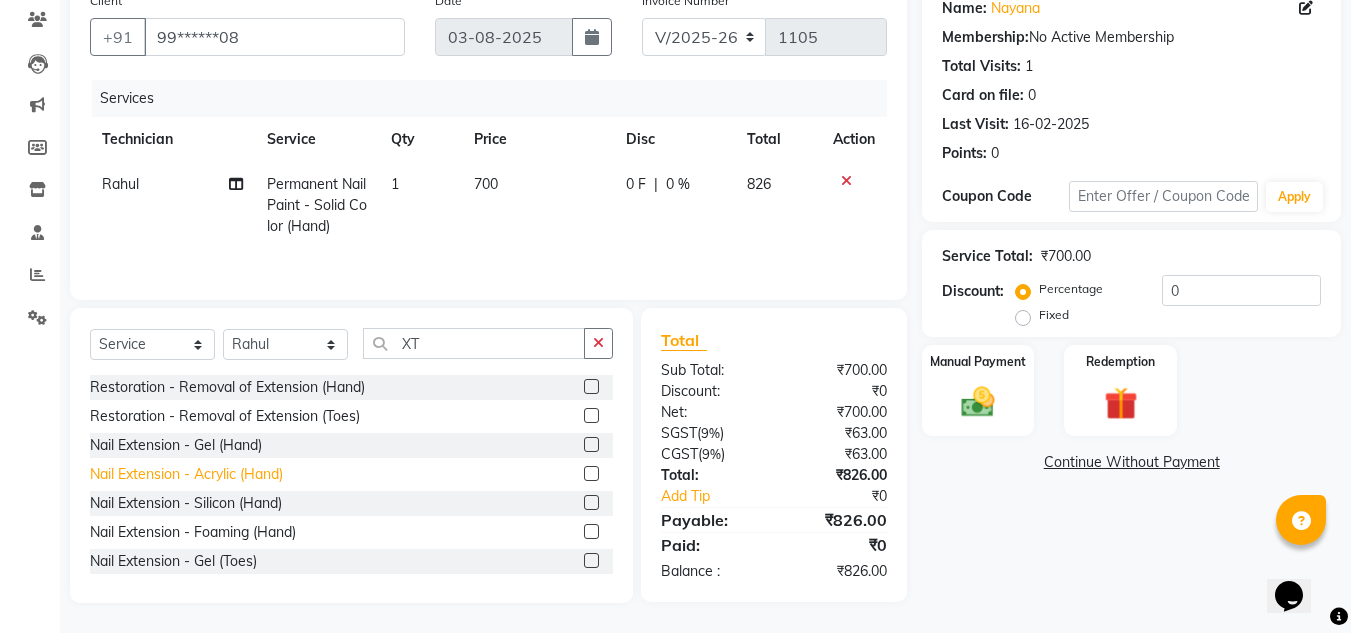 click on "Nail Extension - Acrylic (Hand)" 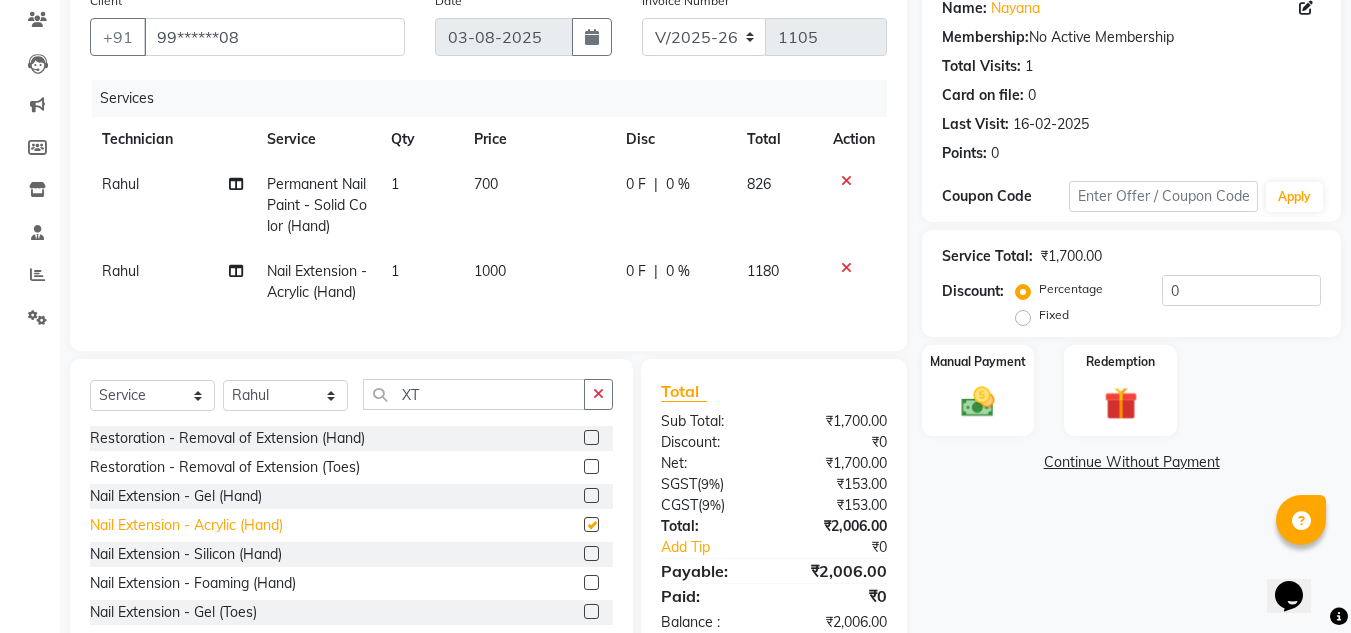 checkbox on "false" 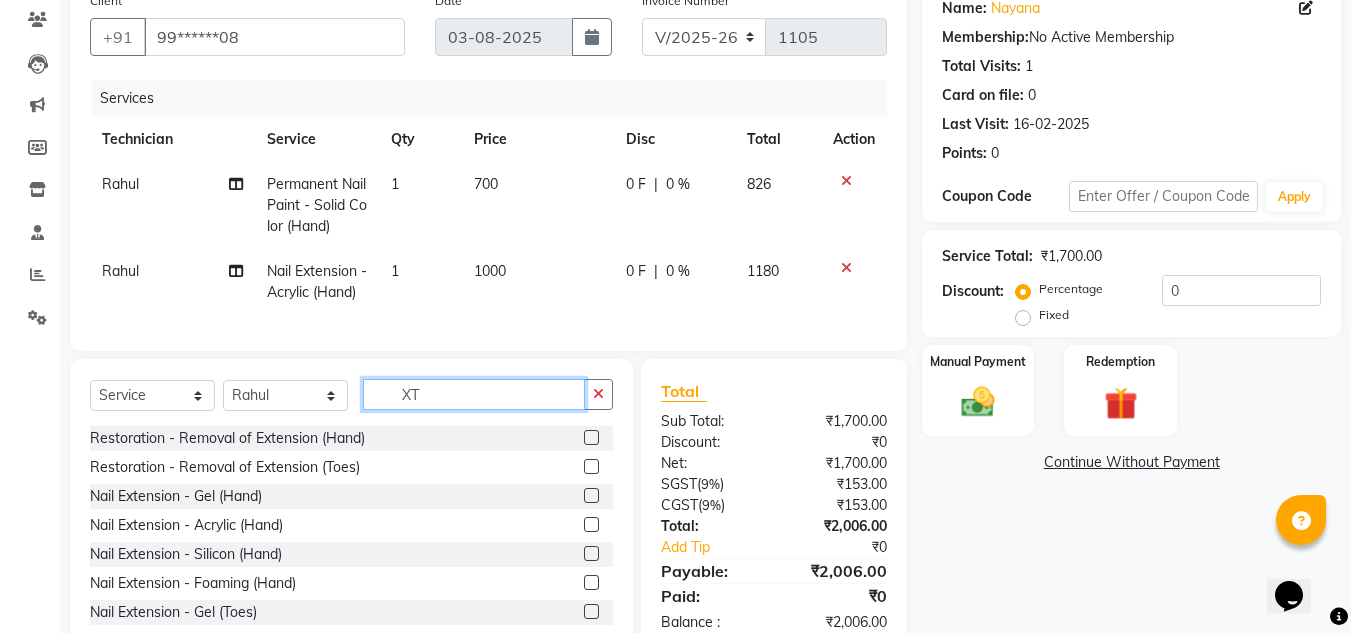click on "XT" 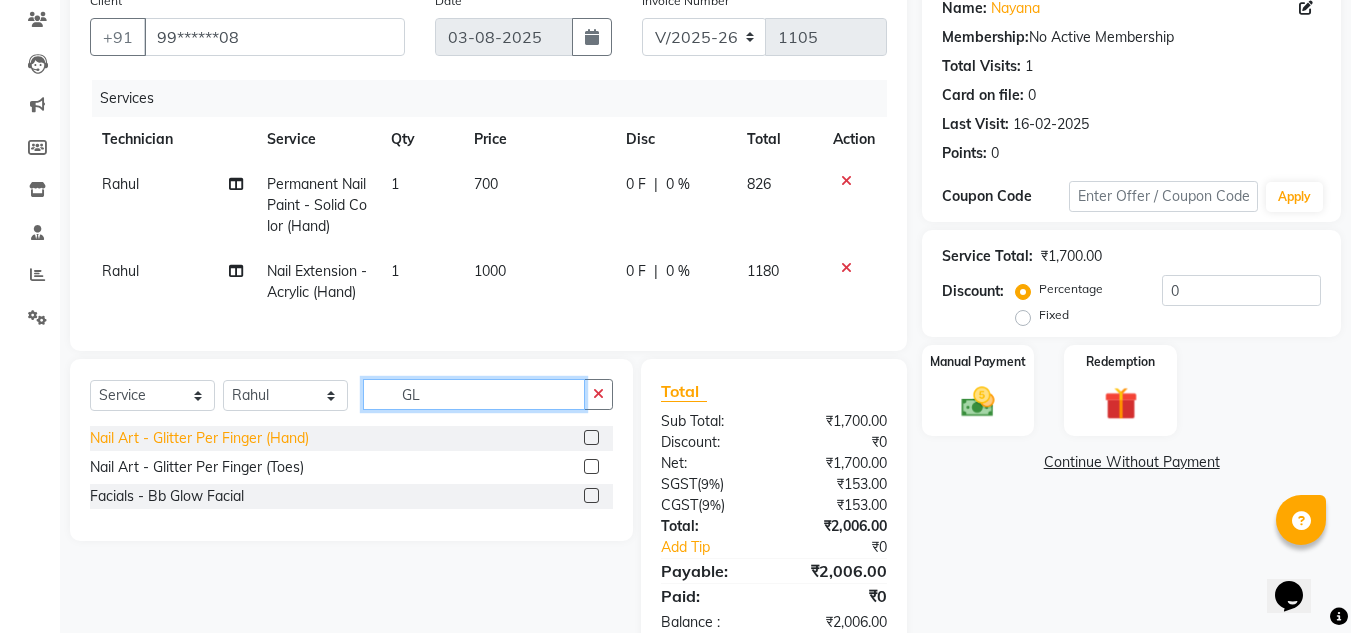 type on "GL" 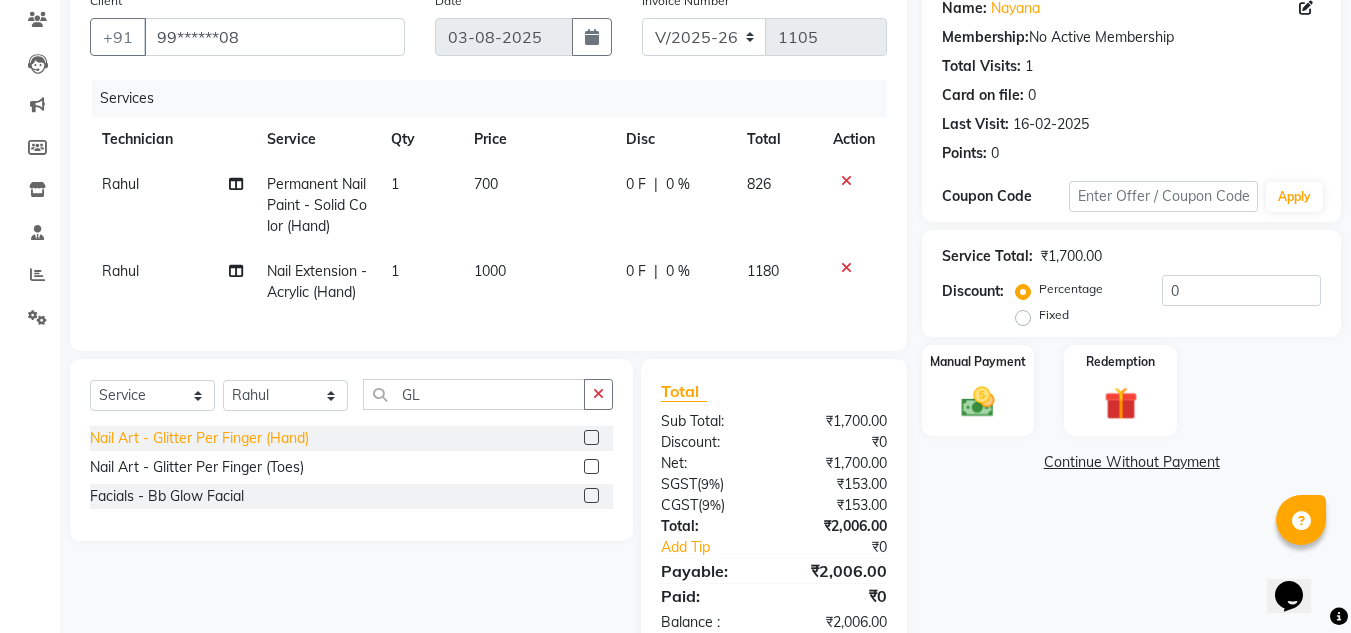 click on "Nail Art - Glitter Per Finger (Hand)" 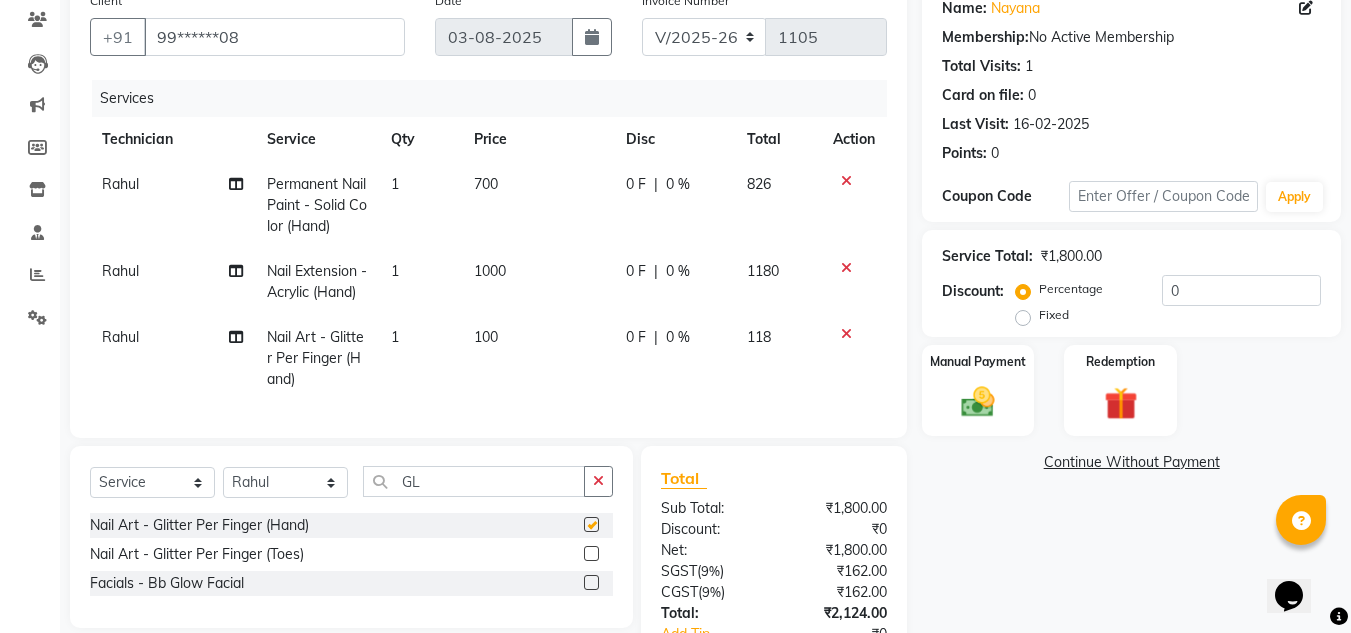 checkbox on "false" 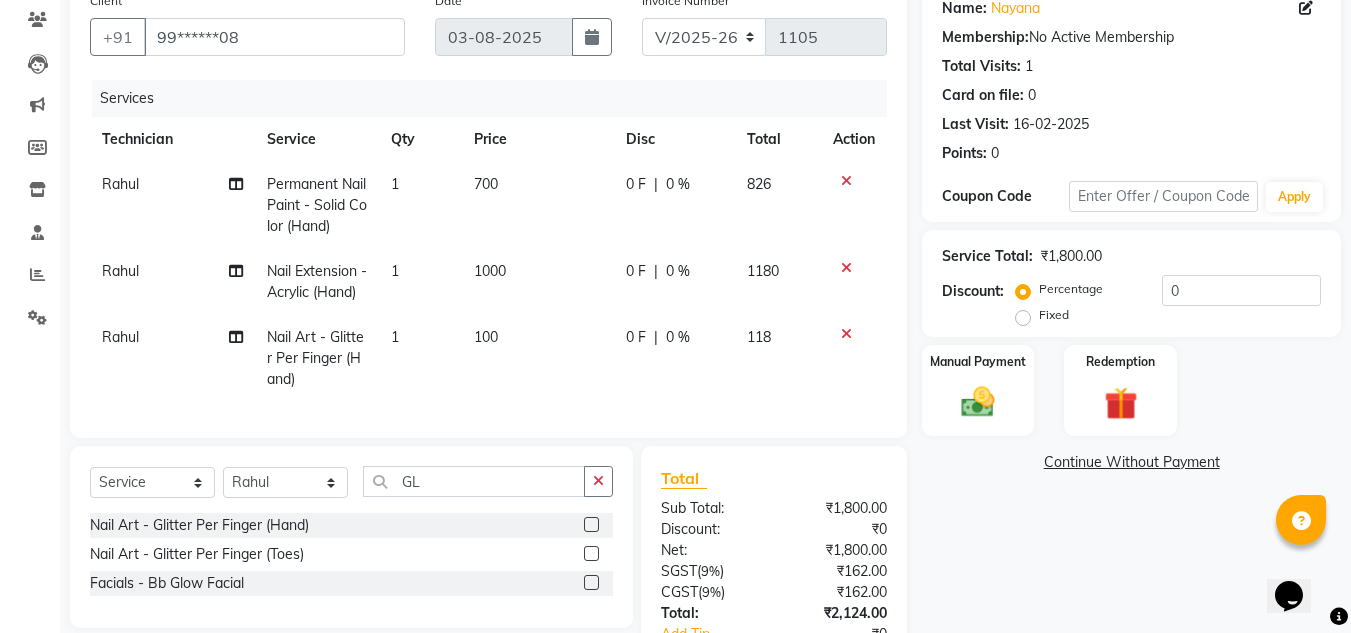 click on "1" 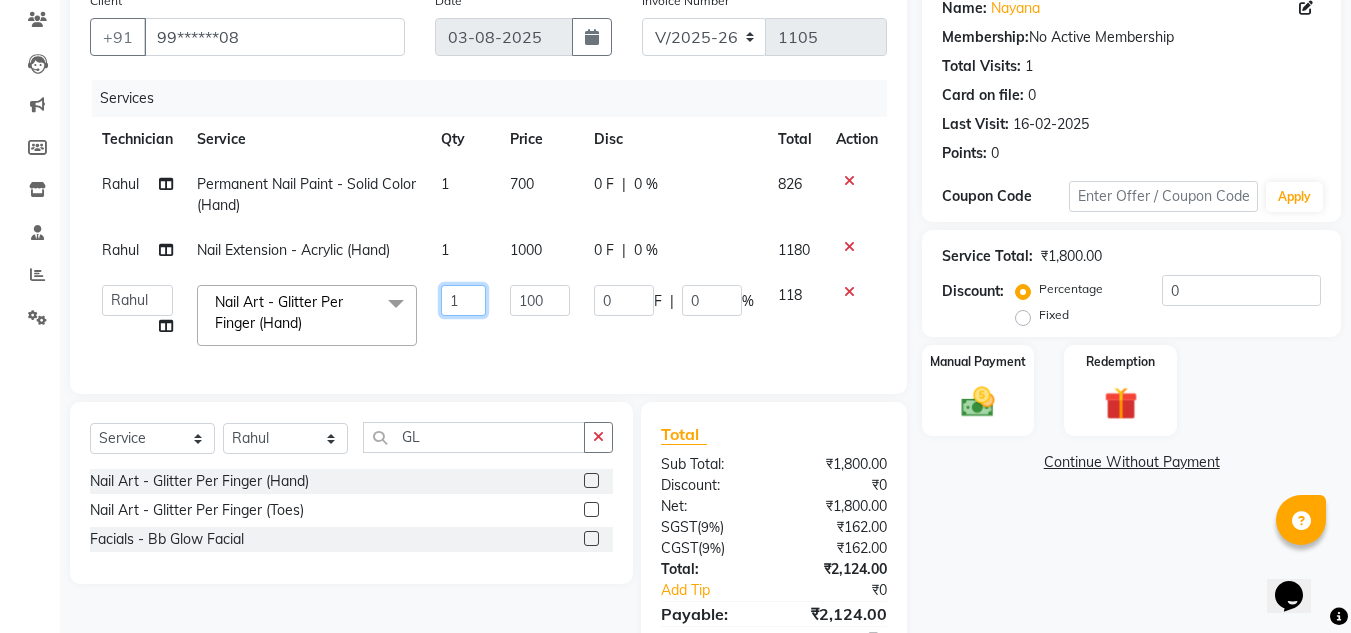 click on "1" 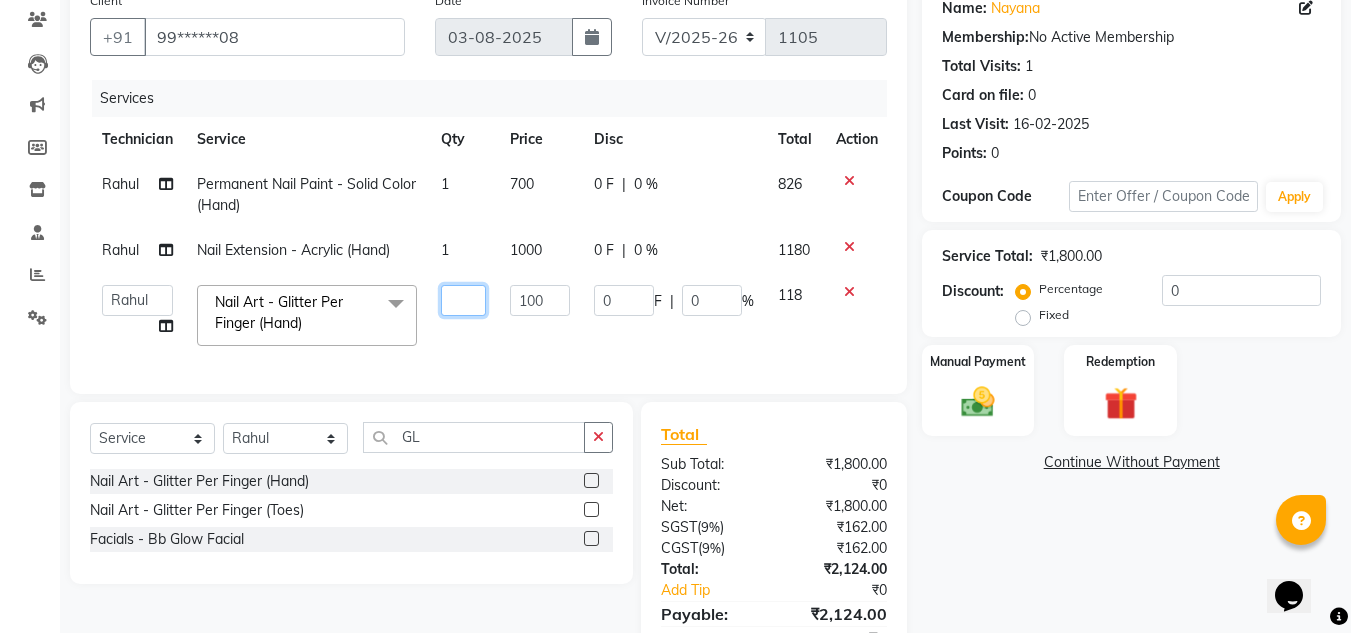 type on "2" 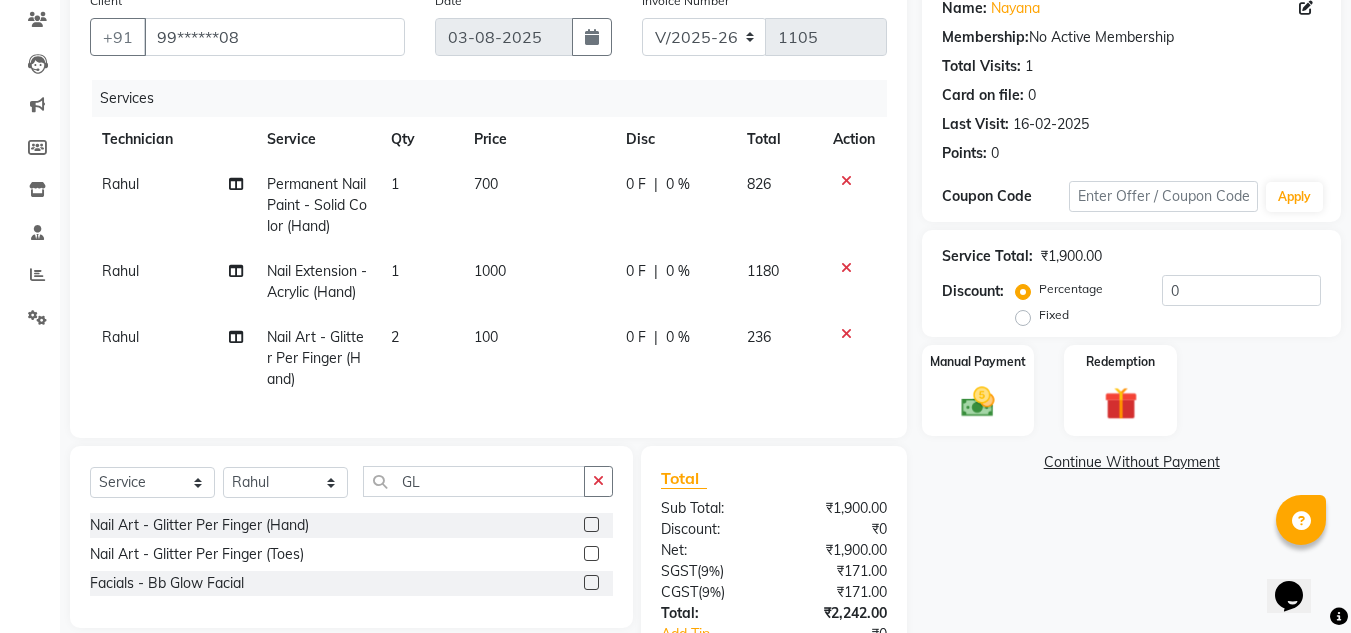 click on "700" 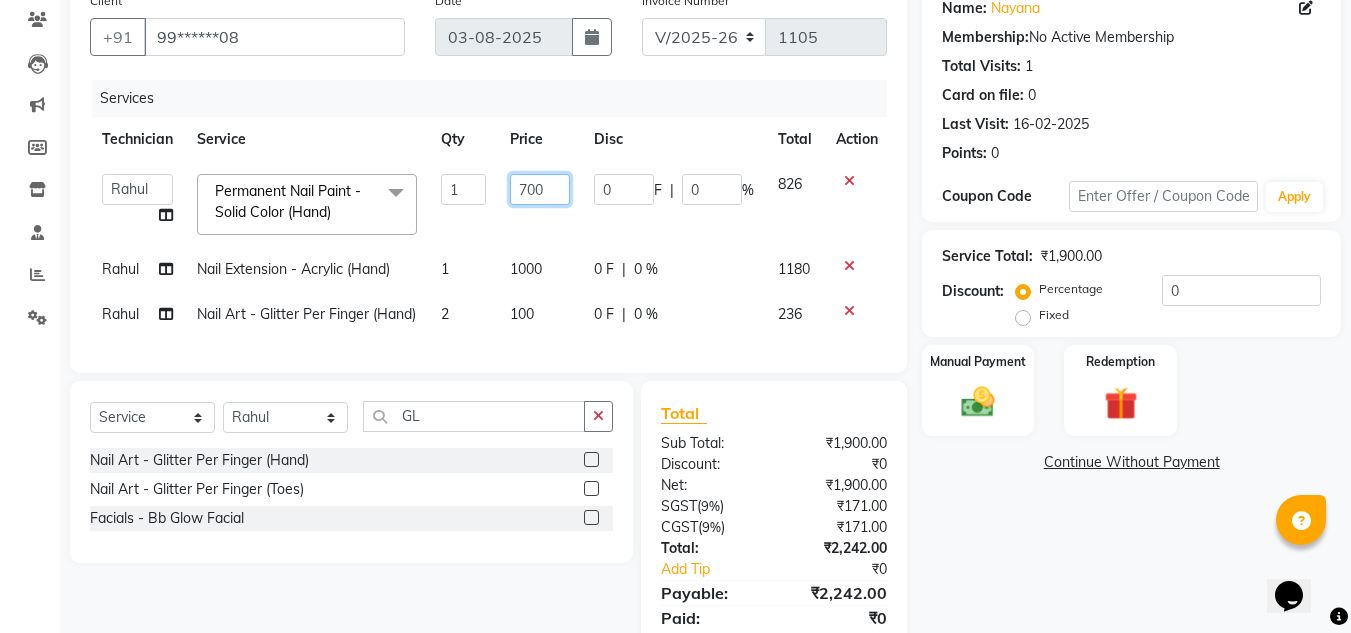 click on "700" 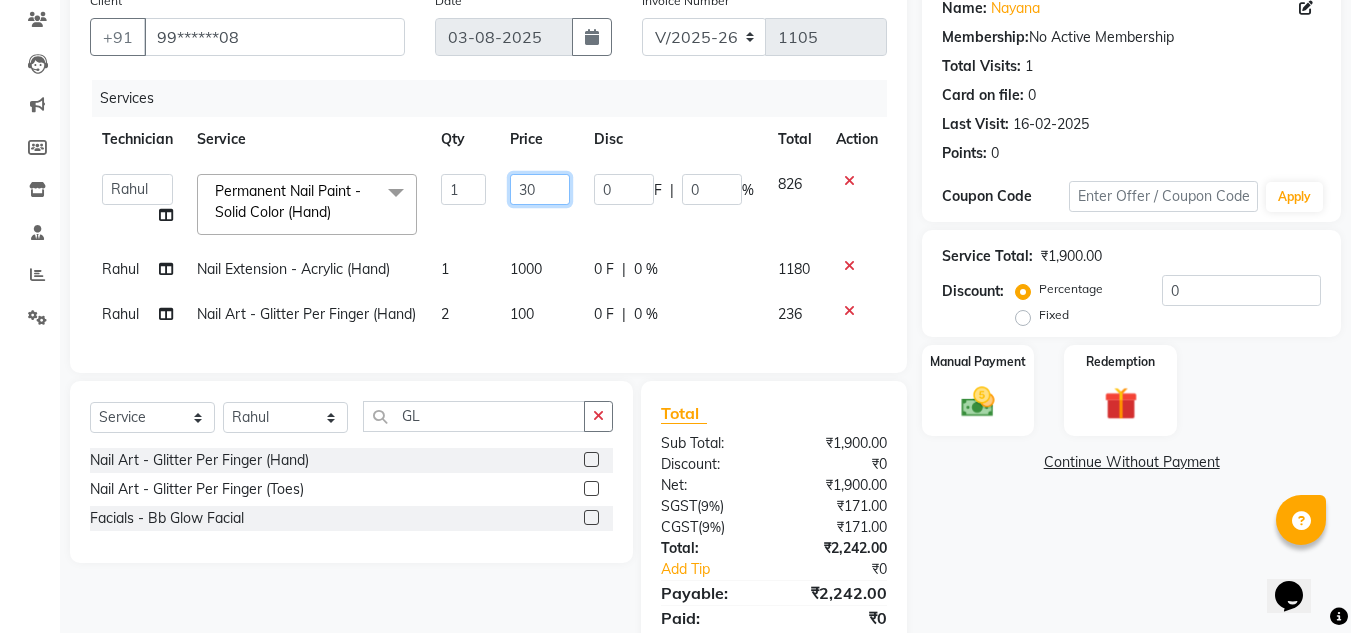 type on "350" 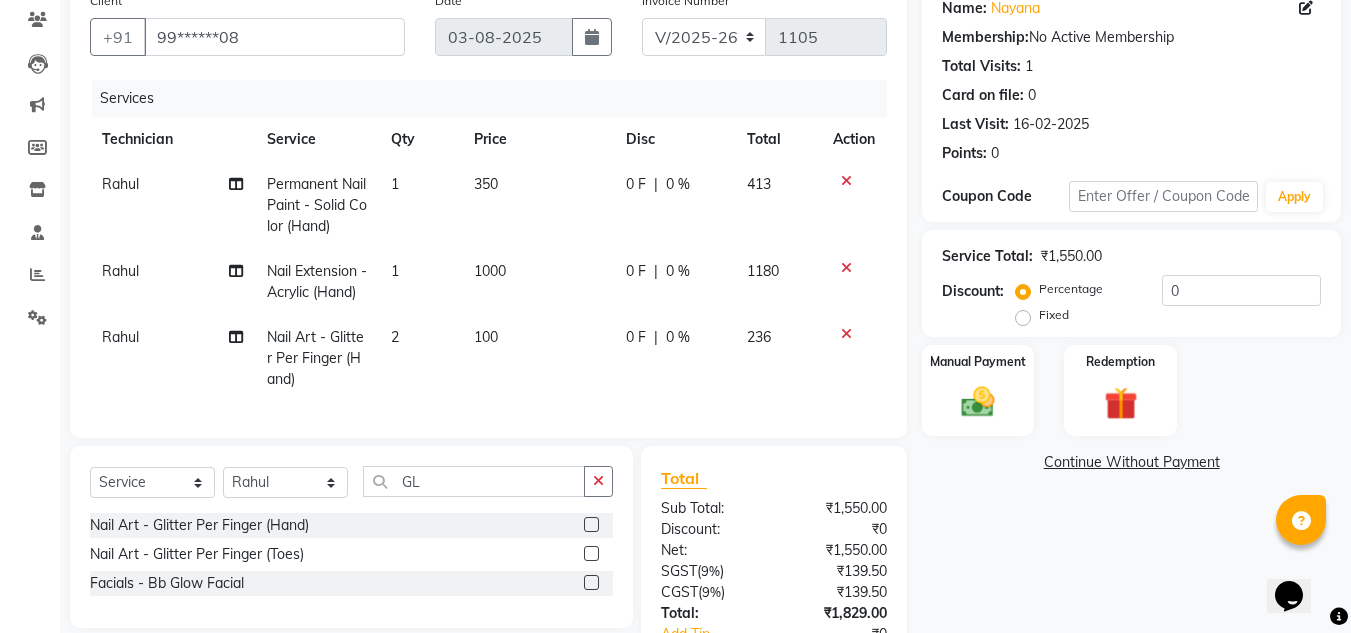 click on "1000" 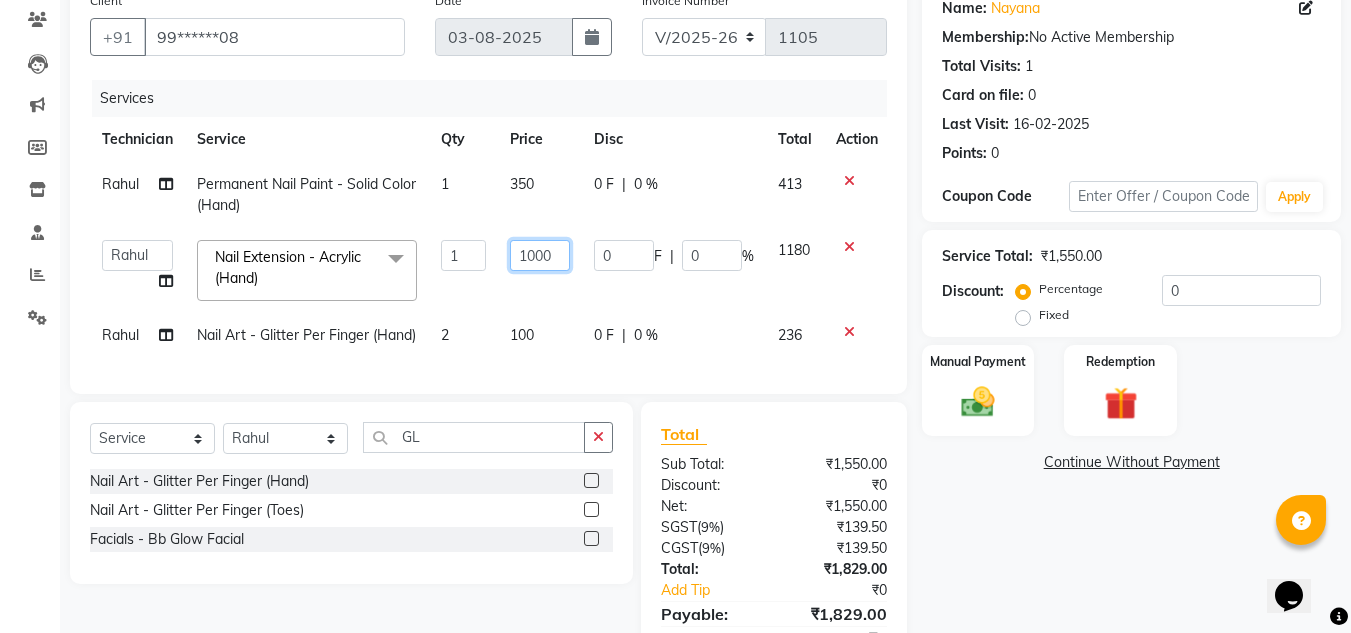 click on "1000" 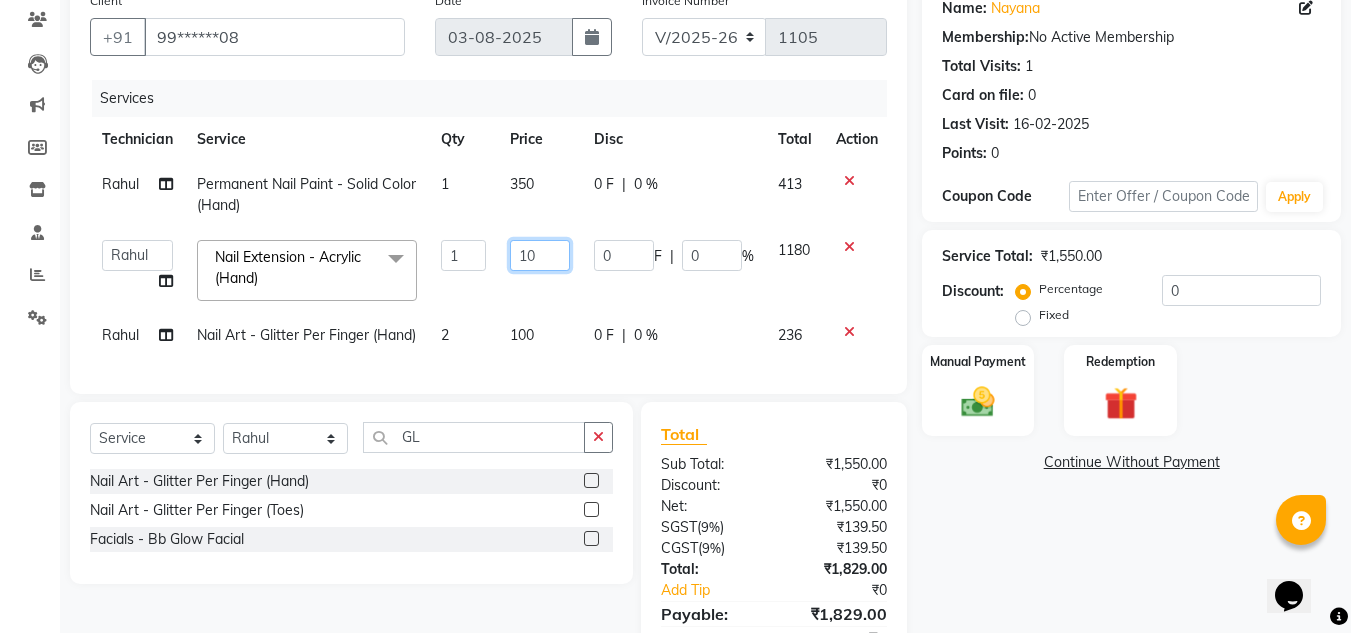 type on "1" 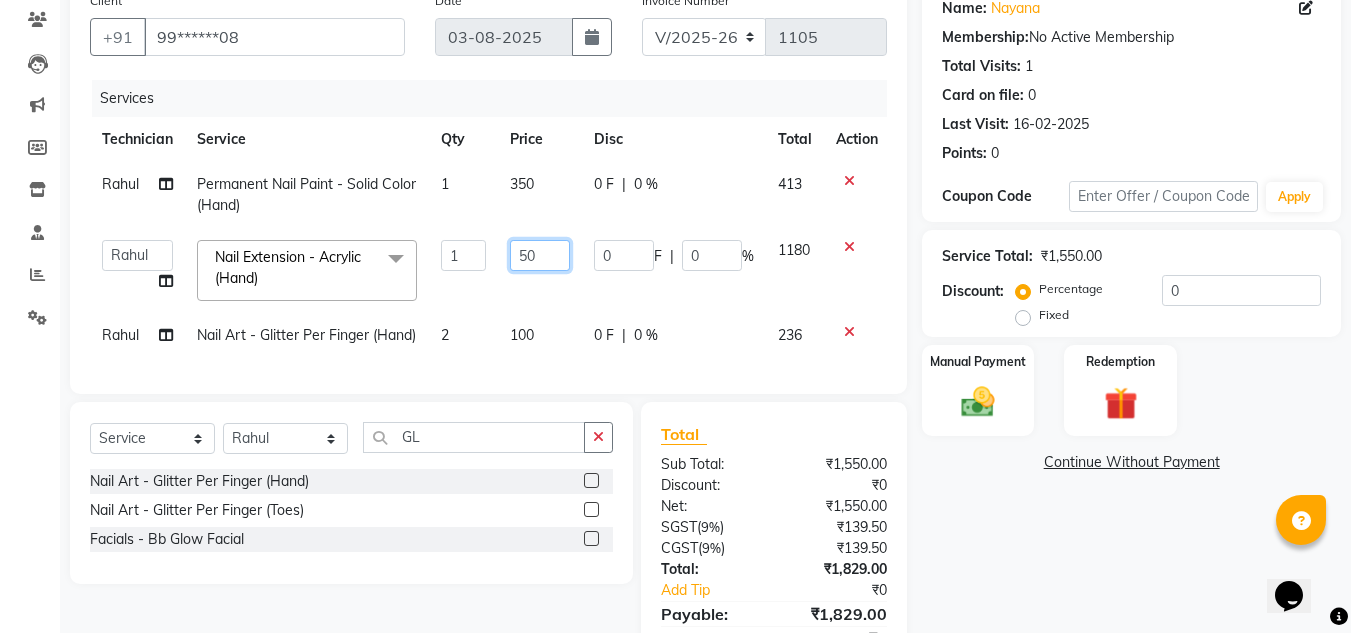 type on "500" 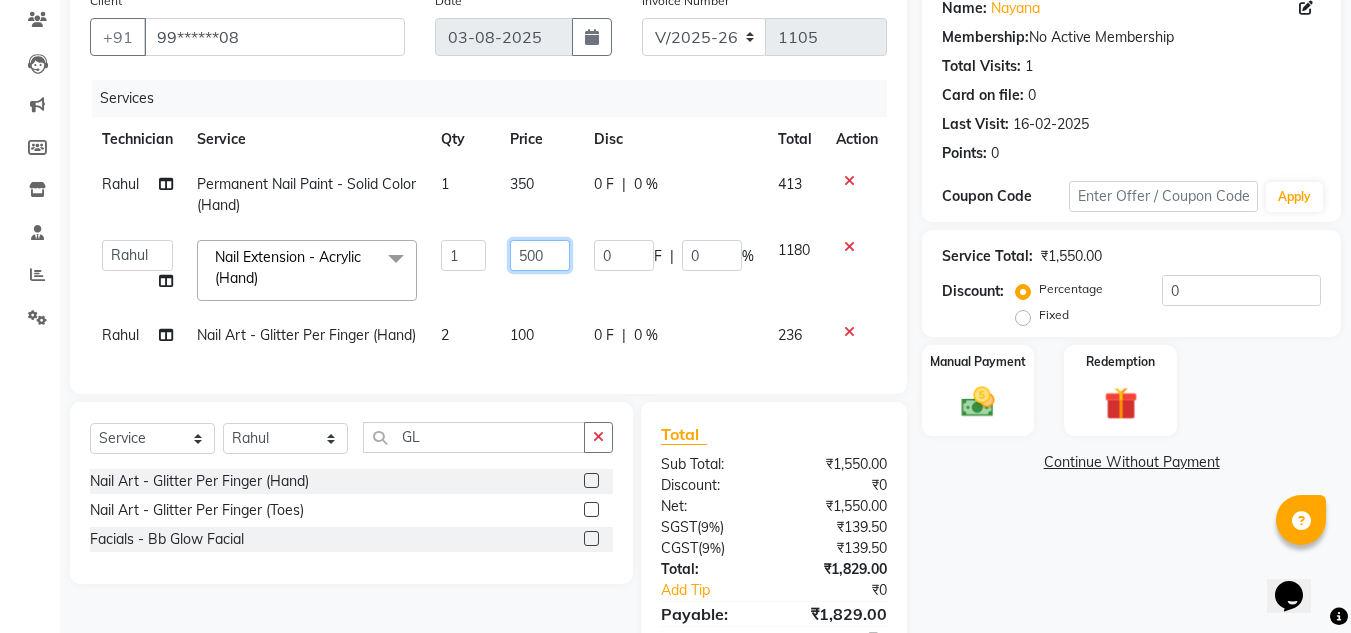 scroll, scrollTop: 297, scrollLeft: 0, axis: vertical 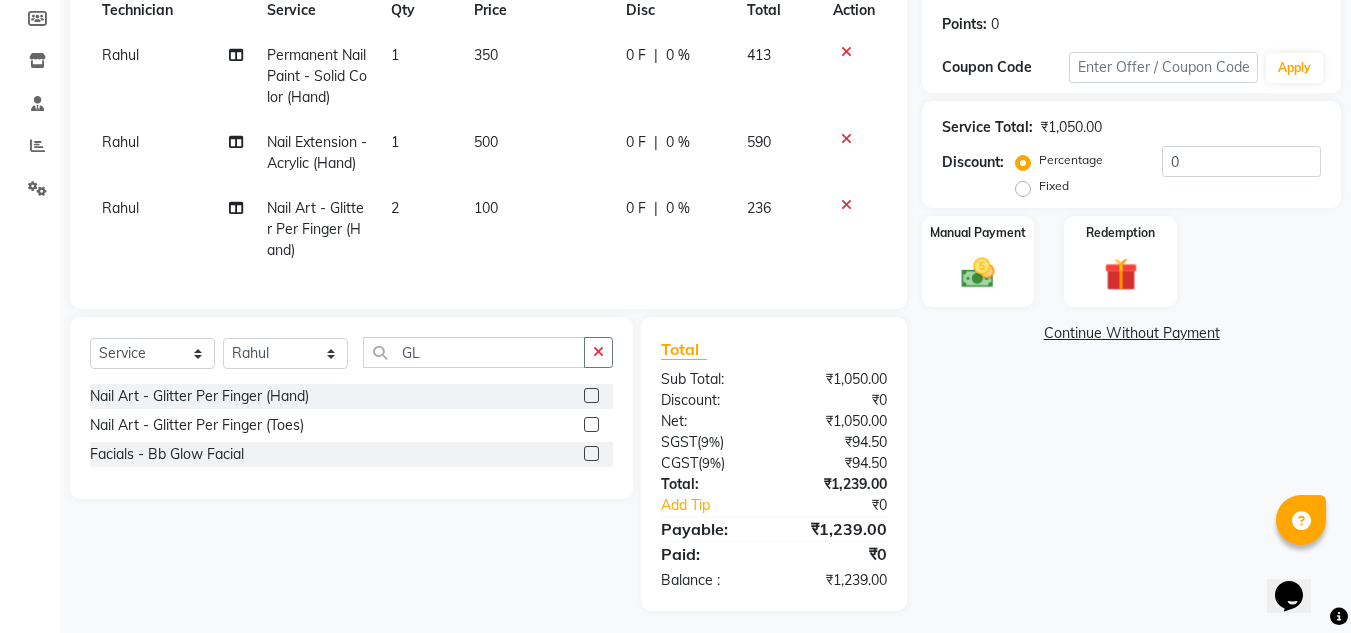 click on "100" 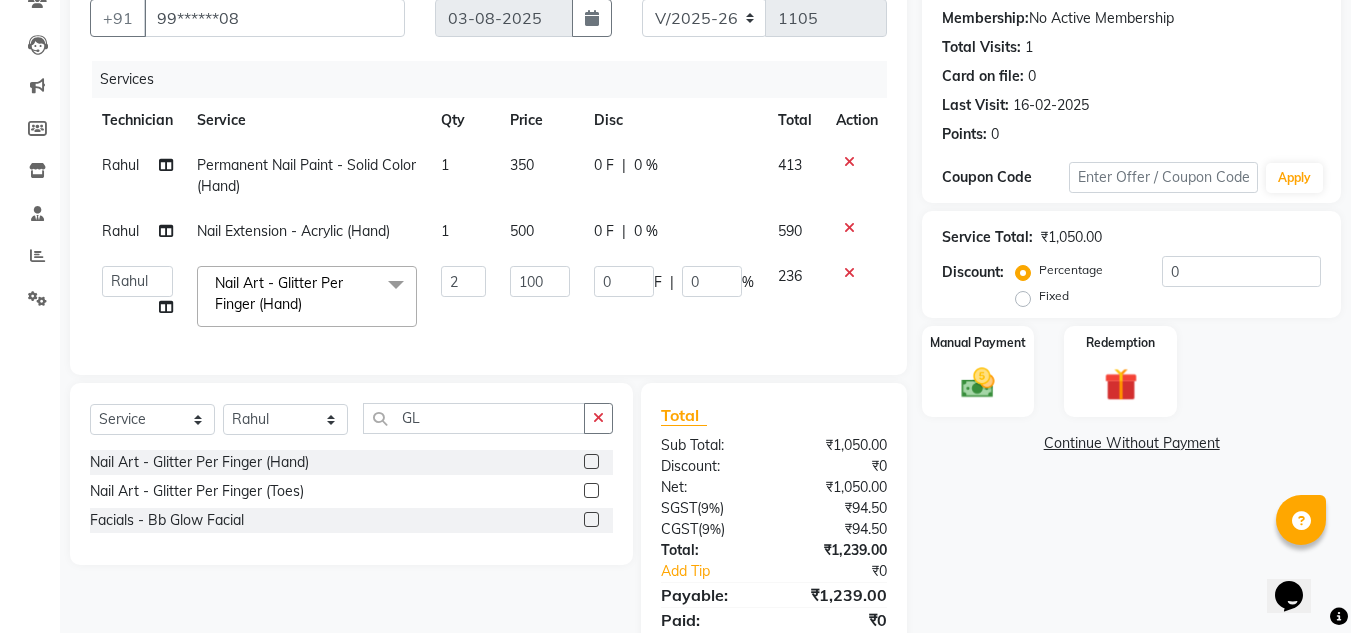 scroll, scrollTop: 119, scrollLeft: 0, axis: vertical 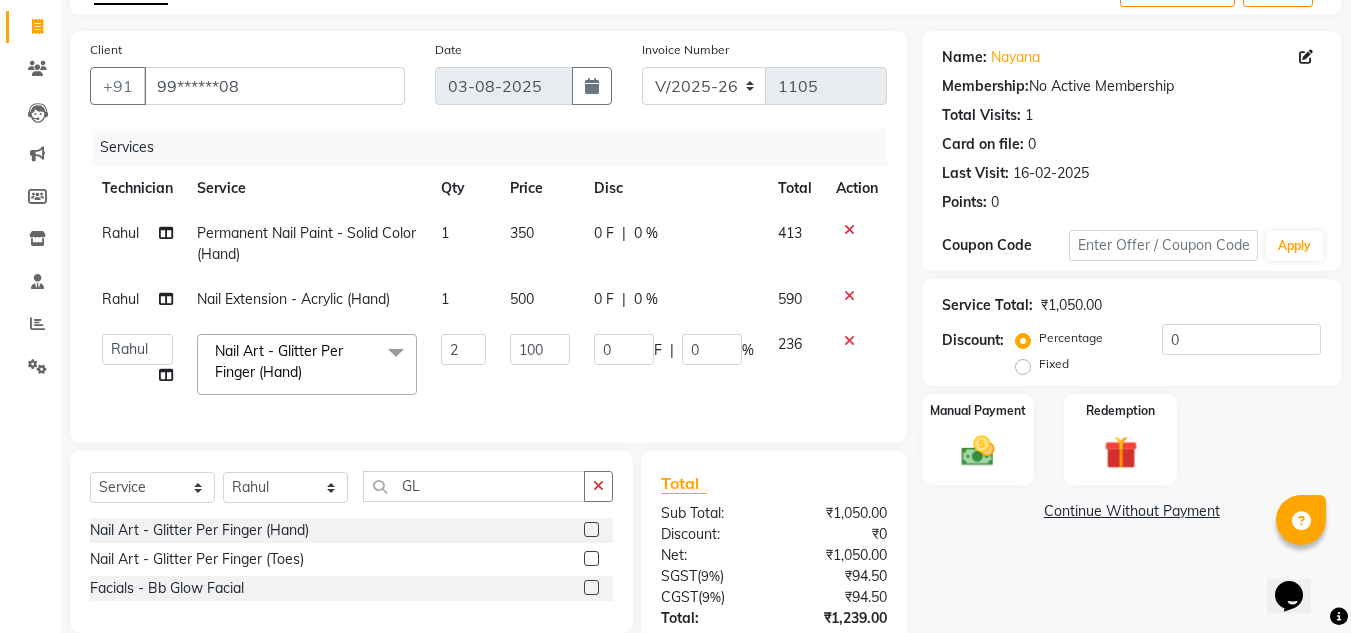 click on "Fixed" 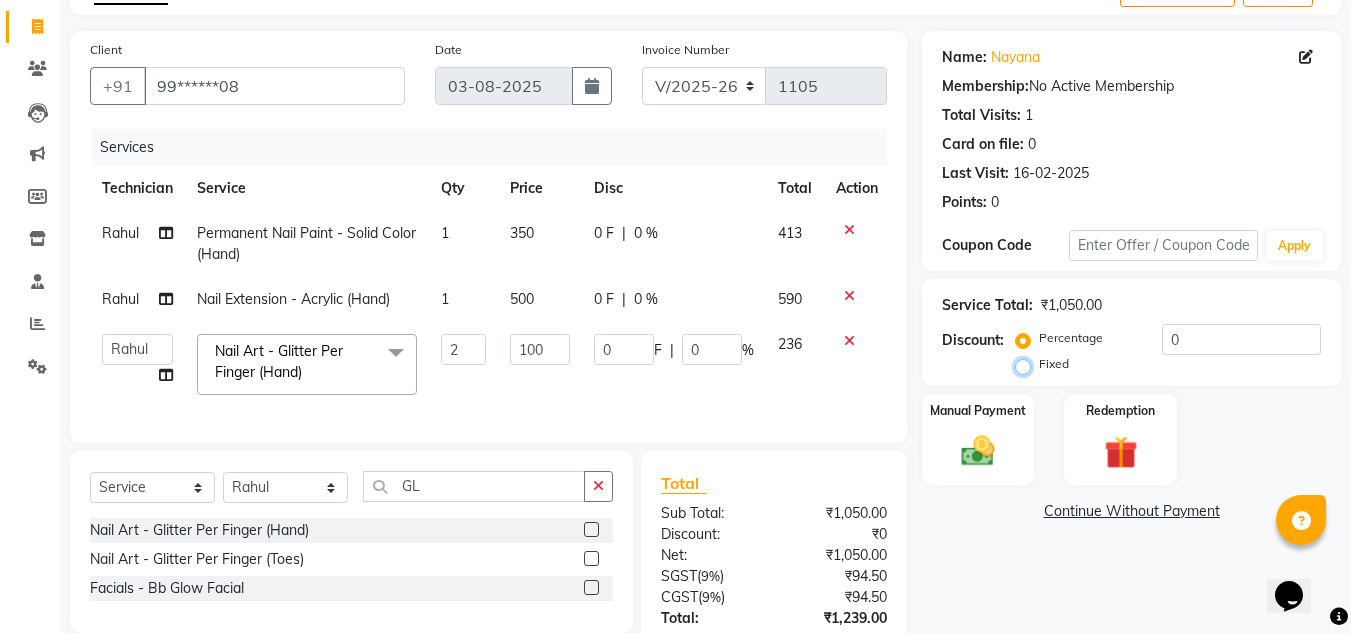 click on "Fixed" at bounding box center (1027, 364) 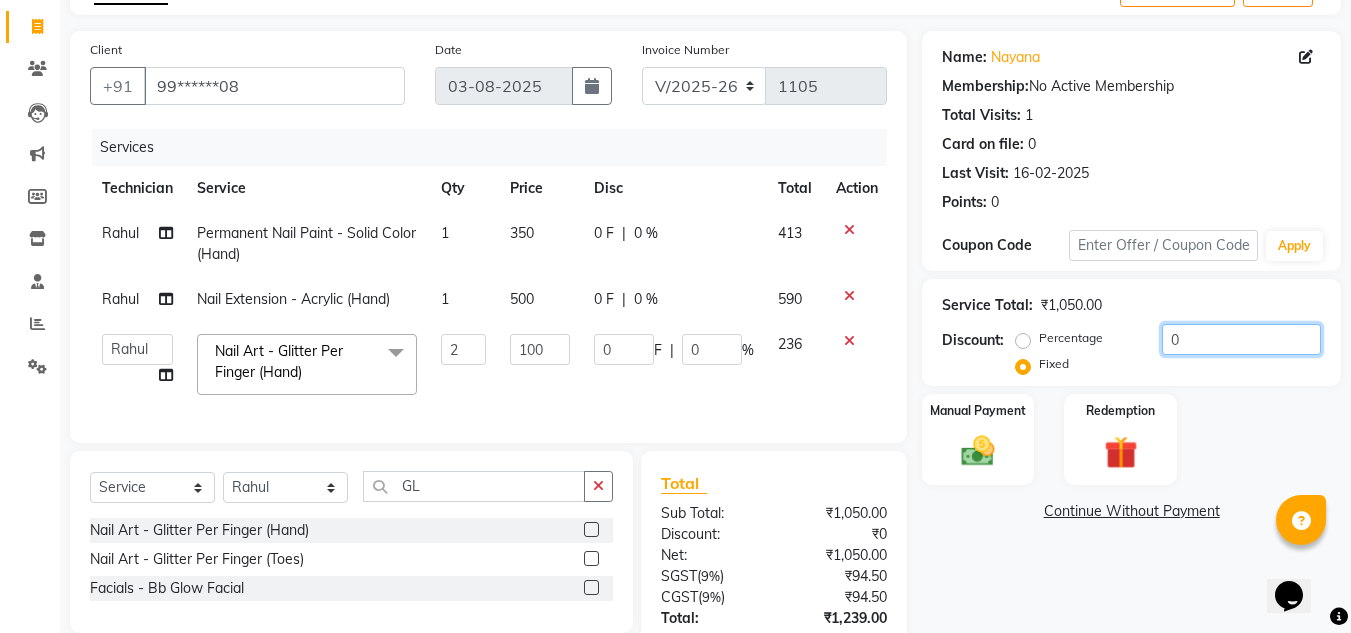 click on "0" 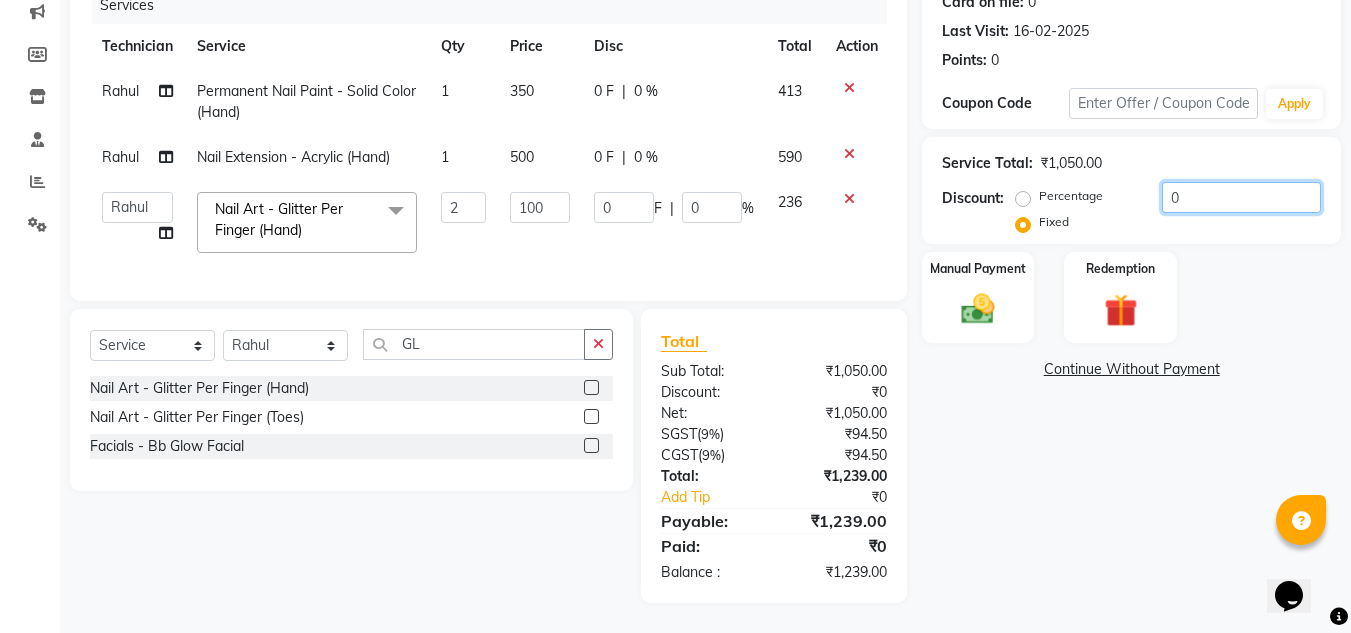 type on "03" 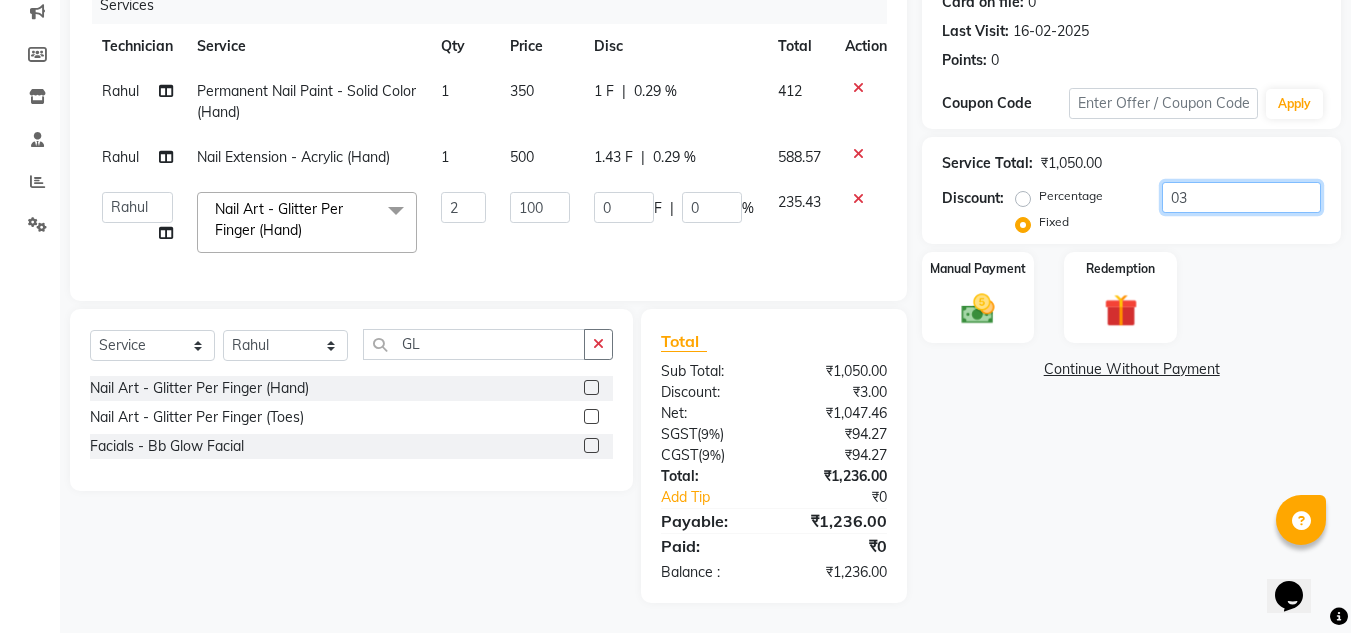 type on "039" 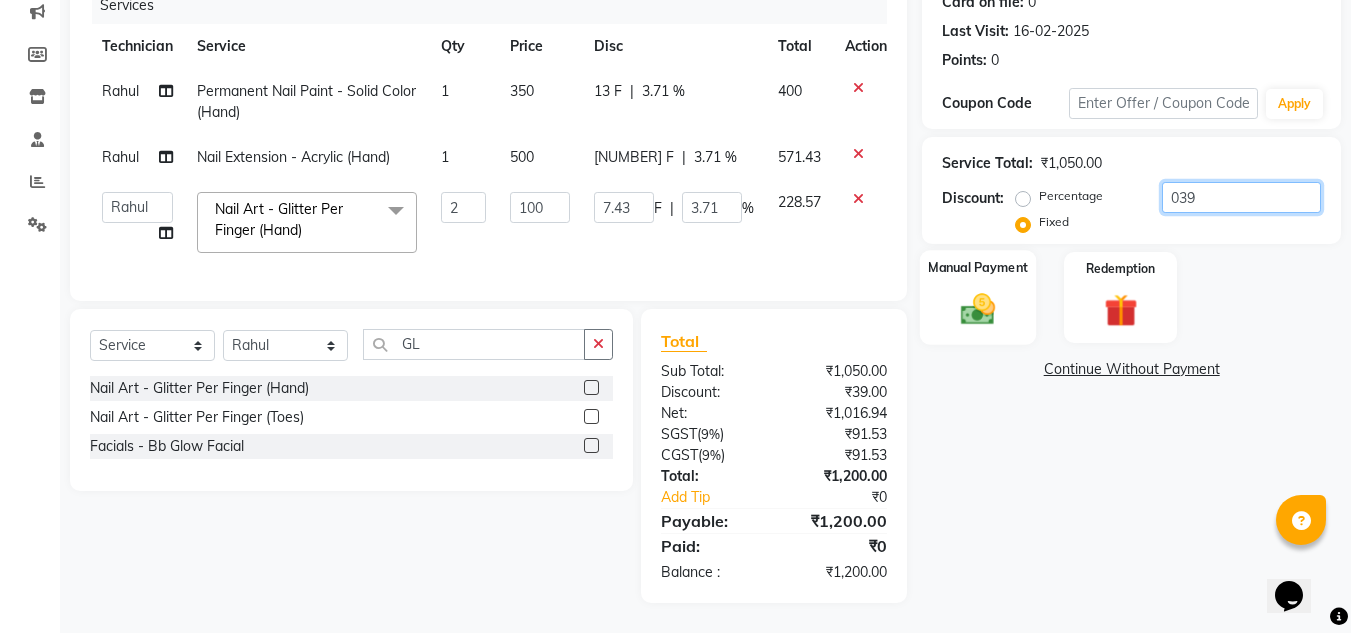 type on "039" 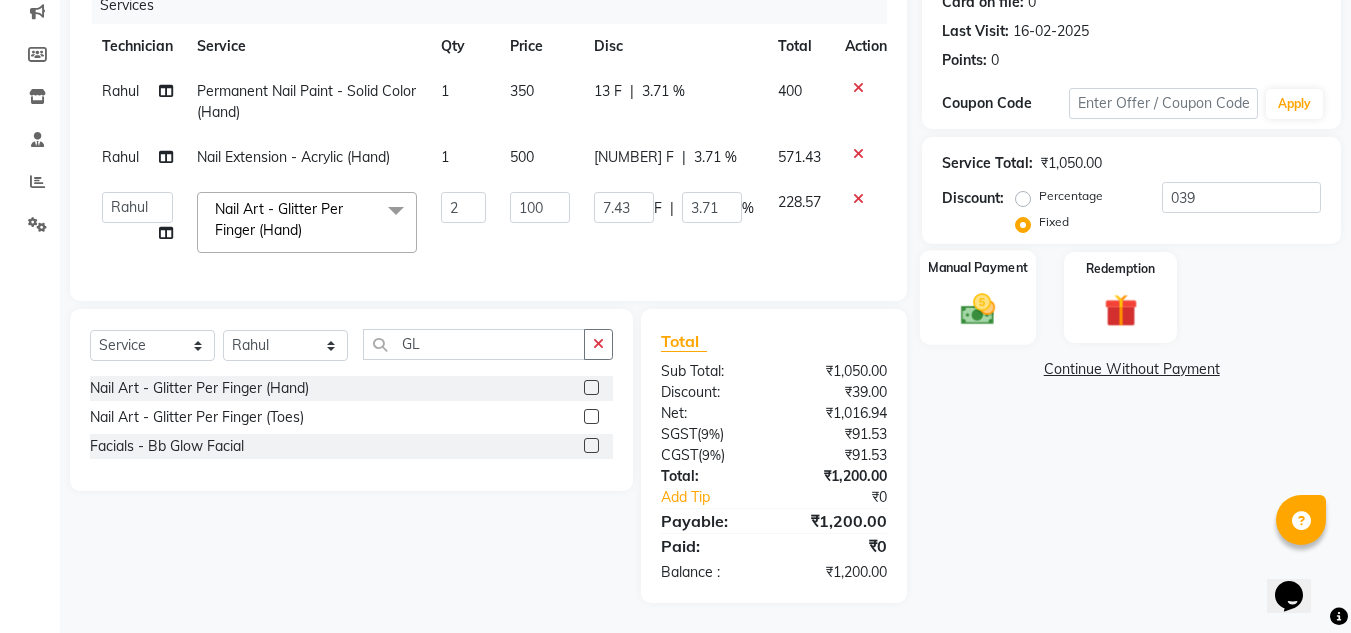 click 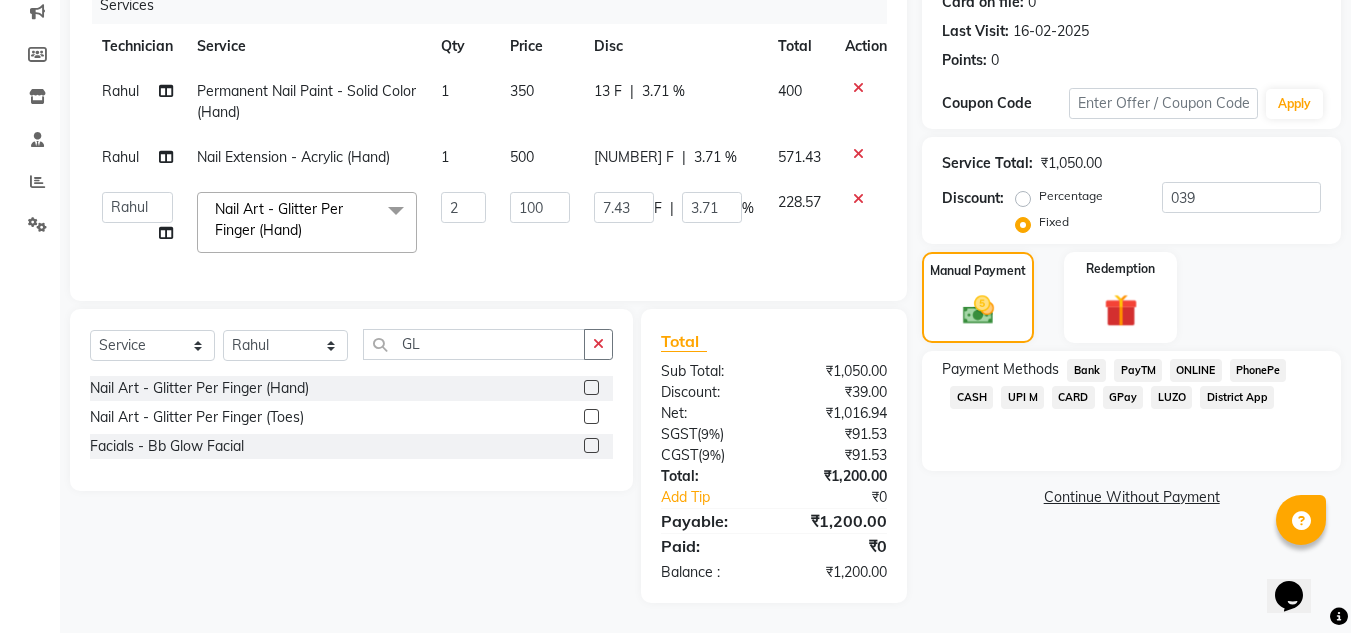 click on "CASH" 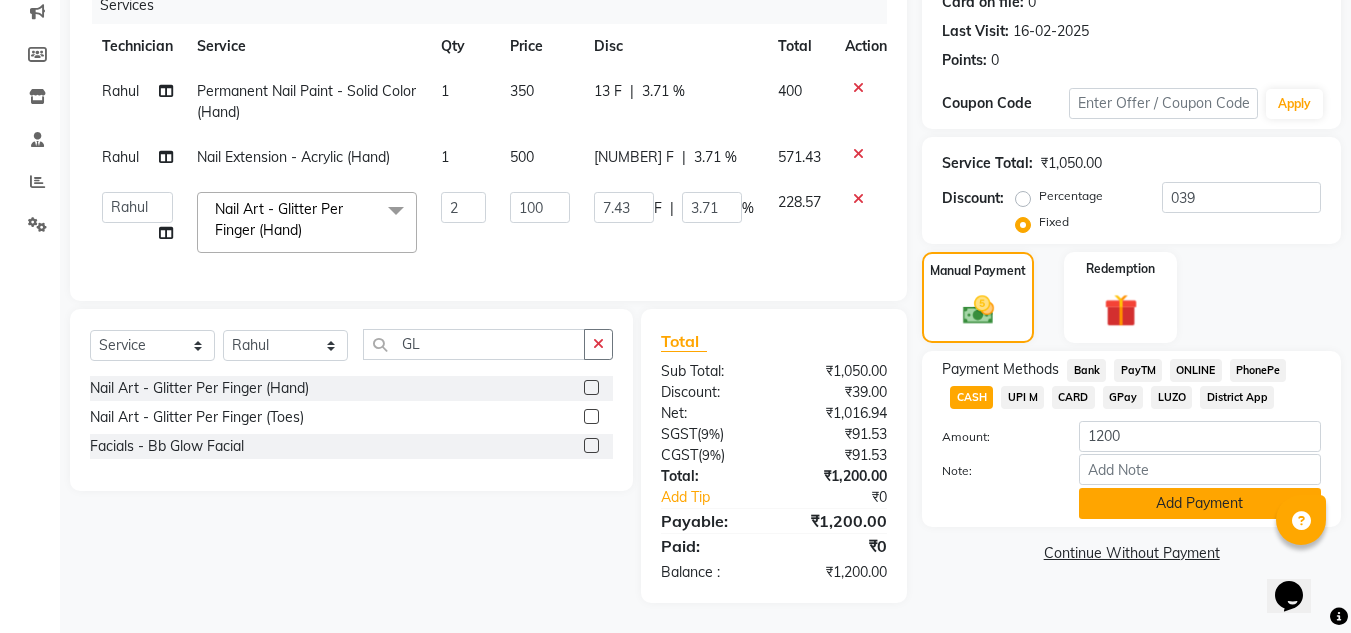 click on "Add Payment" 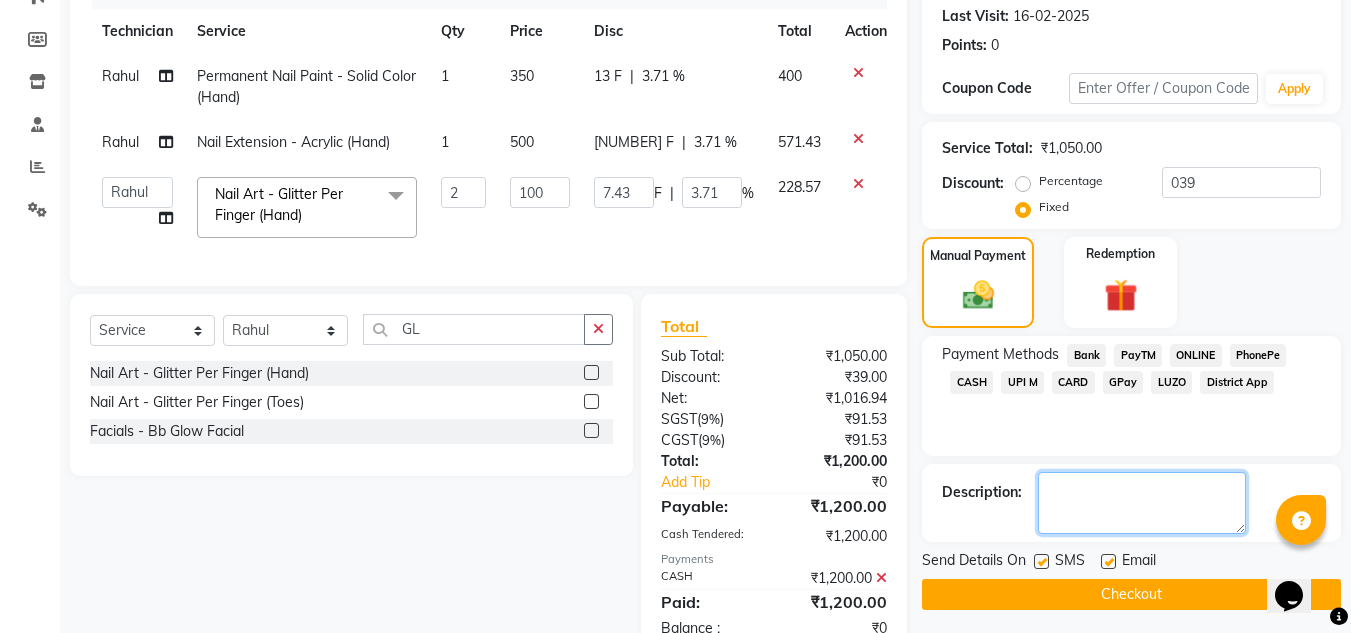 drag, startPoint x: 1175, startPoint y: 487, endPoint x: 1130, endPoint y: 600, distance: 121.630585 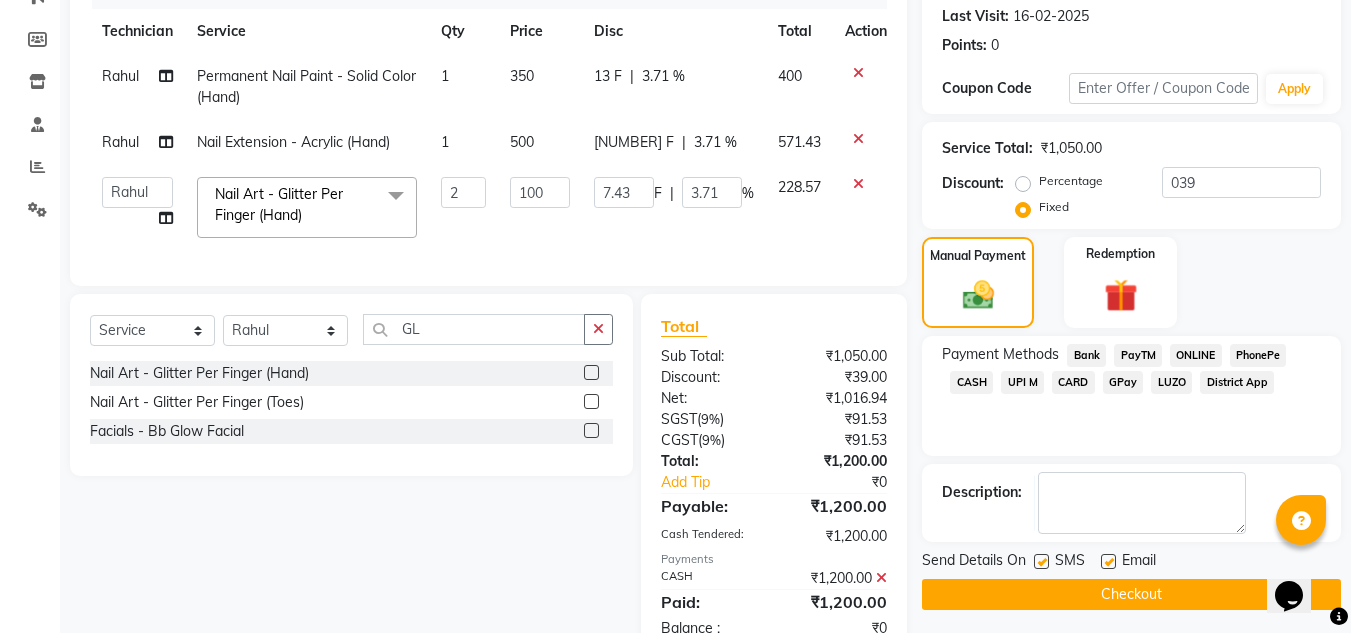 click on "Checkout" 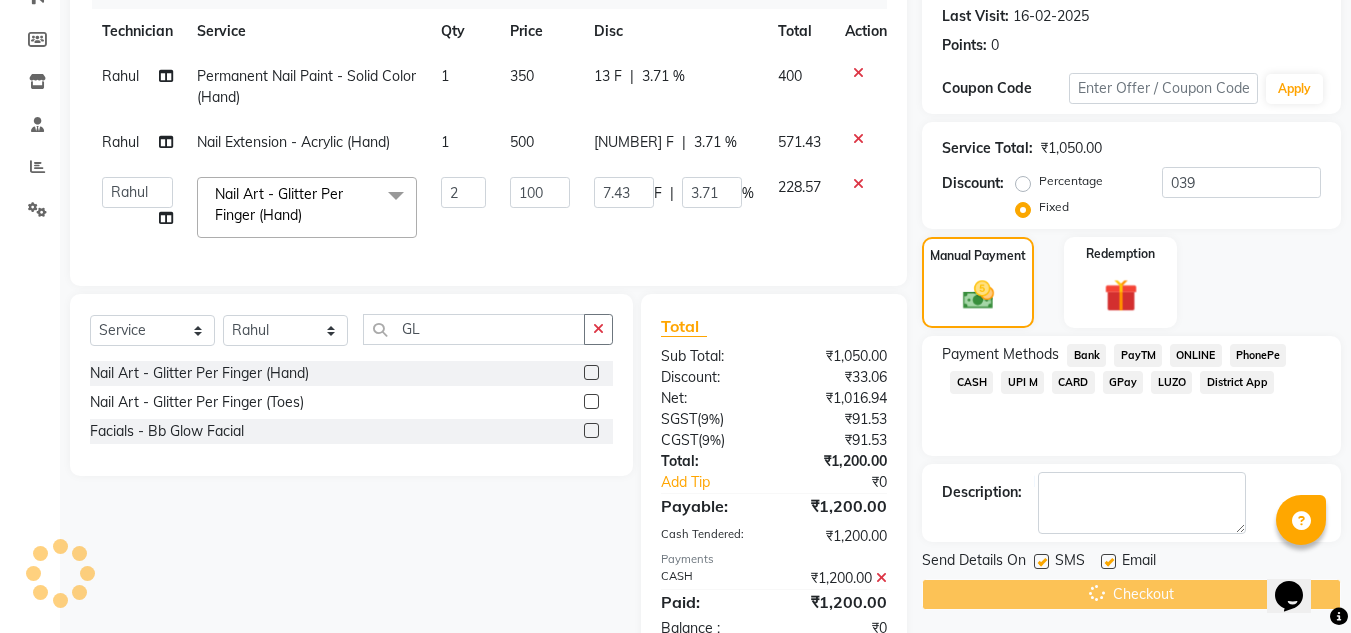 scroll, scrollTop: 347, scrollLeft: 0, axis: vertical 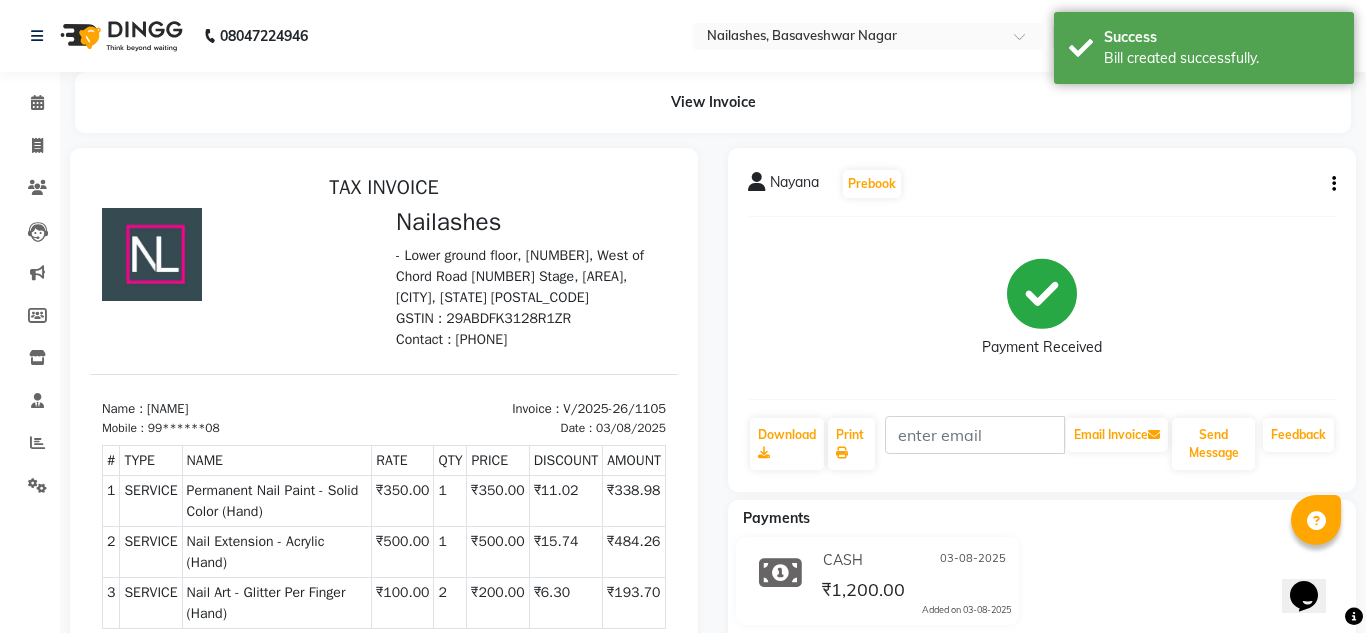 select on "7686" 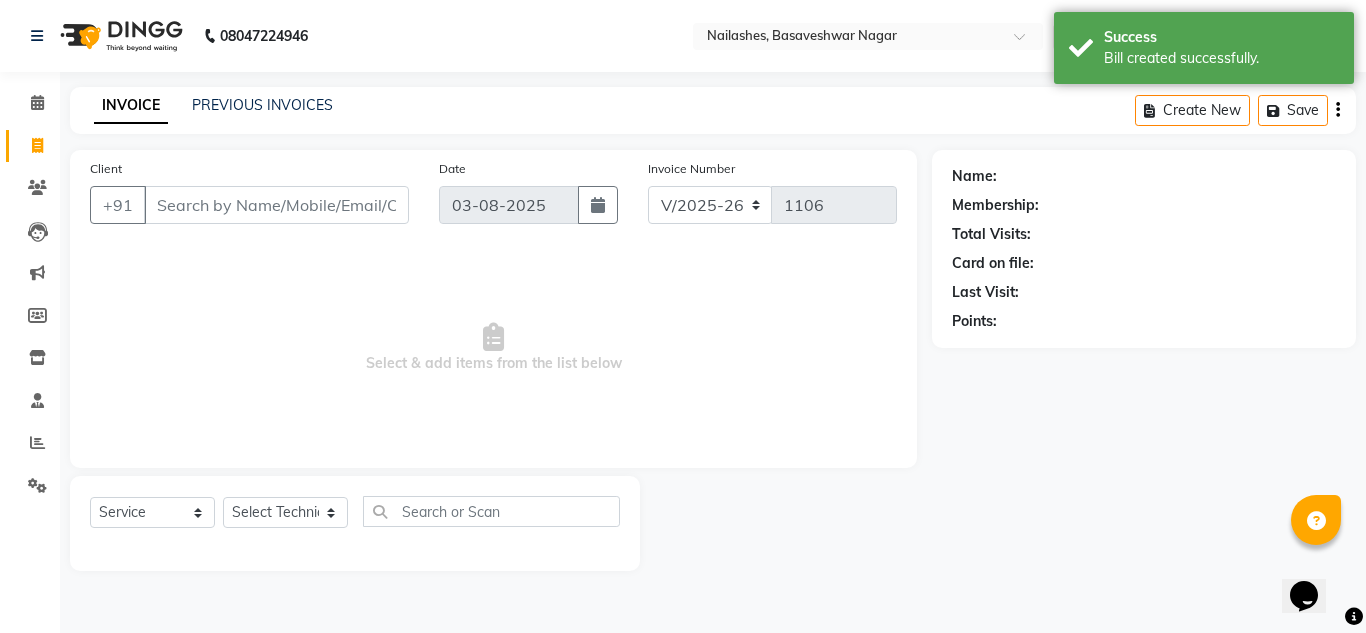 click on "Client +91" 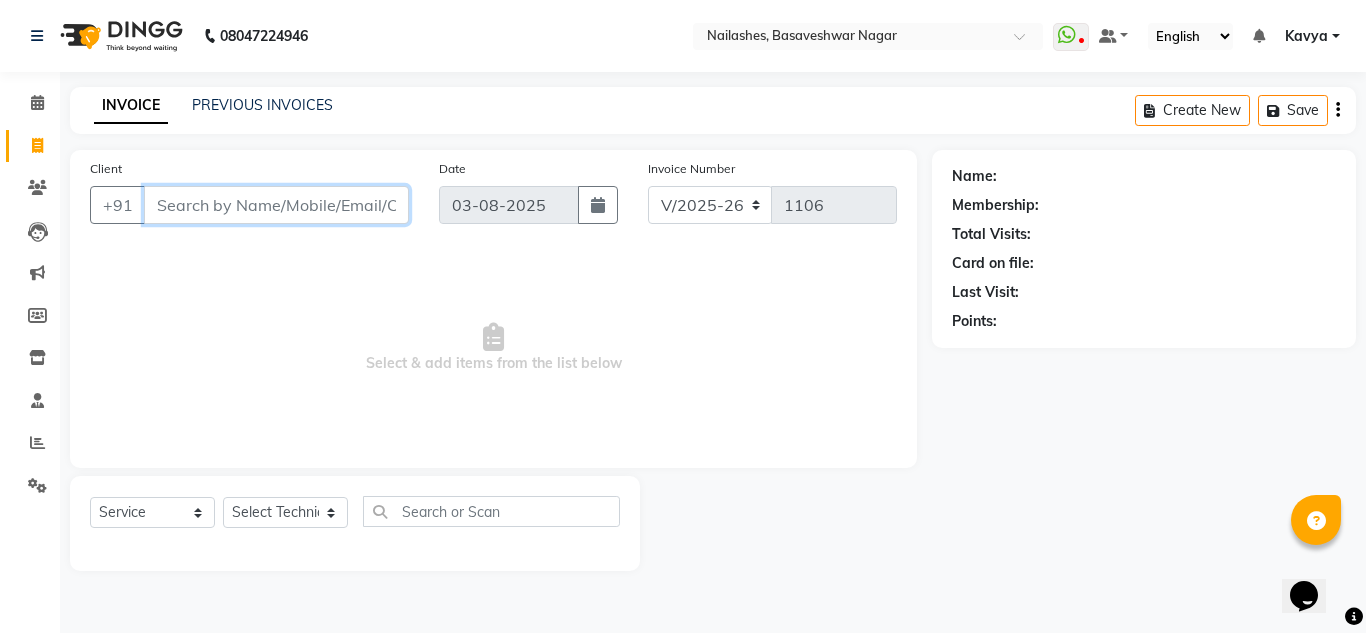 click on "Client" at bounding box center [276, 205] 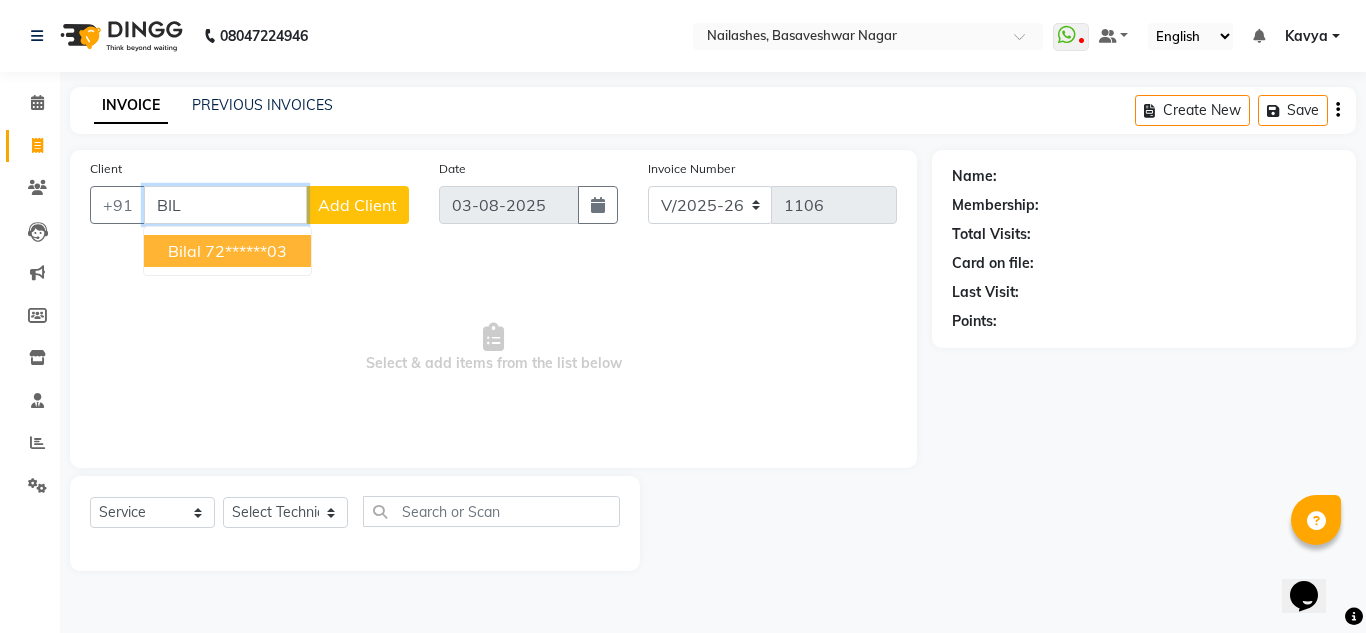 click on "72******03" at bounding box center (246, 251) 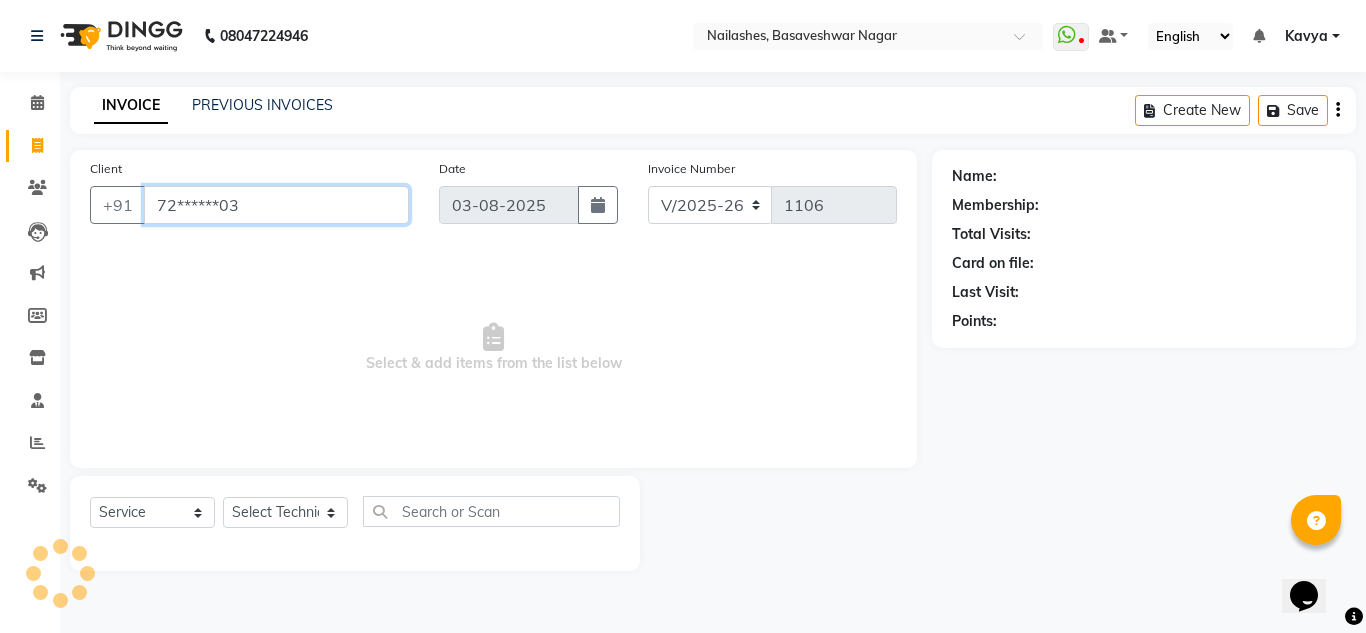 type on "72******03" 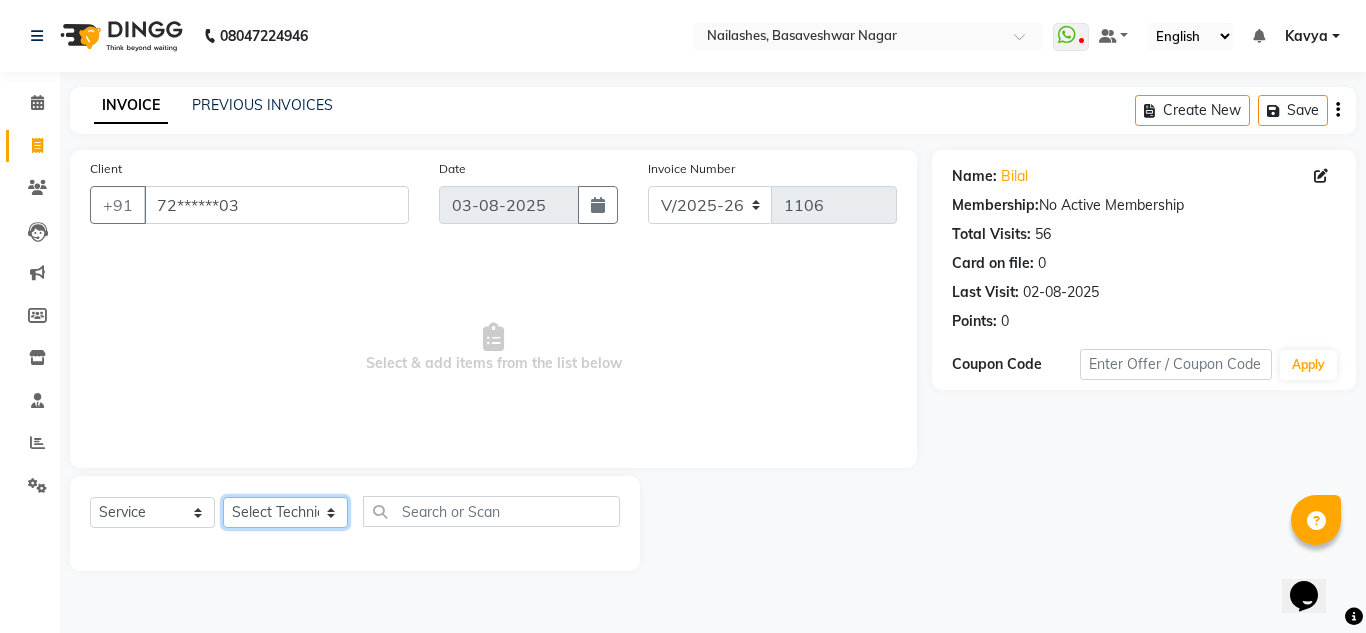 click on "Select Technician [NAME] [NAME] [NAME] [NAME] [NAME] [NAME] [NAME] [NAME] [NAME] Manager [NAME] [NAME]" 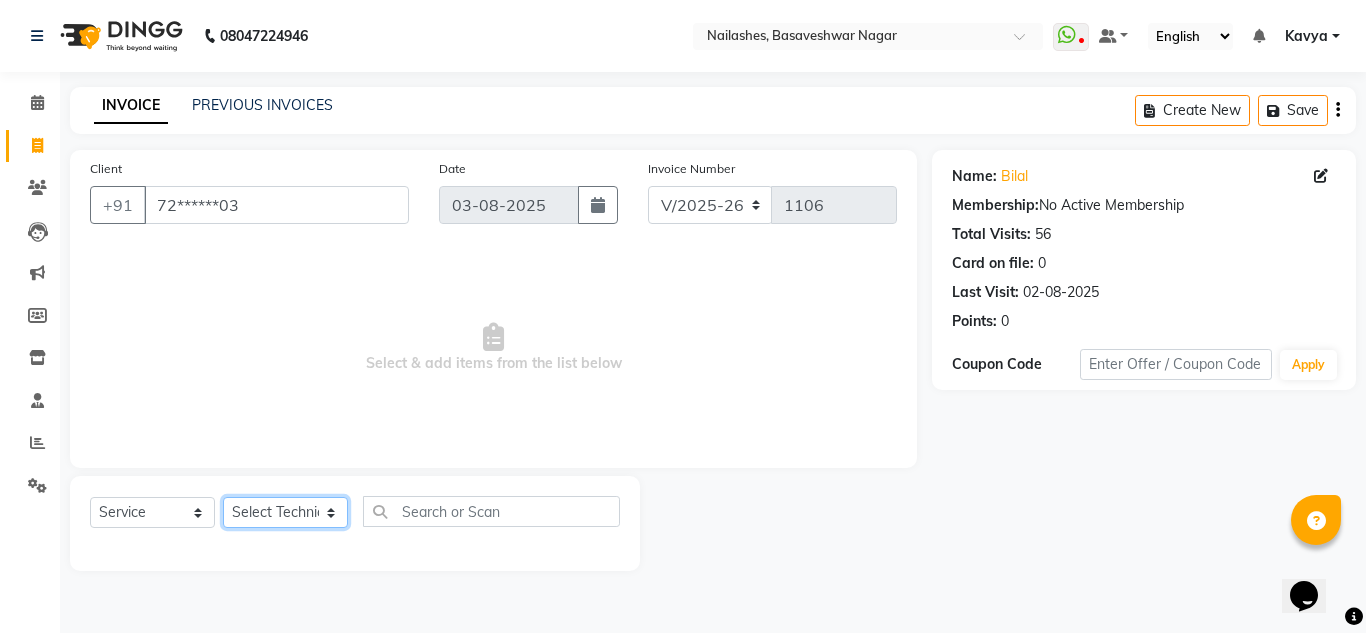 select on "81675" 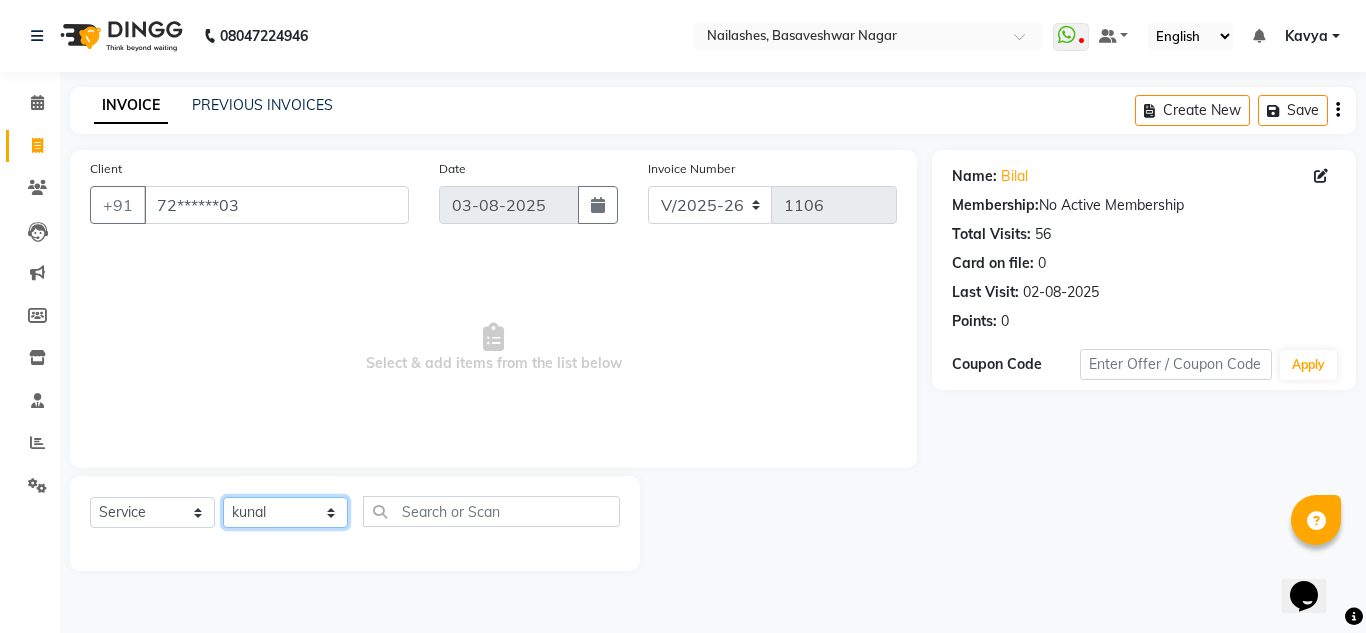 click on "Select Technician [NAME] [NAME] [NAME] [NAME] [NAME] [NAME] [NAME] [NAME] [NAME] Manager [NAME] [NAME]" 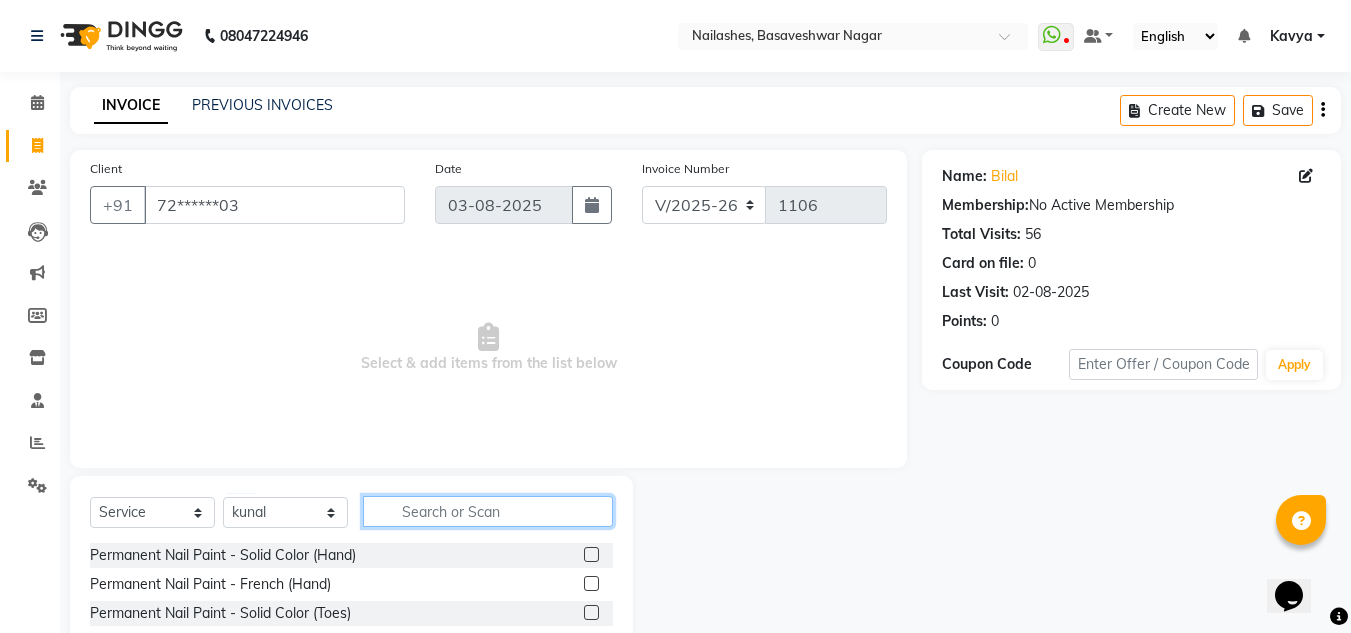 click 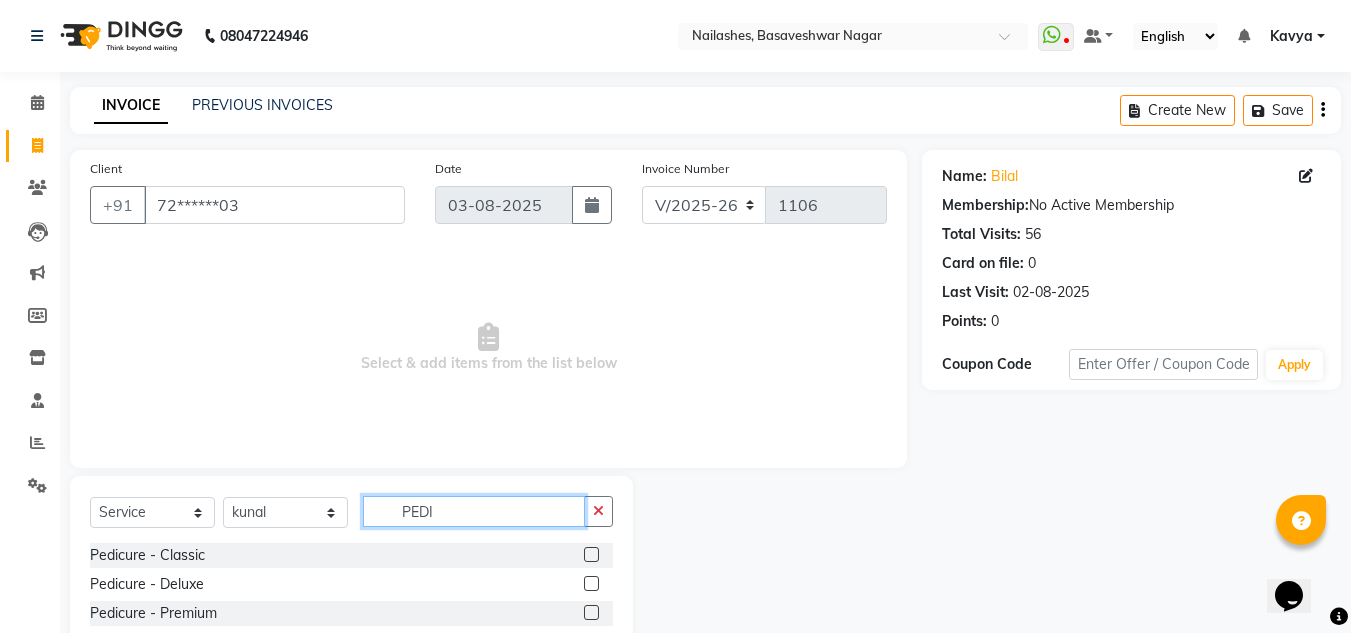 scroll, scrollTop: 168, scrollLeft: 0, axis: vertical 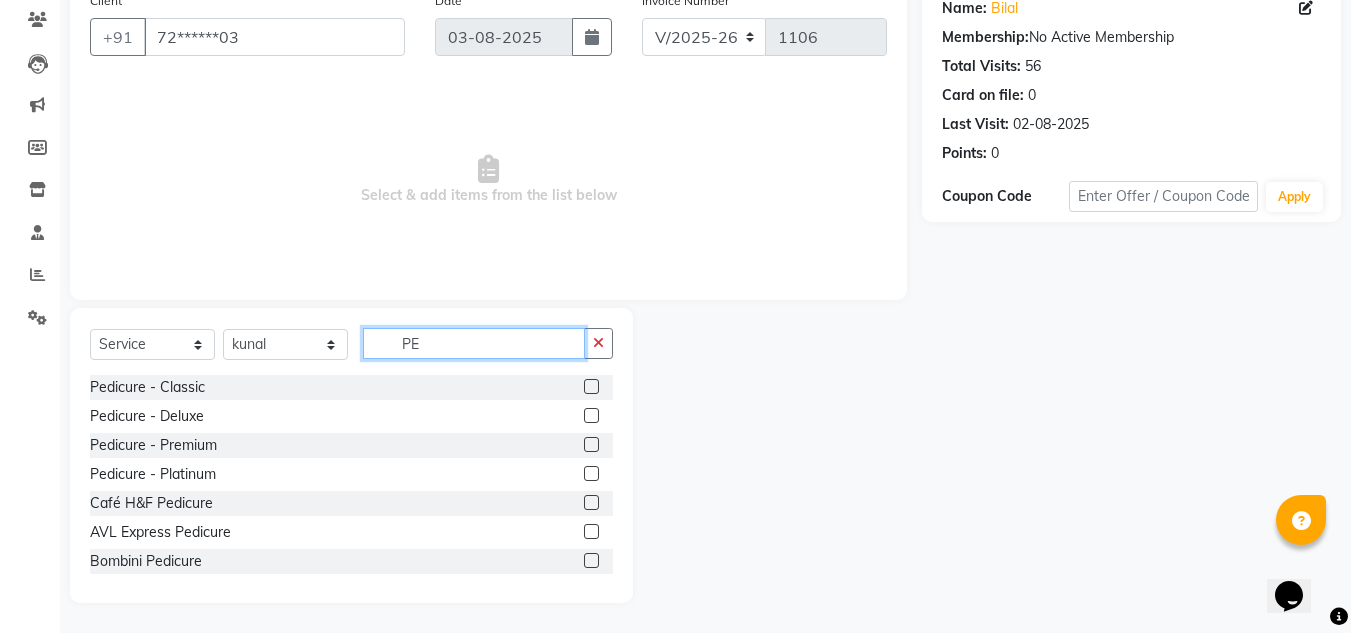 type on "P" 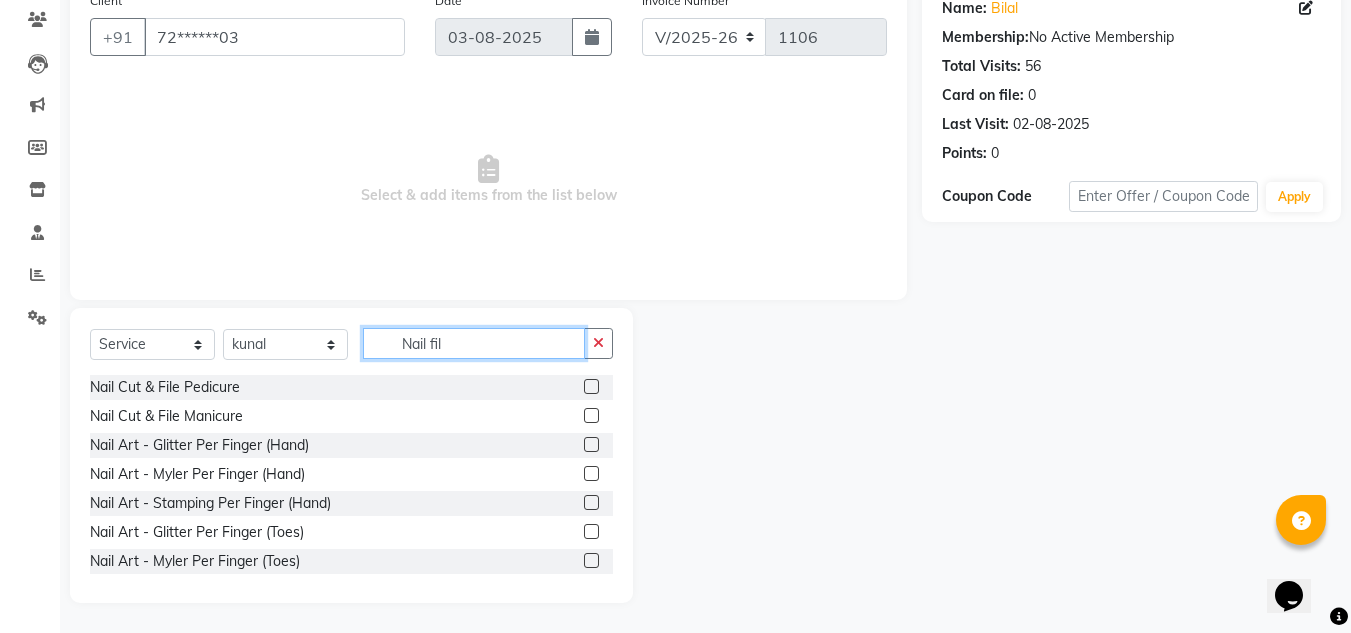 scroll, scrollTop: 26, scrollLeft: 0, axis: vertical 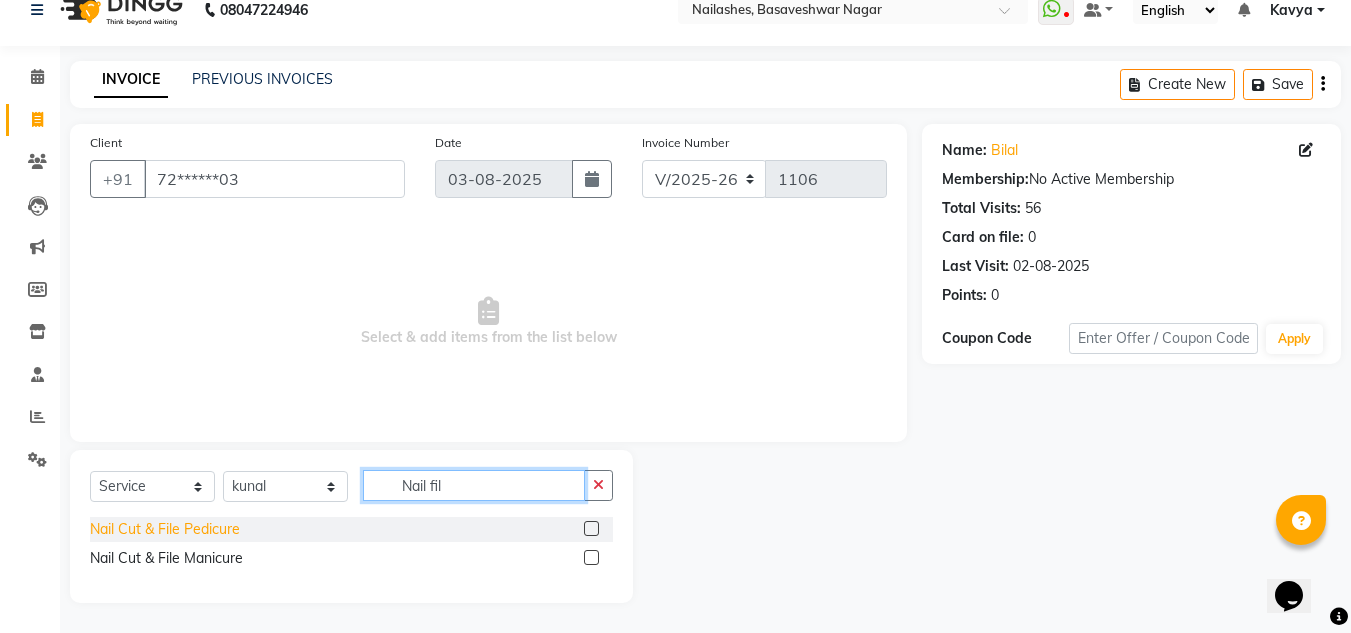 type on "Nail fil" 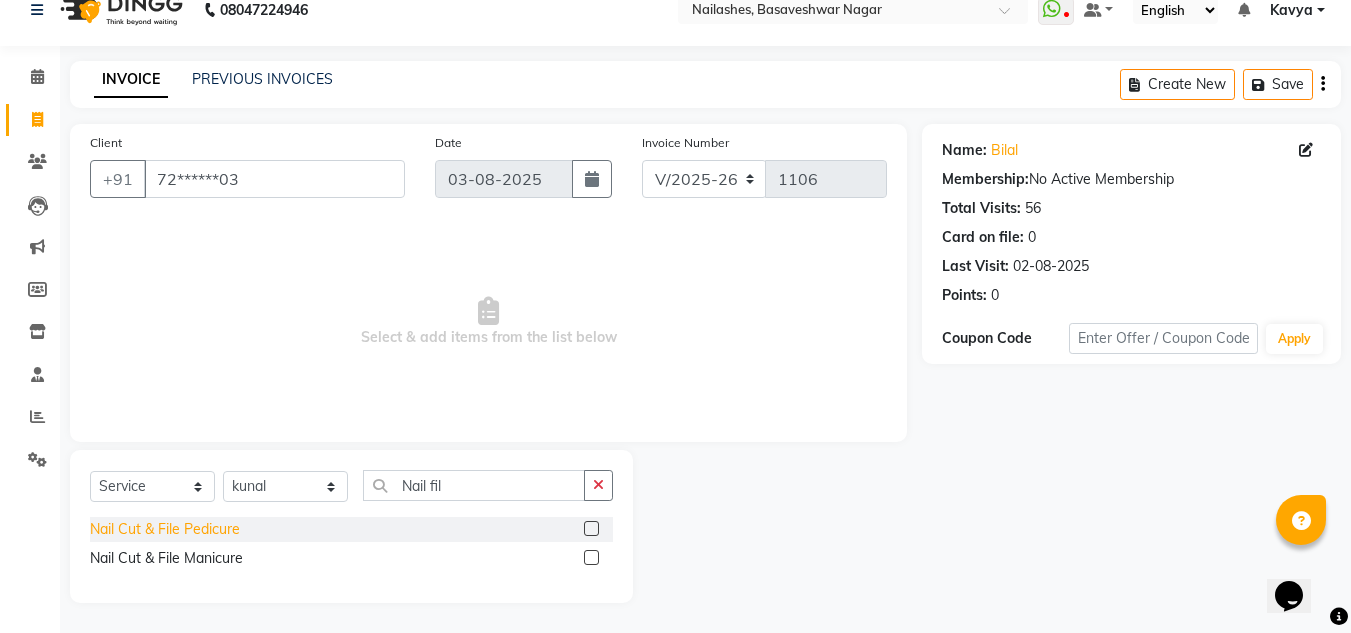 click on "Nail Cut & File Pedicure" 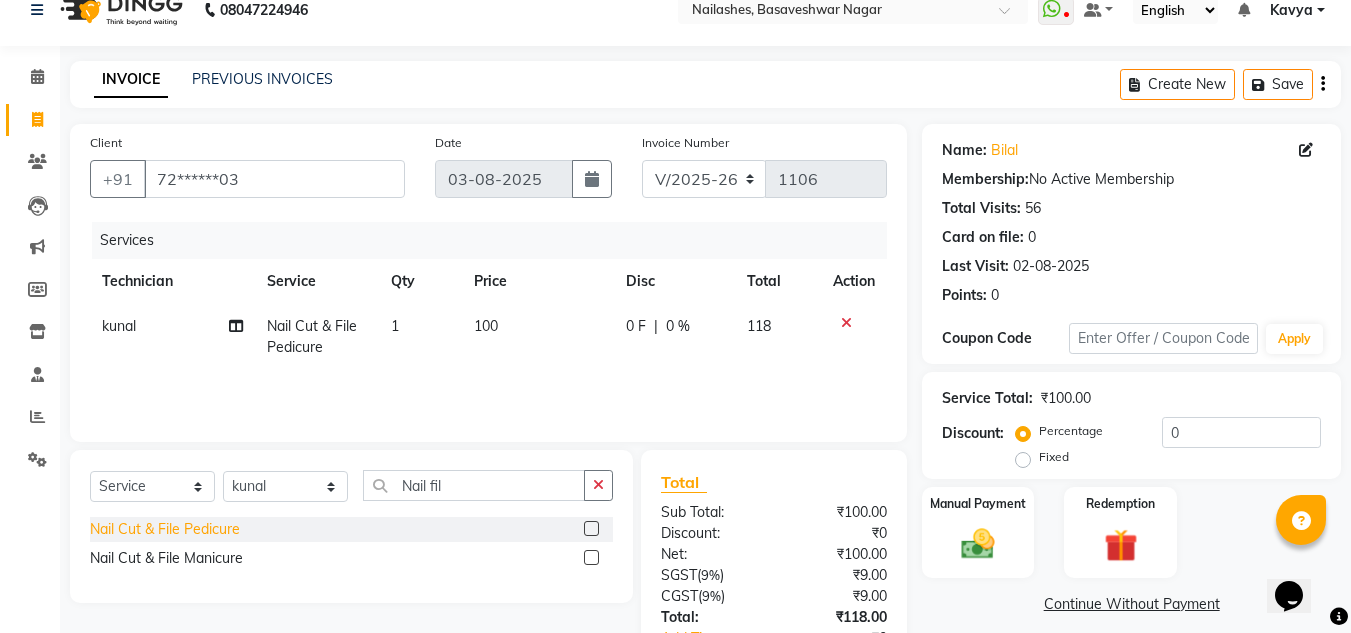 click on "Nail Cut & File Pedicure" 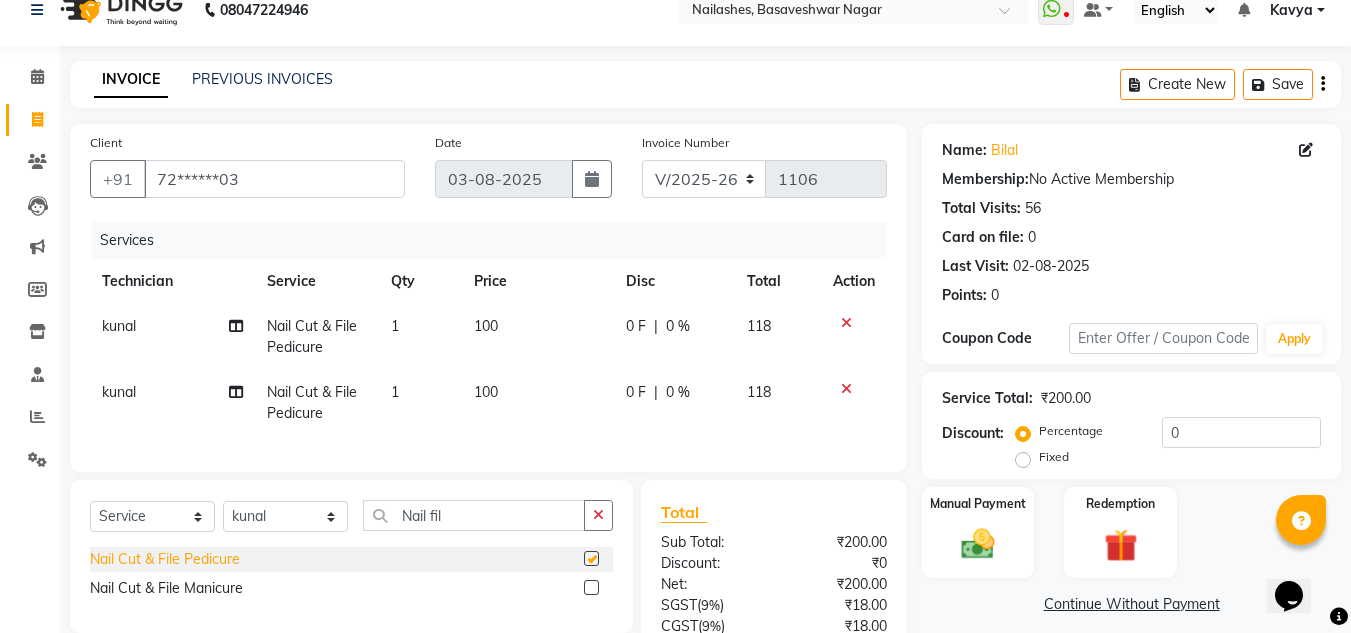 checkbox on "false" 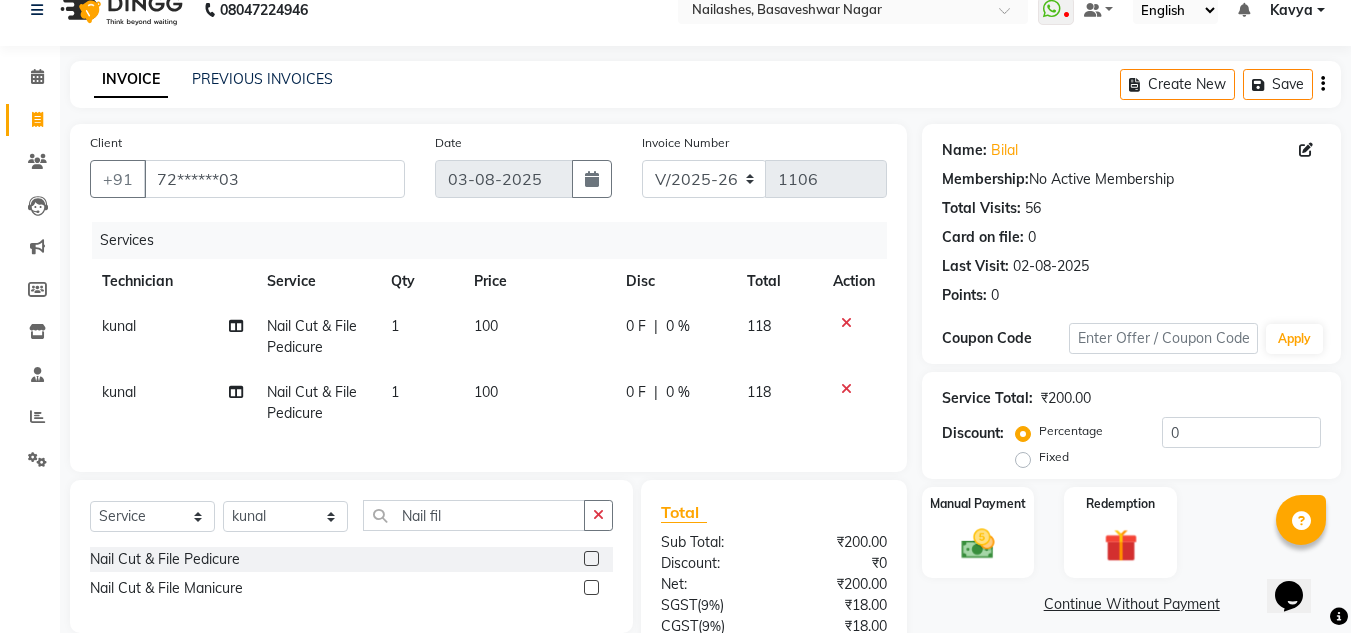 click on "100" 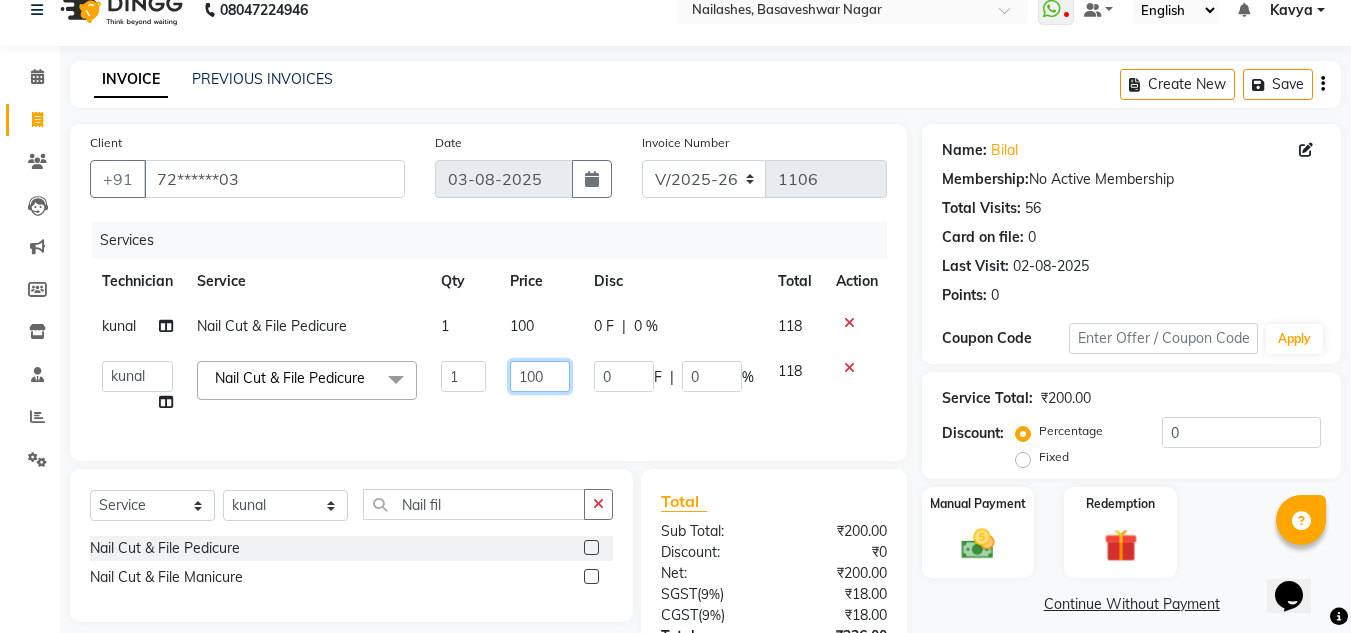 click on "100" 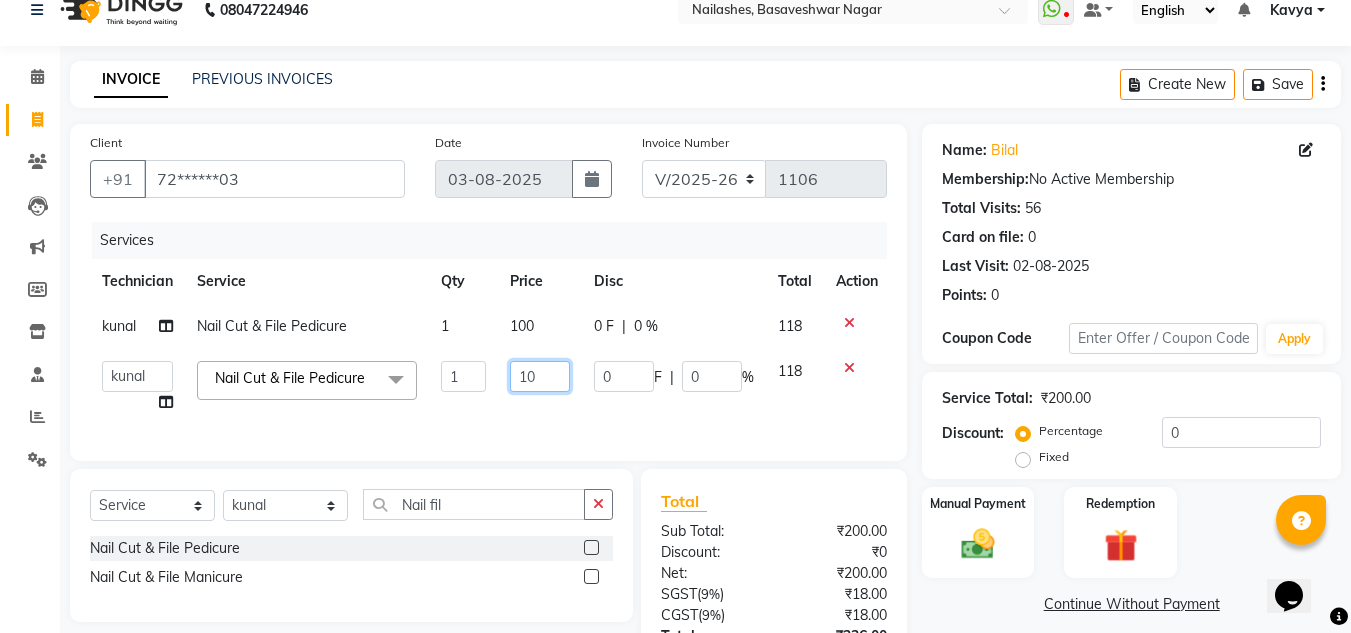 type on "1" 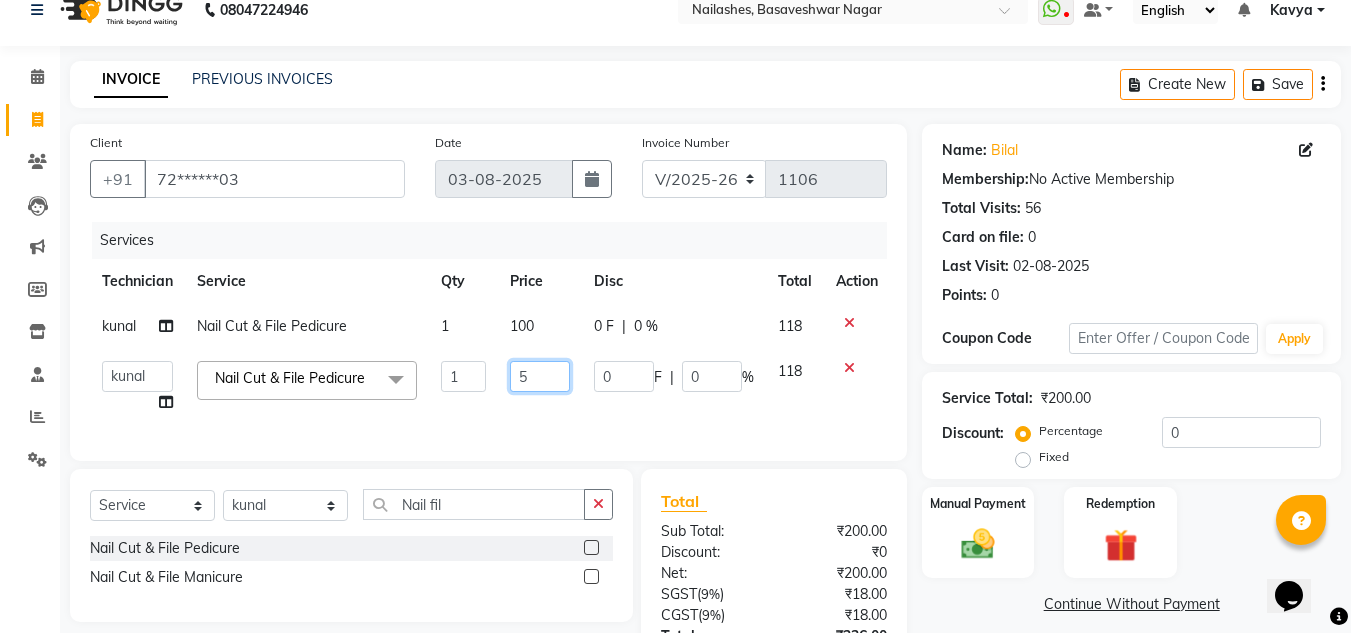 type on "50" 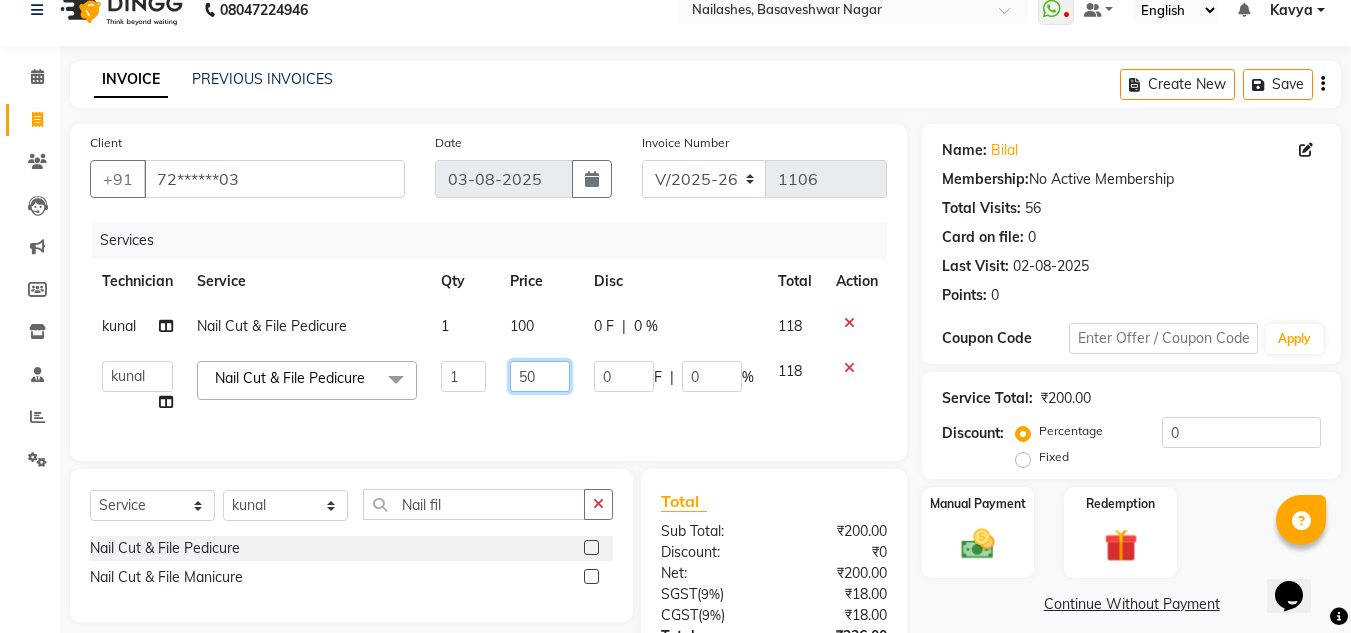 scroll, scrollTop: 201, scrollLeft: 0, axis: vertical 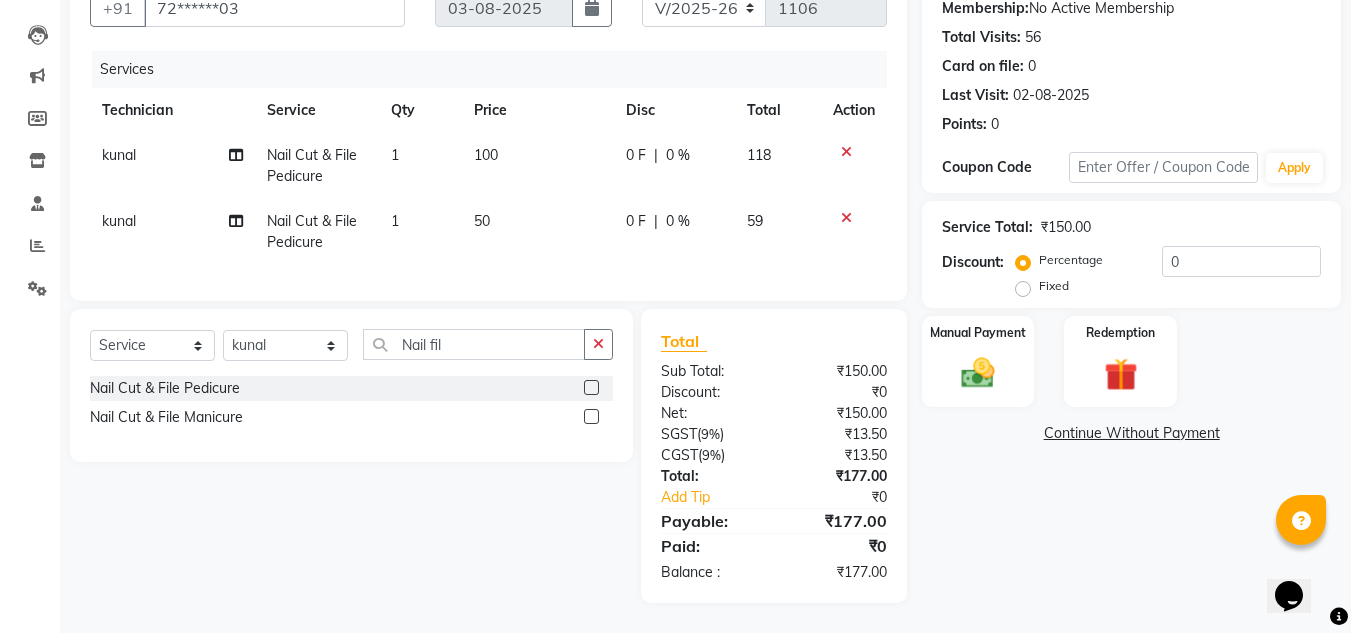 click on "Fixed" 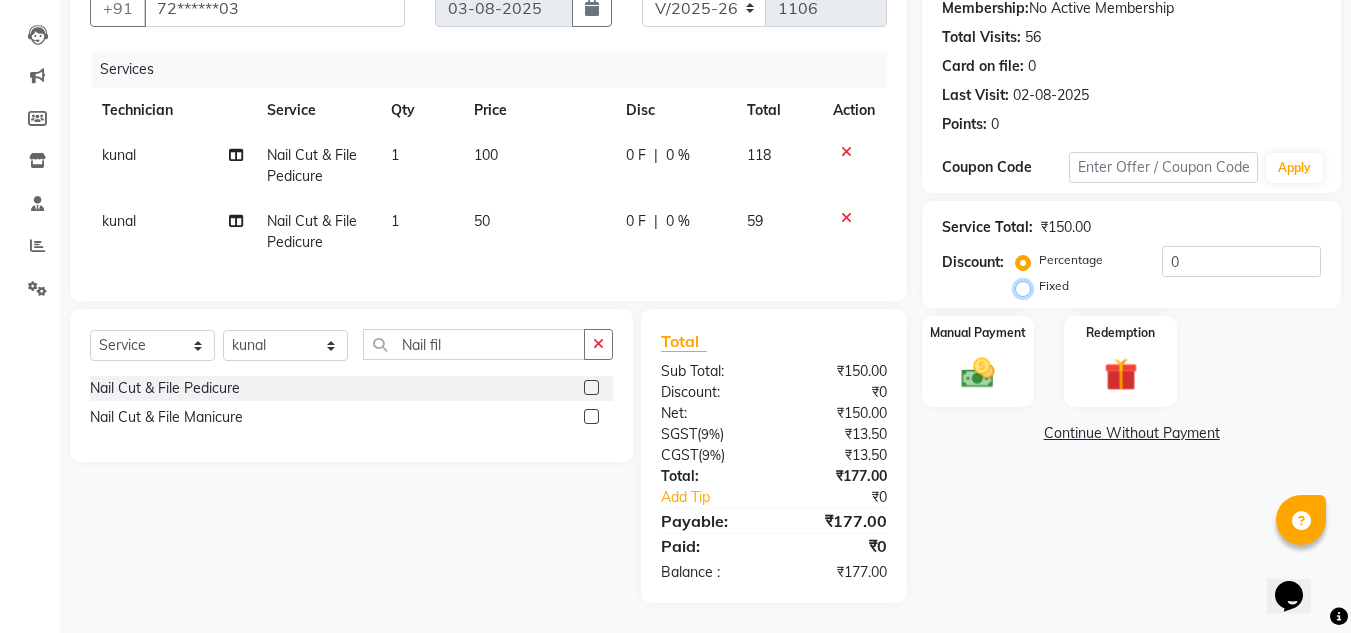 click on "Fixed" at bounding box center (1027, 286) 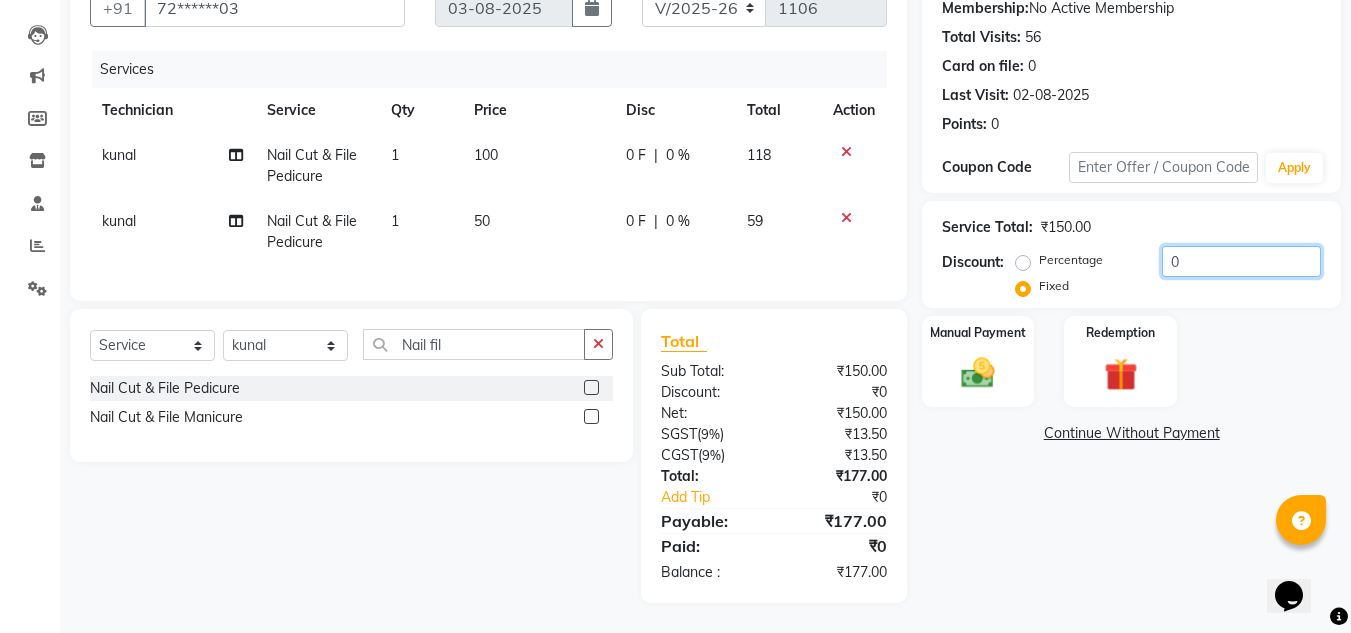 click on "0" 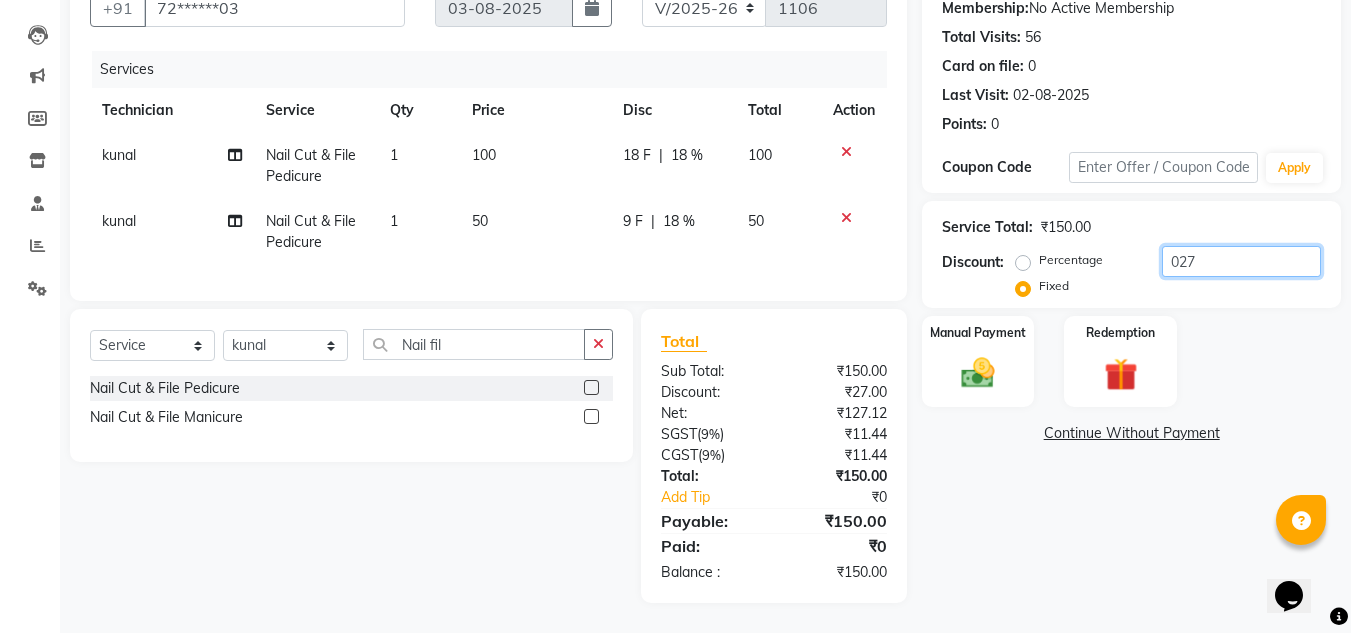 scroll, scrollTop: 212, scrollLeft: 0, axis: vertical 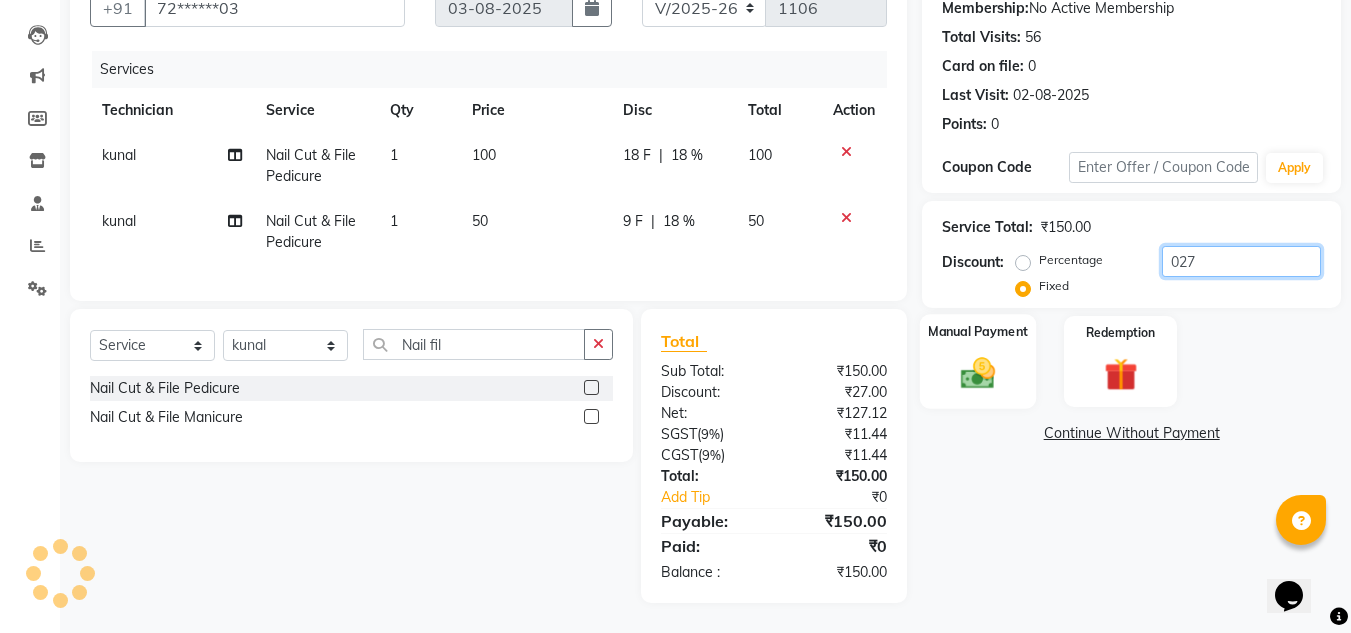 type on "027" 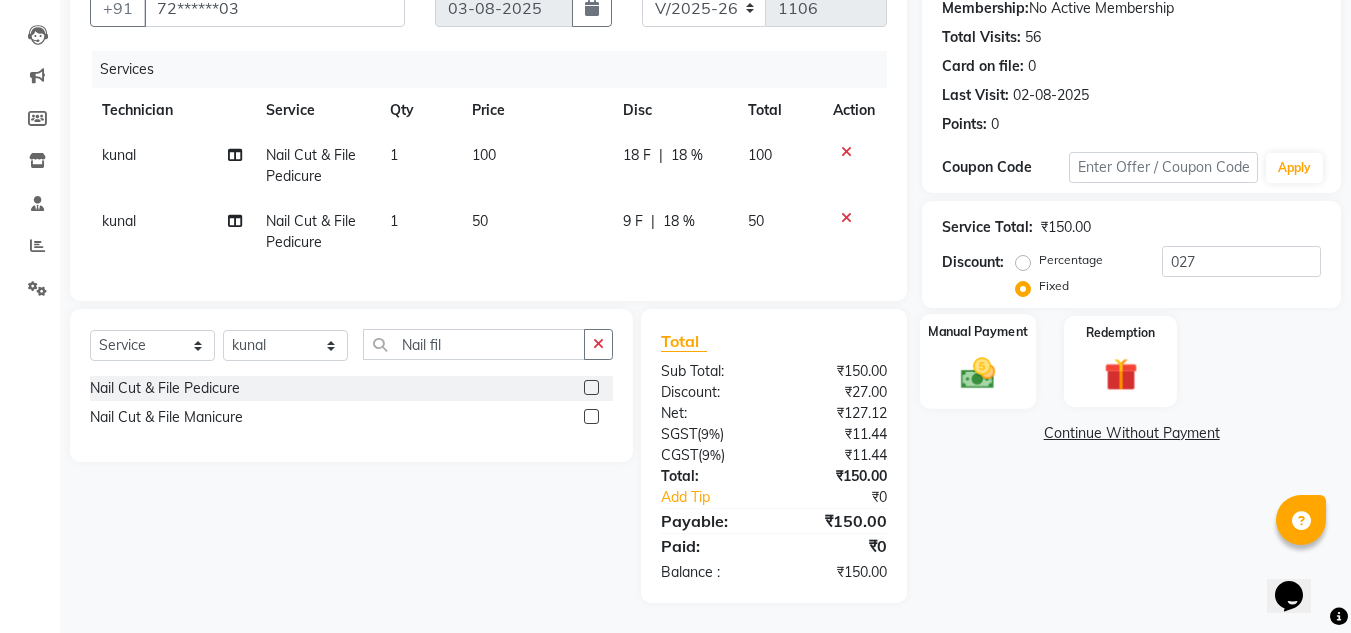 click 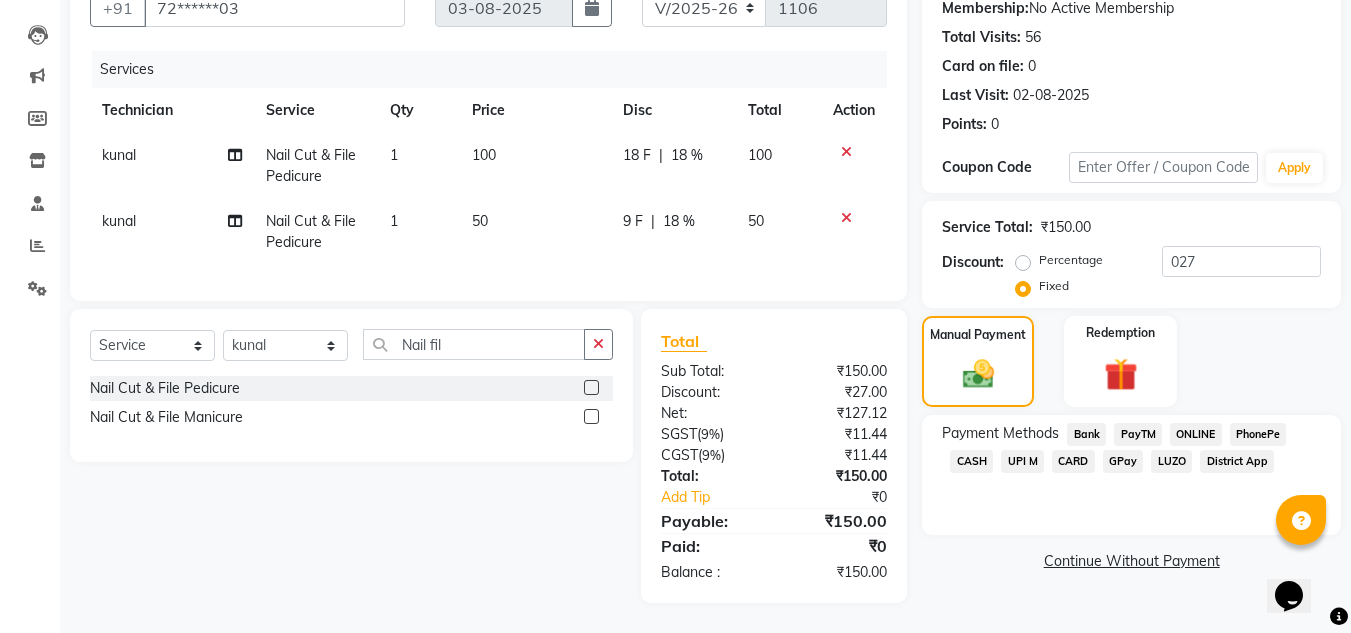 click on "ONLINE" 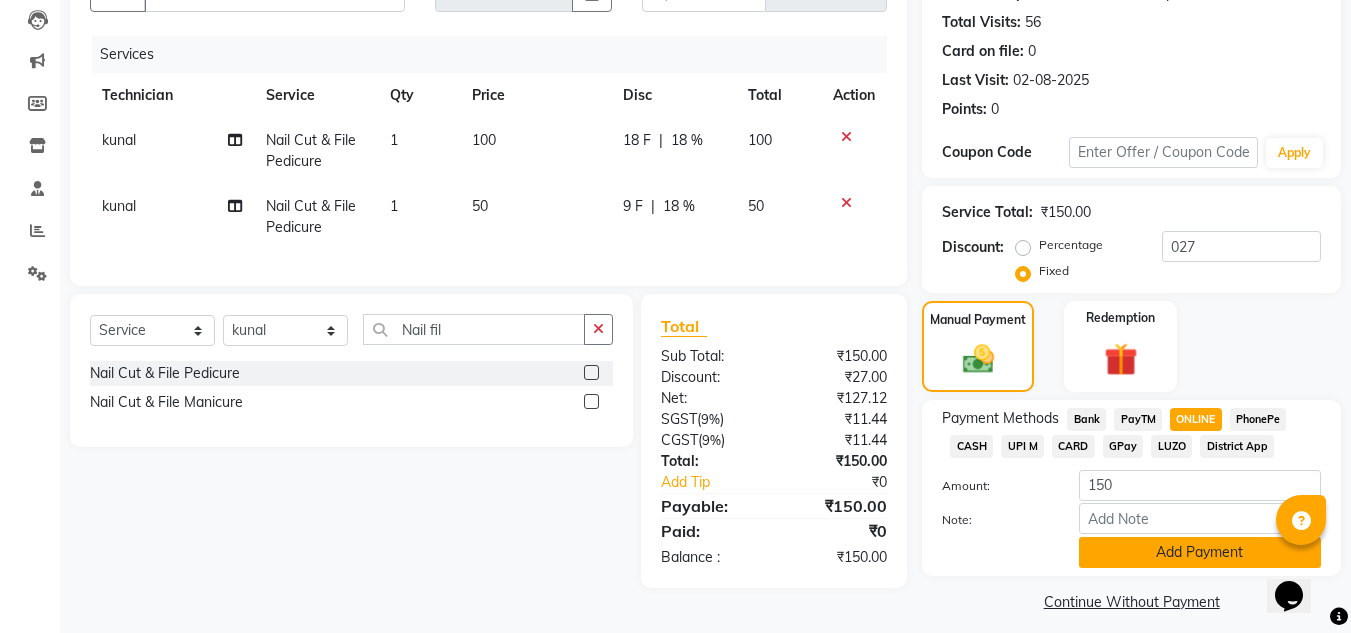 click on "Add Payment" 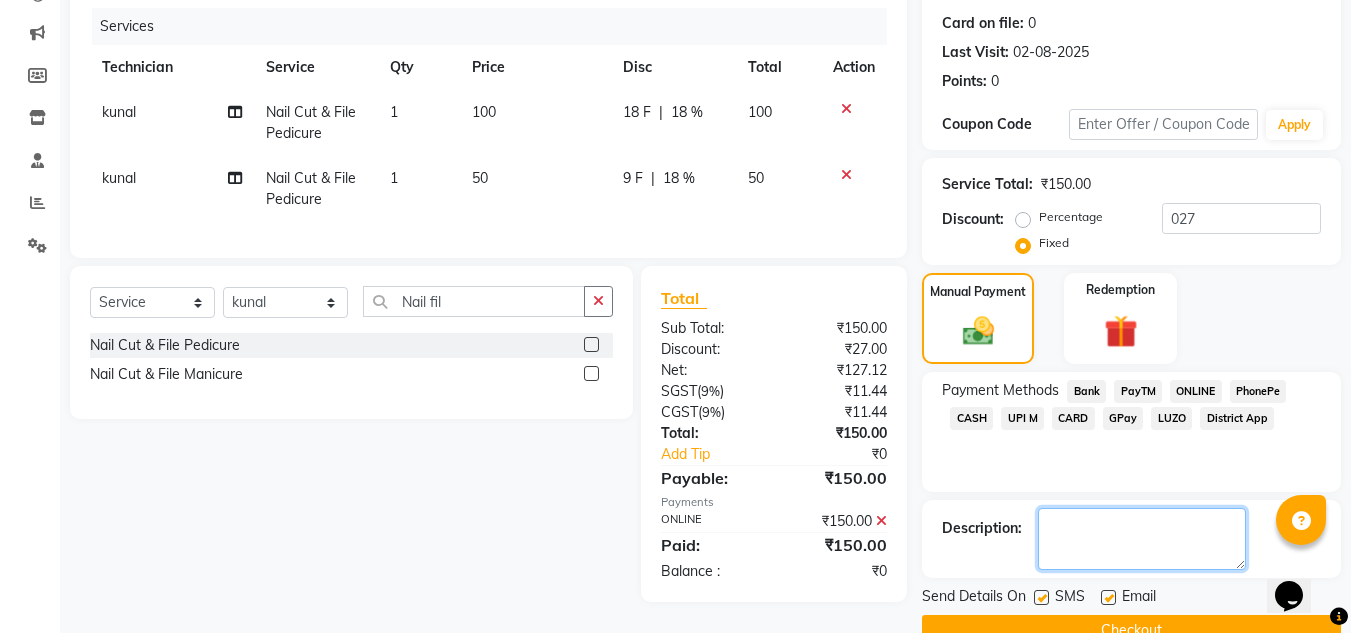 scroll, scrollTop: 283, scrollLeft: 0, axis: vertical 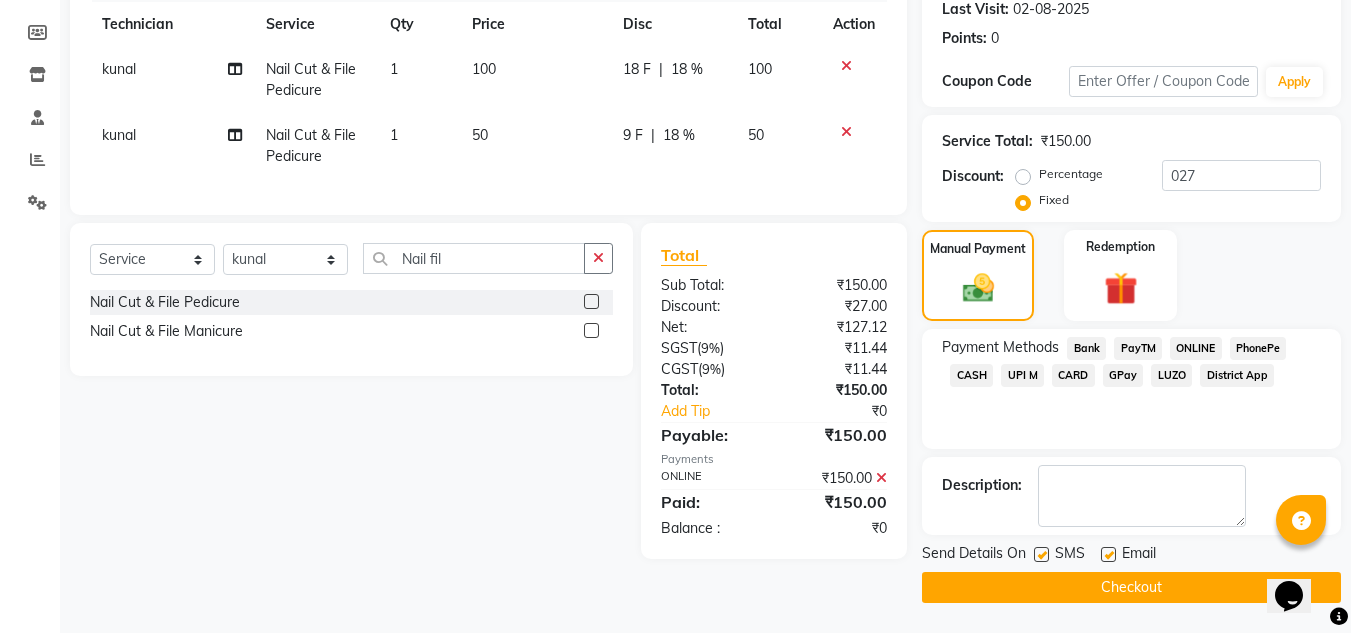 drag, startPoint x: 1183, startPoint y: 548, endPoint x: 1145, endPoint y: 590, distance: 56.63921 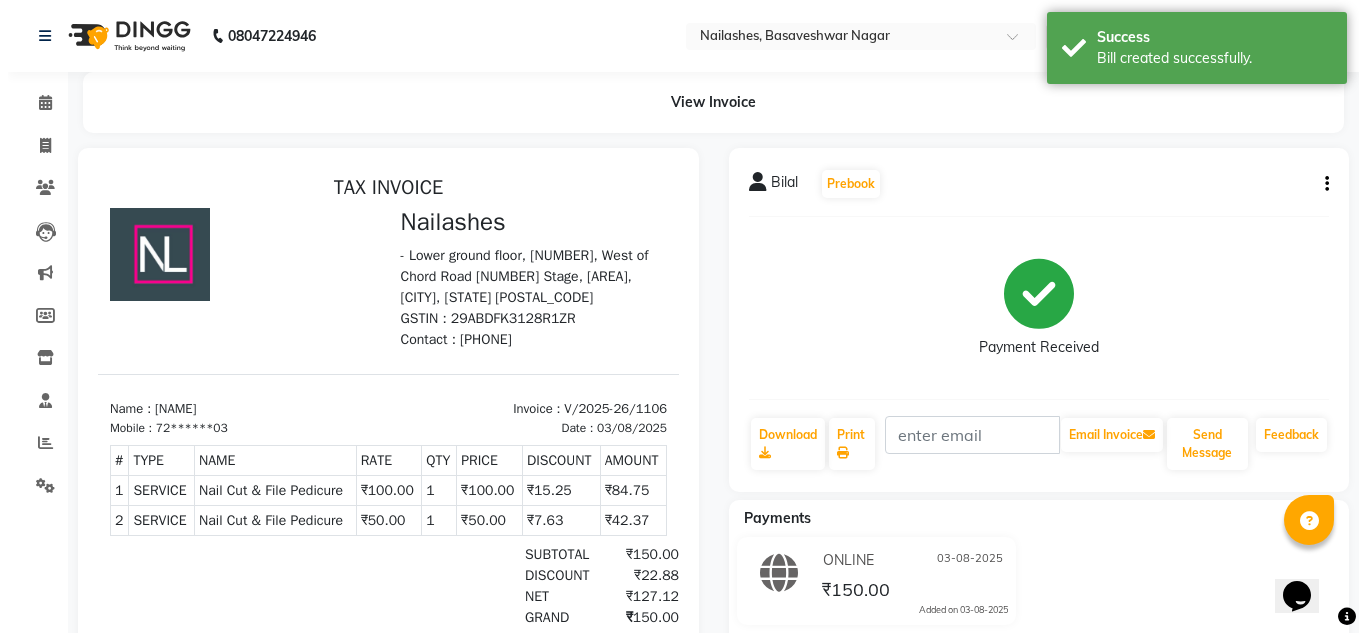 scroll, scrollTop: 0, scrollLeft: 0, axis: both 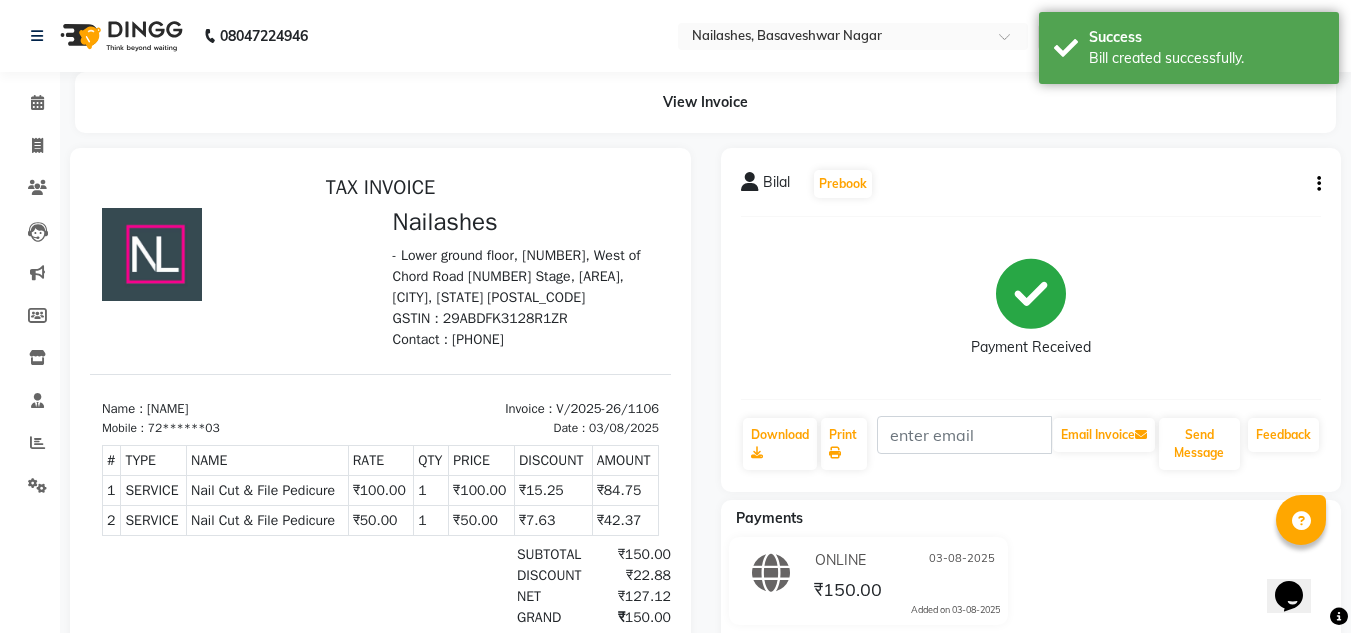 select on "service" 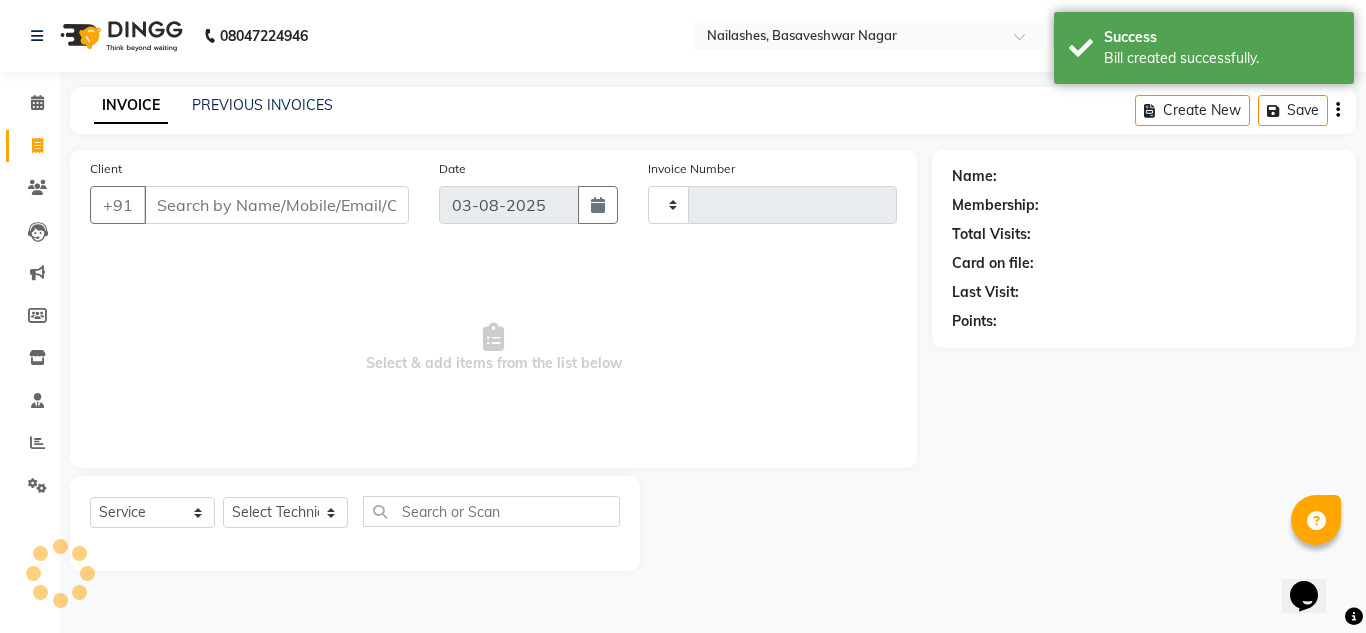 type on "1107" 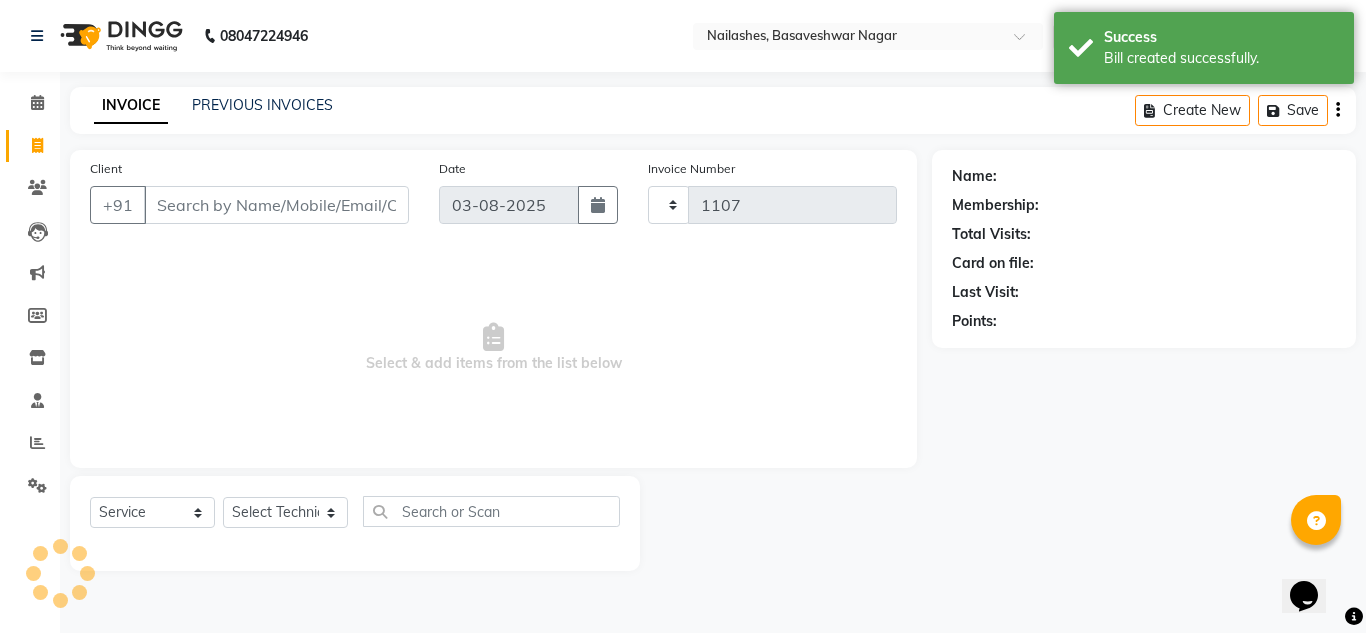 select on "7686" 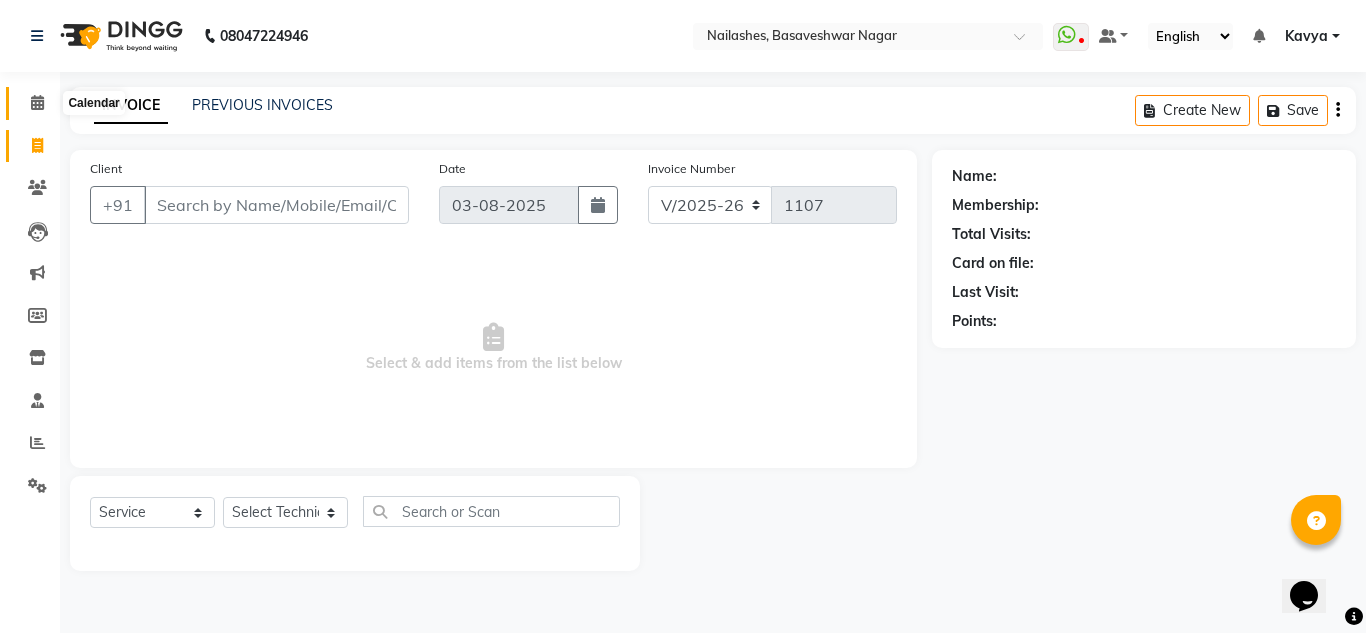 click 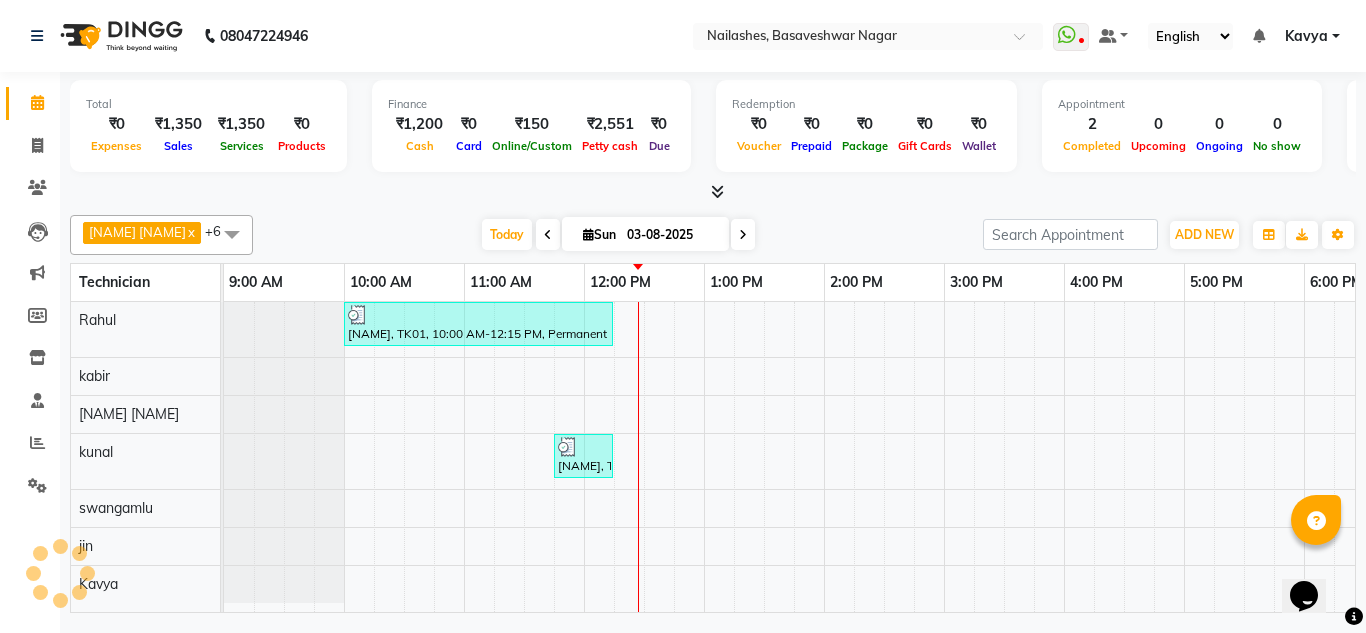 scroll, scrollTop: 0, scrollLeft: 0, axis: both 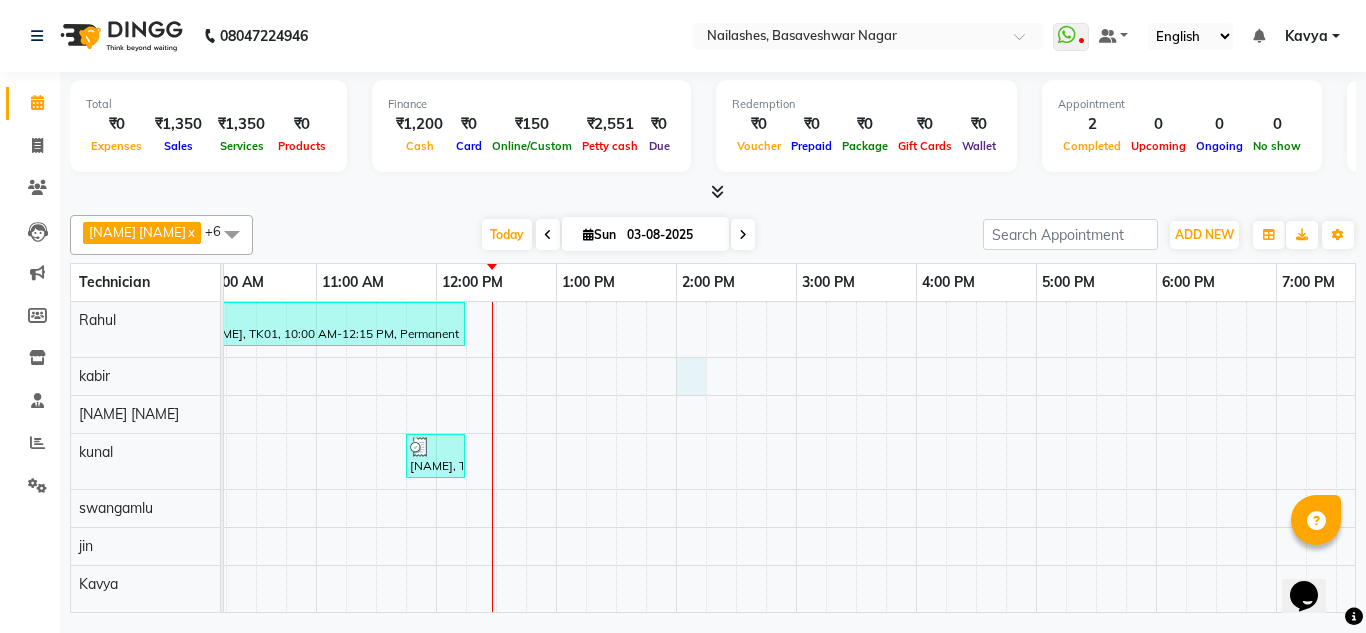 click on "[NAME], TK01, 10:00 AM-12:15 PM, Permanent Nail Paint - Solid Color (Hand),Nail Extension - Acrylic (Hand),Nail Art - Glitter Per Finger (Hand)     [NAME], TK02, 11:45 AM-12:15 PM, Nail Cut & File Pedicure,Nail Cut & File Pedicure" at bounding box center [856, 457] 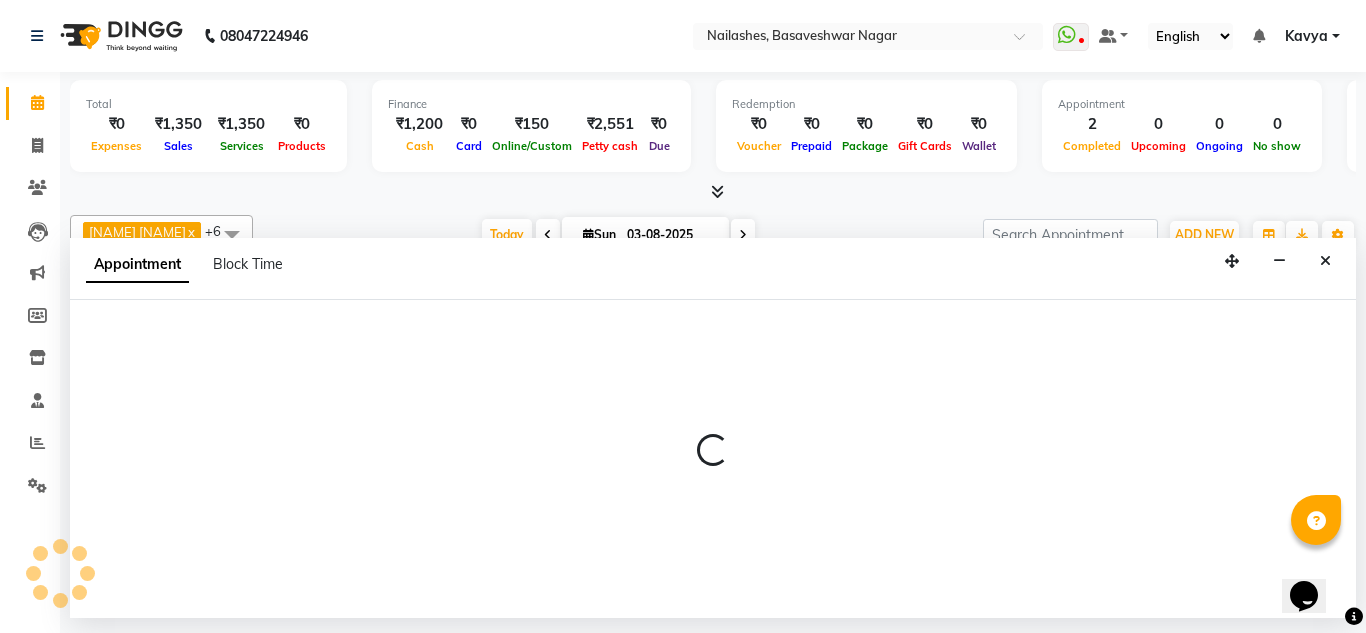 select on "81673" 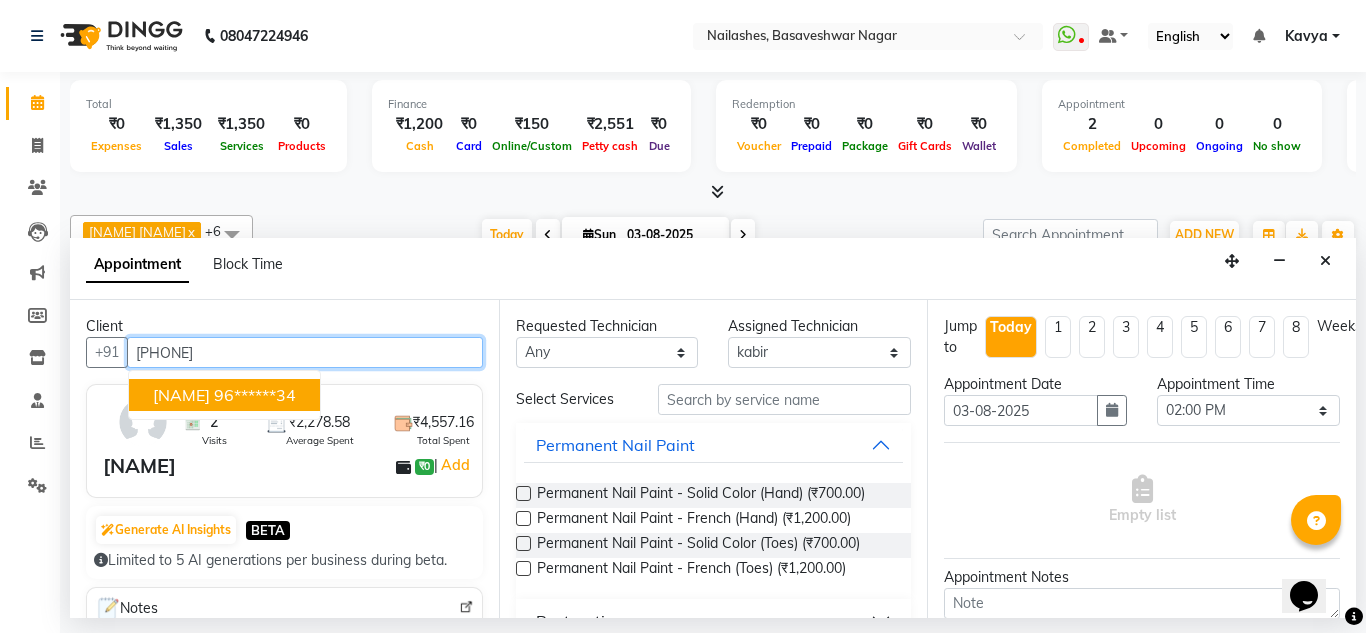 click on "96******34" at bounding box center (255, 395) 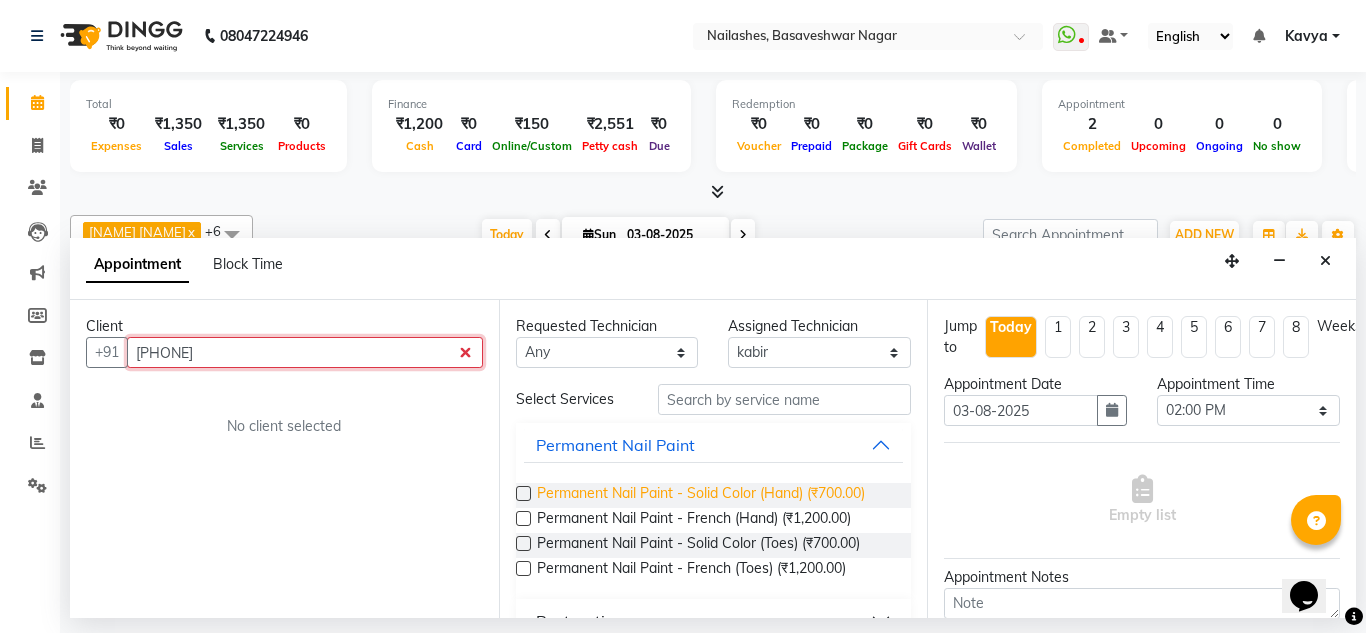 type on "[PHONE]" 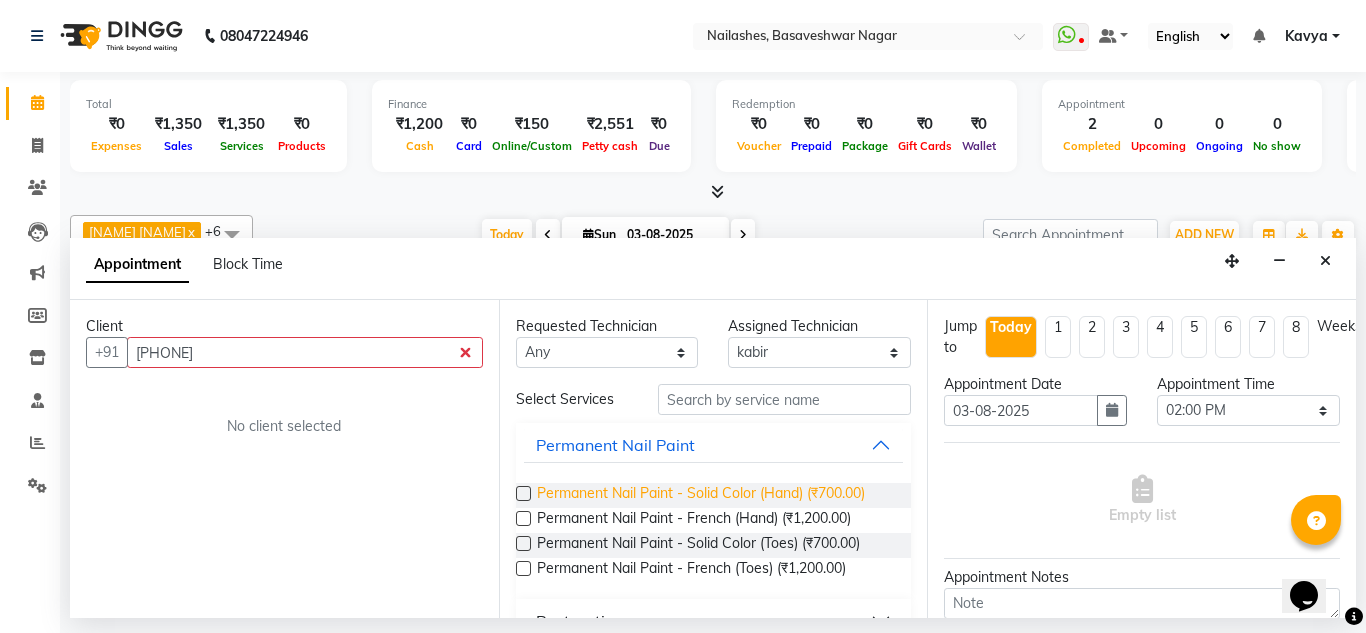 click on "Permanent Nail Paint - Solid Color (Hand) (₹700.00)" at bounding box center (701, 495) 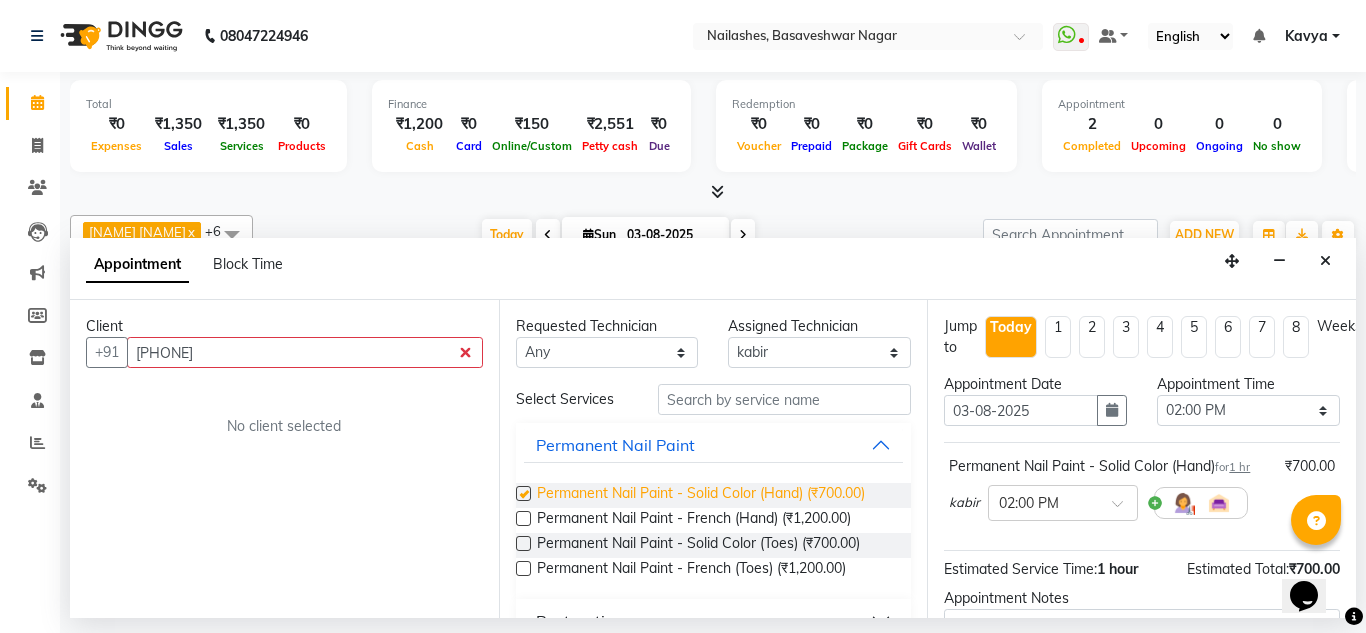 checkbox on "false" 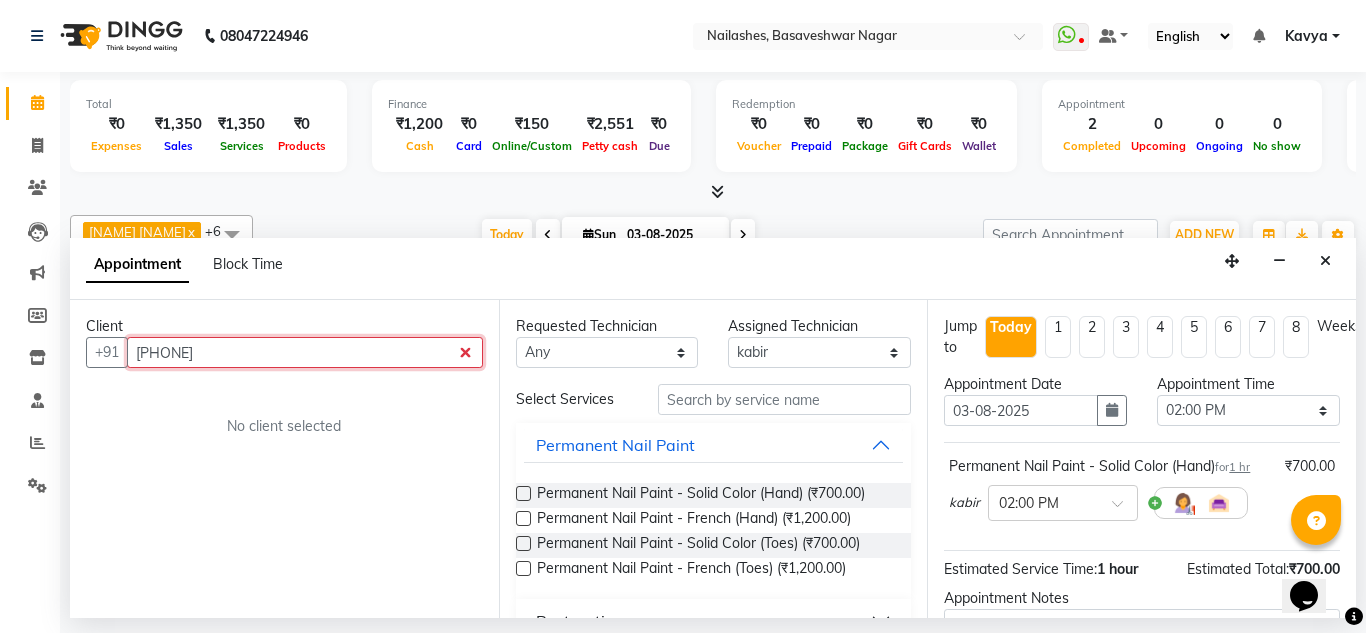 click on "[PHONE]" at bounding box center (305, 352) 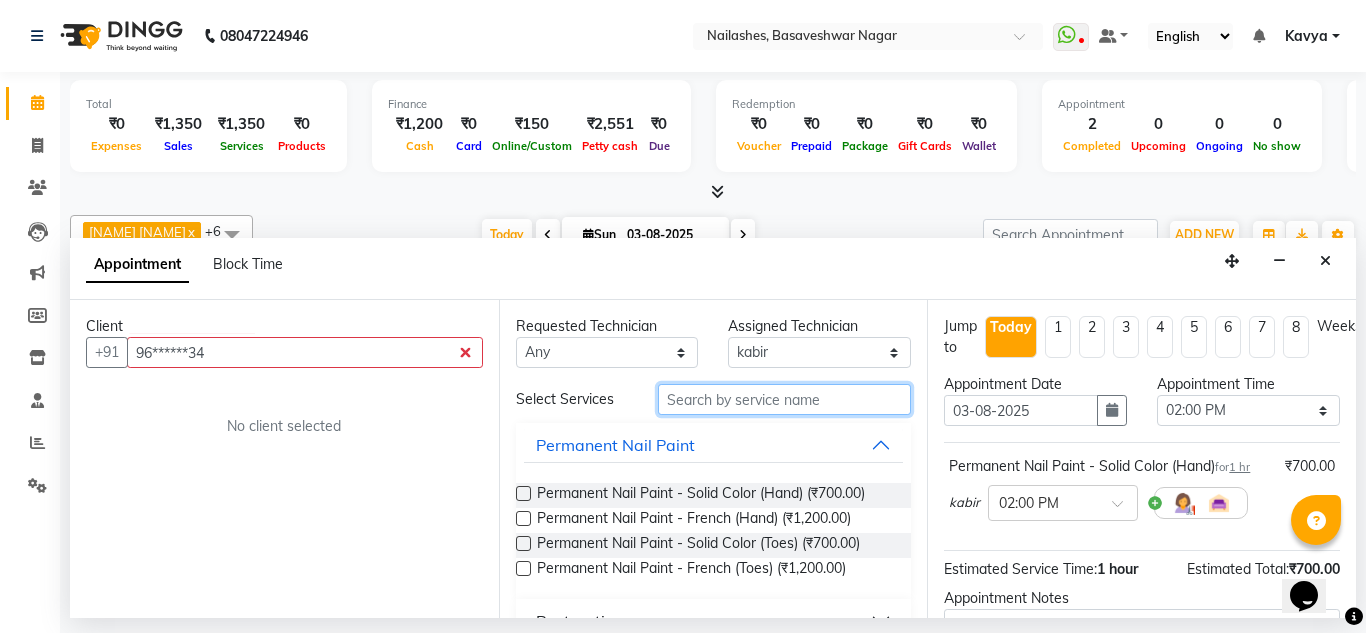 click at bounding box center [785, 399] 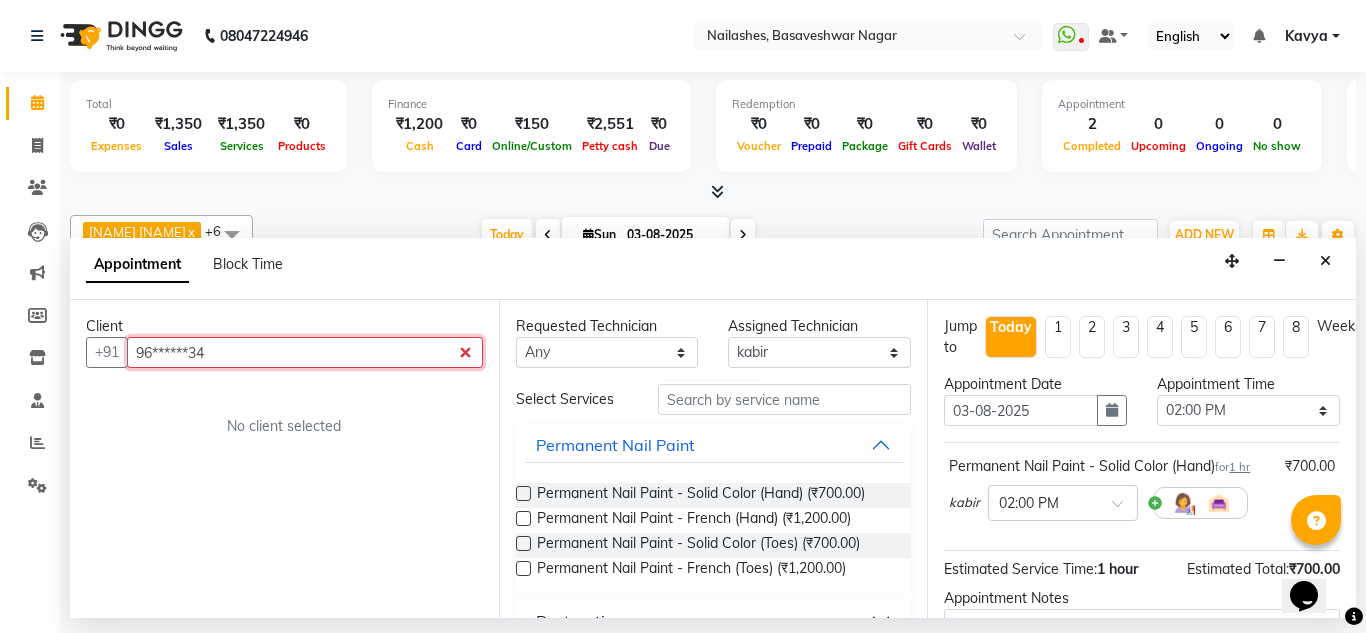 click on "96******34" at bounding box center (305, 352) 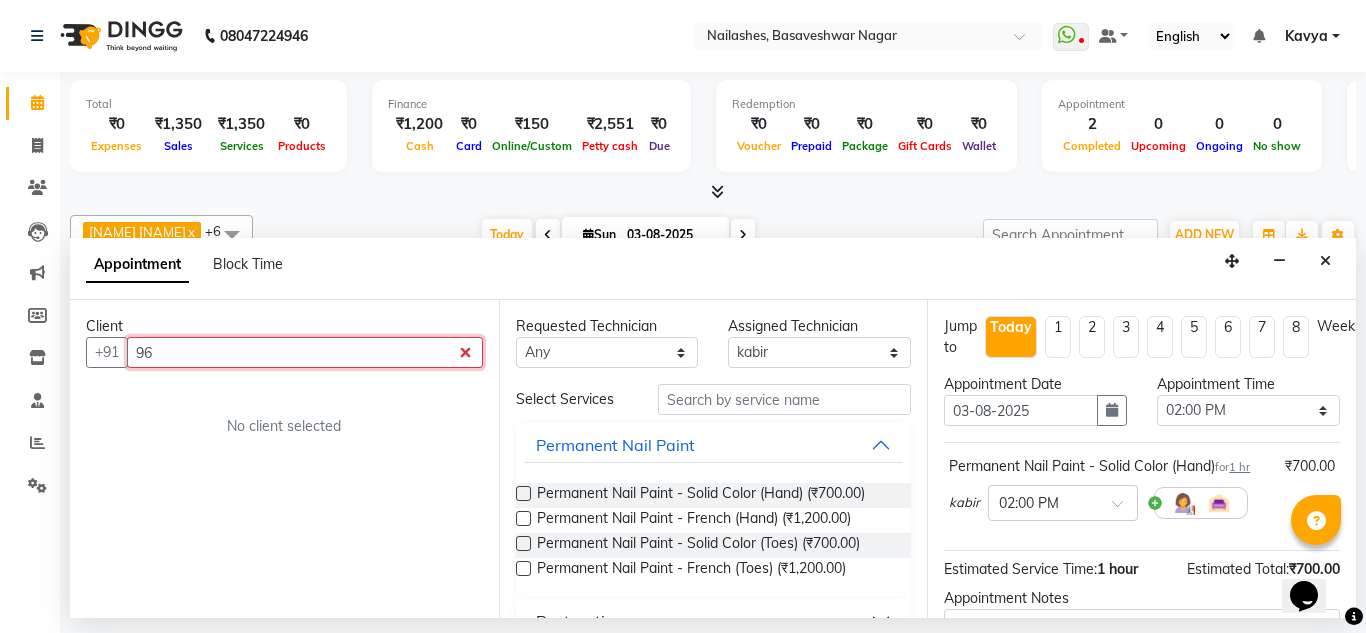type on "9" 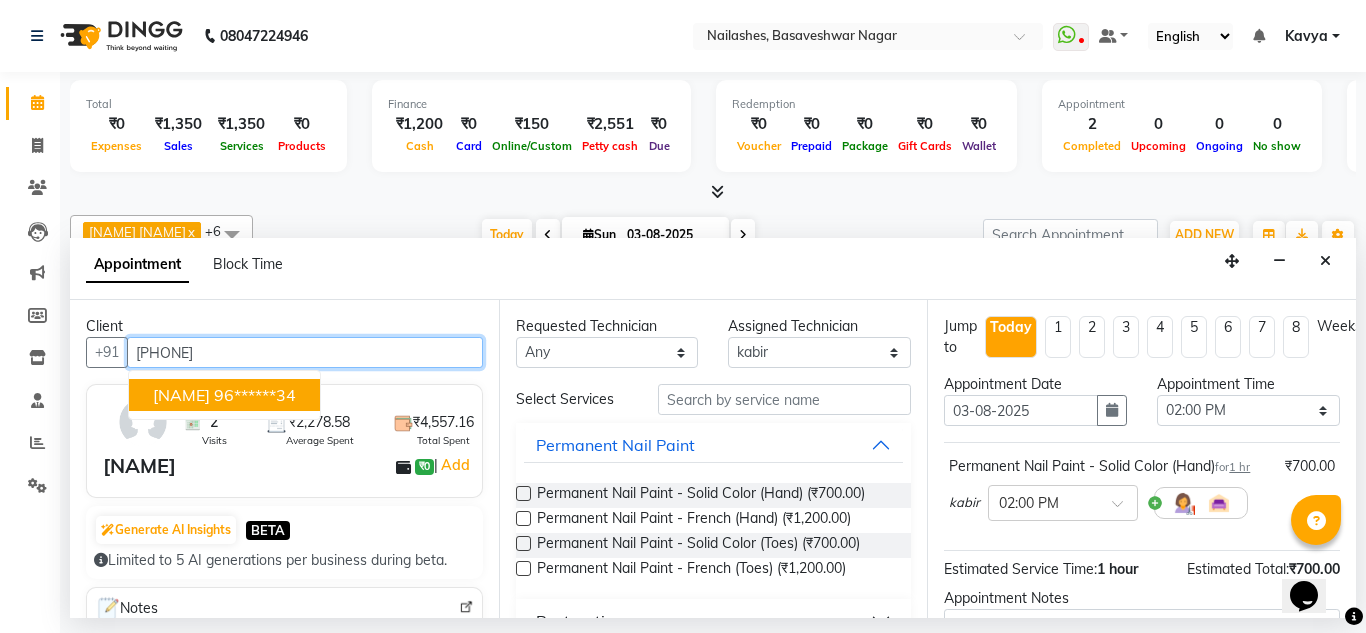 click on "96******34" at bounding box center [255, 395] 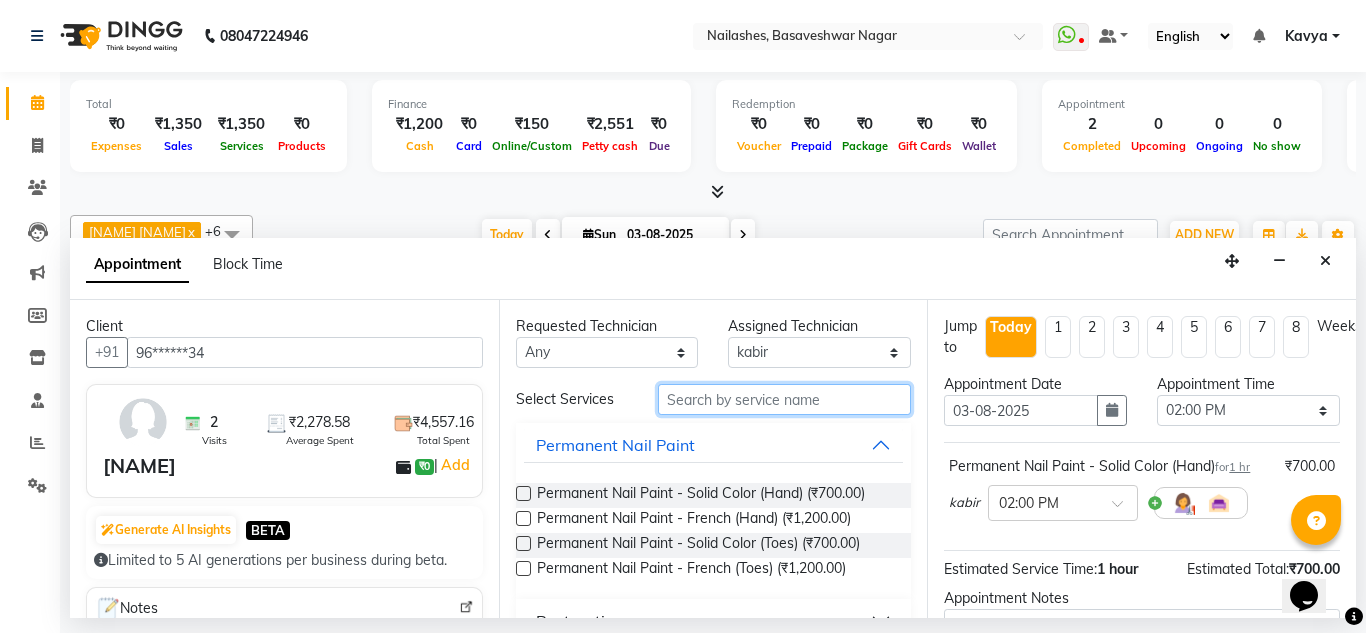 click at bounding box center [785, 399] 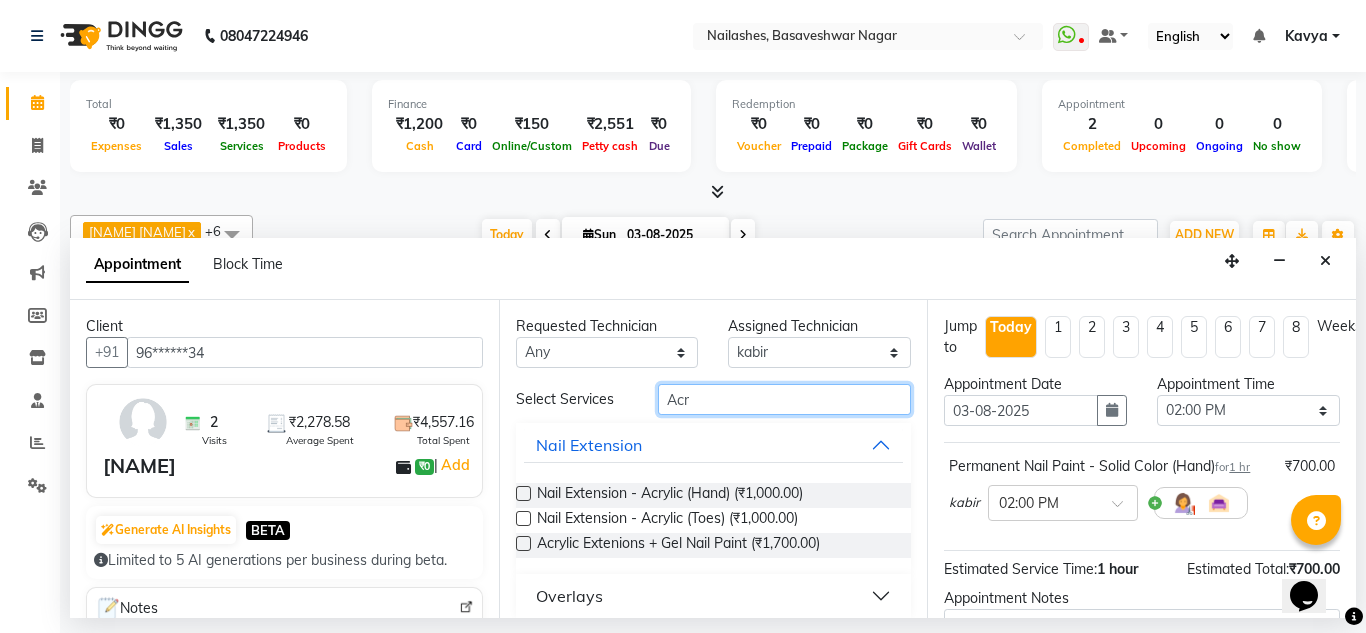 click on "Acr" at bounding box center (785, 399) 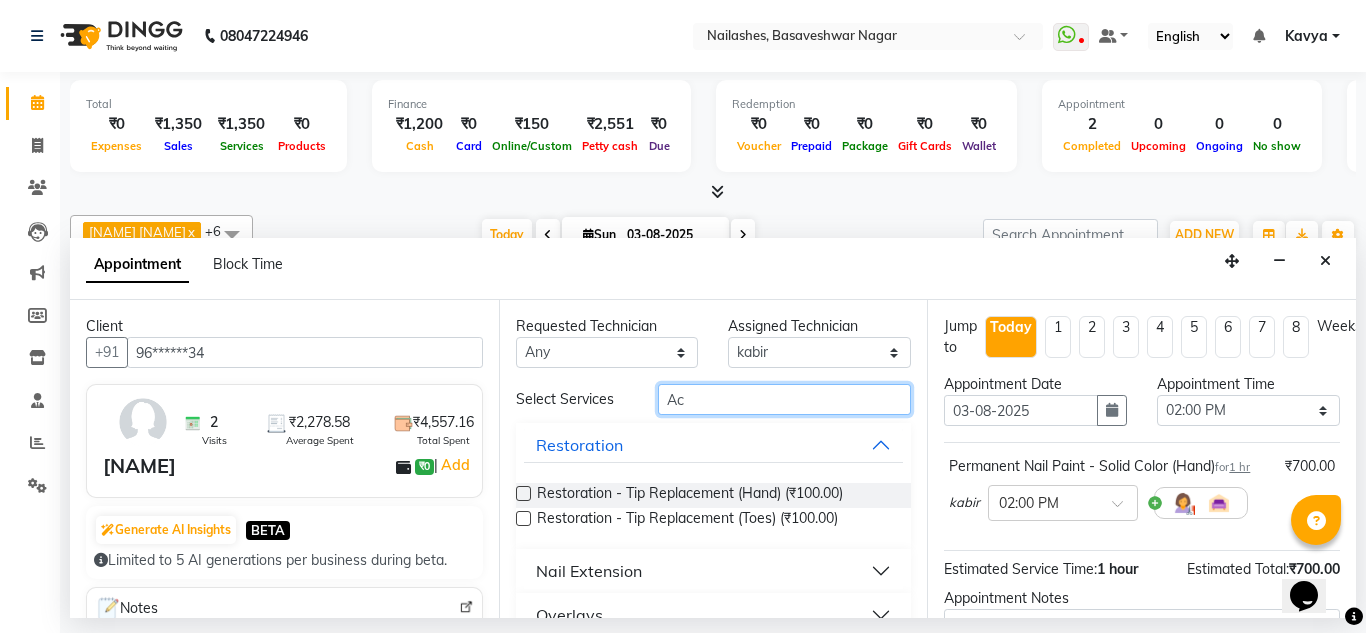 type on "A" 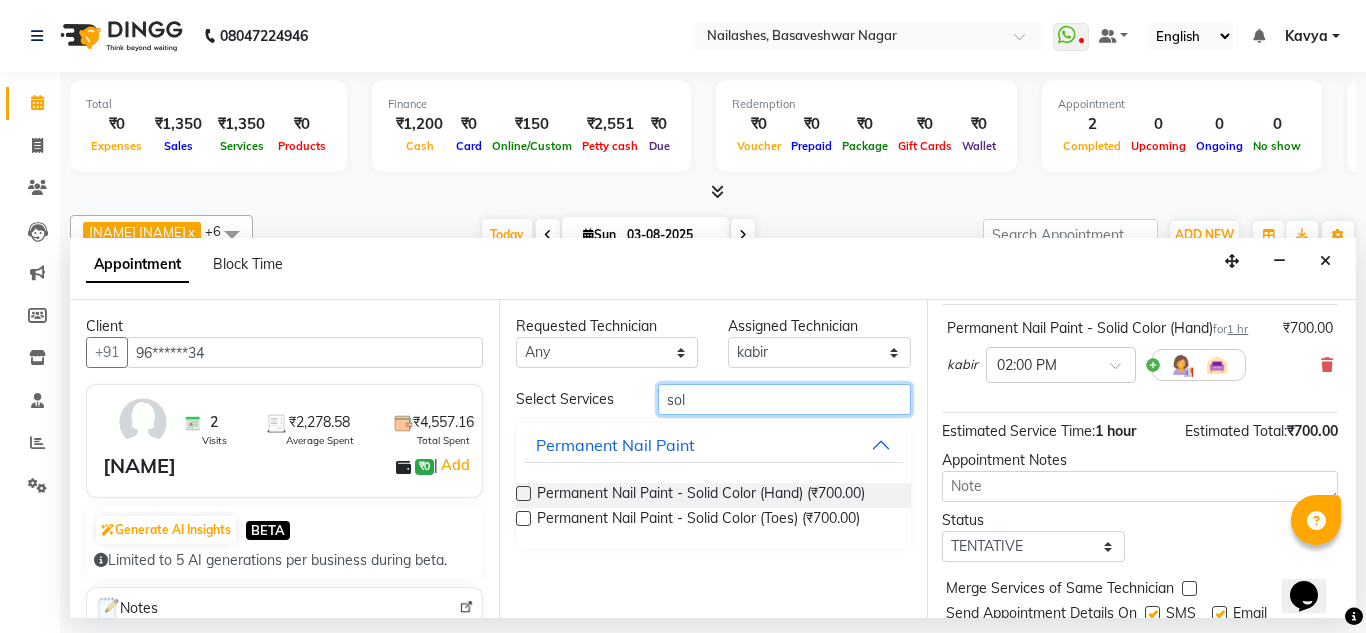 scroll, scrollTop: 0, scrollLeft: 2, axis: horizontal 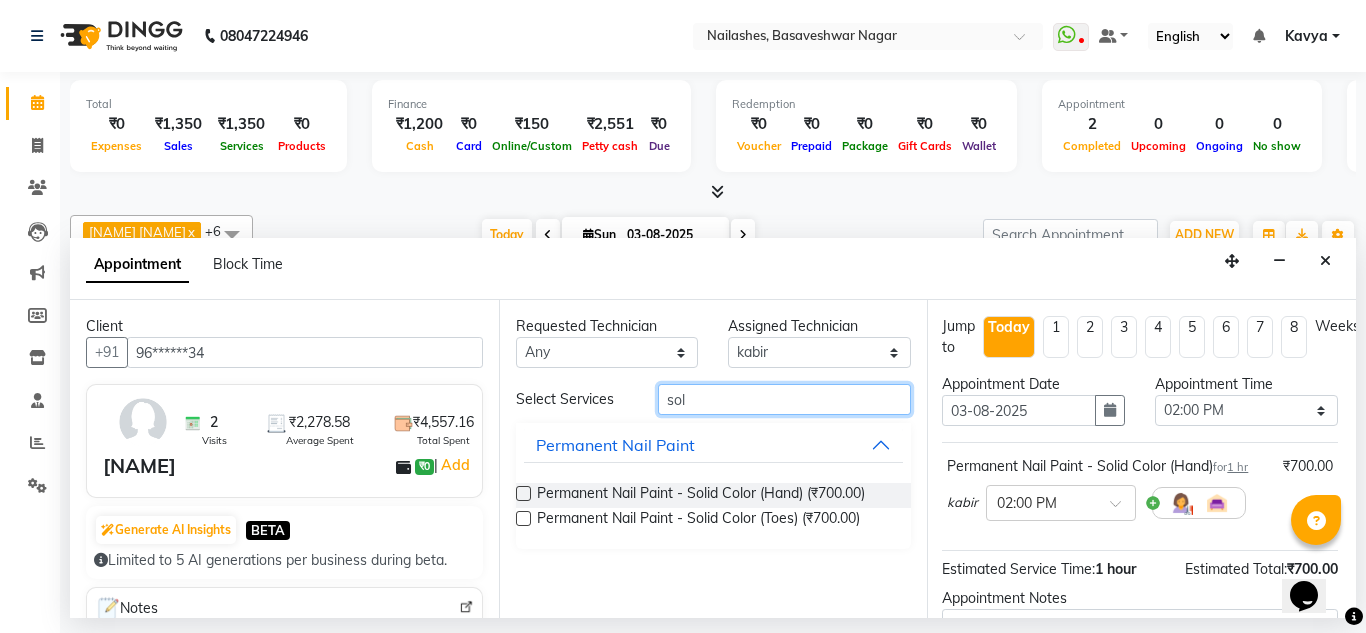 click on "sol" at bounding box center [785, 399] 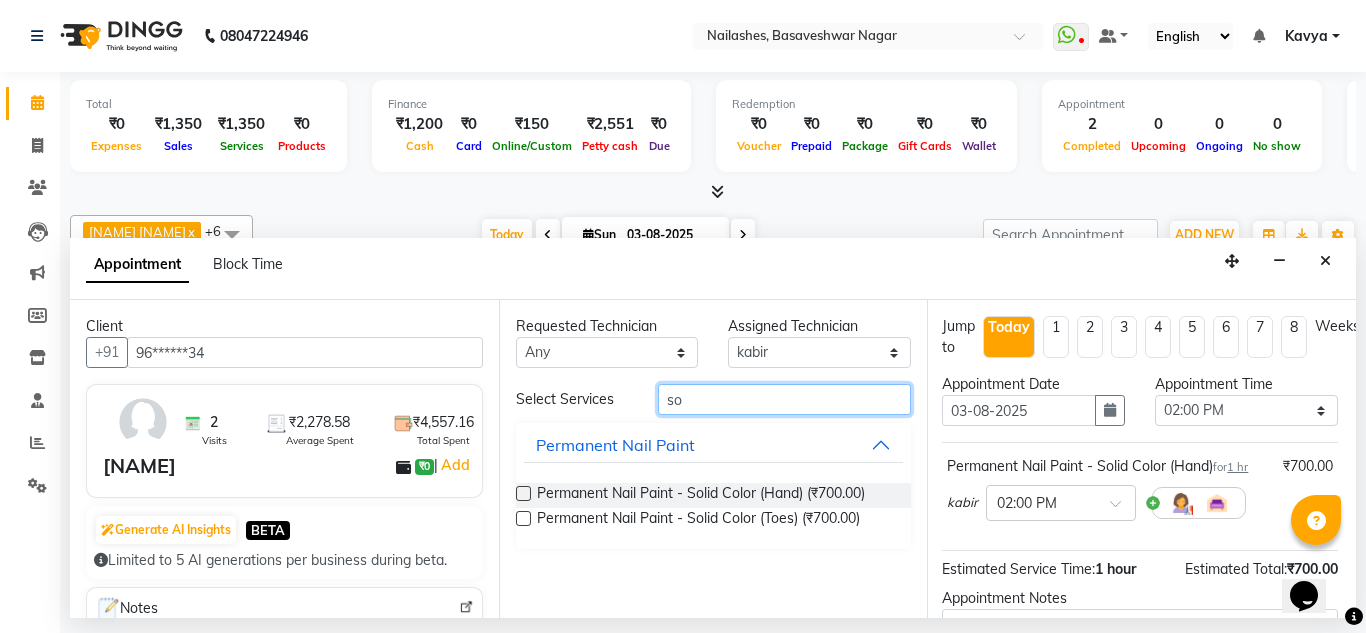 type on "s" 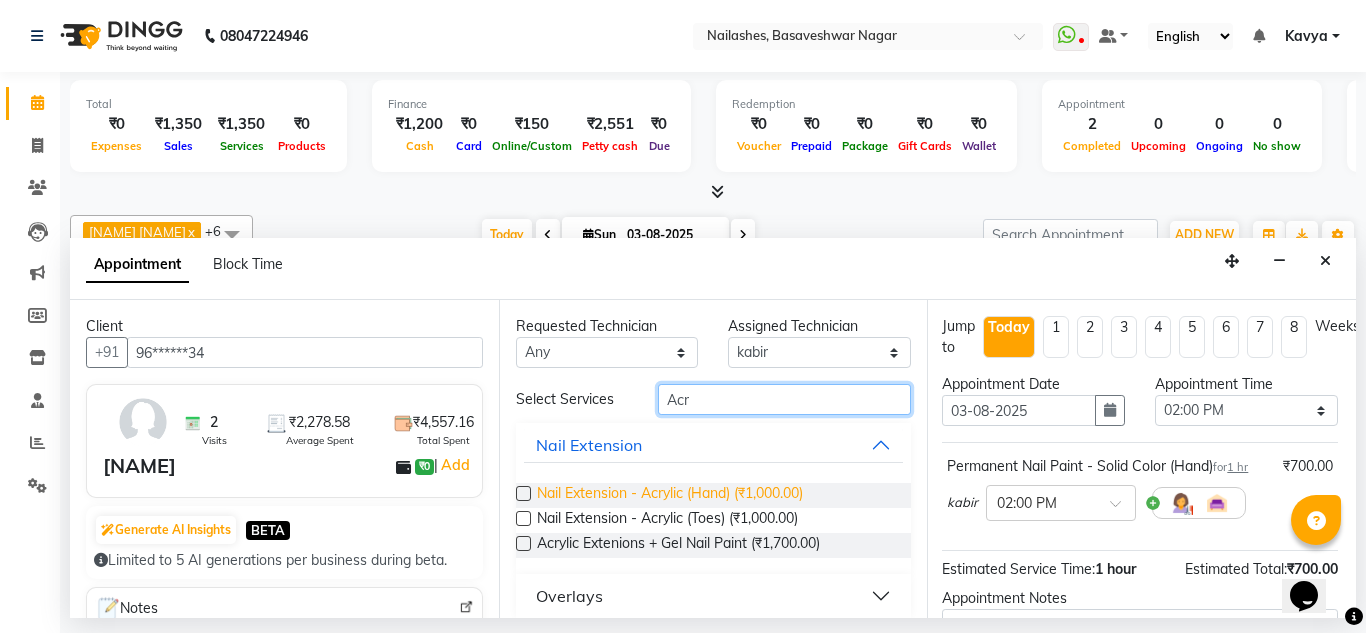 type on "Acr" 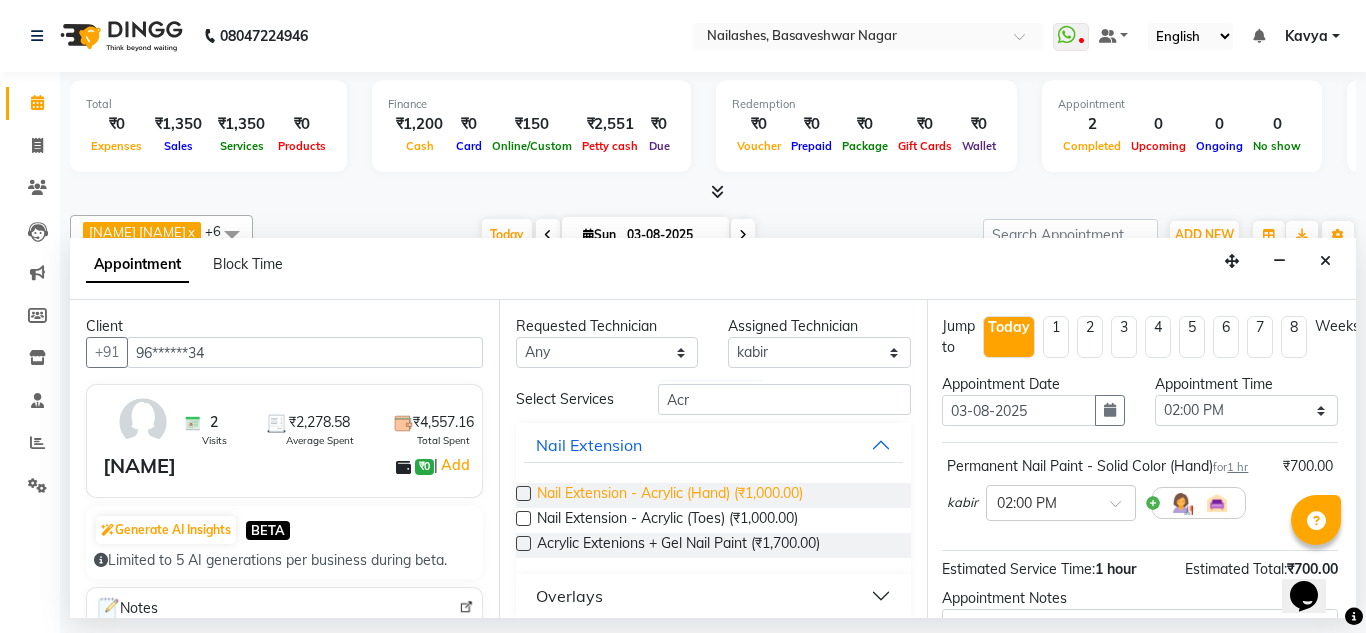 click on "Nail Extension - Acrylic (Hand) (₹1,000.00)" at bounding box center [670, 495] 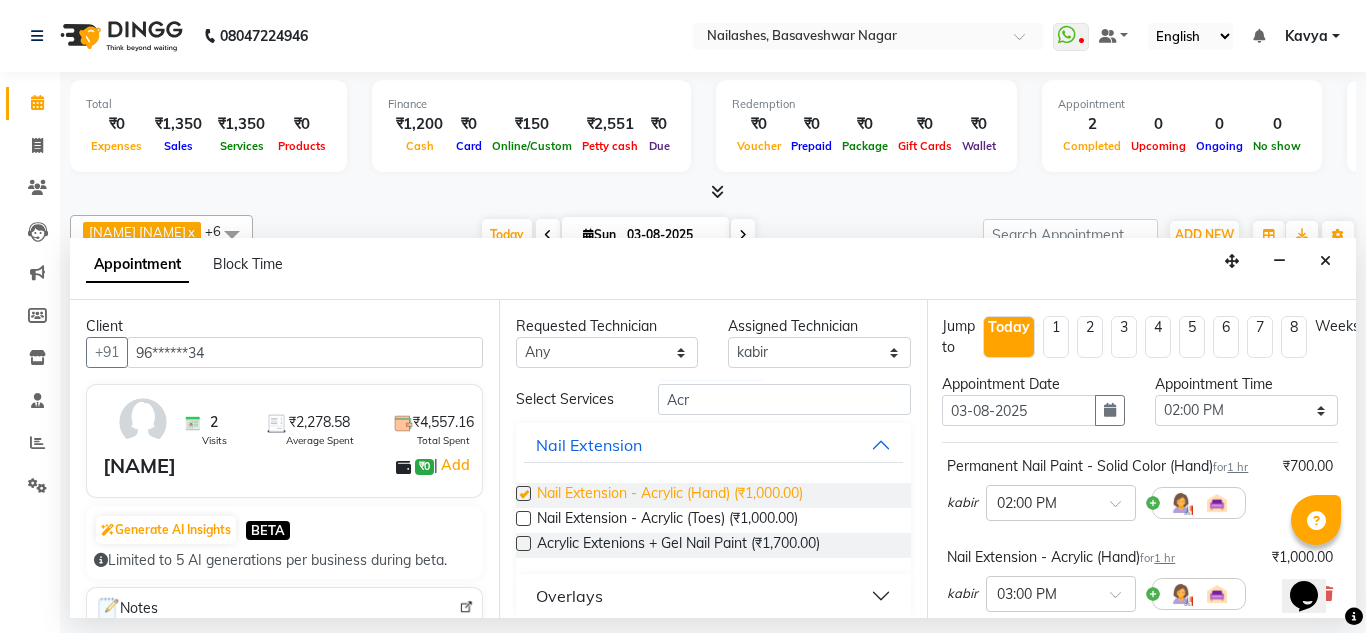 checkbox on "false" 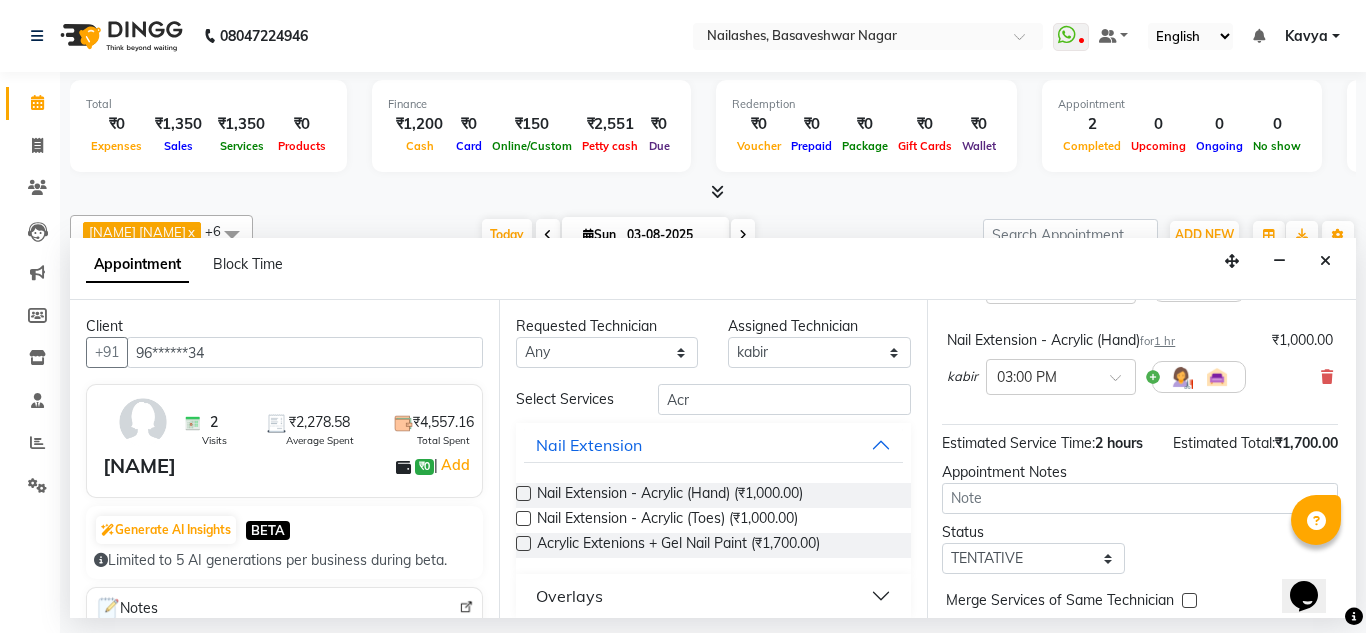 scroll, scrollTop: 356, scrollLeft: 2, axis: both 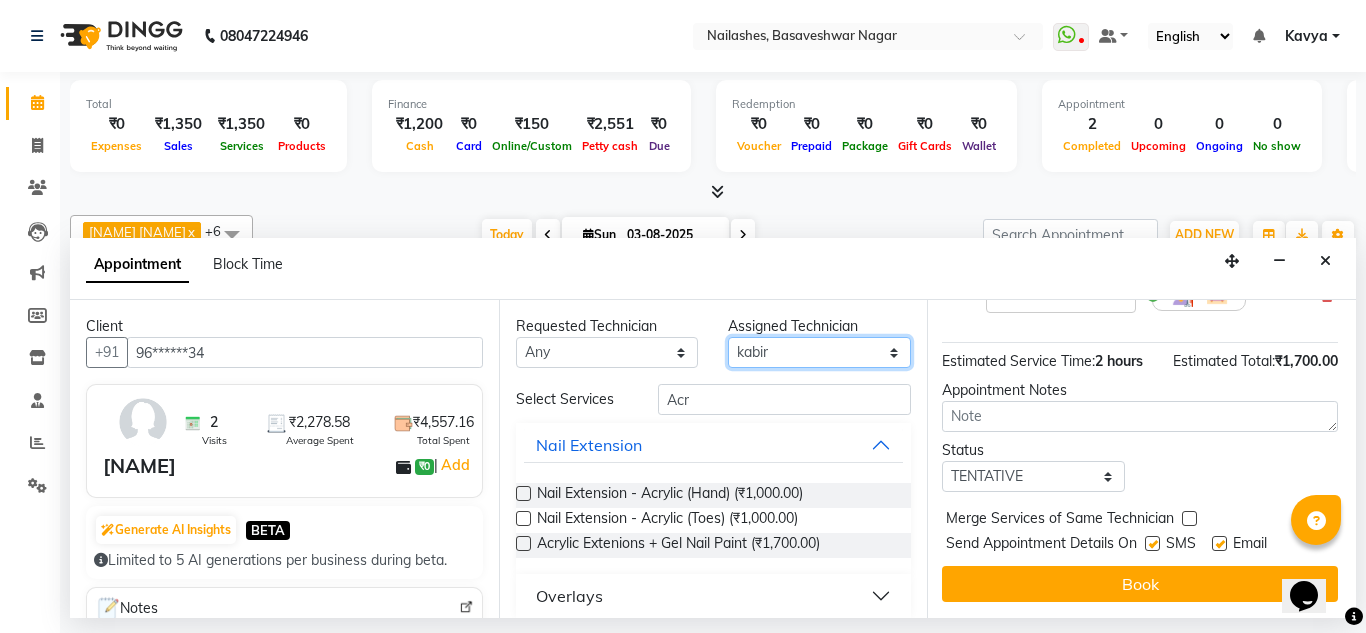 click on "Select [NAME] [NAME] [NAME] [NAME] [NAME] [NAME] [NAME] [NAME] [NAME] Manager [NAME] [NAME]" at bounding box center (819, 352) 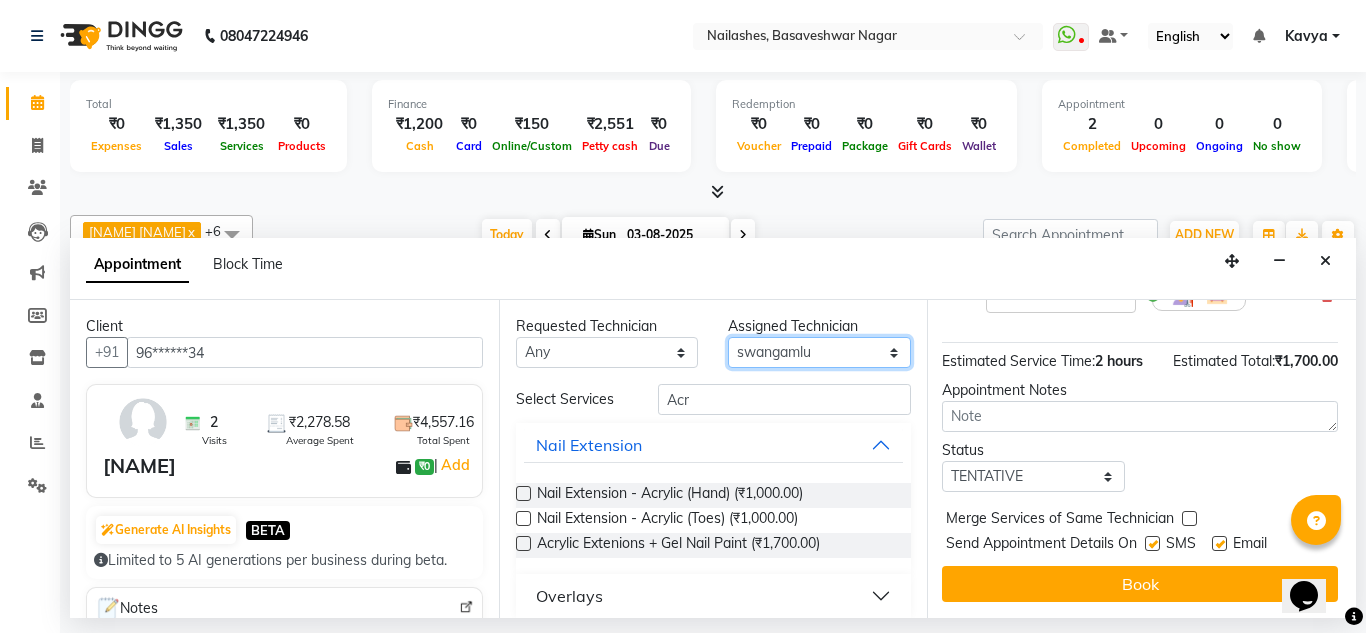 click on "Select [NAME] [NAME] [NAME] [NAME] [NAME] [NAME] [NAME] [NAME] [NAME] Manager [NAME] [NAME]" at bounding box center (819, 352) 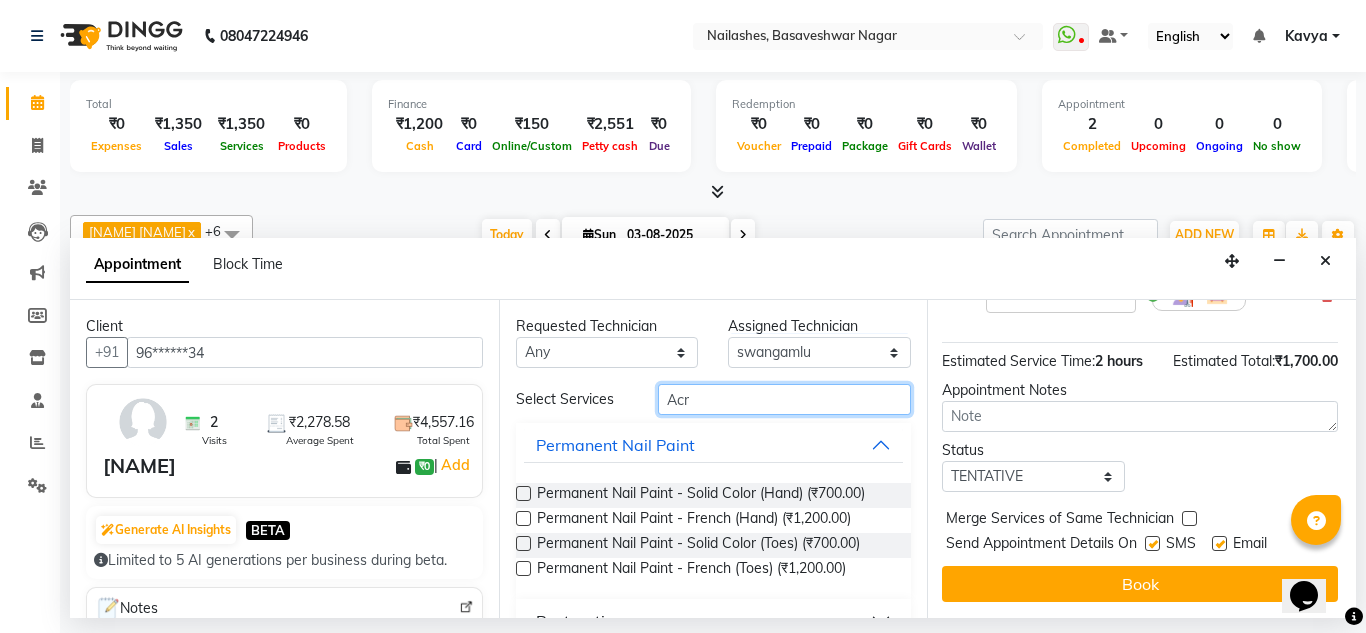 click on "Acr" at bounding box center (785, 399) 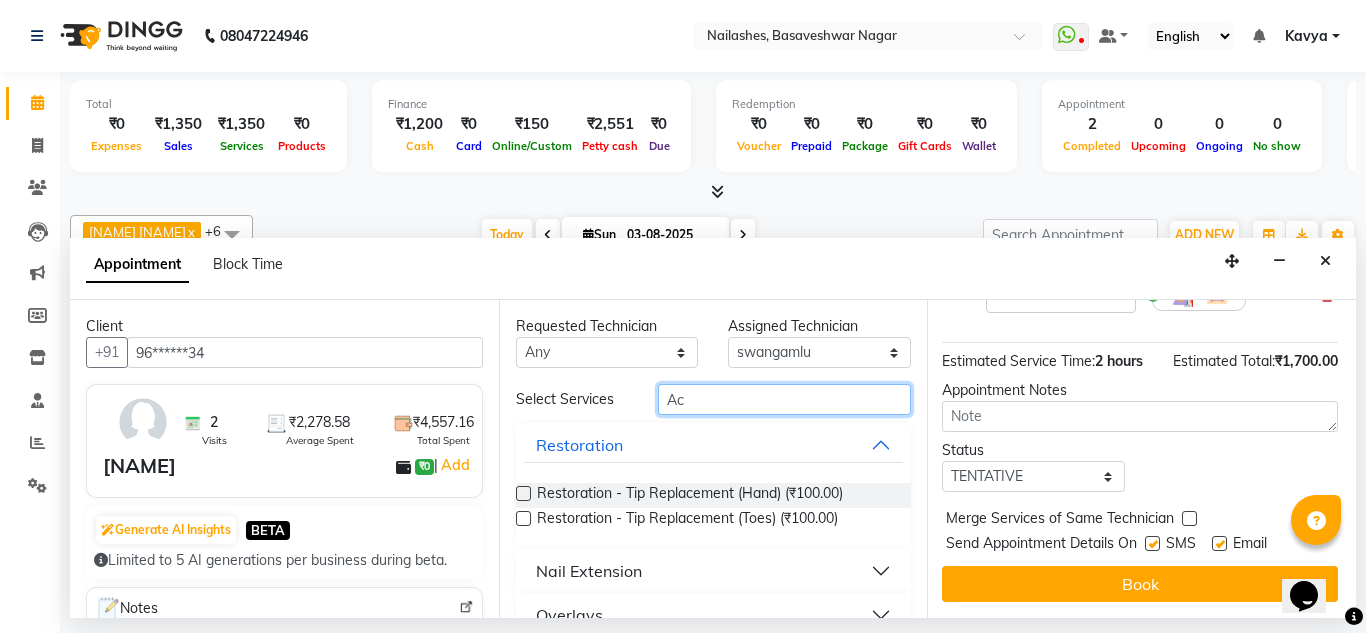 type on "A" 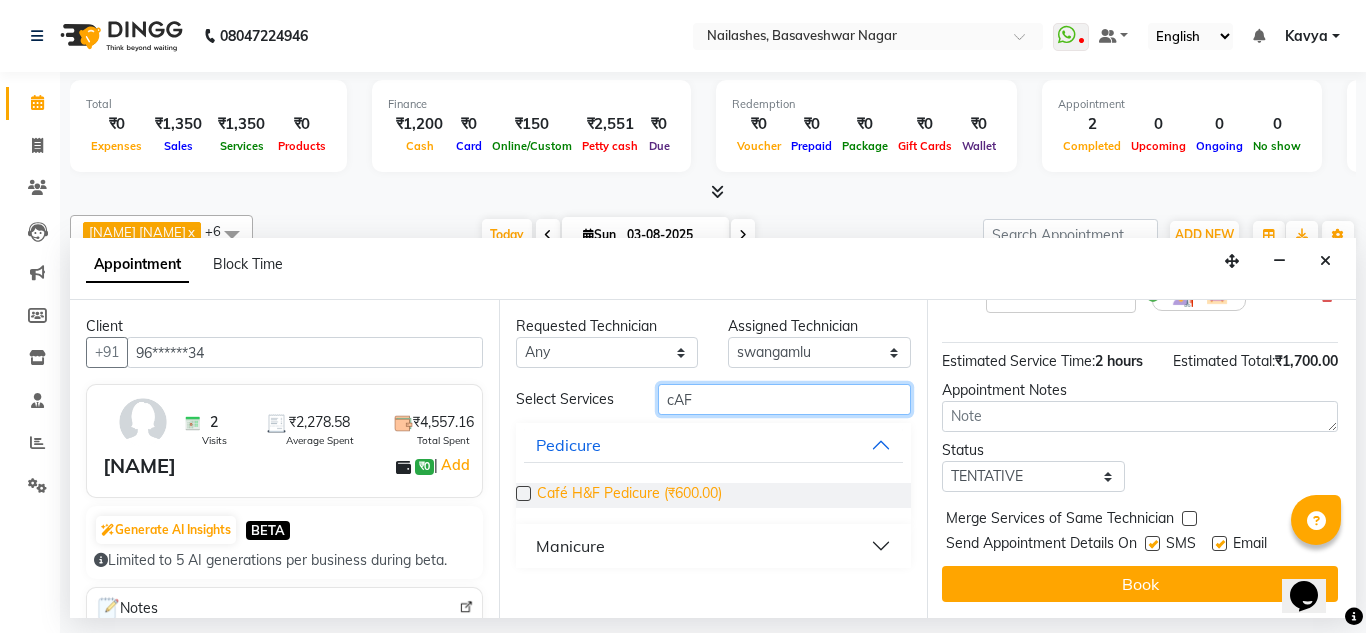 type on "cAF" 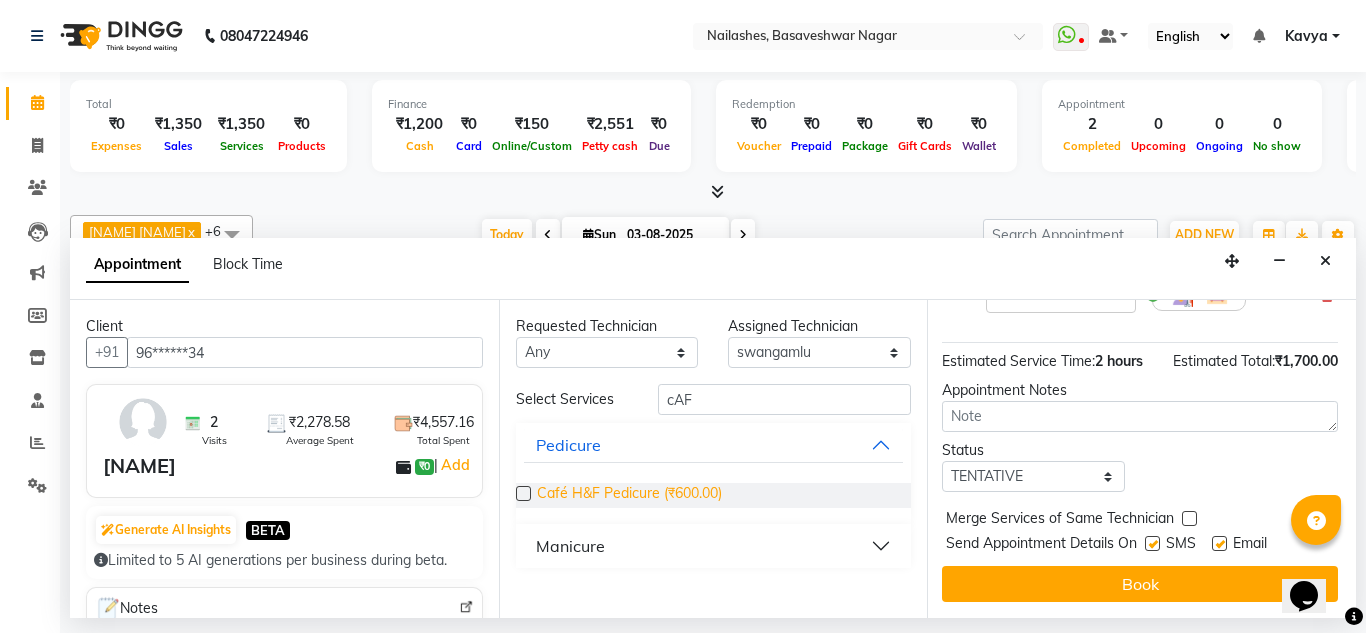 click on "Café H&F Pedicure (₹600.00)" at bounding box center (629, 495) 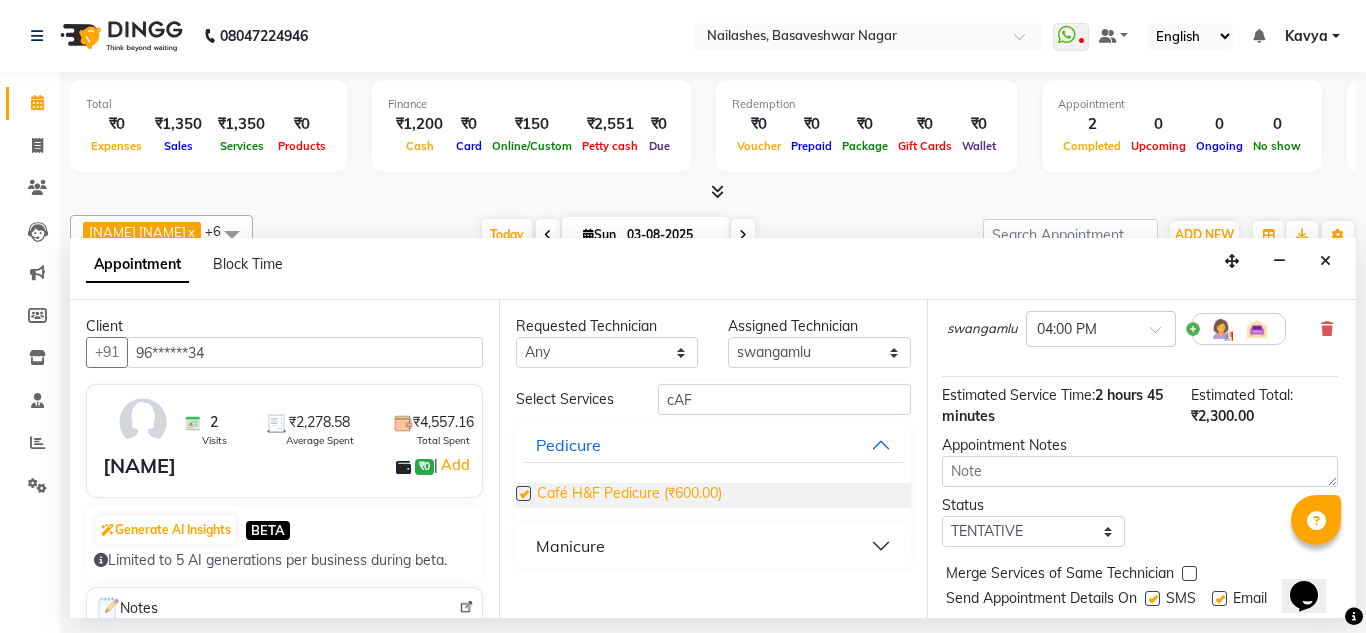 checkbox on "false" 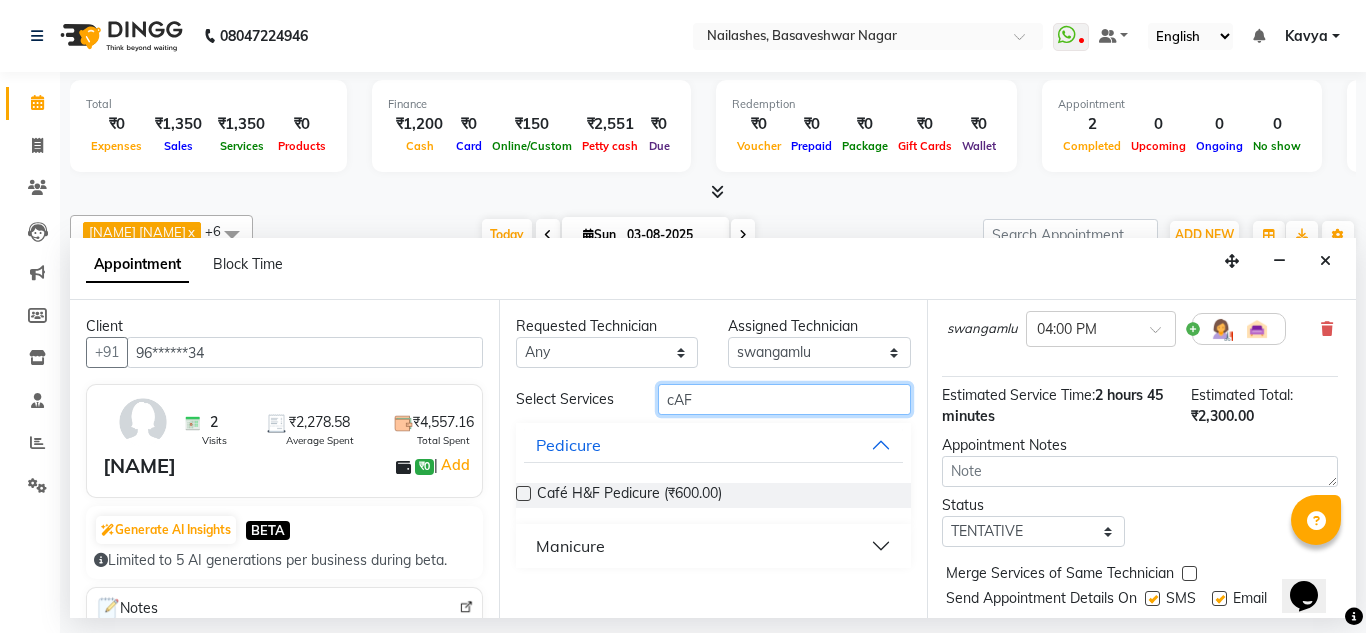 click on "cAF" at bounding box center [785, 399] 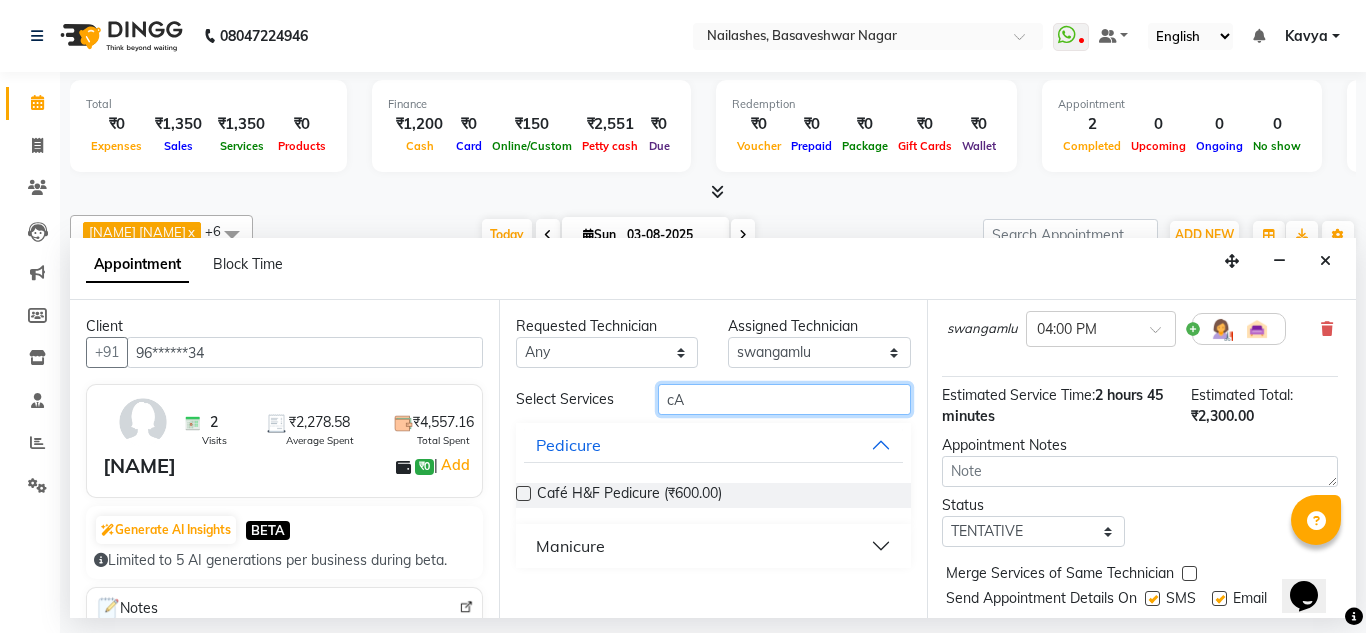 type on "c" 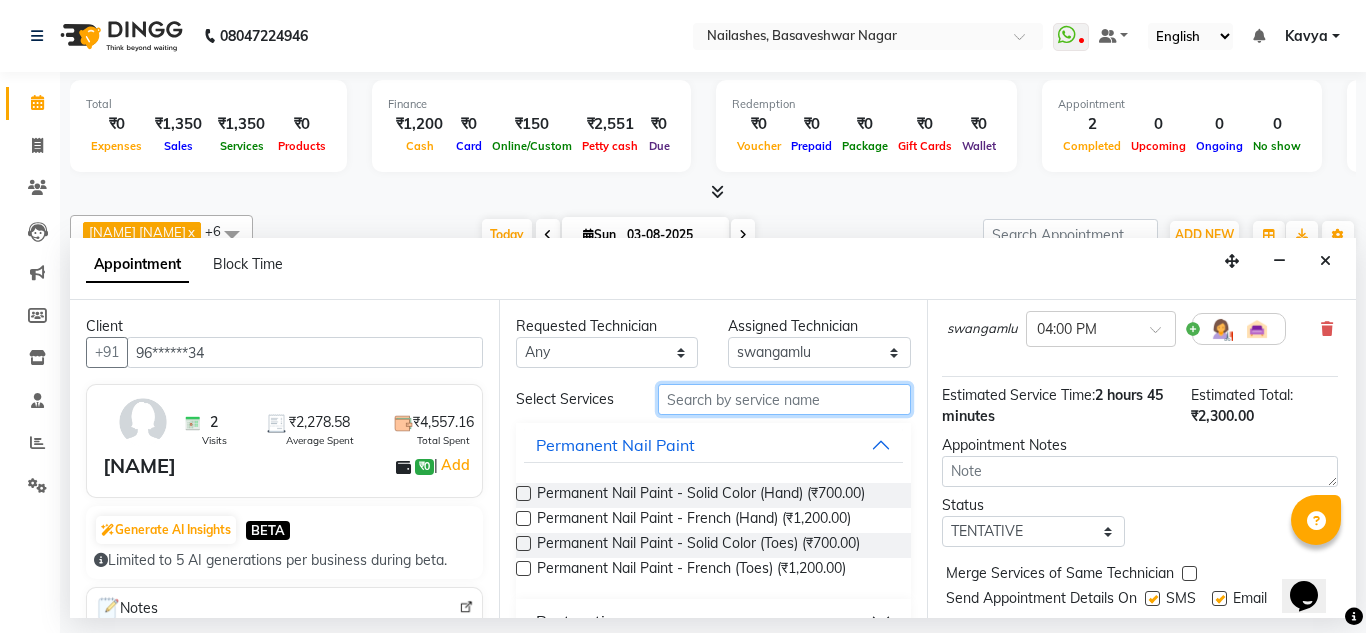 type on "c" 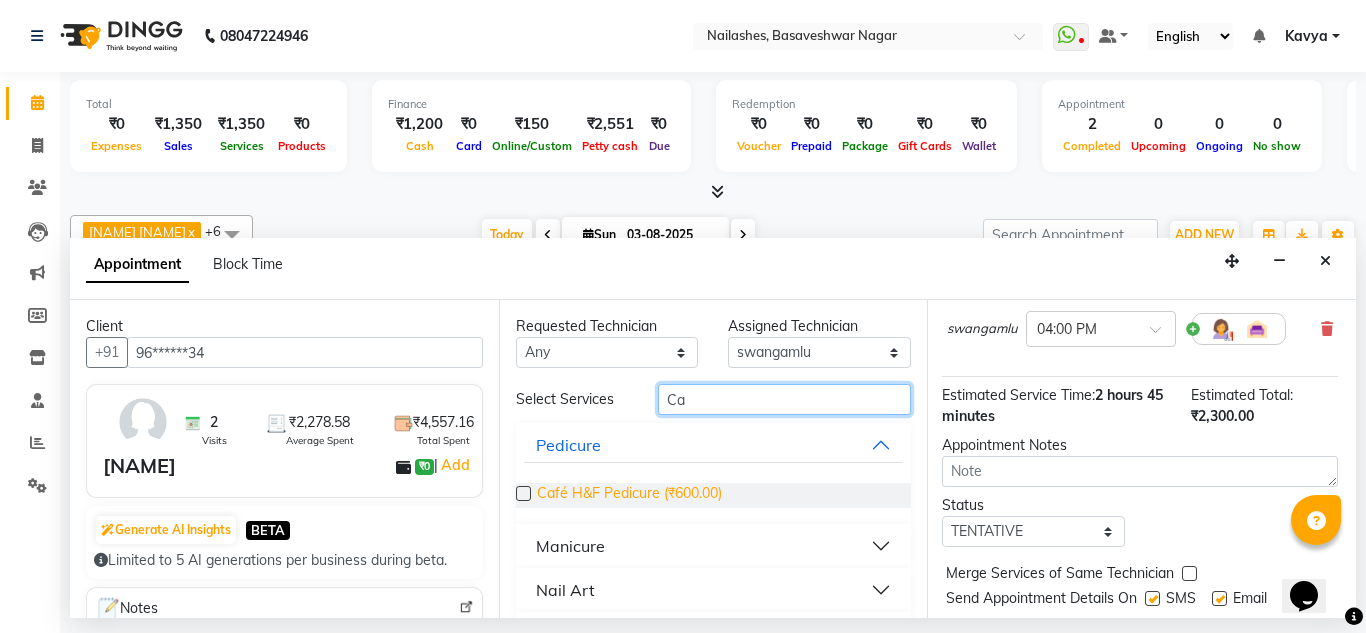 type on "Ca" 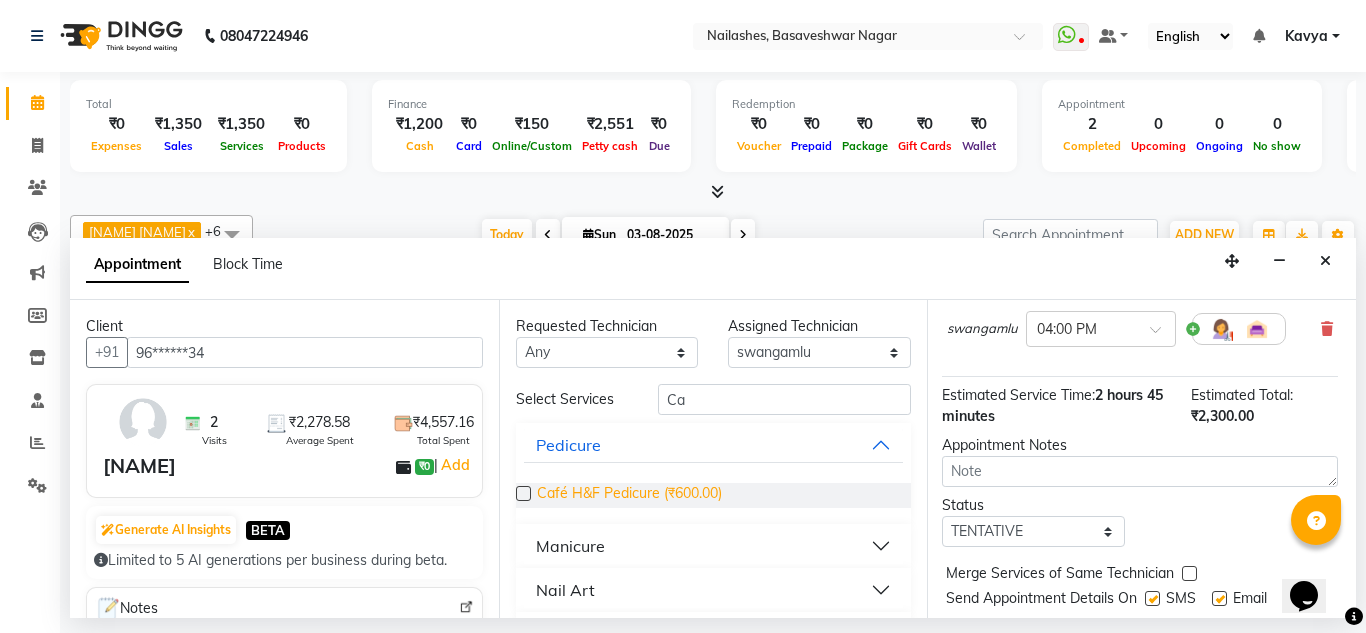 click on "Café H&F Pedicure (₹600.00)" at bounding box center (629, 495) 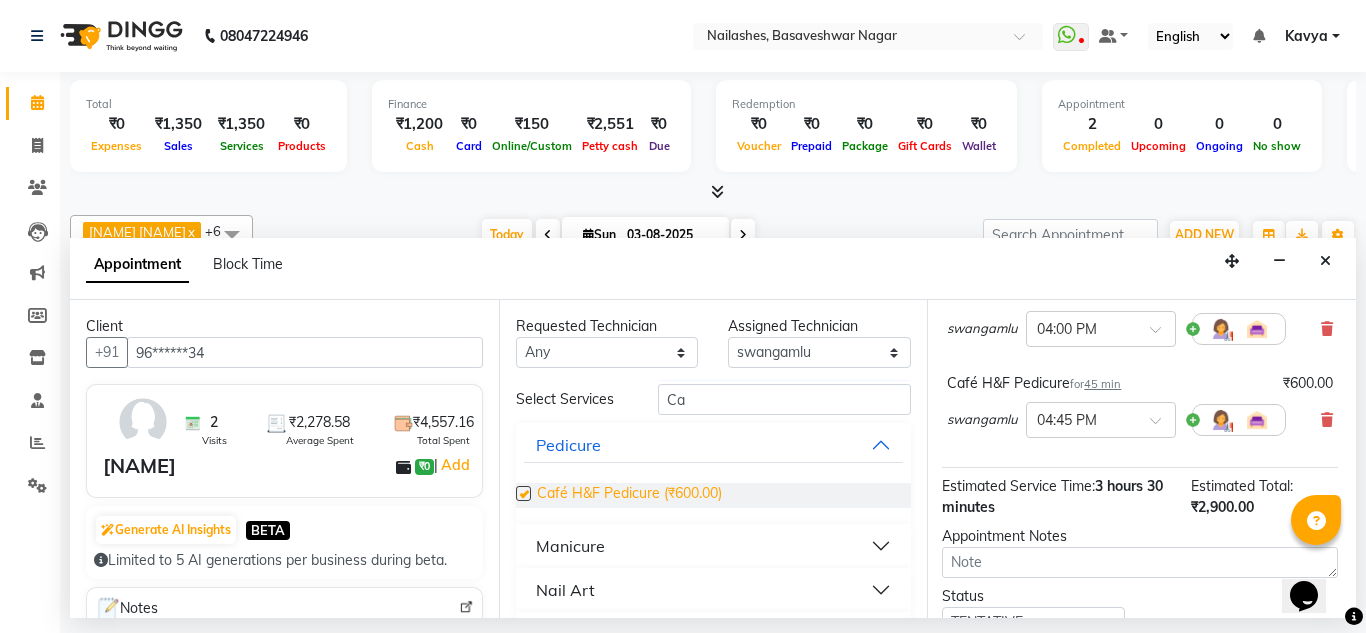 checkbox on "false" 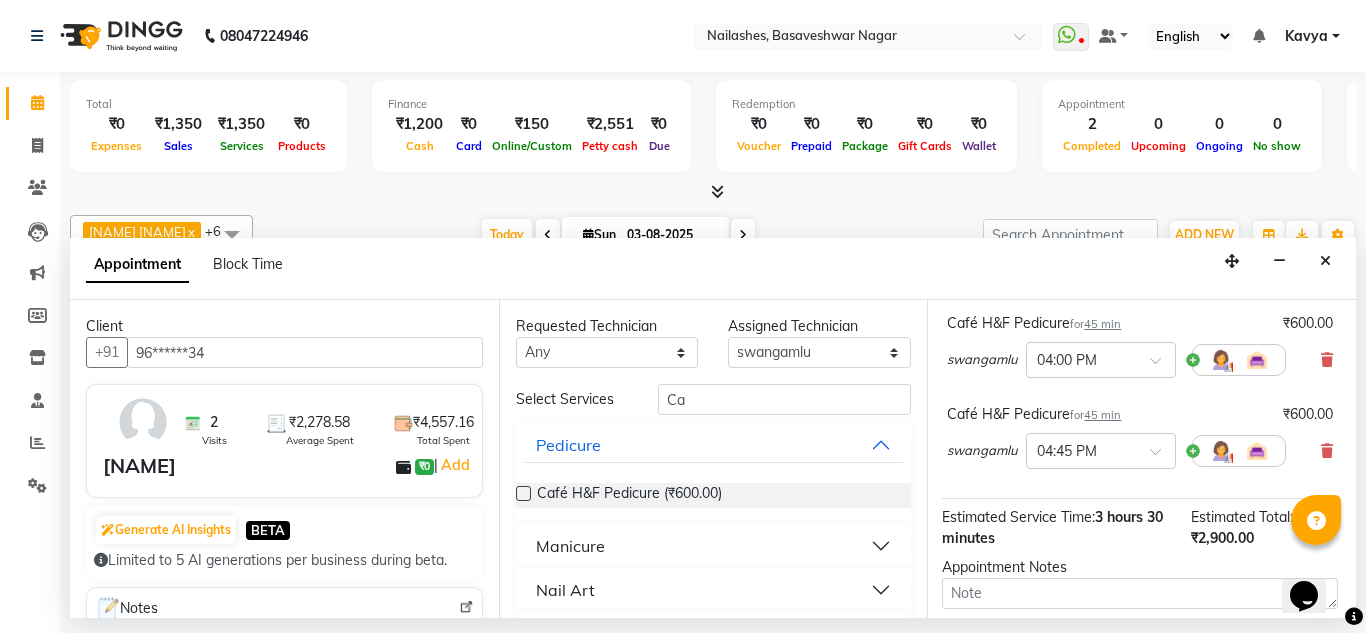 scroll, scrollTop: 324, scrollLeft: 2, axis: both 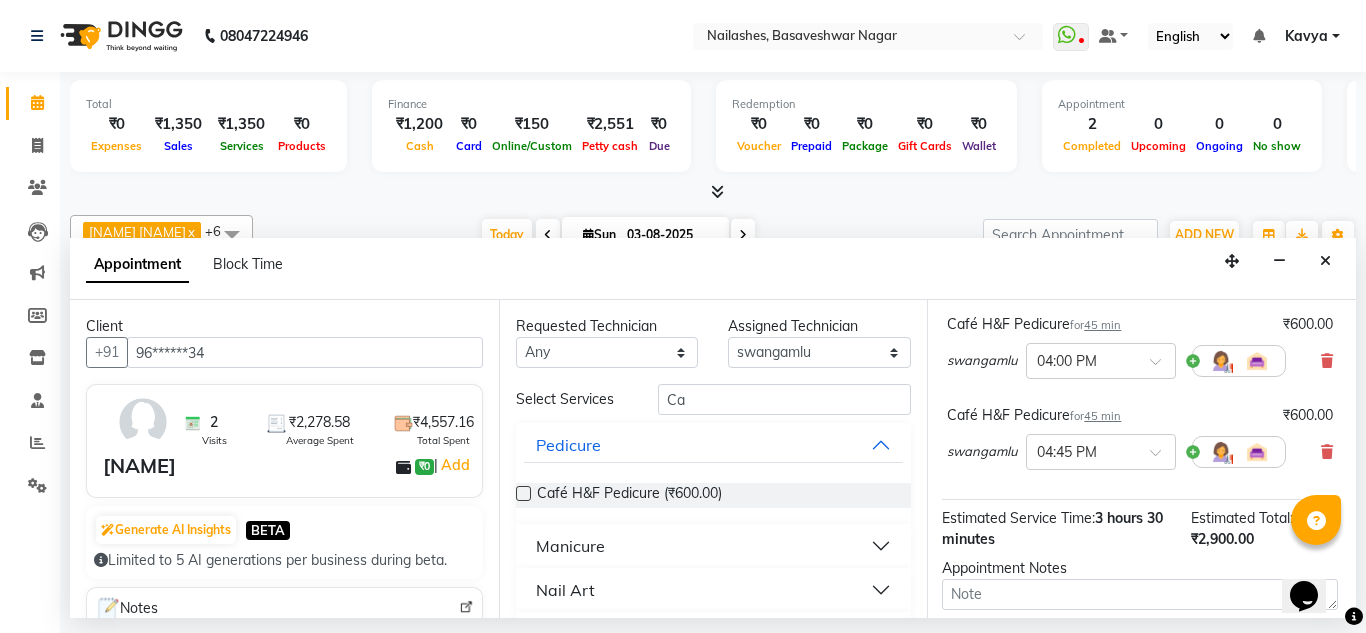 click on "swangamlu" at bounding box center (982, 361) 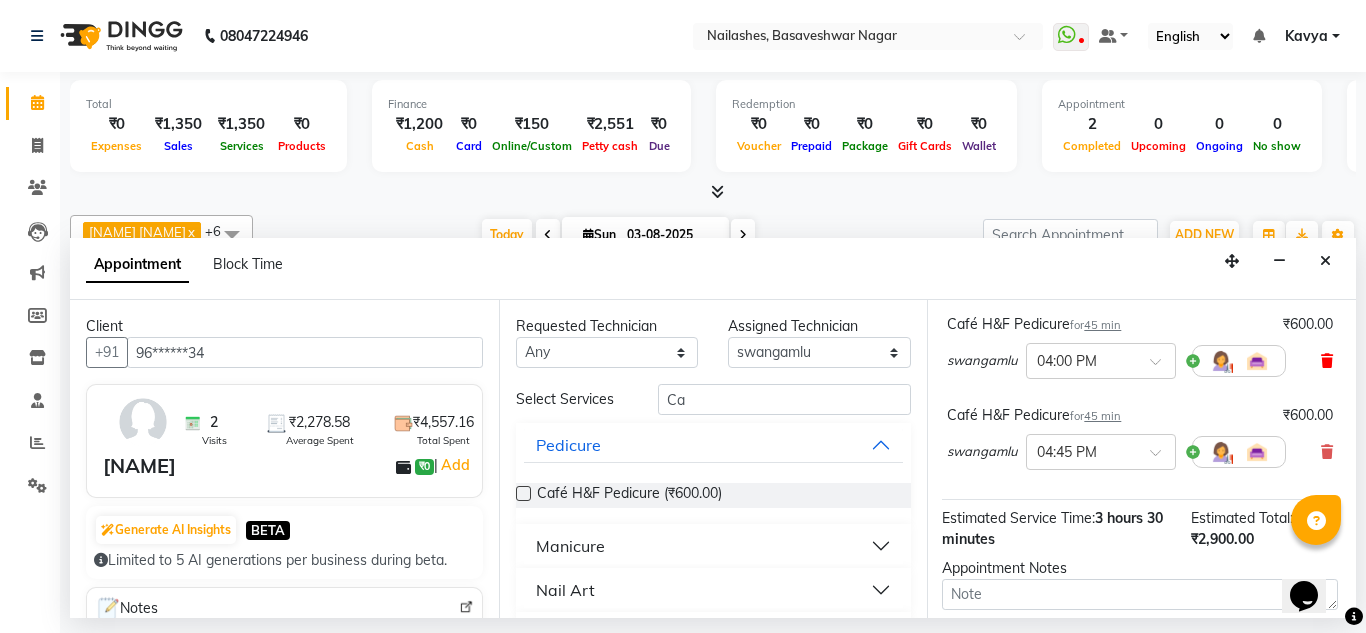 click at bounding box center (1327, 361) 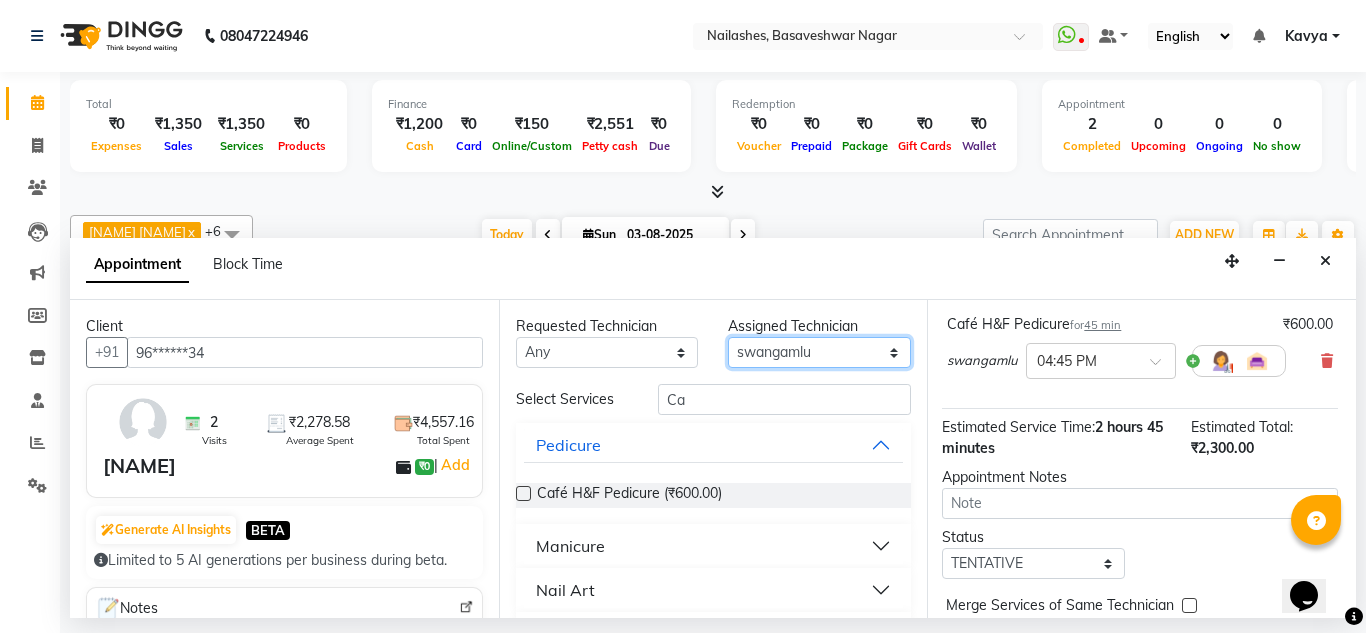click on "Select [NAME] [NAME] [NAME] [NAME] [NAME] [NAME] [NAME] [NAME] [NAME] Manager [NAME] [NAME]" at bounding box center [819, 352] 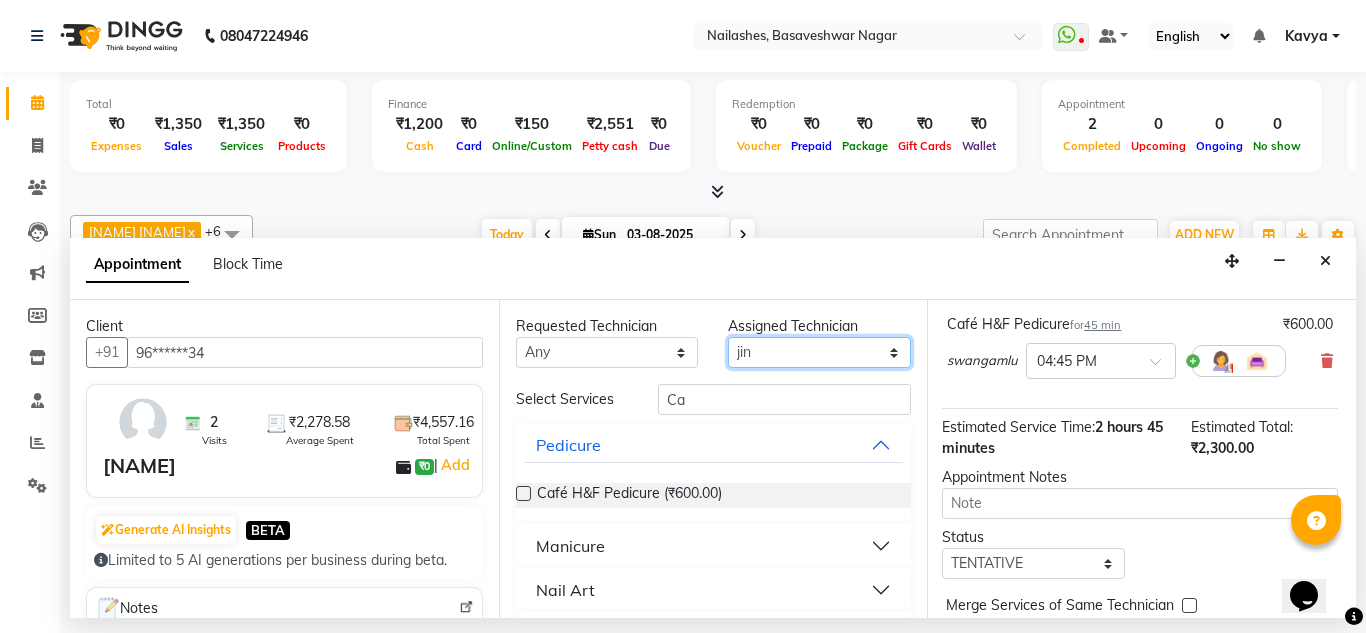 click on "Select [NAME] [NAME] [NAME] [NAME] [NAME] [NAME] [NAME] [NAME] [NAME] Manager [NAME] [NAME]" at bounding box center (819, 352) 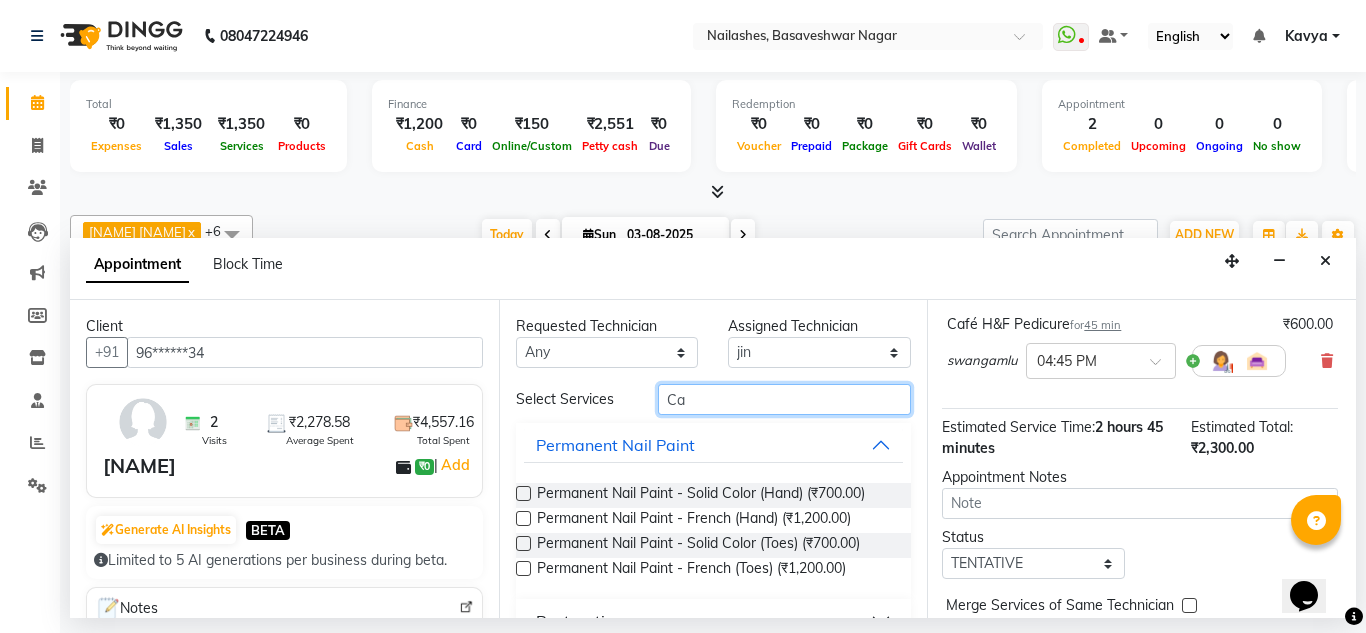 click on "Ca" at bounding box center (785, 399) 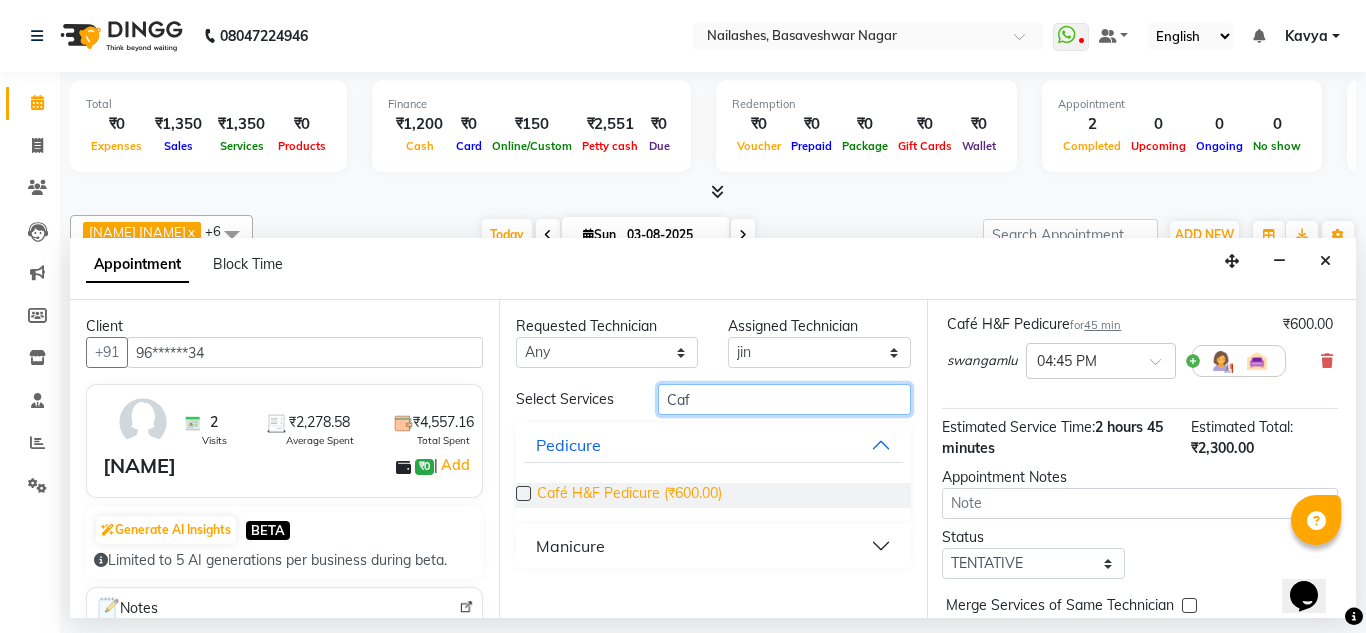 type on "Caf" 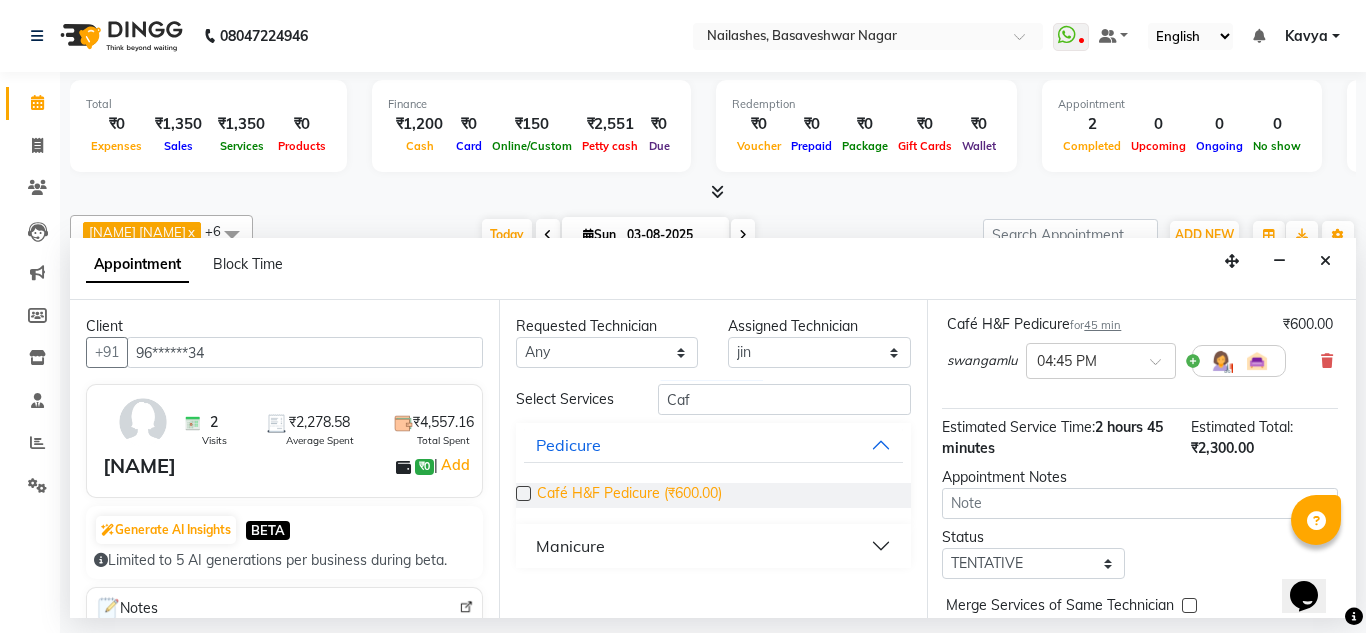 click on "Café H&F Pedicure (₹600.00)" at bounding box center (629, 495) 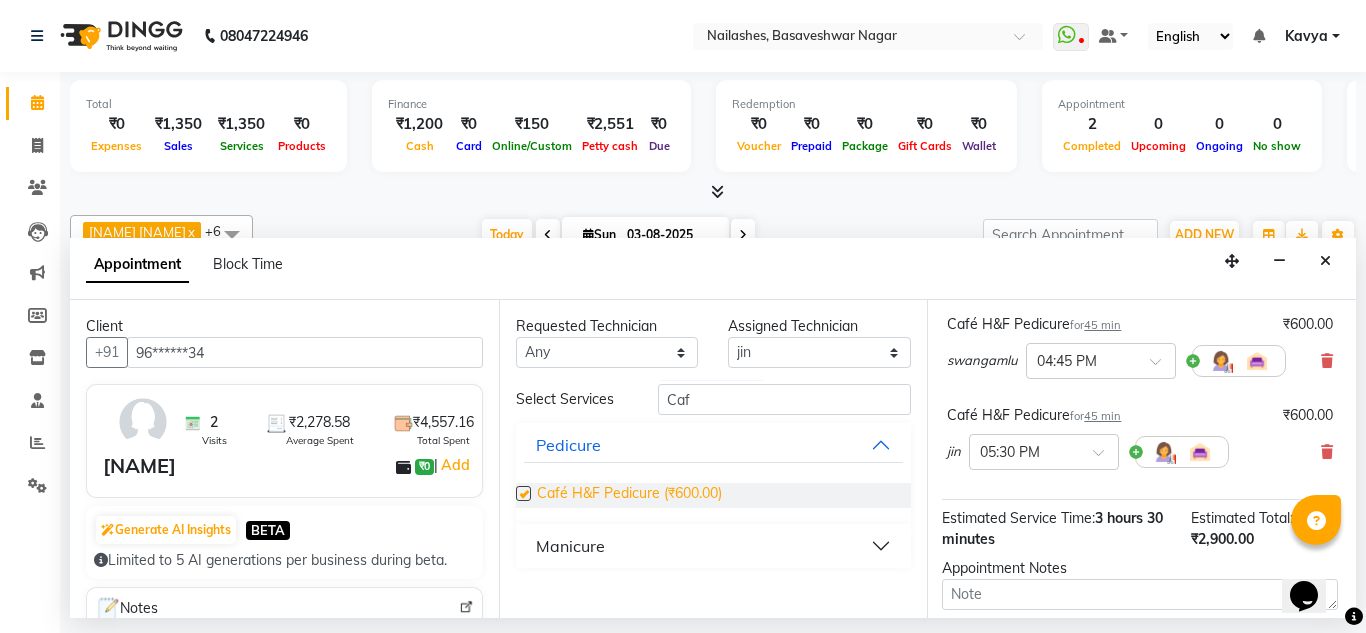 checkbox on "false" 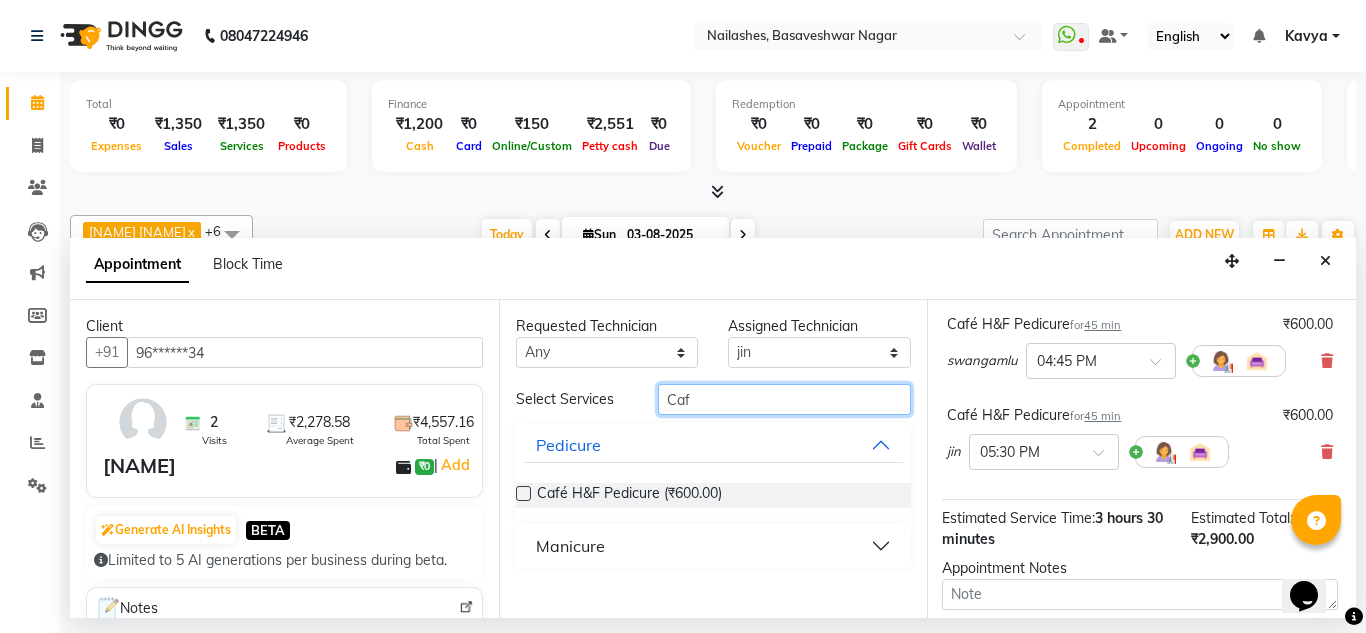 click on "Caf" at bounding box center [785, 399] 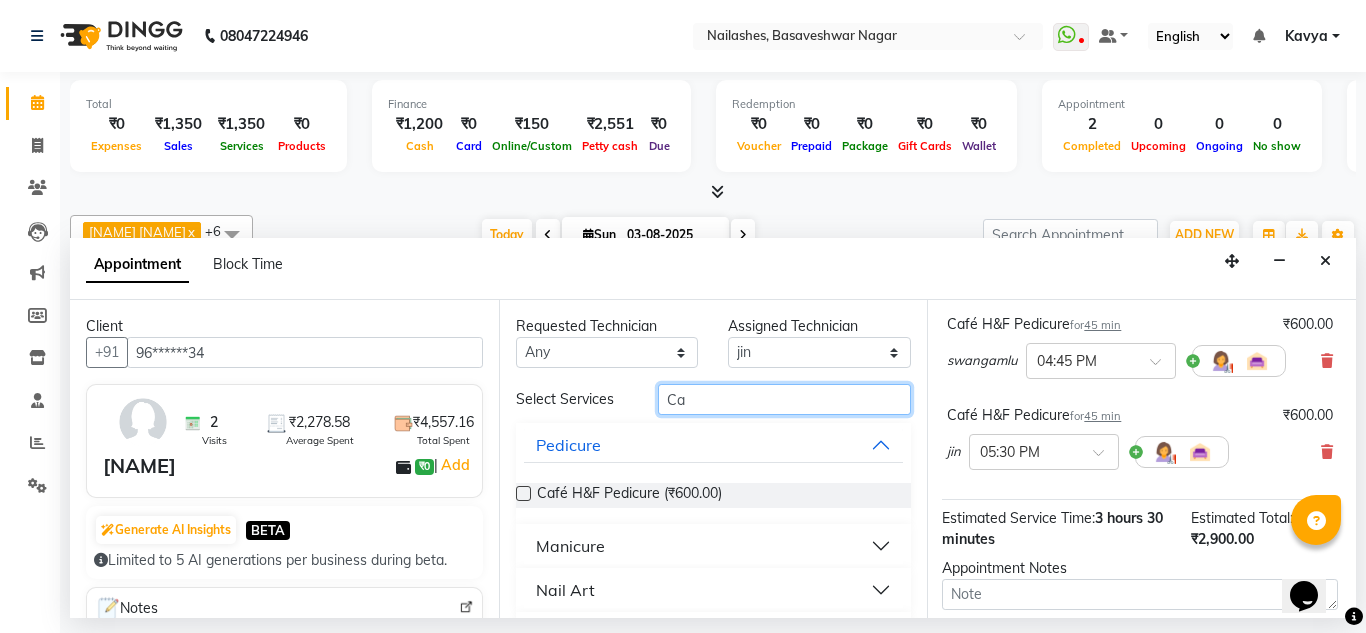type on "C" 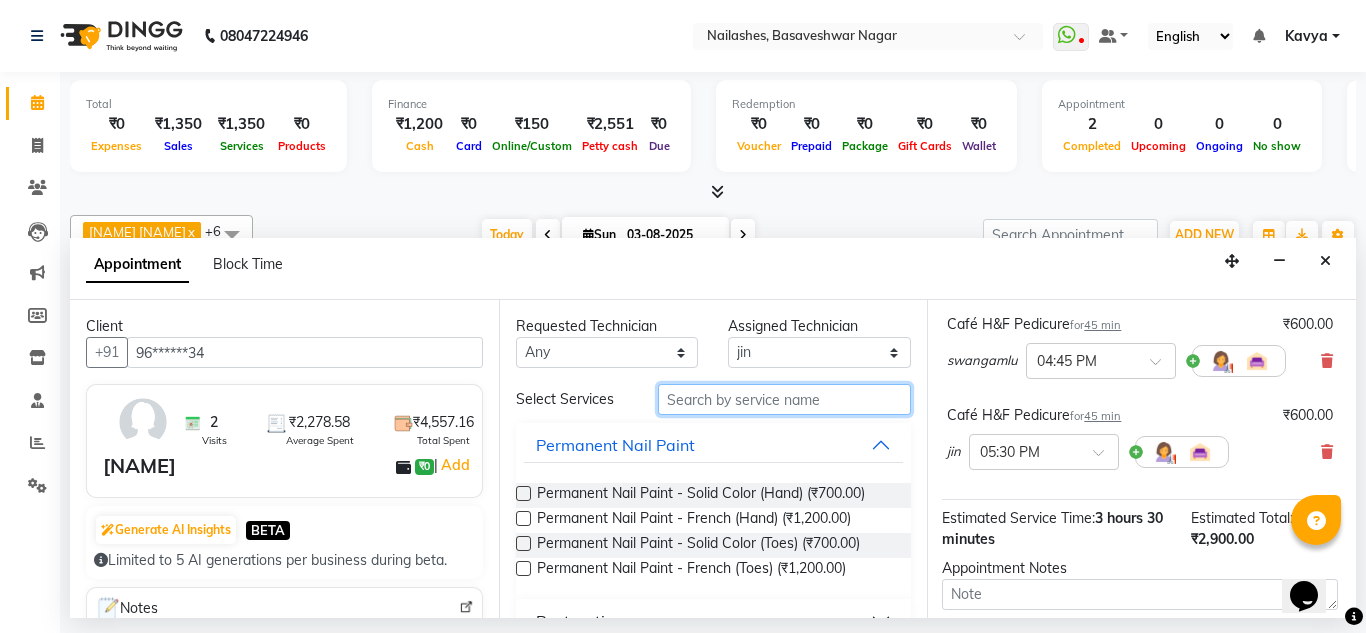 type 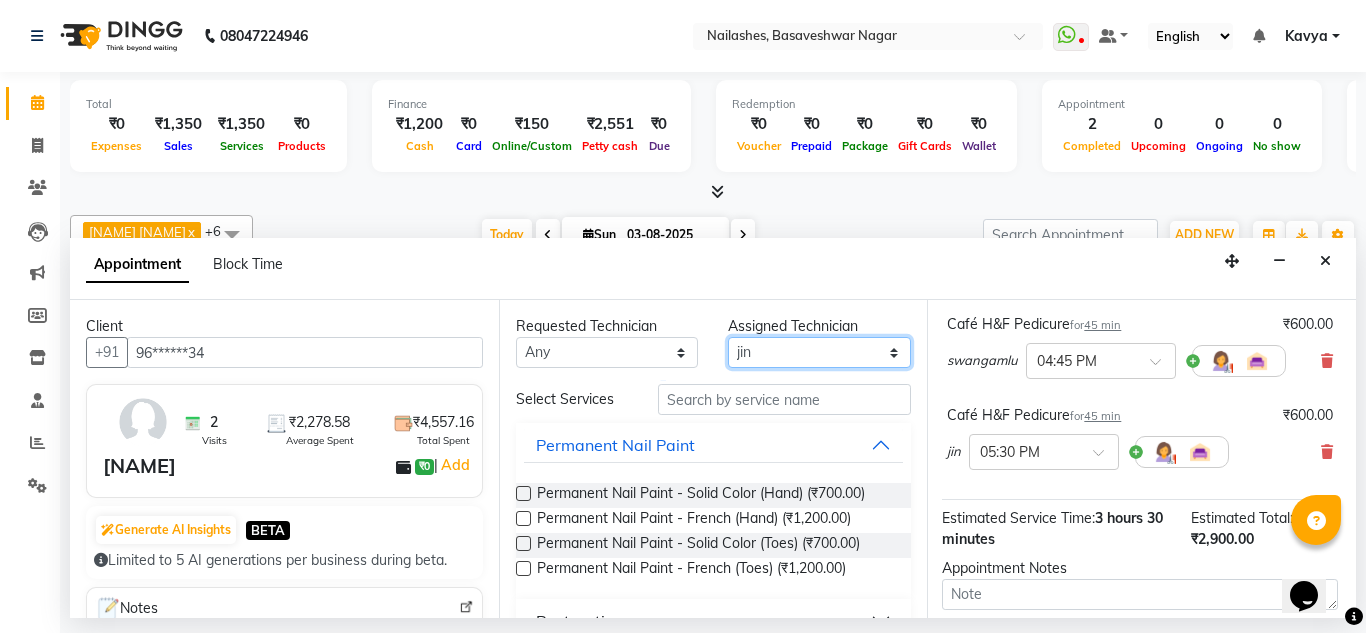 click on "Select [NAME] [NAME] [NAME] [NAME] [NAME] [NAME] [NAME] [NAME] [NAME] Manager [NAME] [NAME]" at bounding box center (819, 352) 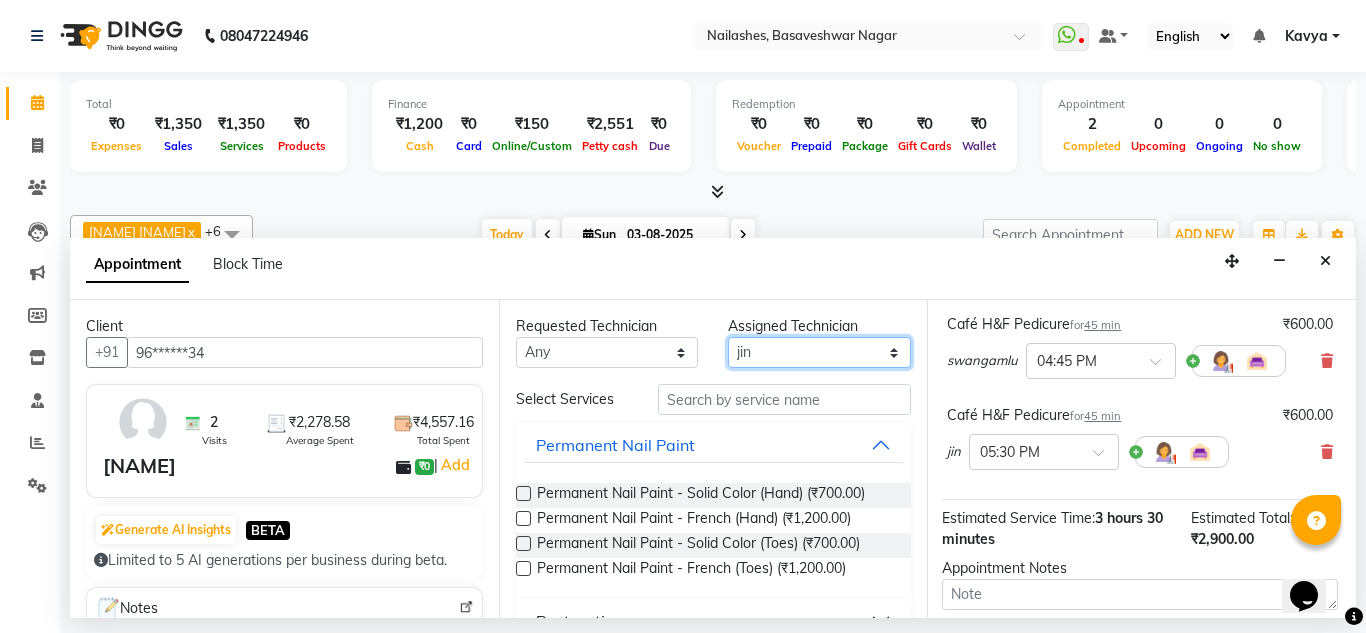 select on "[NUMBER]" 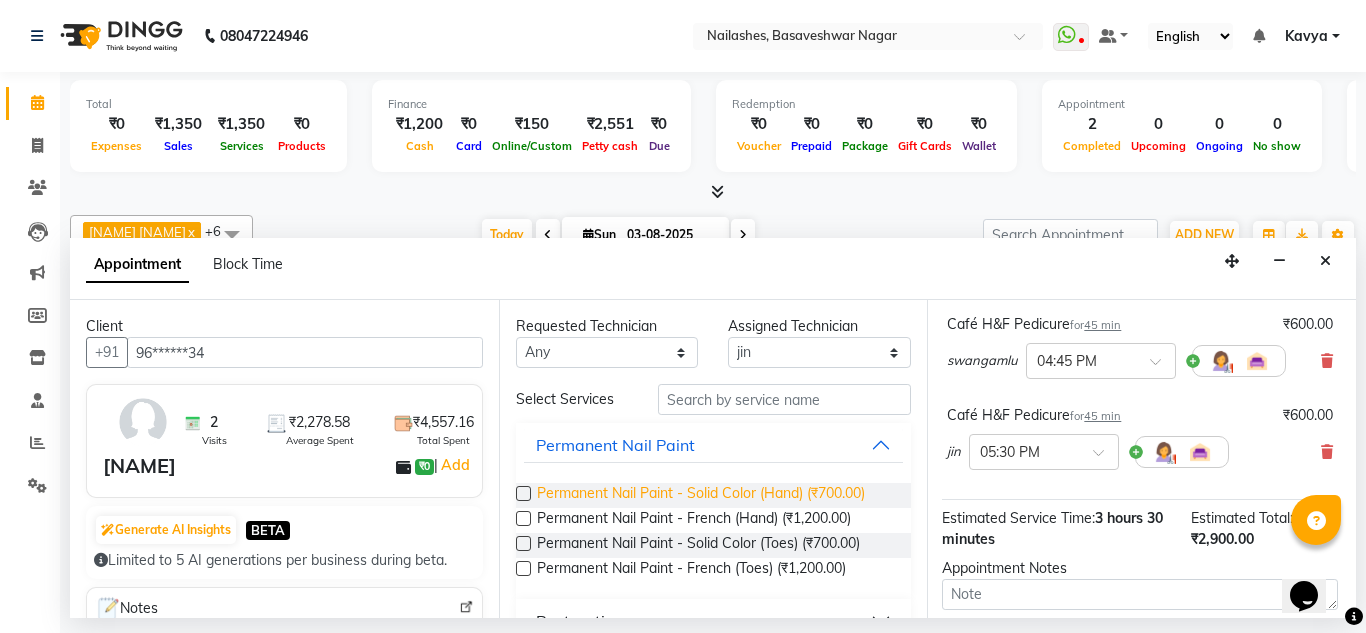 click on "Permanent Nail Paint - Solid Color (Hand) (₹700.00)" at bounding box center (701, 495) 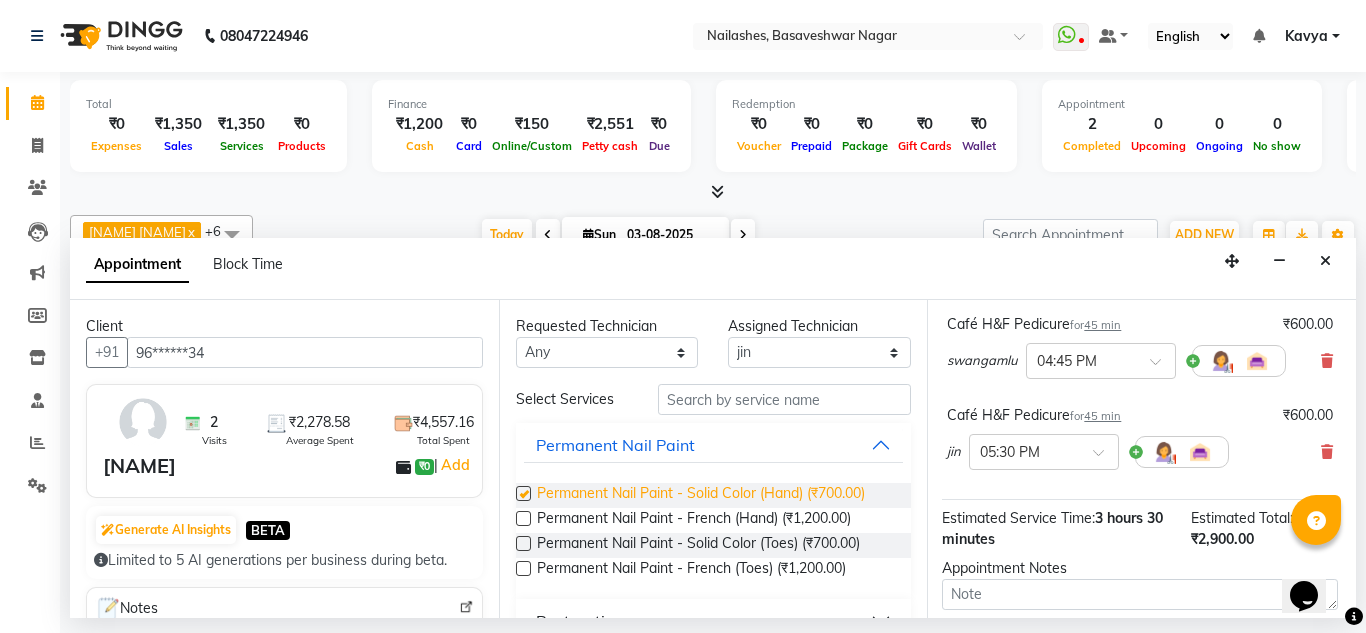 checkbox on "false" 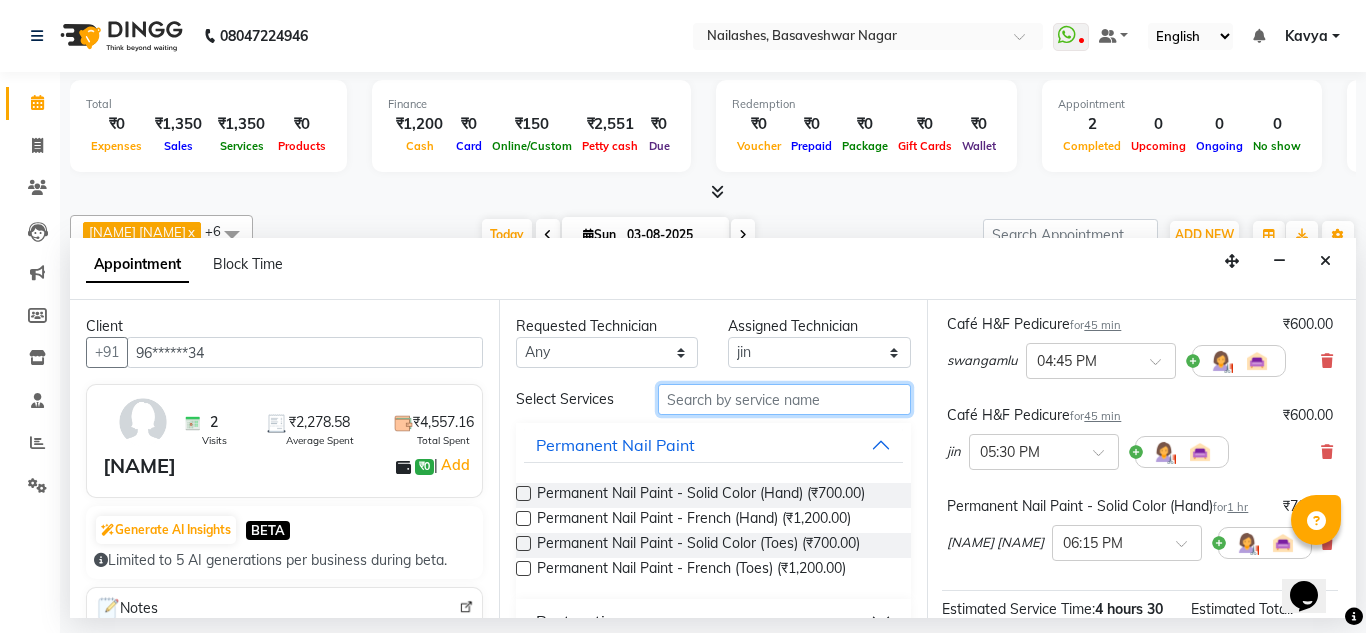 click at bounding box center (785, 399) 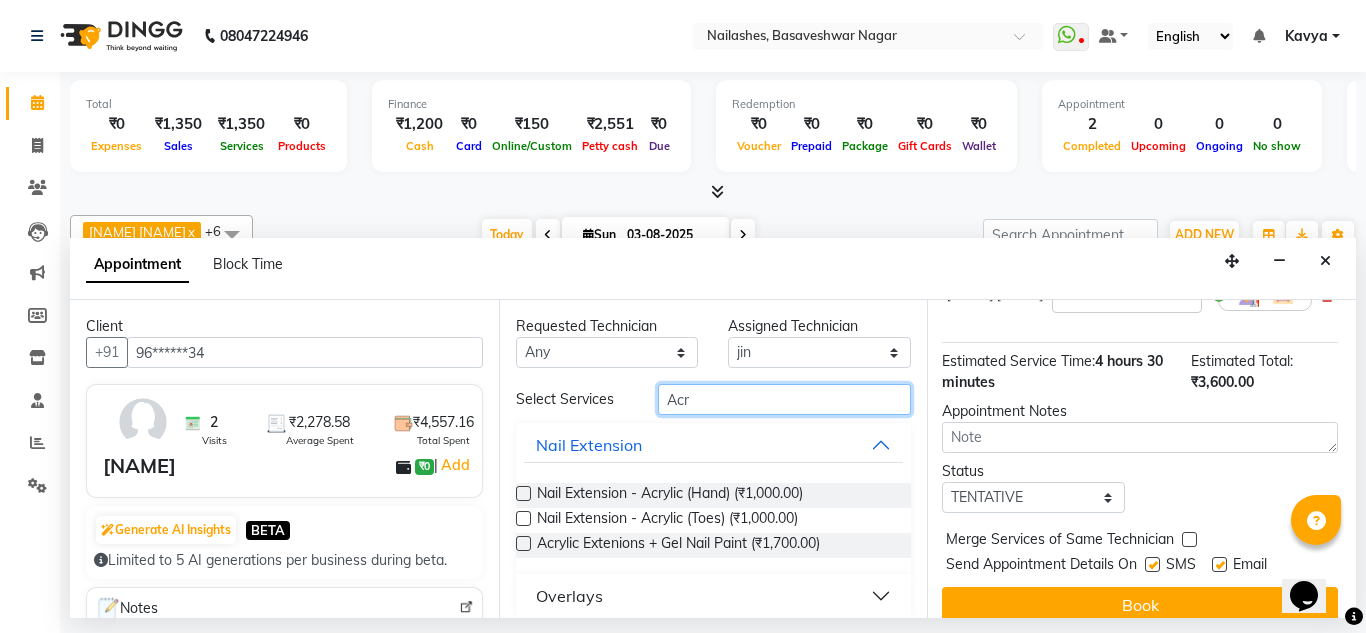 scroll, scrollTop: 650, scrollLeft: 2, axis: both 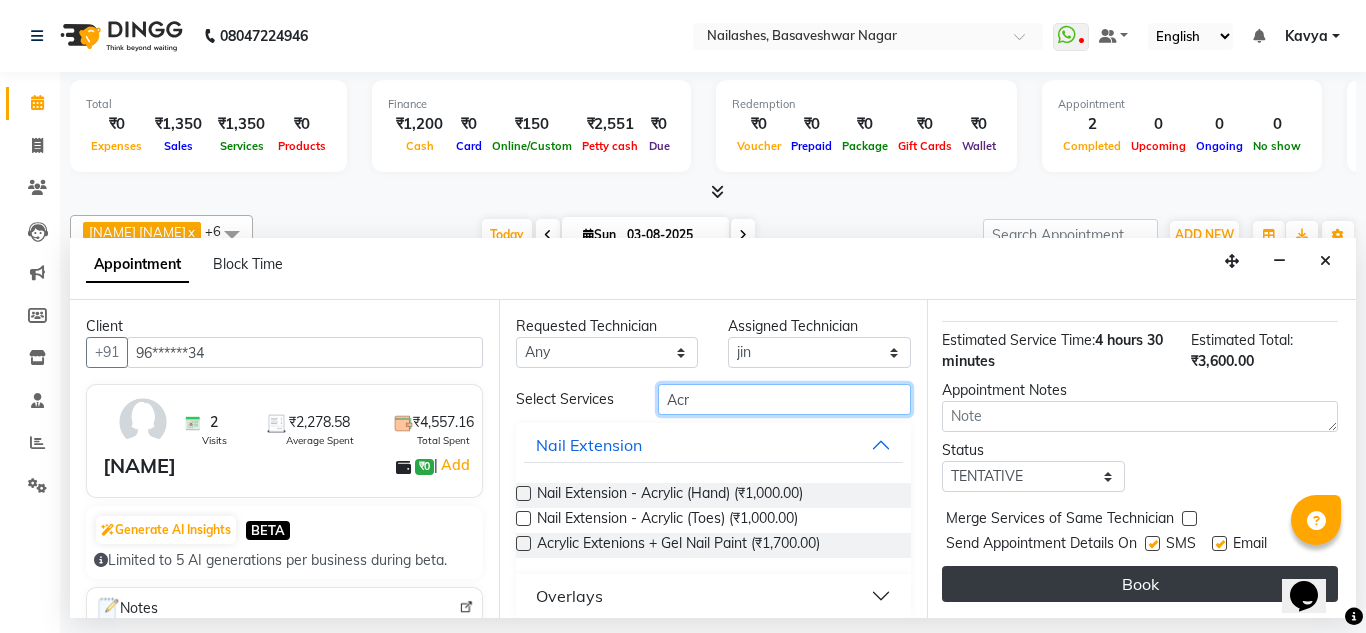 type on "Acr" 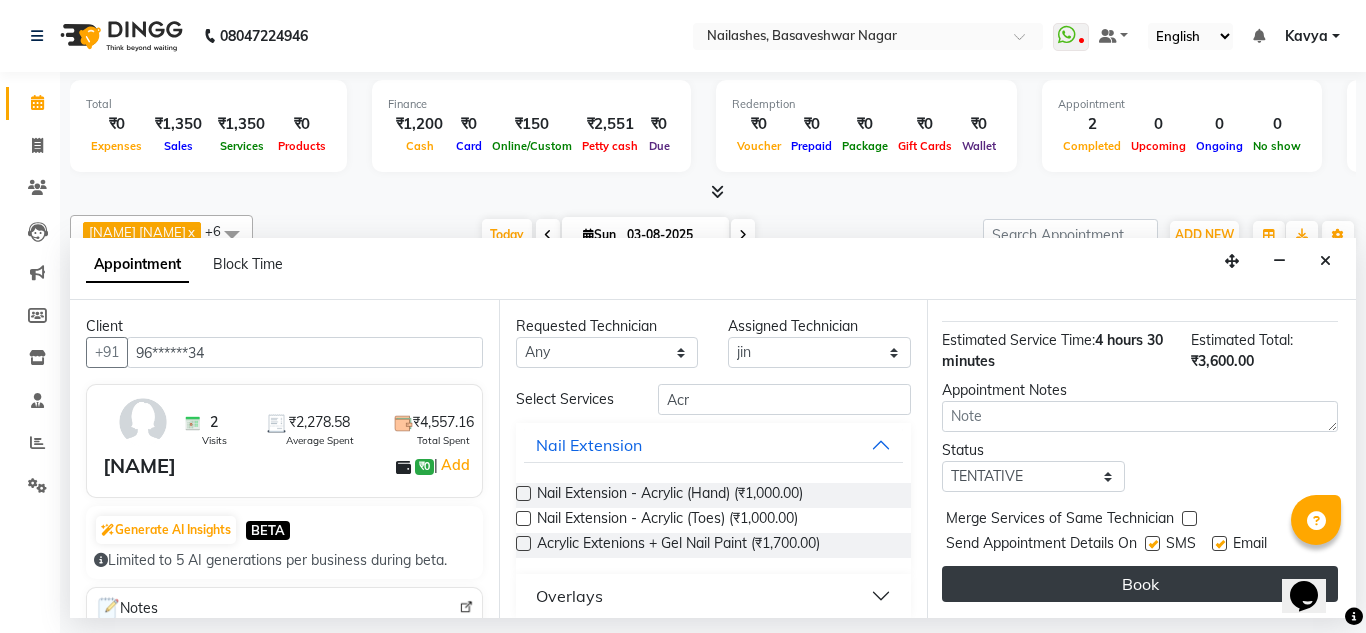 click on "Book" at bounding box center (1140, 584) 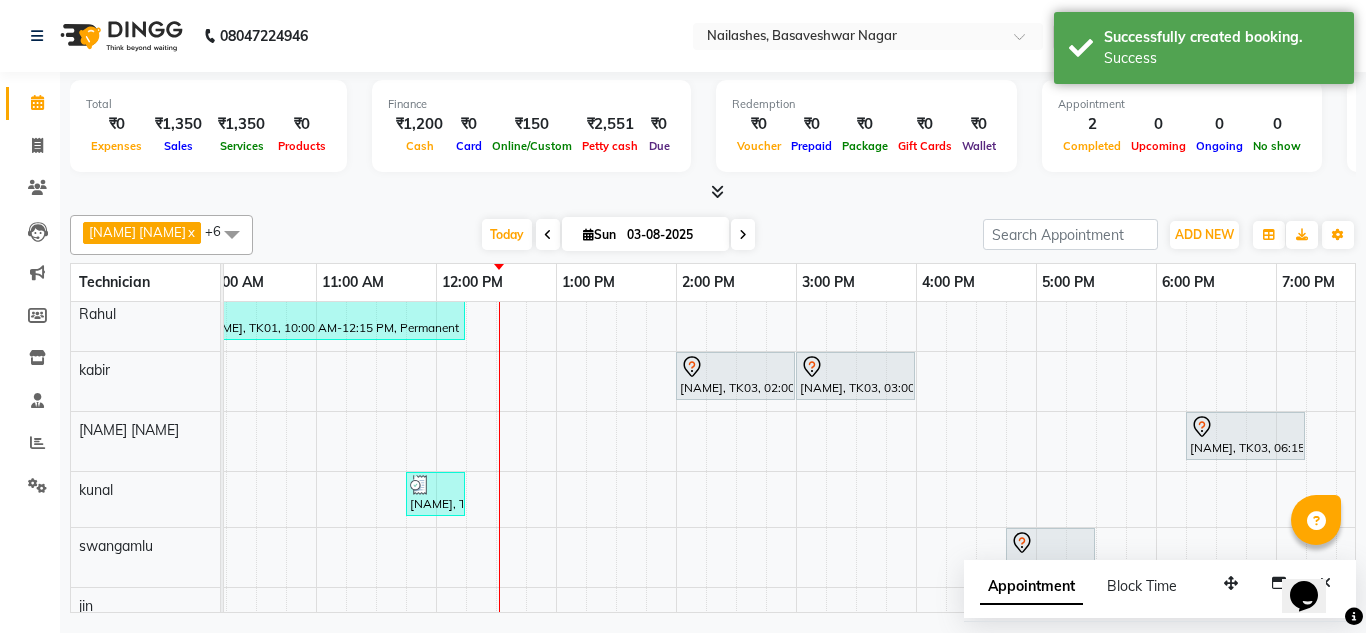 scroll, scrollTop: 94, scrollLeft: 148, axis: both 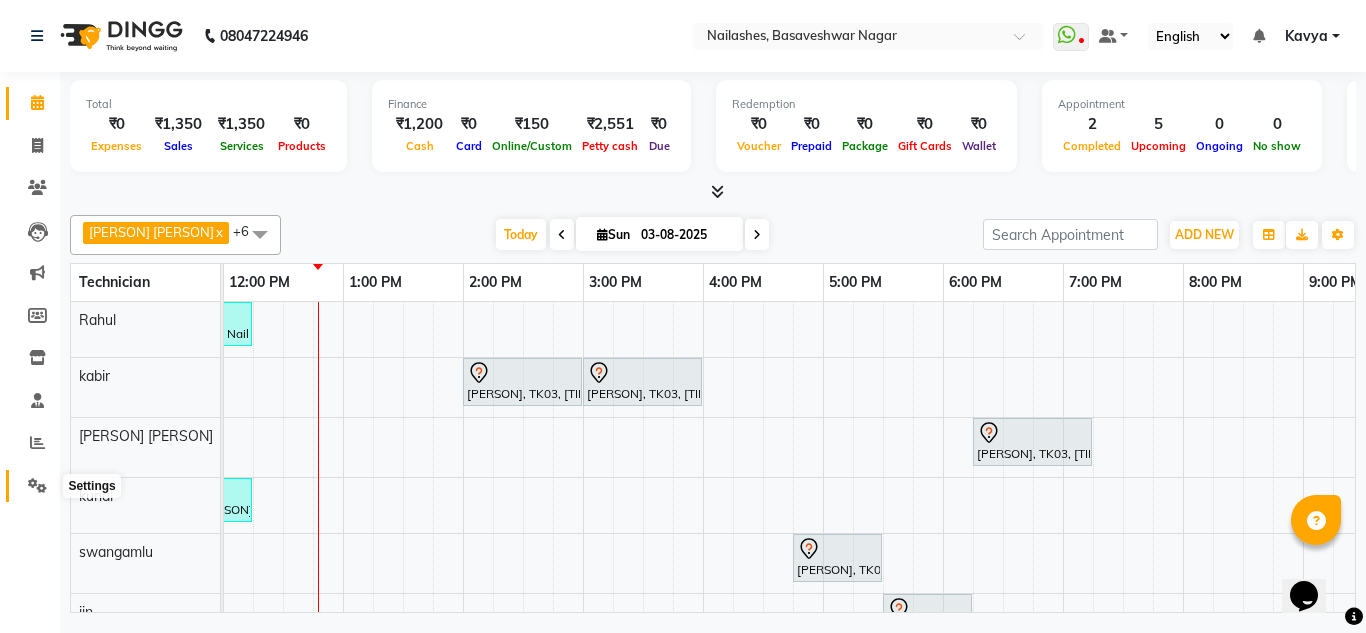 click 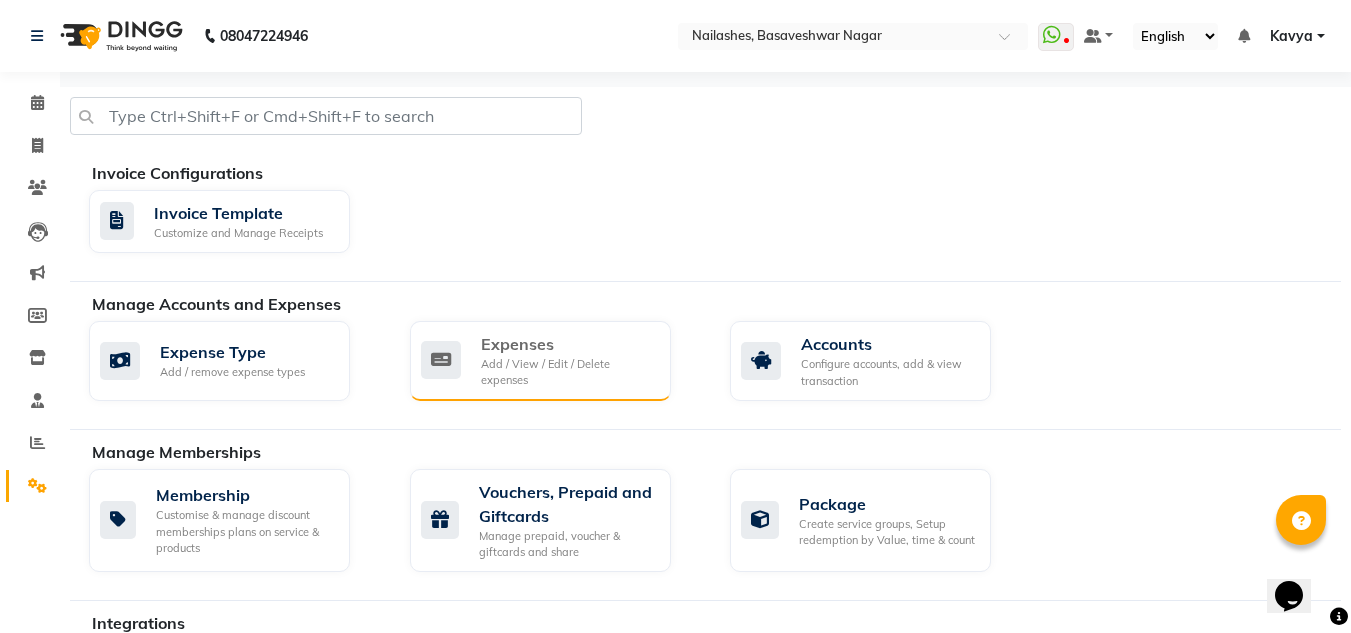 click on "Expenses Add / View / Edit / Delete expenses" 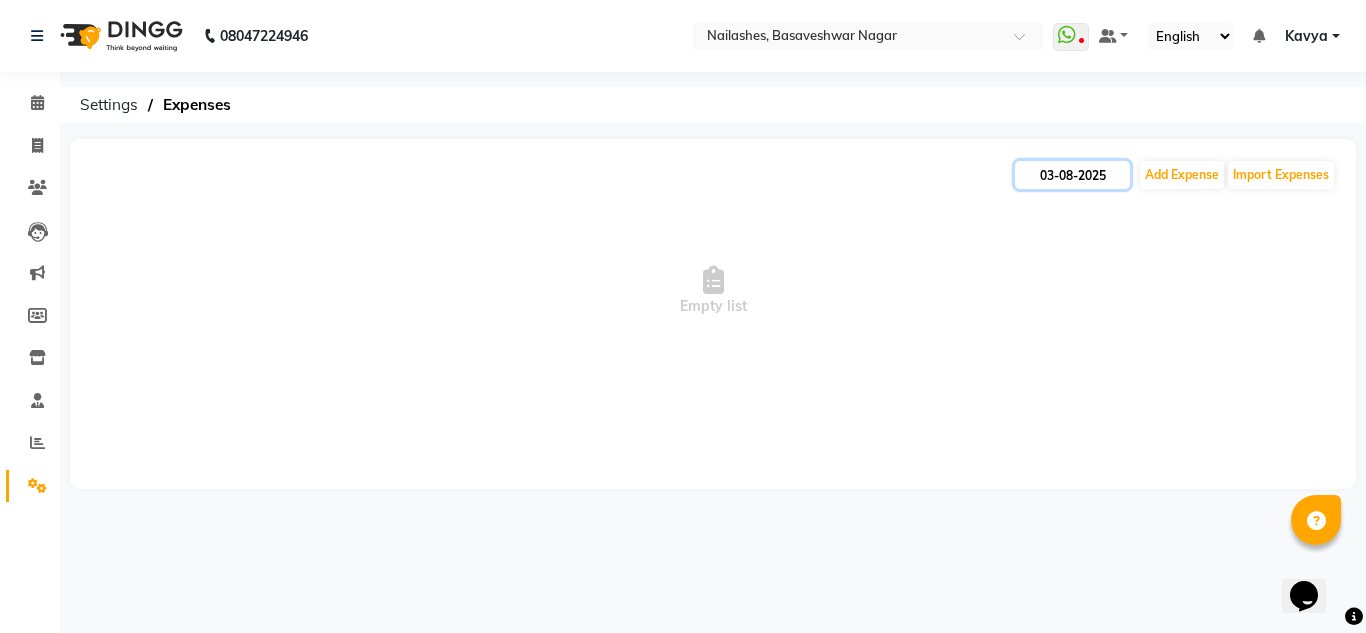 click on "03-08-2025" 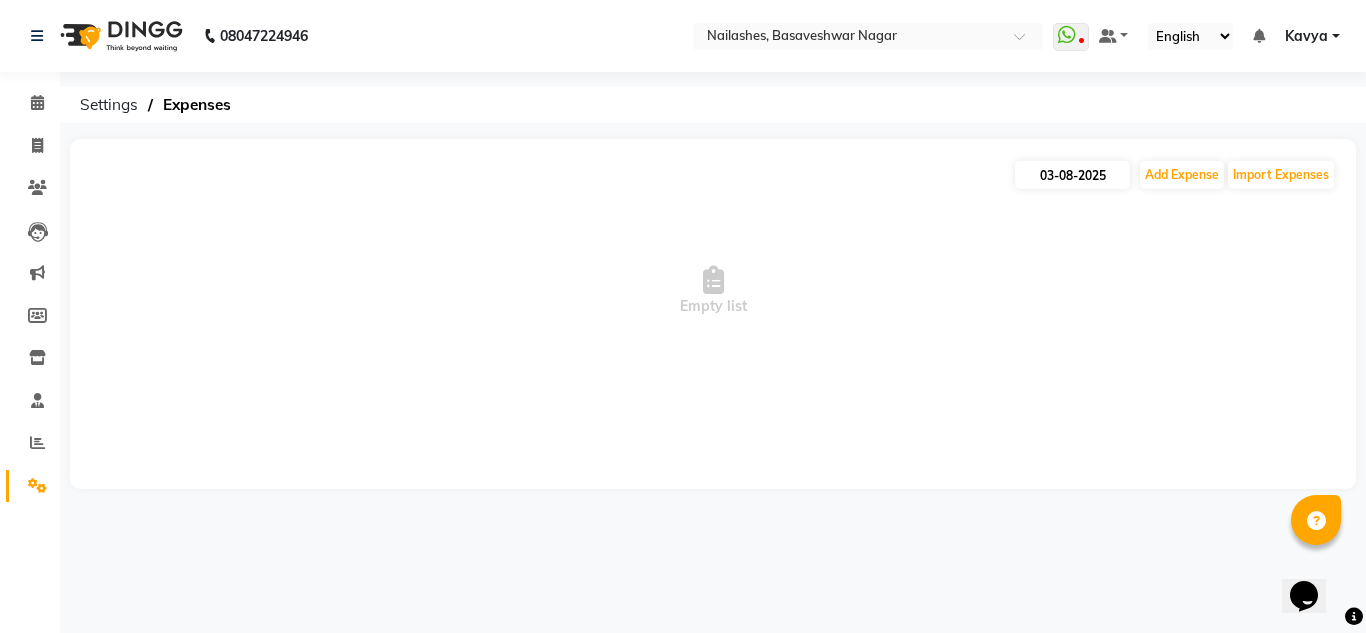 select on "8" 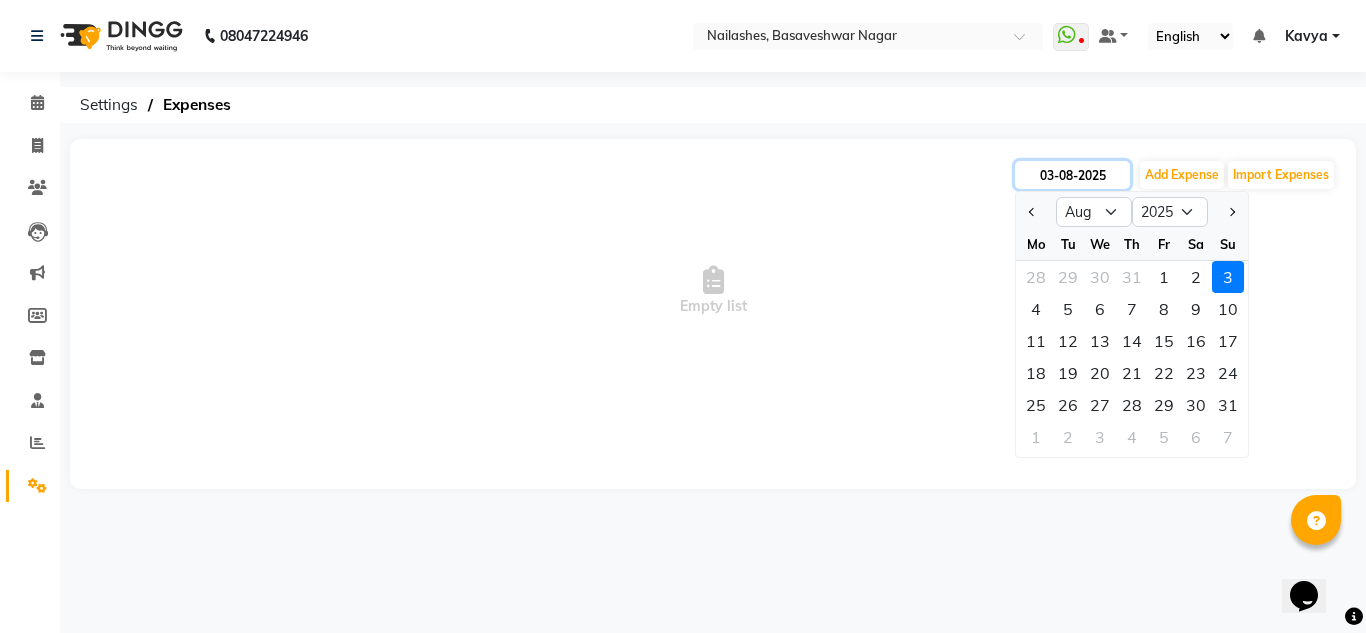 click on "03-08-2025" 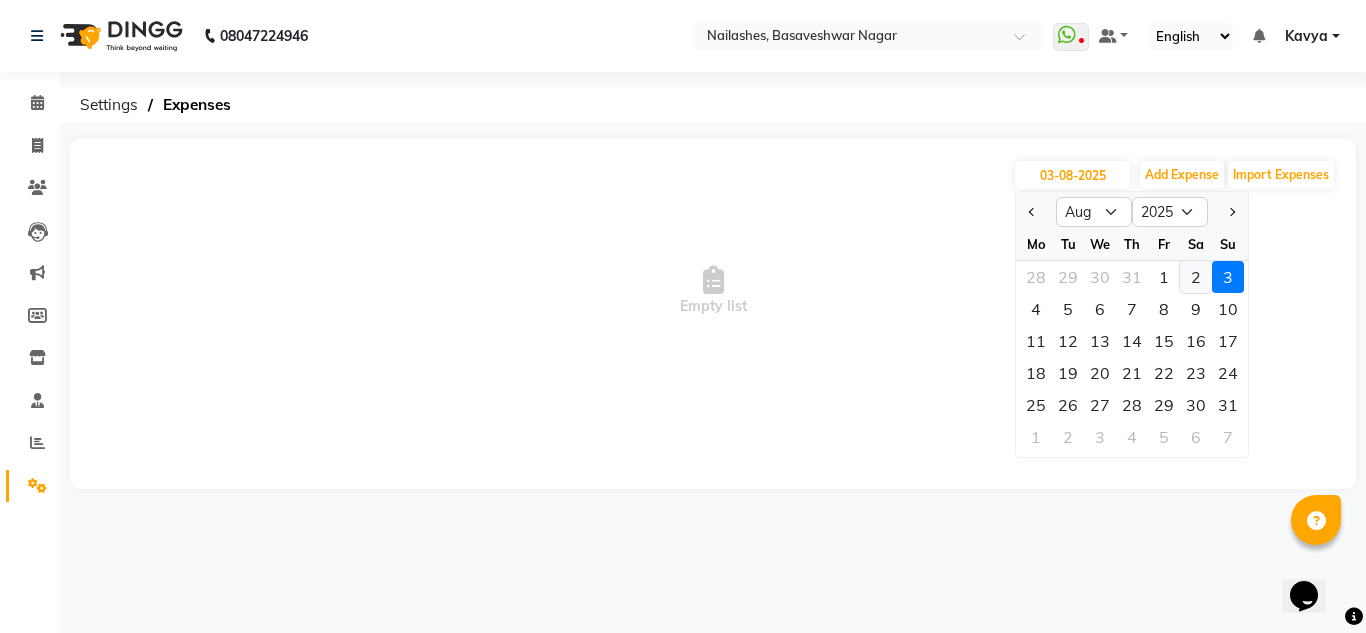 click on "2" 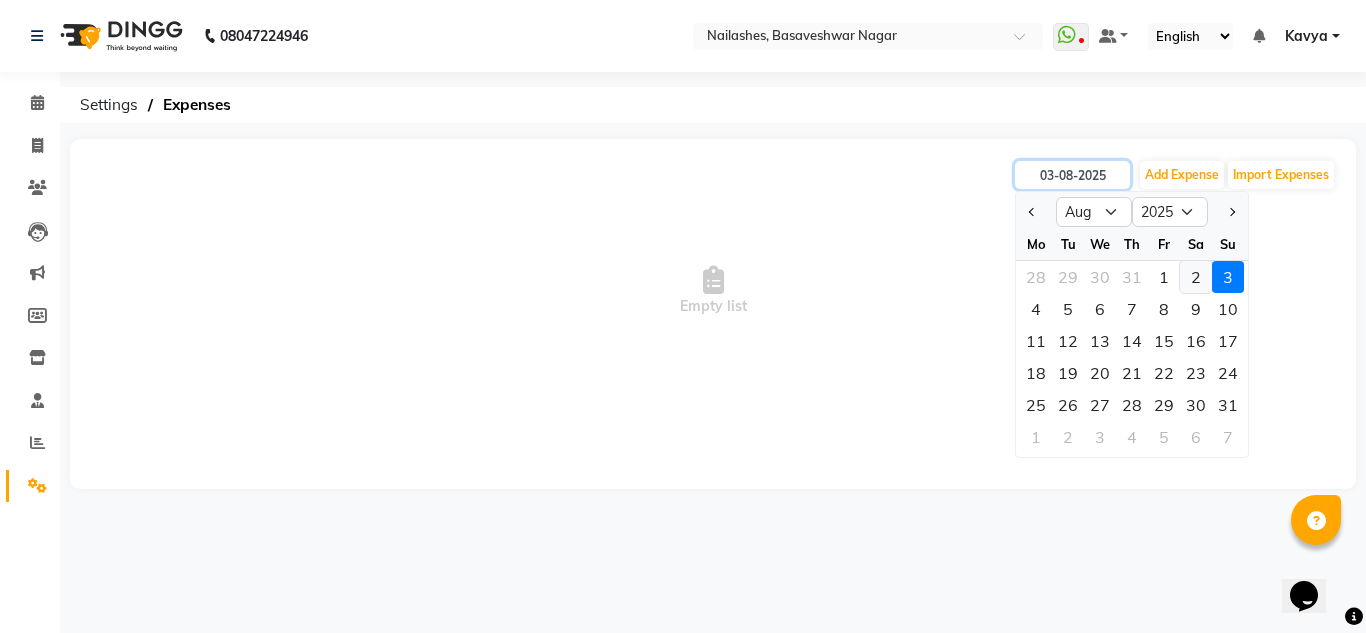 type on "02-08-2025" 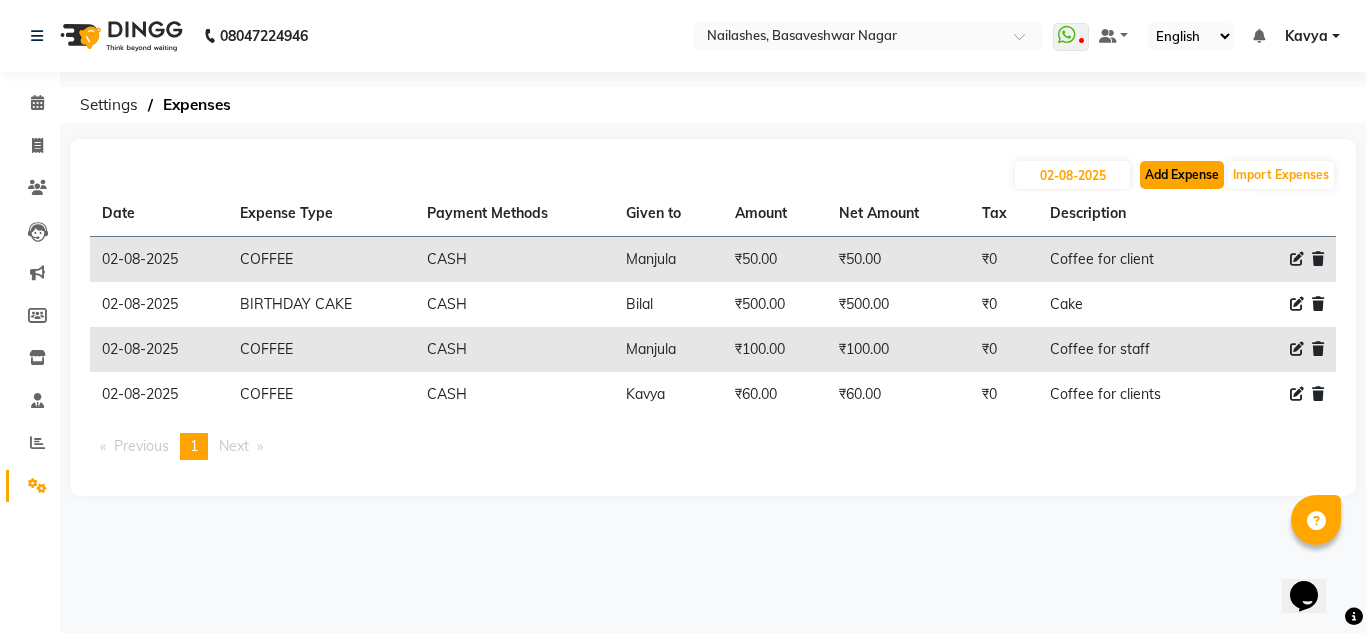 click on "Add Expense" 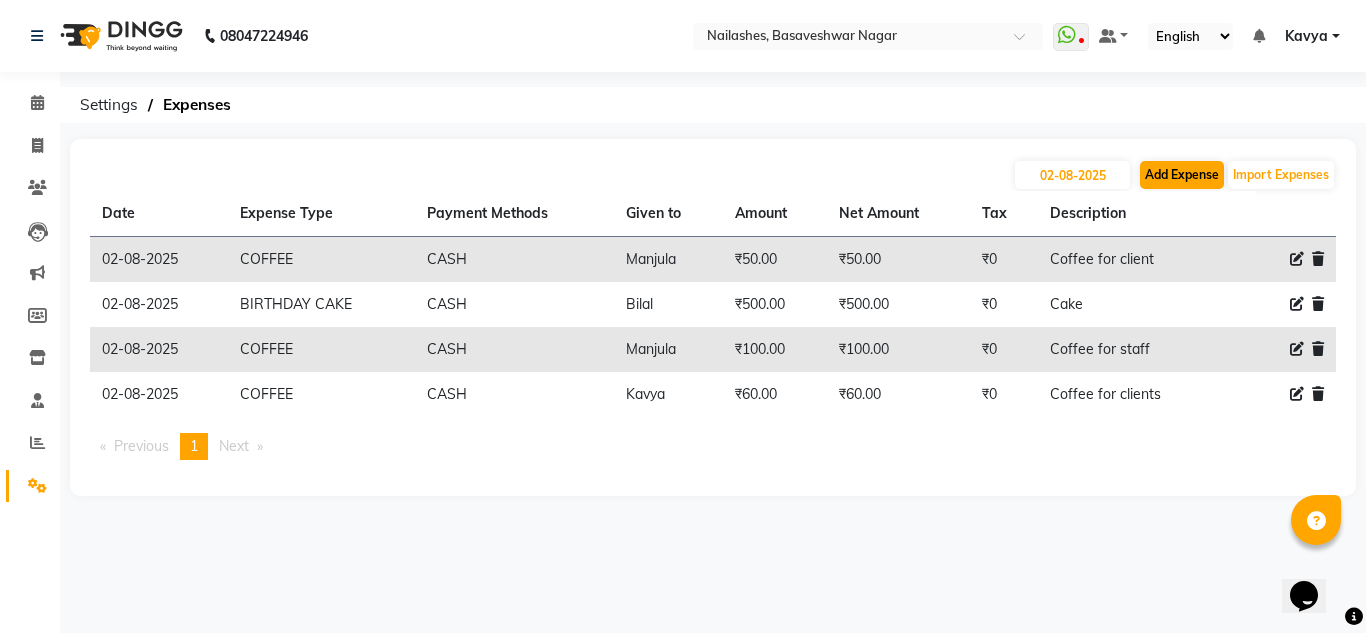 select on "1" 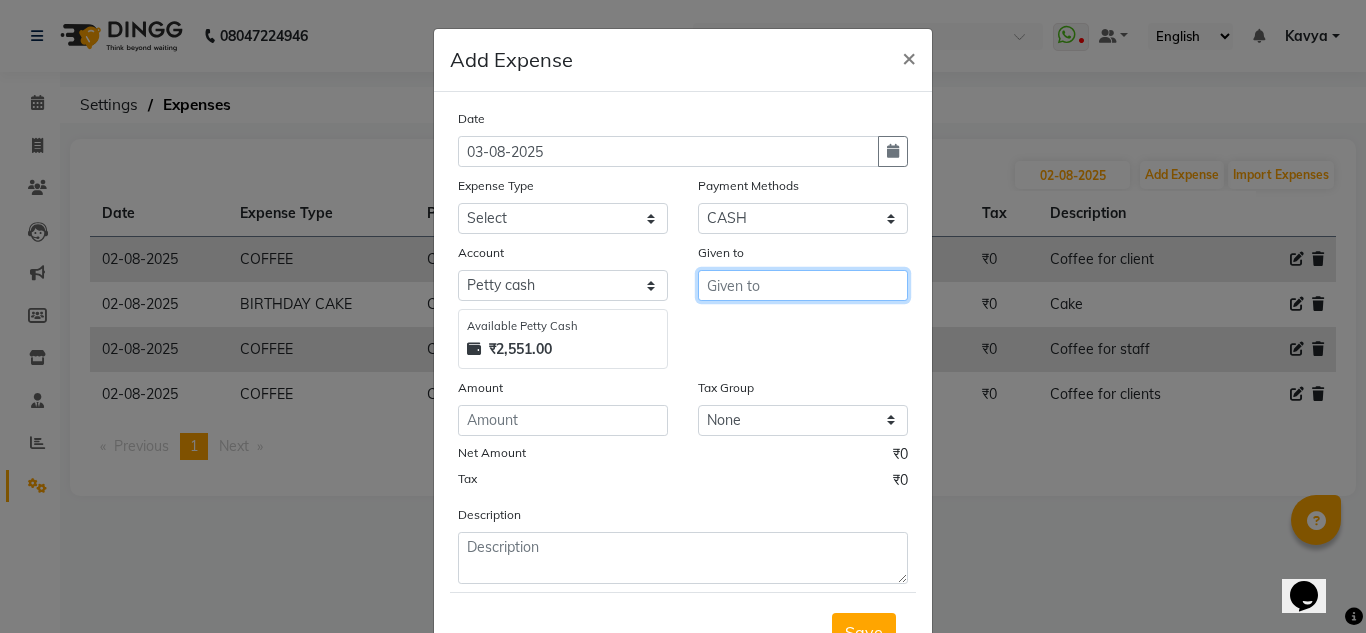 click at bounding box center [803, 285] 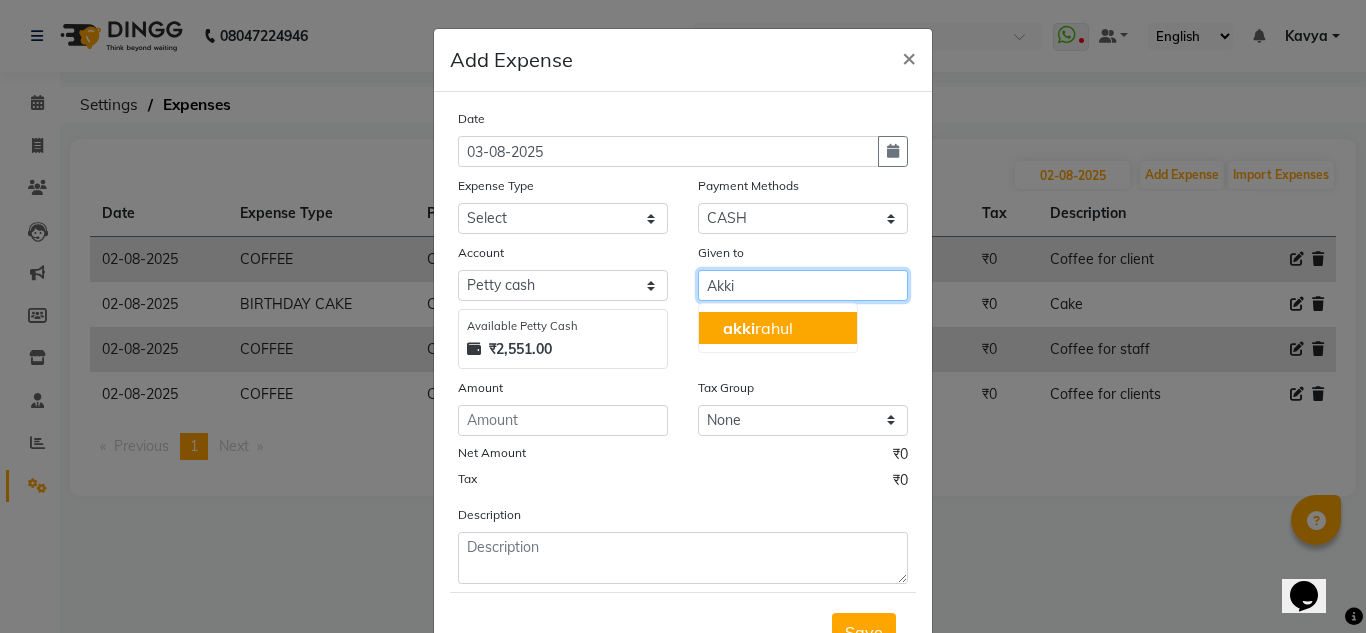 click on "akki" 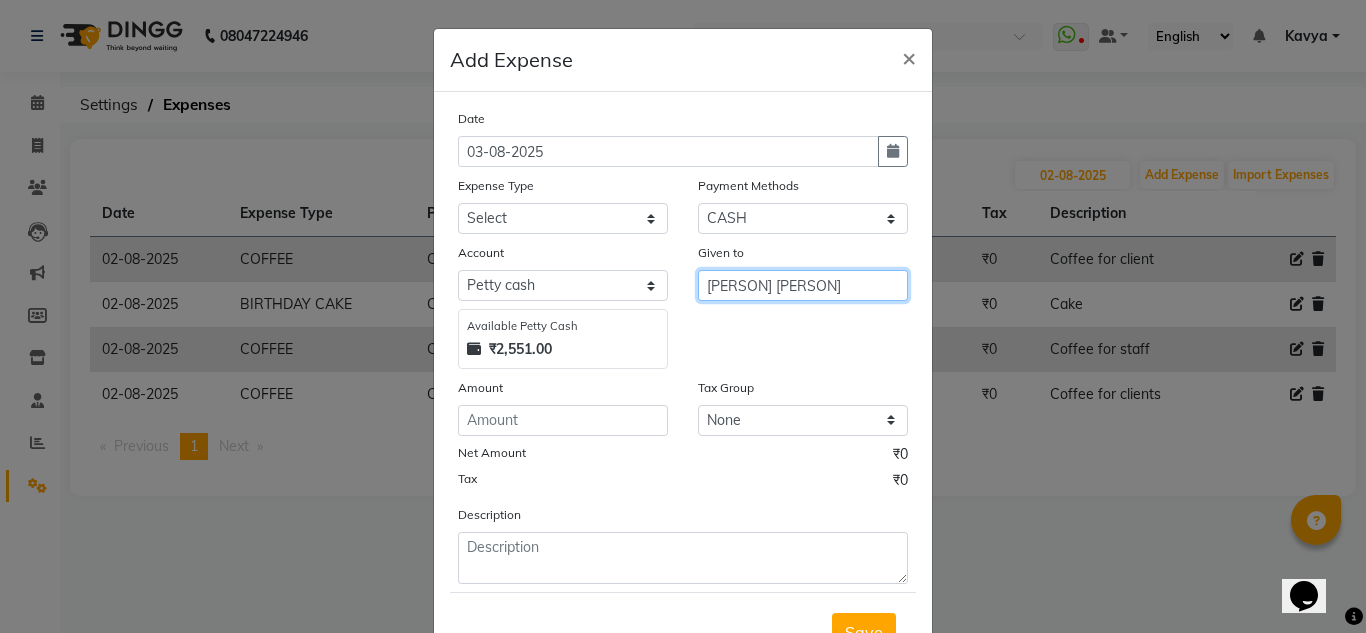 type on "[NAME] [NAME]" 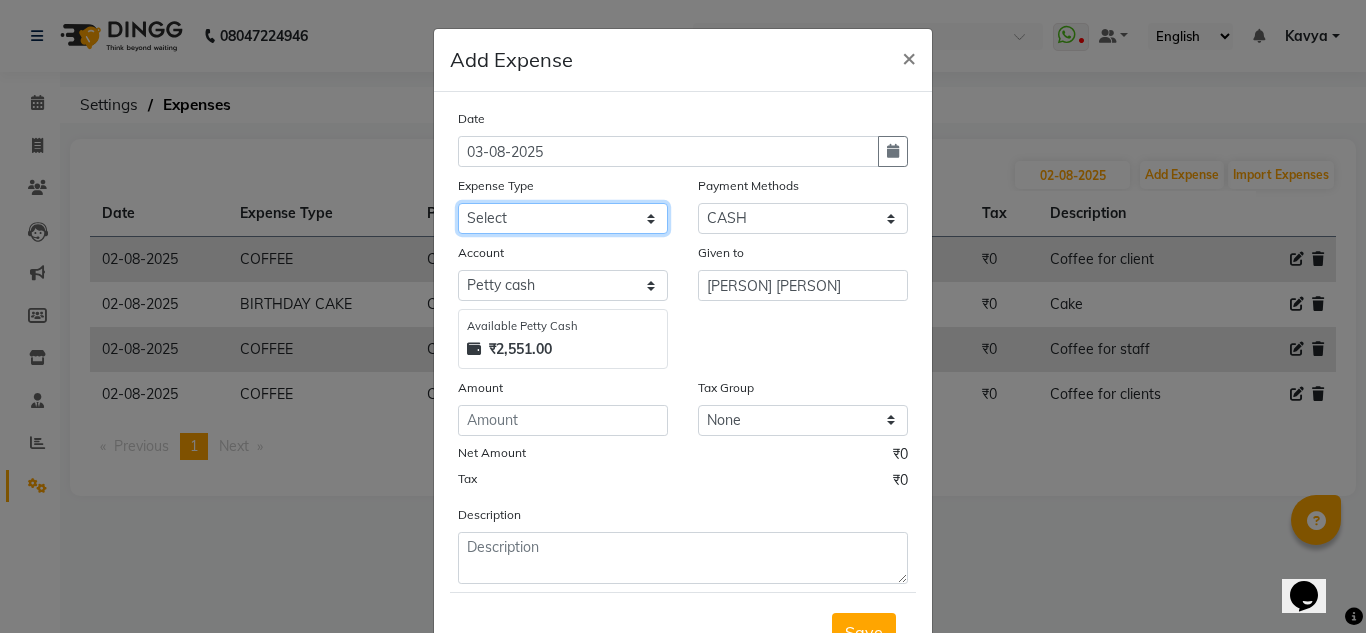 click on "Select acetone Advance Salary bank deposite BBMP Beauty products Bed charges BIRTHDAY CAKE Bonus Carpenter CASH EXPENSE VOUCHER Cash handover chocolate for store cleaning things Client Refreshment coconut water for clients COFFEE coffee cup coffee powder Commission Conveyance Cotton Courier decoration Diesel for generator Donation Drinking Water Electricity Eyelashes return Face mask floor cleaner flowers daily garbage generator diesel green tea GST handover HANDWASH House Keeping Material House keeping Salary Incentive Internet Bill juice LAUNDRY Maintainance Marketing Medical Membership Milk Milk miscelleneous Naturals salon NEWSPAPER O T Other Pantry PETROL Phone Bill Plants plumber pooja items Porter priest Product Purchase product return Product sale puja items RAPIDO Refund Rent Shop Rent Staff Accommodation Royalty Salary Staff cab charges Staff dinner Staff Flight Ticket Staff  Hiring from another Branch Staff Snacks Stationary STORE OPENING CHARGE sugar sweets TEAM DINNER TIPS Tissue Transgender" 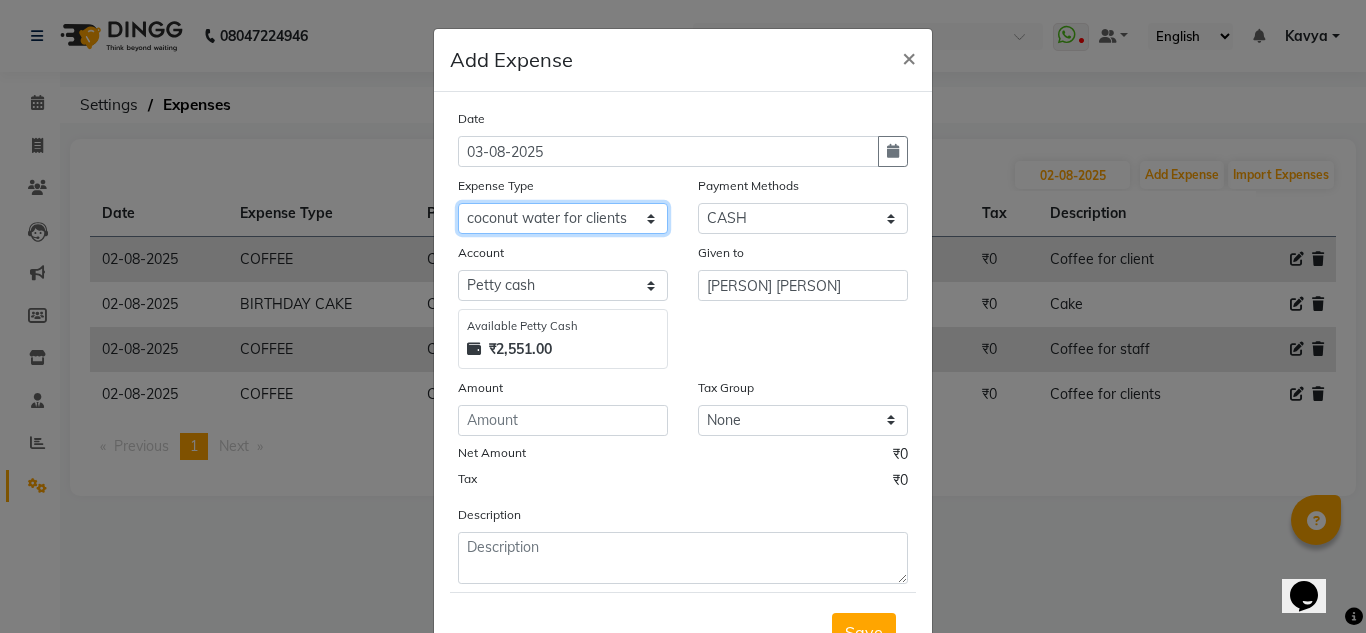 click on "Select acetone Advance Salary bank deposite BBMP Beauty products Bed charges BIRTHDAY CAKE Bonus Carpenter CASH EXPENSE VOUCHER Cash handover chocolate for store cleaning things Client Refreshment coconut water for clients COFFEE coffee cup coffee powder Commission Conveyance Cotton Courier decoration Diesel for generator Donation Drinking Water Electricity Eyelashes return Face mask floor cleaner flowers daily garbage generator diesel green tea GST handover HANDWASH House Keeping Material House keeping Salary Incentive Internet Bill juice LAUNDRY Maintainance Marketing Medical Membership Milk Milk miscelleneous Naturals salon NEWSPAPER O T Other Pantry PETROL Phone Bill Plants plumber pooja items Porter priest Product Purchase product return Product sale puja items RAPIDO Refund Rent Shop Rent Staff Accommodation Royalty Salary Staff cab charges Staff dinner Staff Flight Ticket Staff  Hiring from another Branch Staff Snacks Stationary STORE OPENING CHARGE sugar sweets TEAM DINNER TIPS Tissue Transgender" 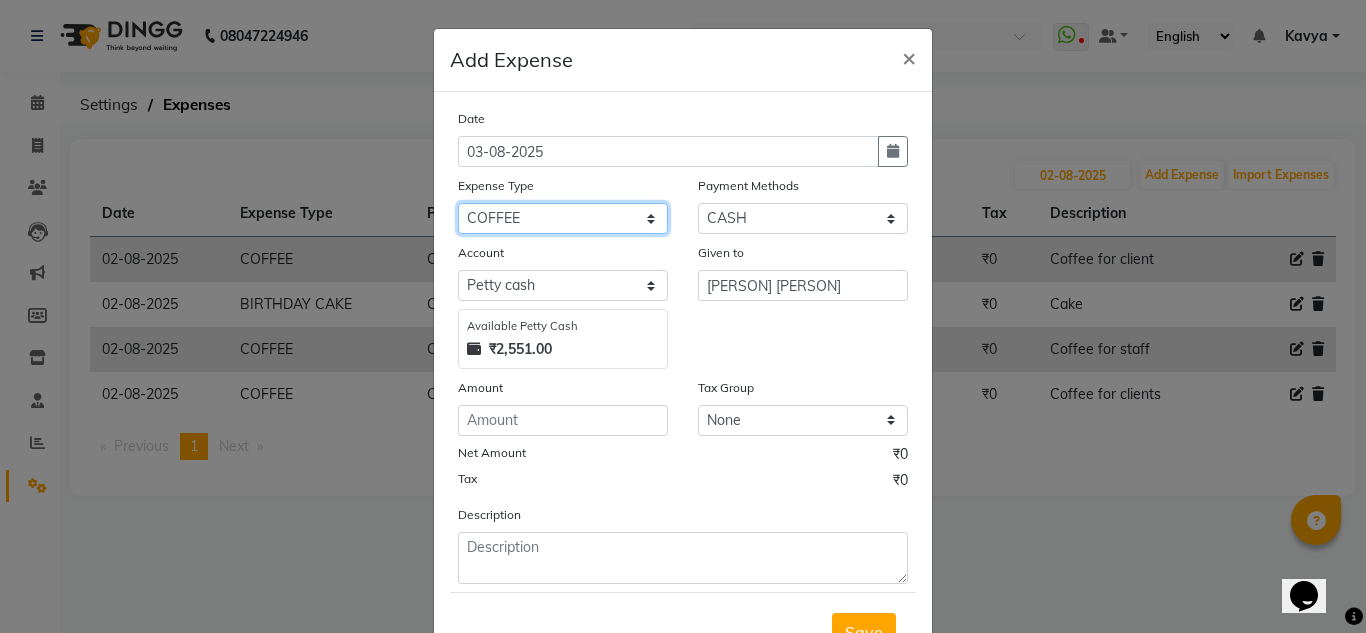 click on "Select acetone Advance Salary bank deposite BBMP Beauty products Bed charges BIRTHDAY CAKE Bonus Carpenter CASH EXPENSE VOUCHER Cash handover chocolate for store cleaning things Client Refreshment coconut water for clients COFFEE coffee cup coffee powder Commission Conveyance Cotton Courier decoration Diesel for generator Donation Drinking Water Electricity Eyelashes return Face mask floor cleaner flowers daily garbage generator diesel green tea GST handover HANDWASH House Keeping Material House keeping Salary Incentive Internet Bill juice LAUNDRY Maintainance Marketing Medical Membership Milk Milk miscelleneous Naturals salon NEWSPAPER O T Other Pantry PETROL Phone Bill Plants plumber pooja items Porter priest Product Purchase product return Product sale puja items RAPIDO Refund Rent Shop Rent Staff Accommodation Royalty Salary Staff cab charges Staff dinner Staff Flight Ticket Staff  Hiring from another Branch Staff Snacks Stationary STORE OPENING CHARGE sugar sweets TEAM DINNER TIPS Tissue Transgender" 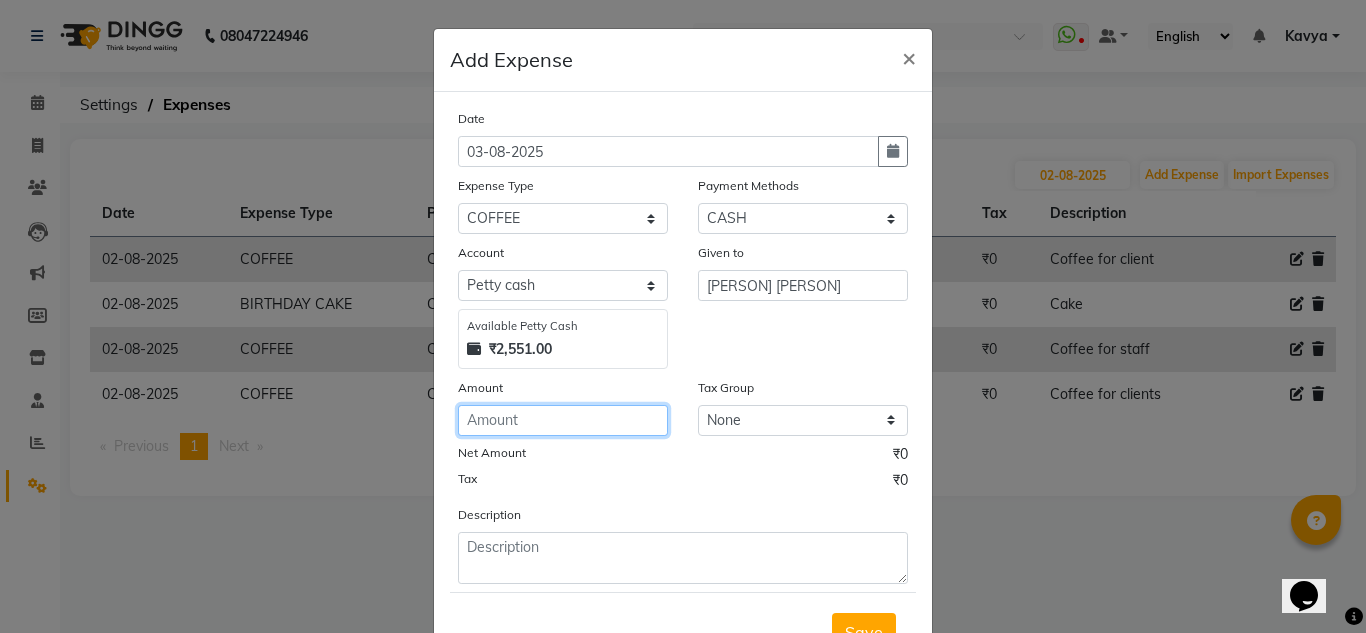 click 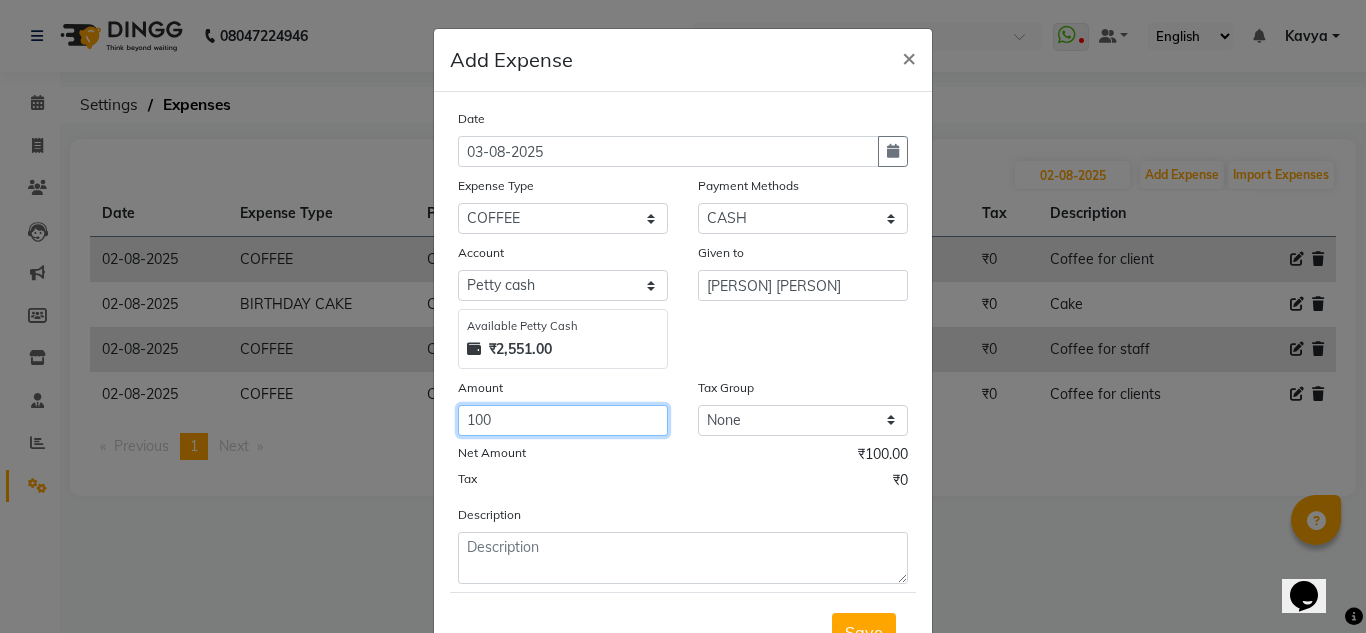 type on "100" 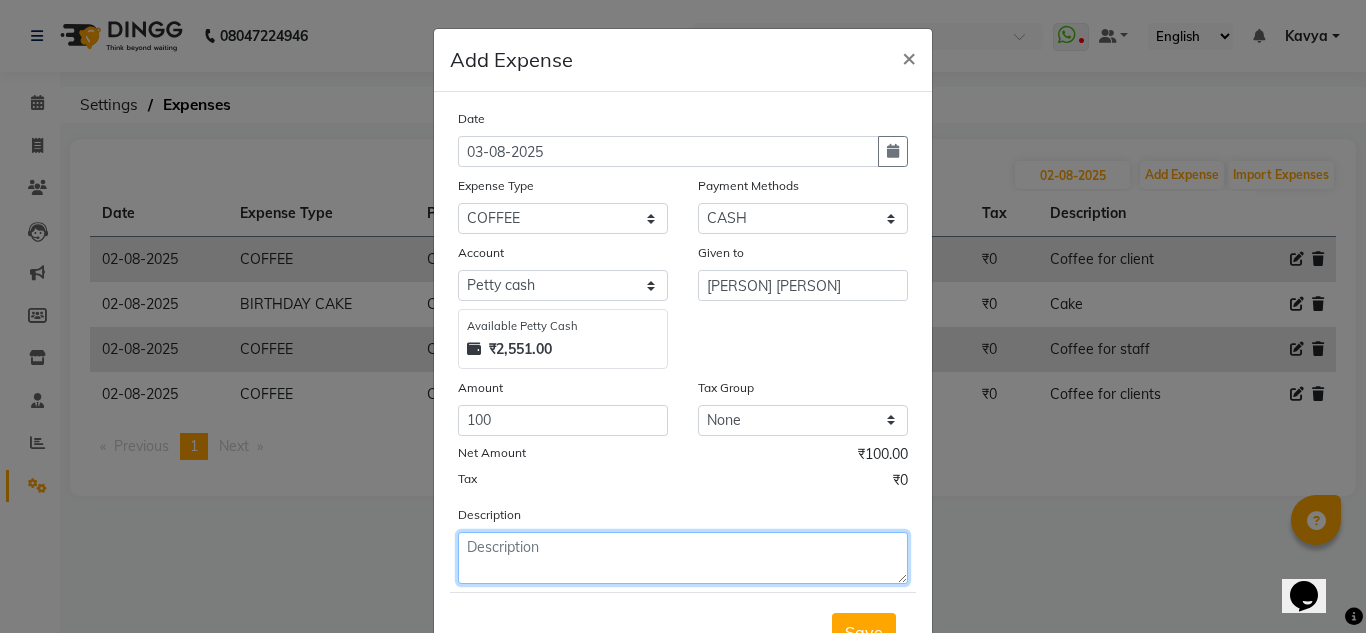 click 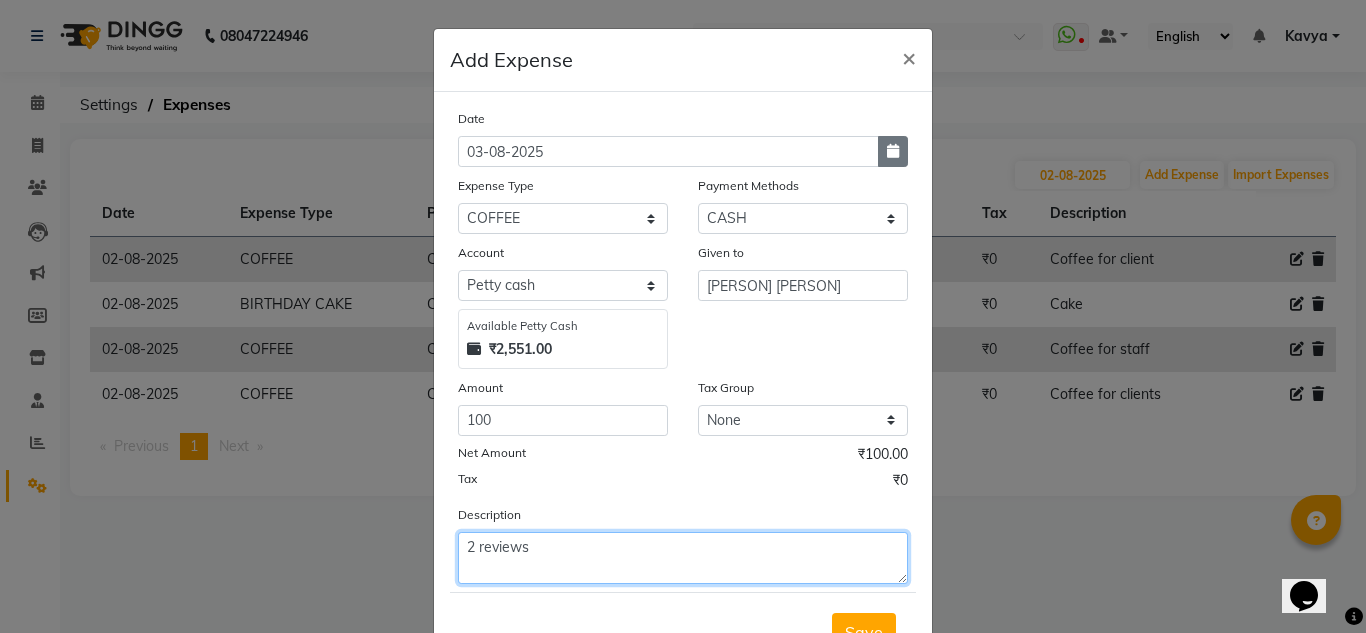 type on "2 reviews" 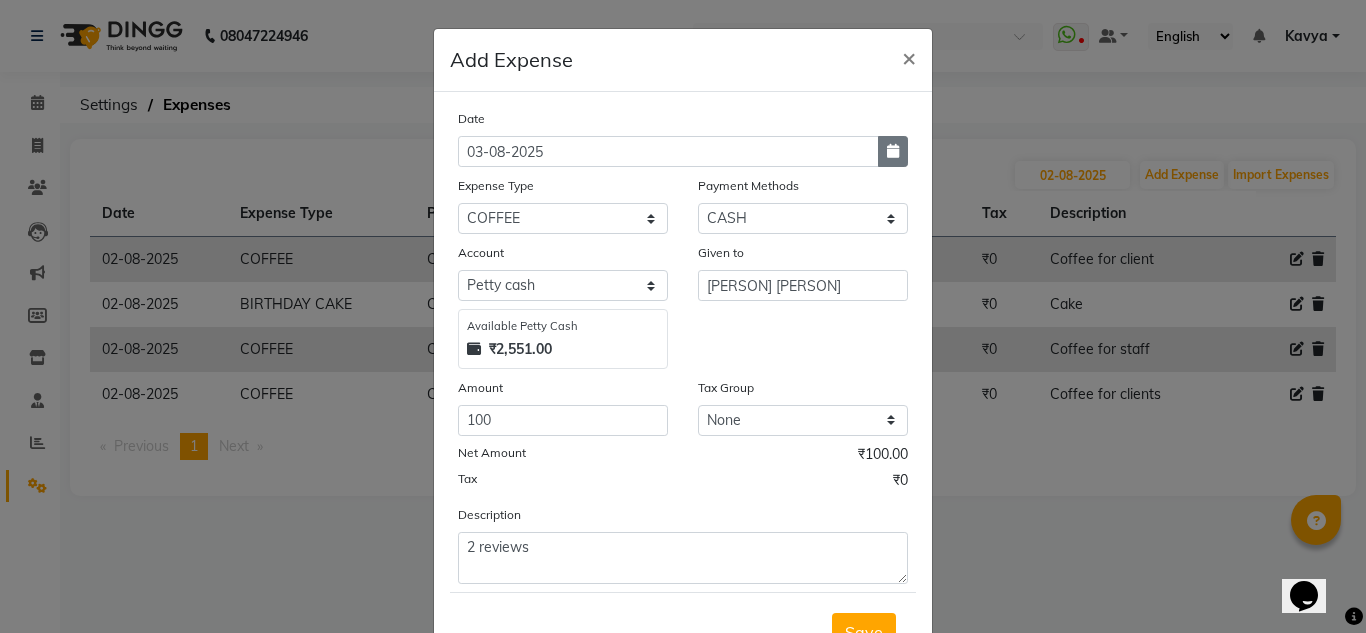 click 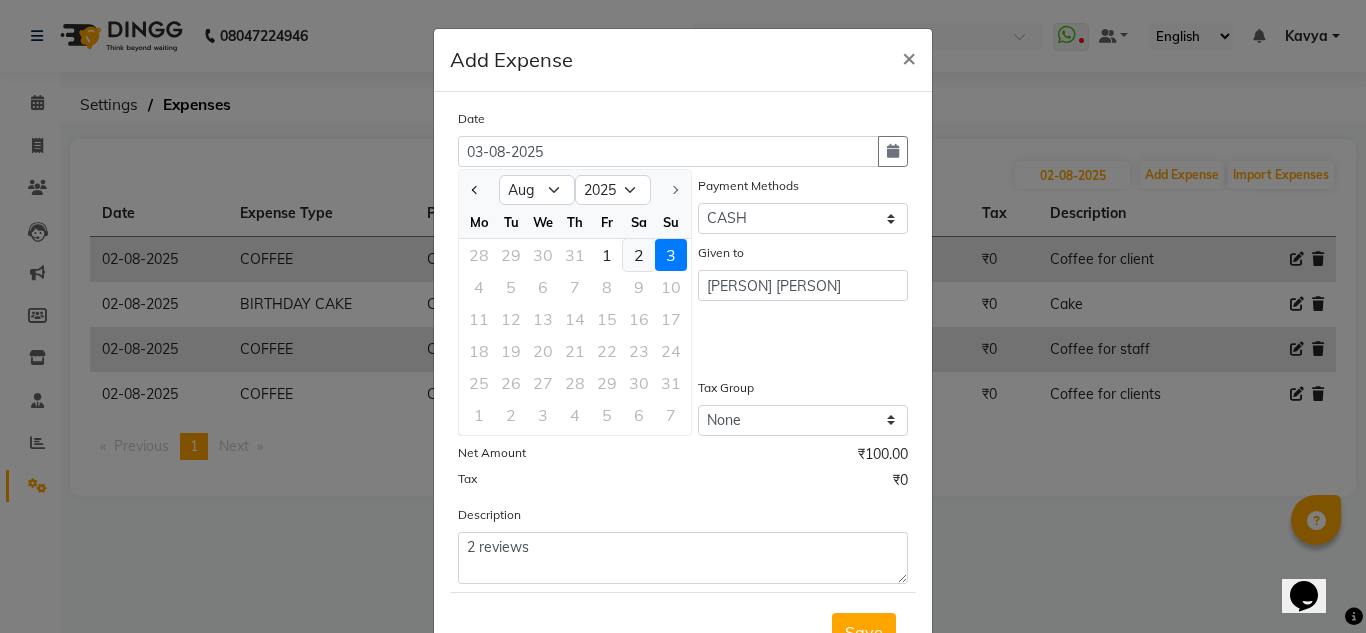 click on "2" 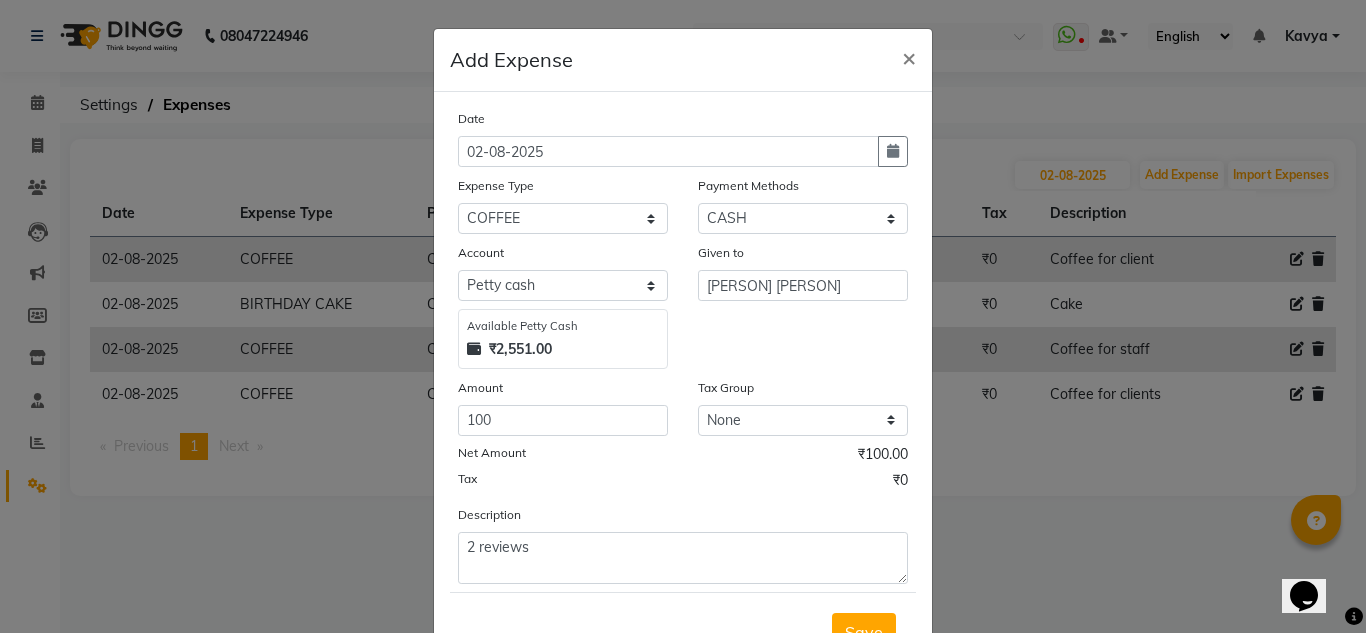 scroll, scrollTop: 83, scrollLeft: 0, axis: vertical 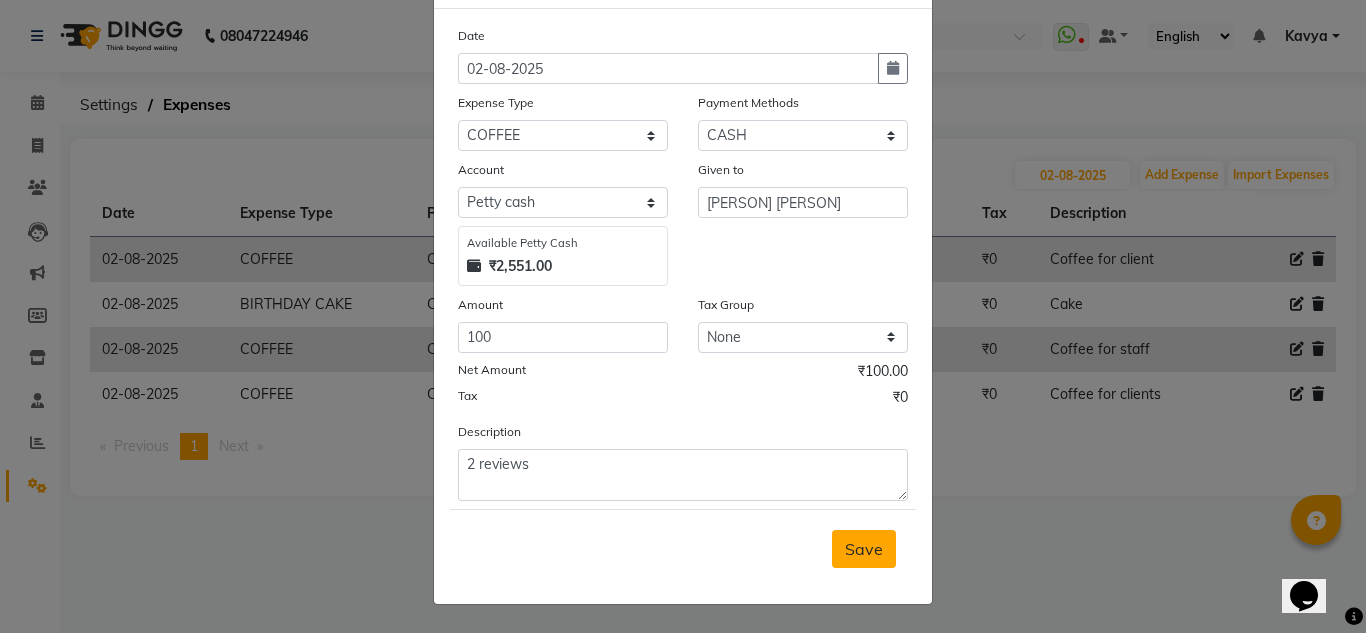 click on "Save" at bounding box center [864, 549] 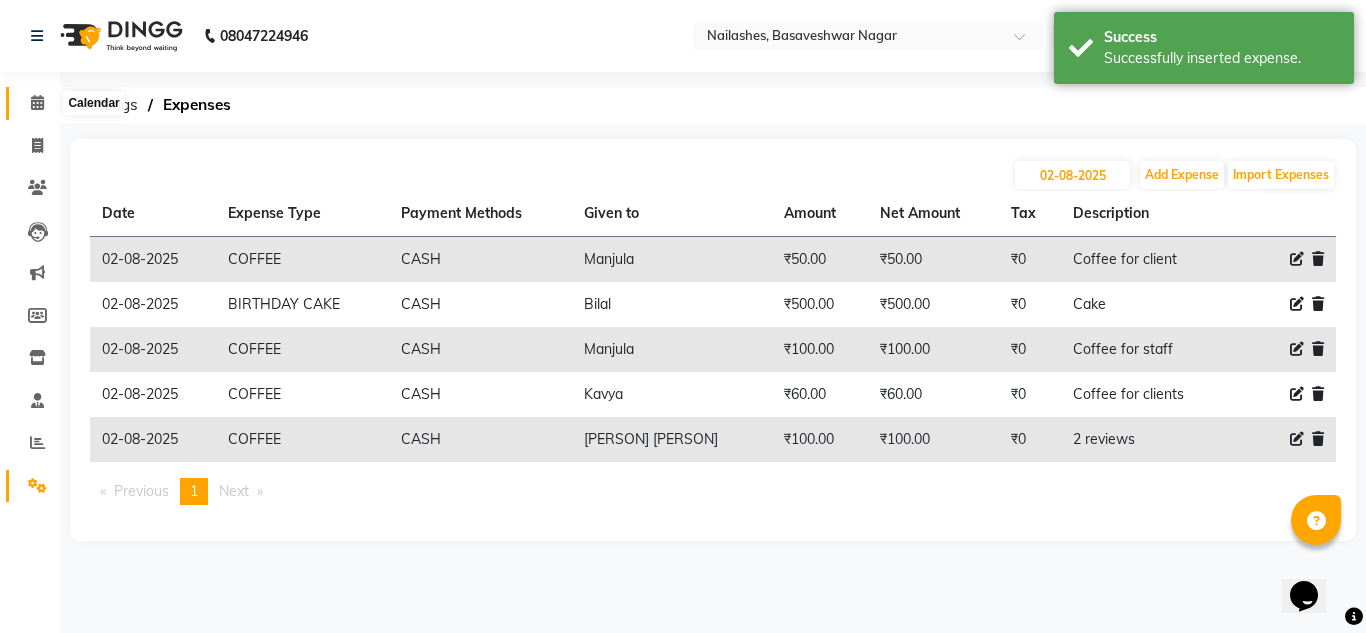 click 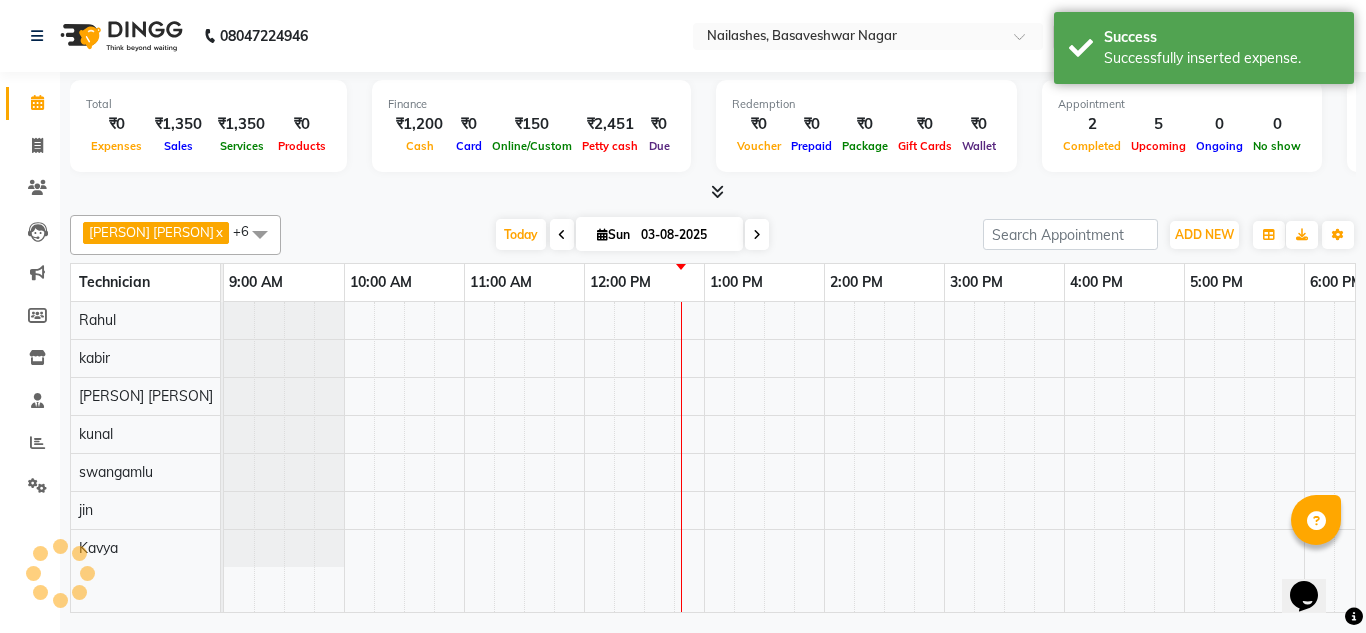 scroll, scrollTop: 0, scrollLeft: 0, axis: both 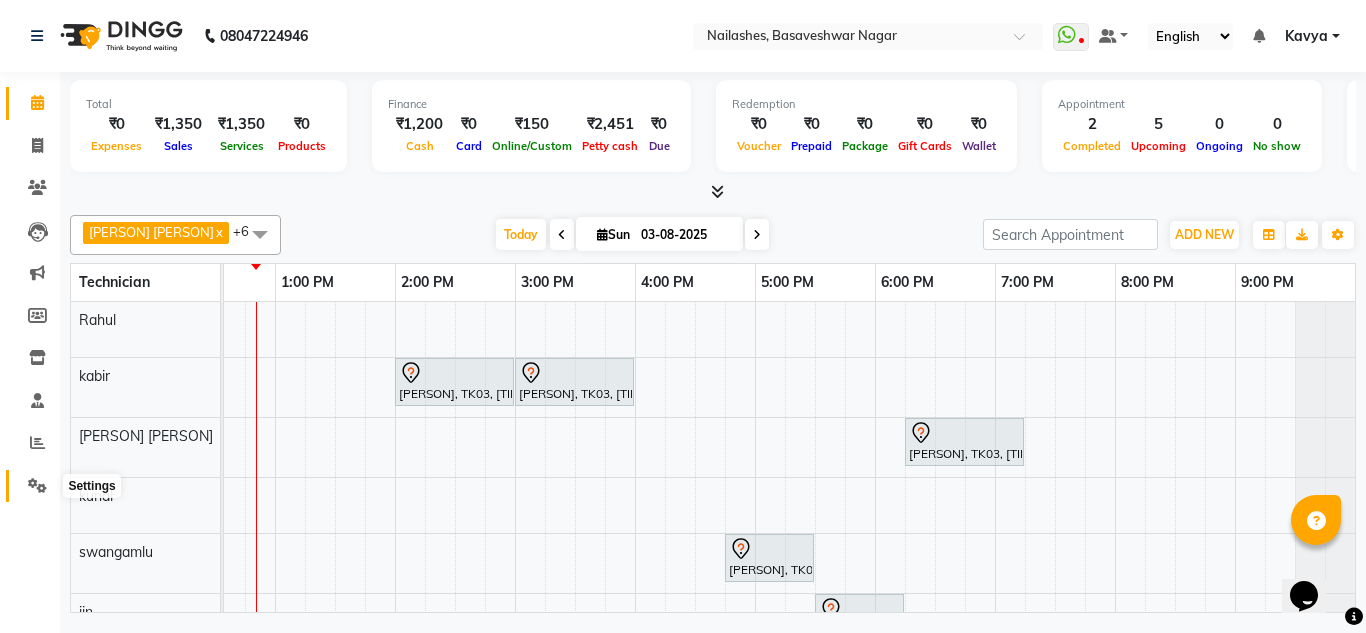click 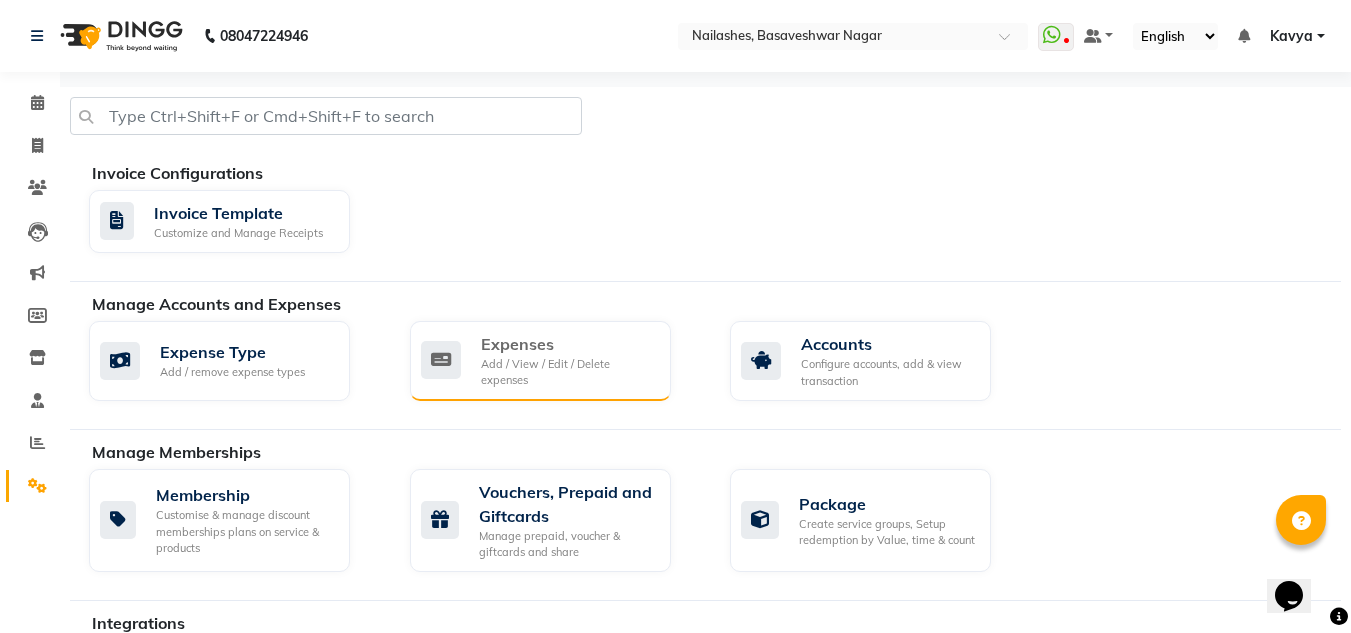 click on "Expenses" 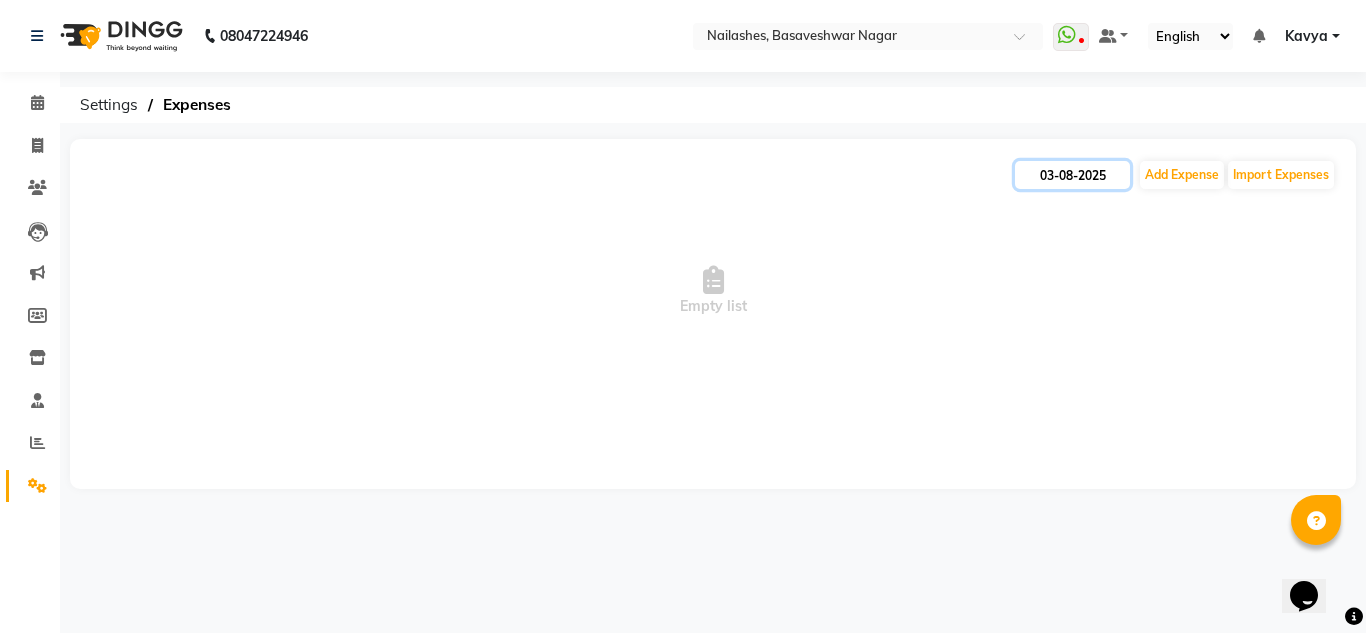 click on "03-08-2025" 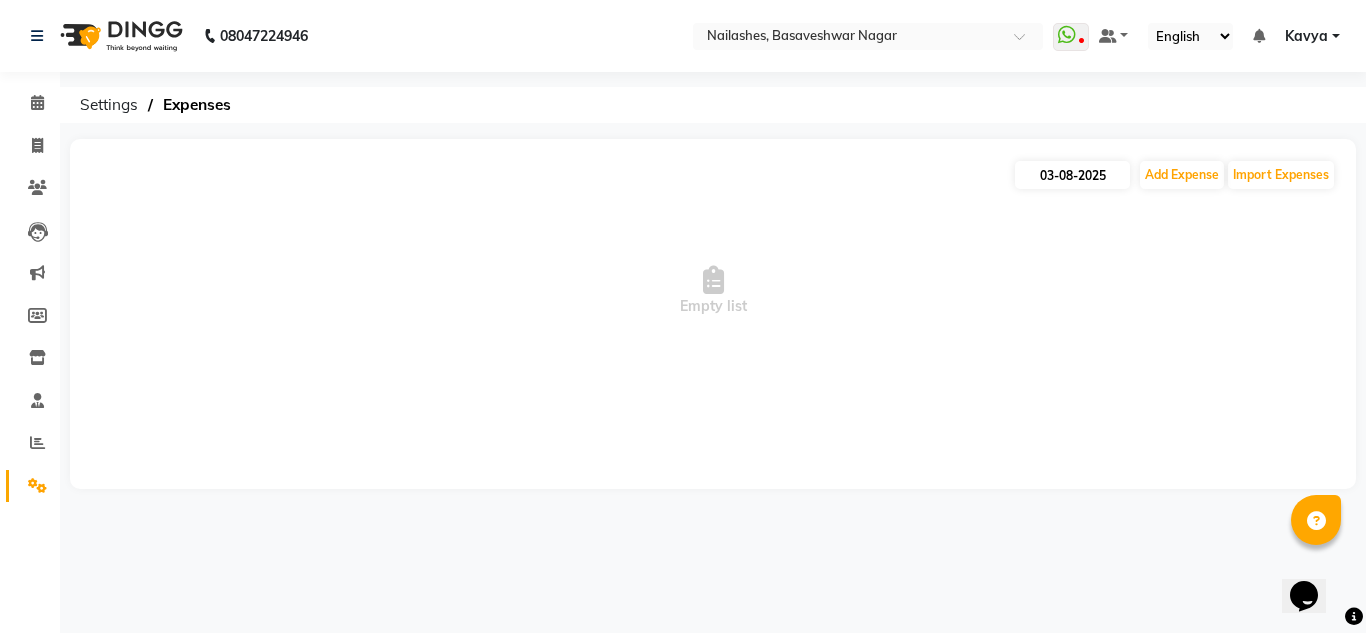 select on "8" 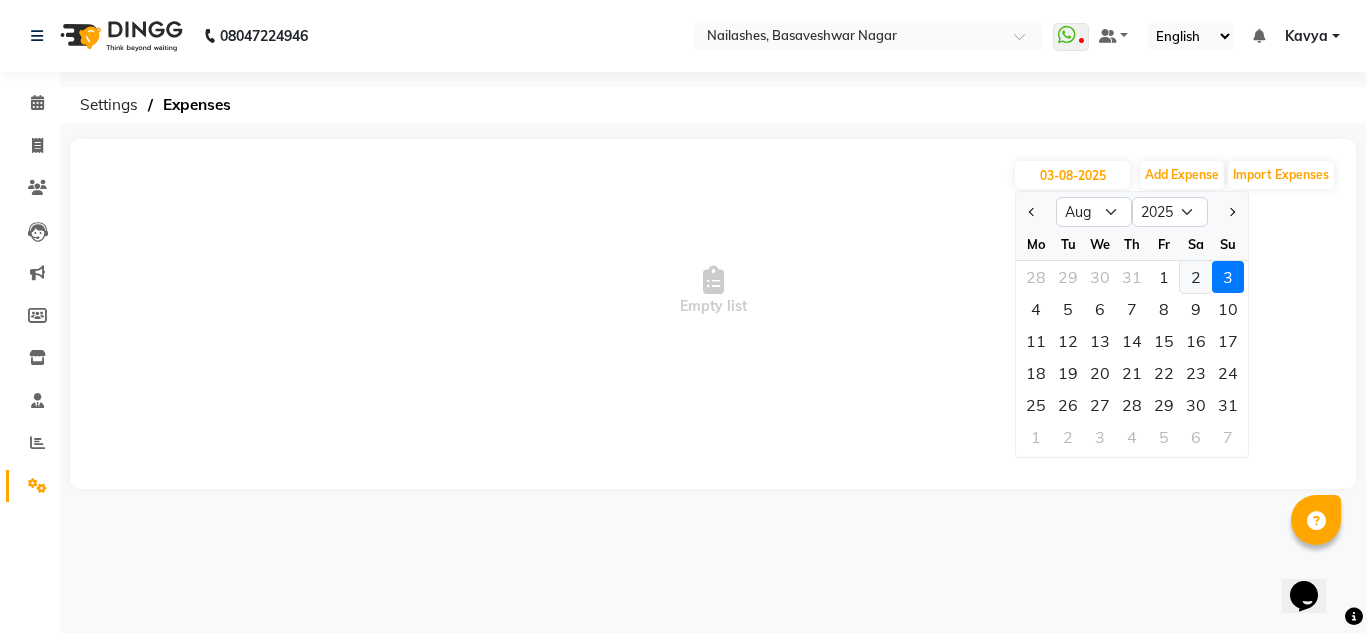 click on "2" 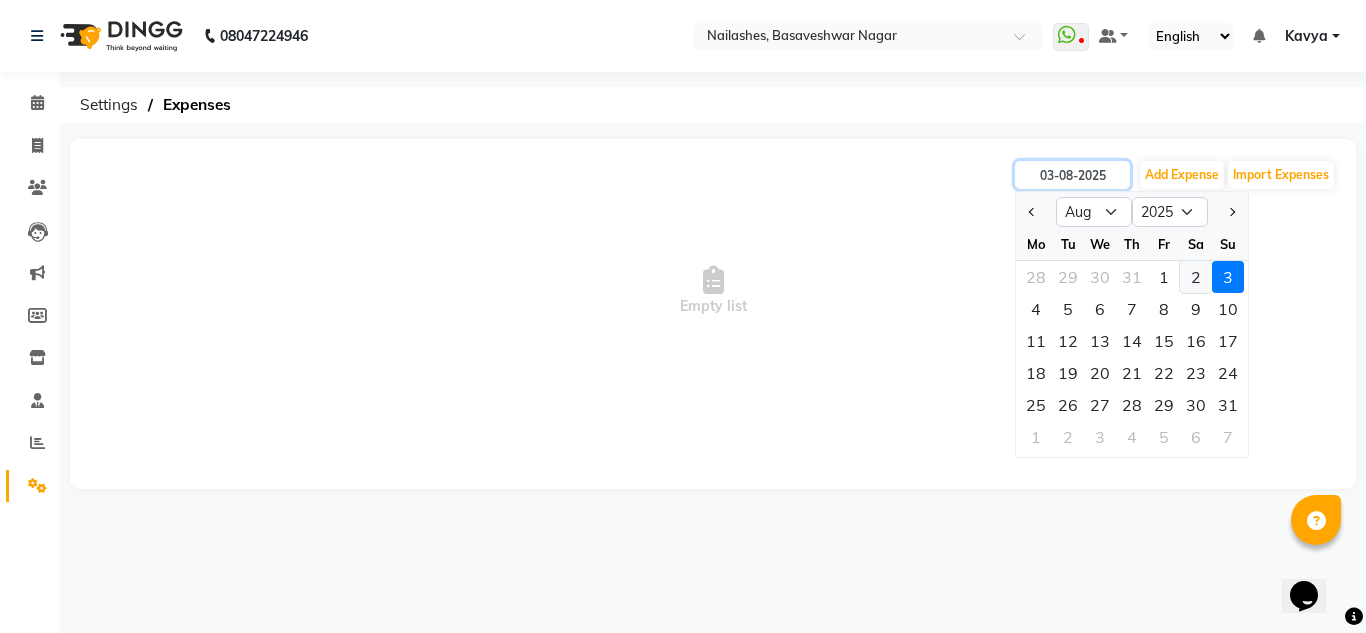 type on "02-08-2025" 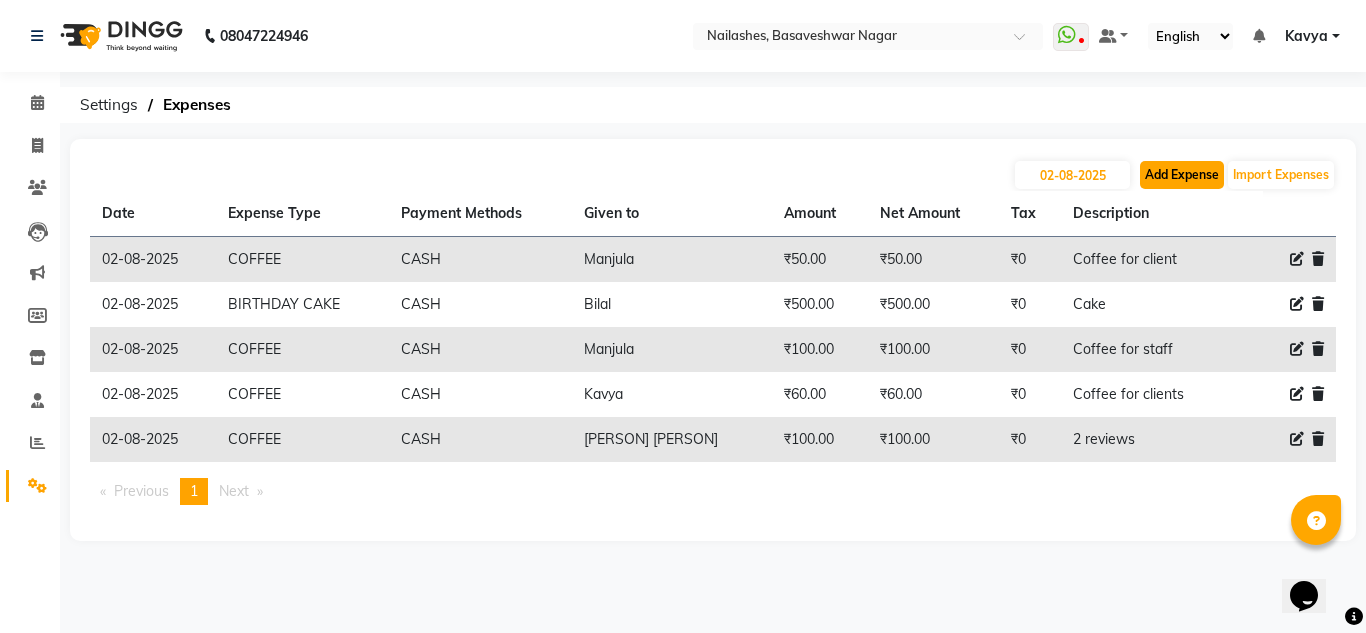 click on "Add Expense" 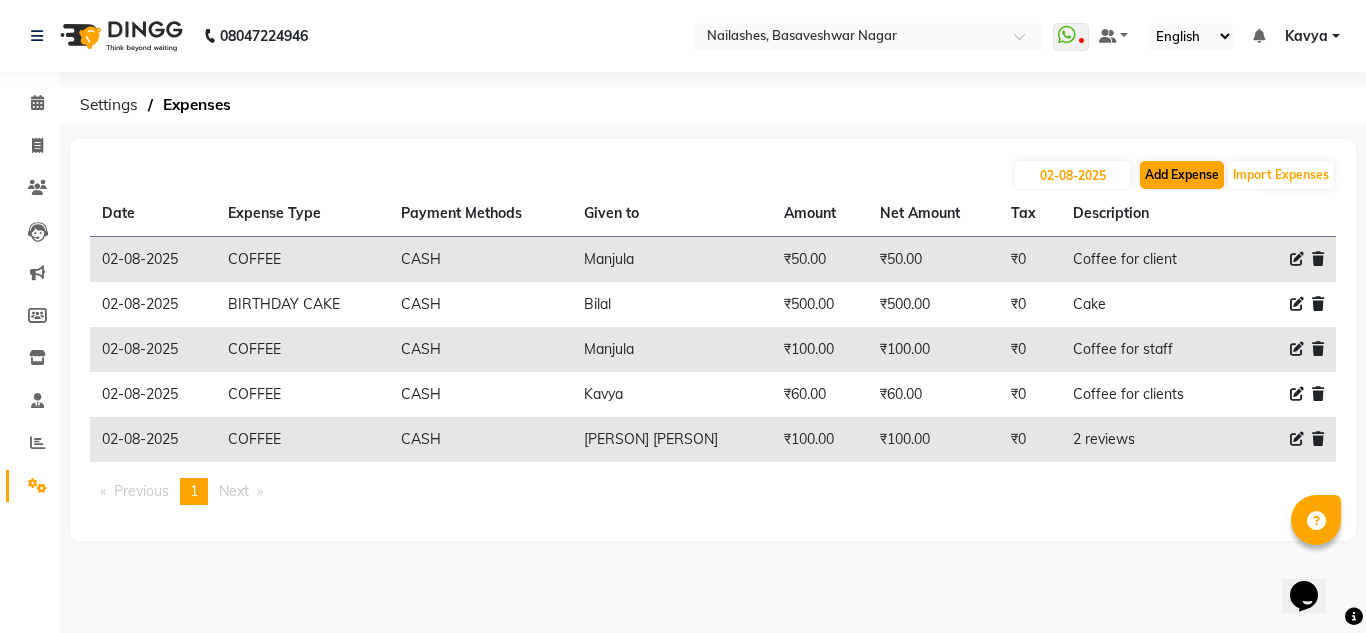 select on "1" 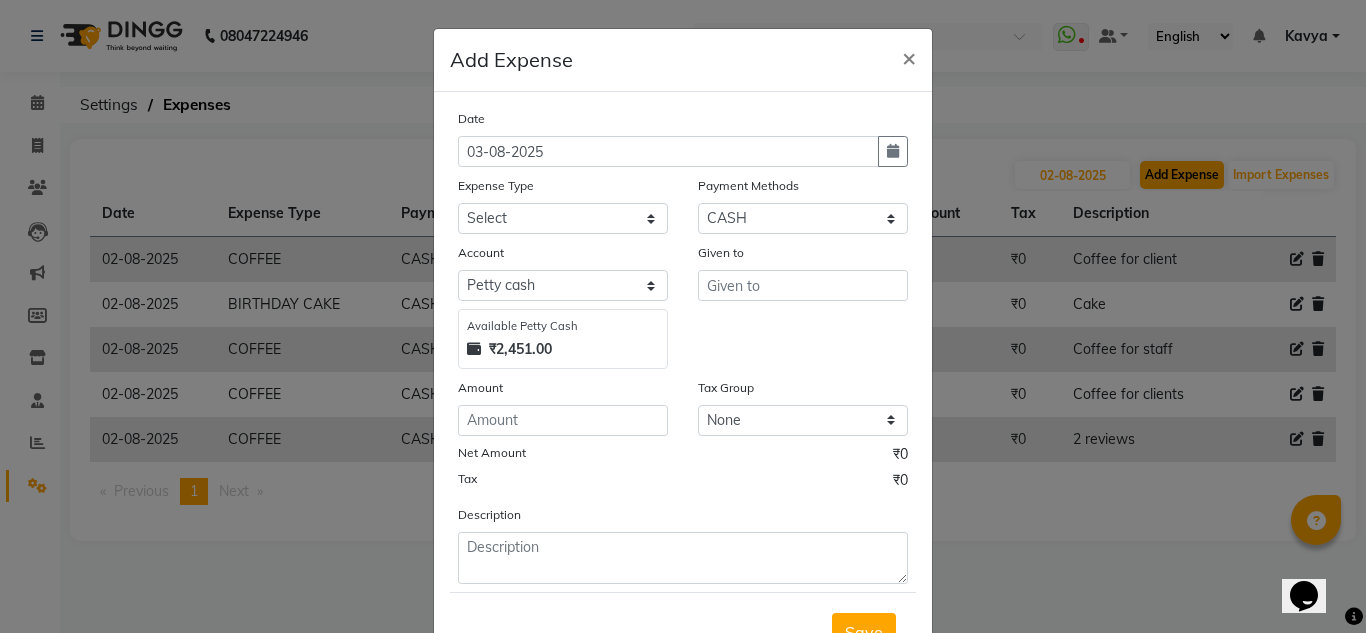 click on "Add Expense  × Date 03-08-2025 Expense Type Select acetone Advance Salary bank deposite BBMP Beauty products Bed charges BIRTHDAY CAKE Bonus Carpenter CASH EXPENSE VOUCHER Cash handover chocolate for store cleaning things Client Refreshment coconut water for clients COFFEE coffee cup coffee powder Commission Conveyance Cotton Courier decoration Diesel for generator Donation Drinking Water Electricity Eyelashes return Face mask floor cleaner flowers daily garbage generator diesel green tea GST handover HANDWASH House Keeping Material House keeping Salary Incentive Internet Bill juice LAUNDRY Maintainance Marketing Medical Membership Milk Milk miscelleneous Naturals salon NEWSPAPER O T Other Pantry PETROL Phone Bill Plants plumber pooja items Porter priest Product Purchase product return Product sale puja items RAPIDO Refund Rent Shop Rent Staff Accommodation Royalty Salary Staff cab charges Staff dinner Staff Flight Ticket Staff  Hiring from another Branch Staff Snacks Stationary STORE OPENING CHARGE sugar" 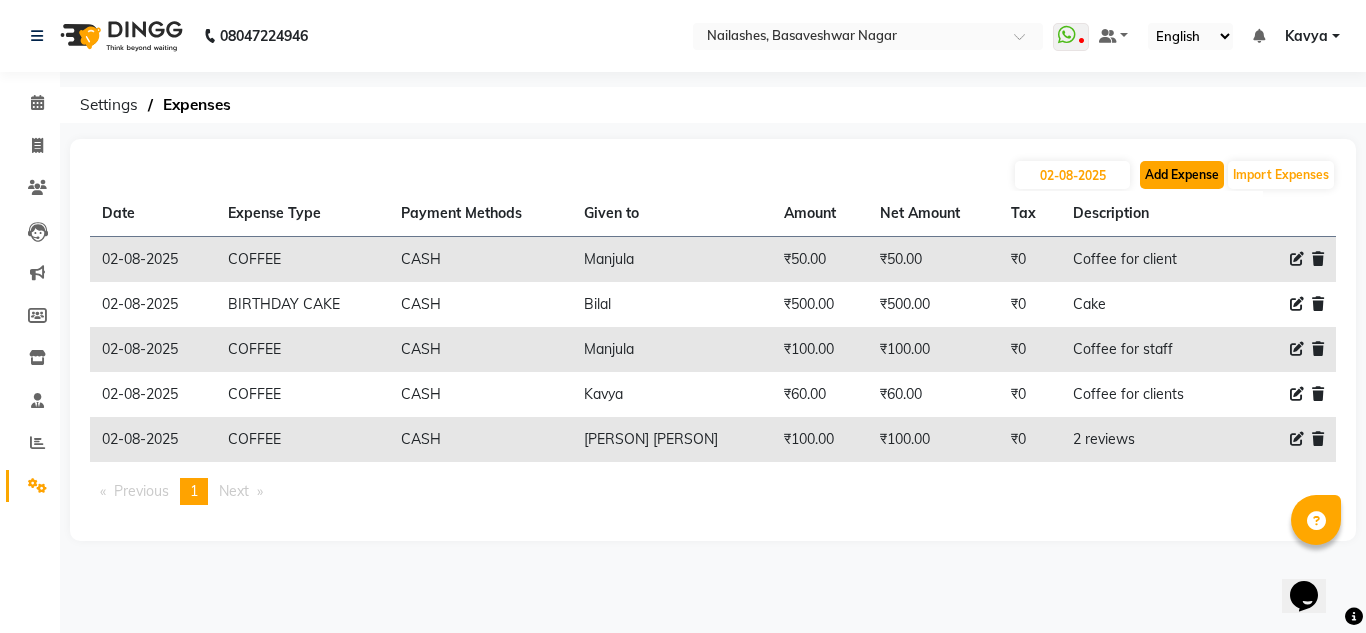 click on "Add Expense" 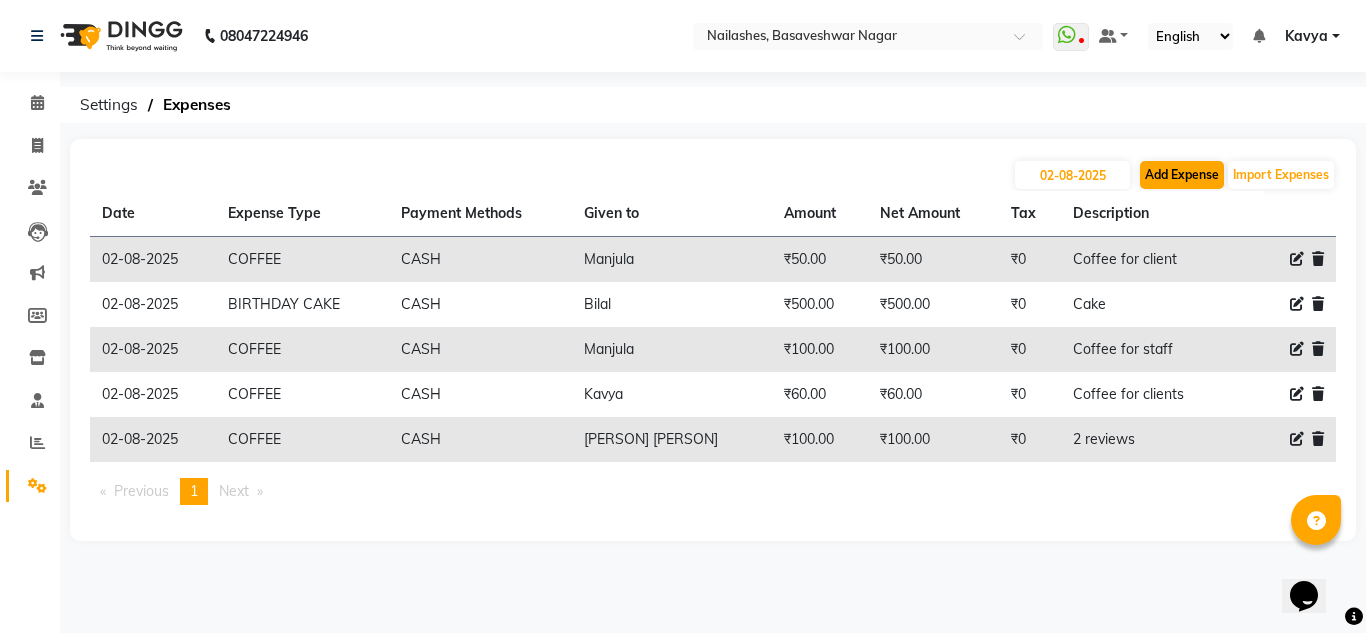 select on "1" 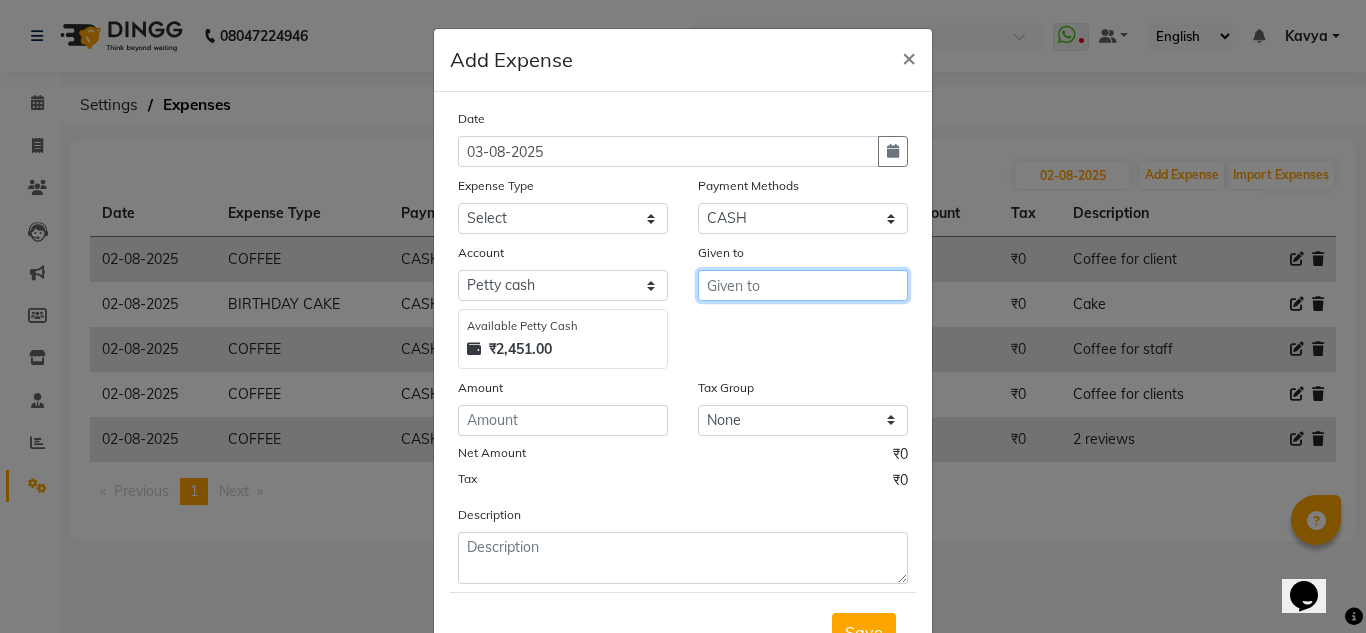 click at bounding box center (803, 285) 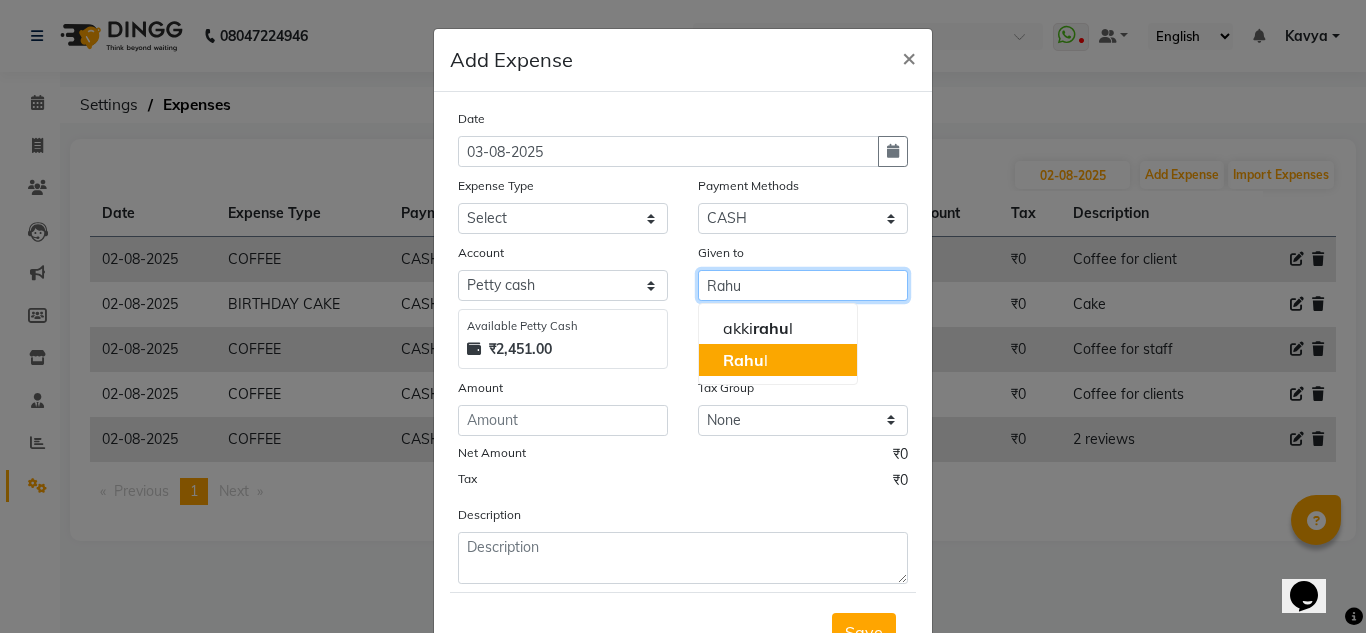 click on "Rahu" 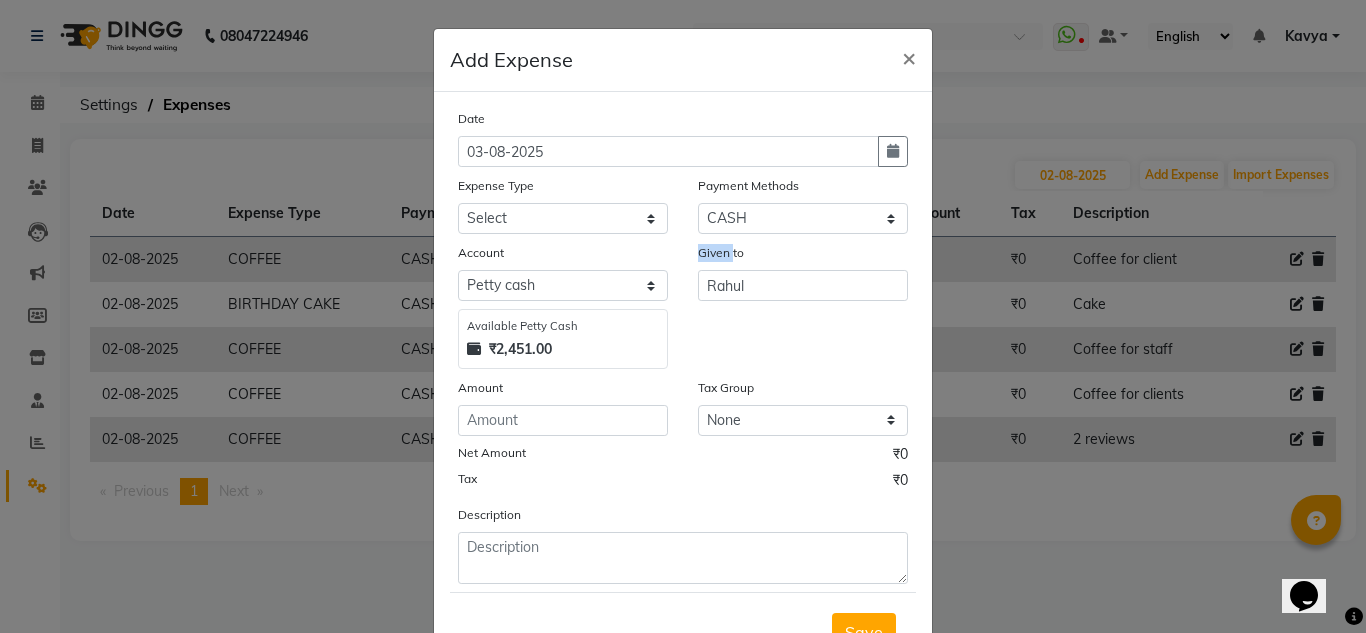 click on "Given to Rahul" 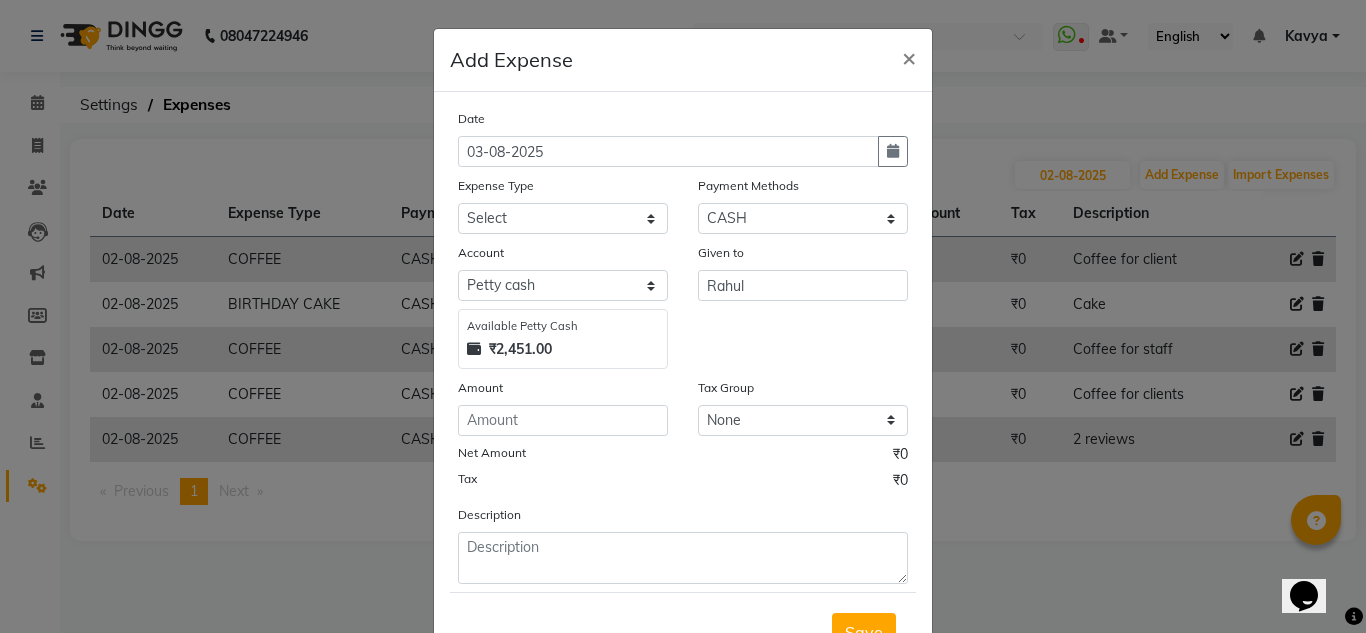 click on "Given to Rahul" 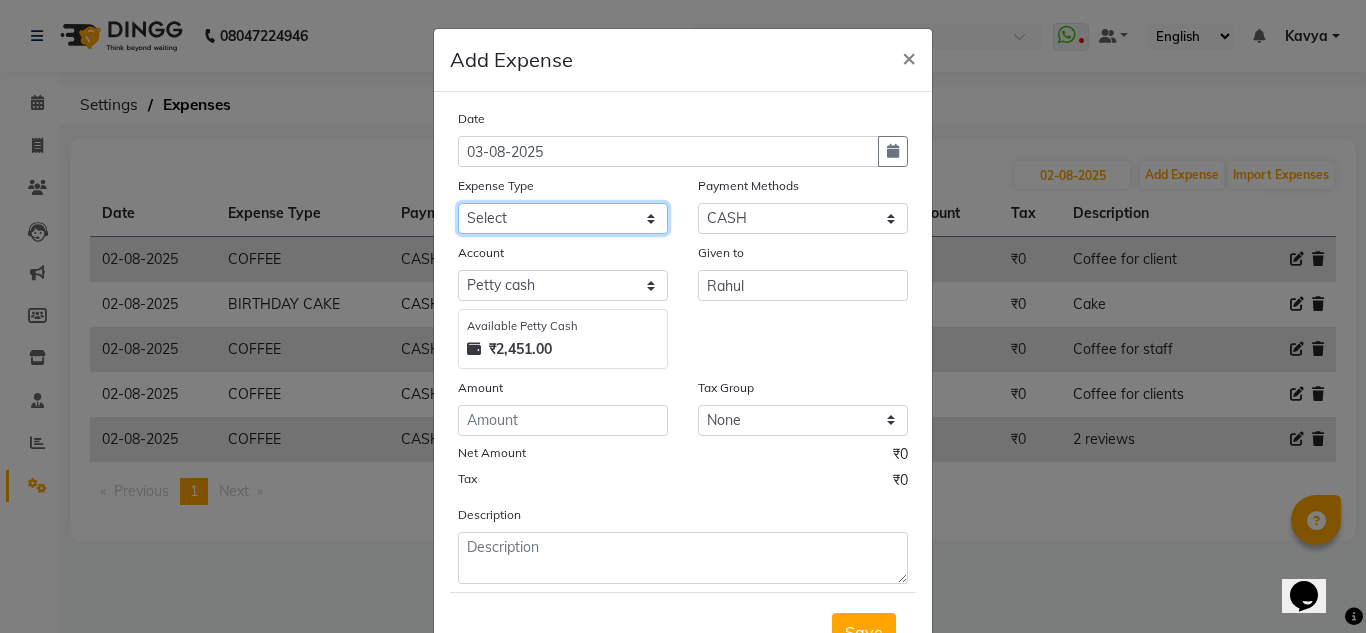 click on "Select acetone Advance Salary bank deposite BBMP Beauty products Bed charges BIRTHDAY CAKE Bonus Carpenter CASH EXPENSE VOUCHER Cash handover chocolate for store cleaning things Client Refreshment coconut water for clients COFFEE coffee cup coffee powder Commission Conveyance Cotton Courier decoration Diesel for generator Donation Drinking Water Electricity Eyelashes return Face mask floor cleaner flowers daily garbage generator diesel green tea GST handover HANDWASH House Keeping Material House keeping Salary Incentive Internet Bill juice LAUNDRY Maintainance Marketing Medical Membership Milk Milk miscelleneous Naturals salon NEWSPAPER O T Other Pantry PETROL Phone Bill Plants plumber pooja items Porter priest Product Purchase product return Product sale puja items RAPIDO Refund Rent Shop Rent Staff Accommodation Royalty Salary Staff cab charges Staff dinner Staff Flight Ticket Staff  Hiring from another Branch Staff Snacks Stationary STORE OPENING CHARGE sugar sweets TEAM DINNER TIPS Tissue Transgender" 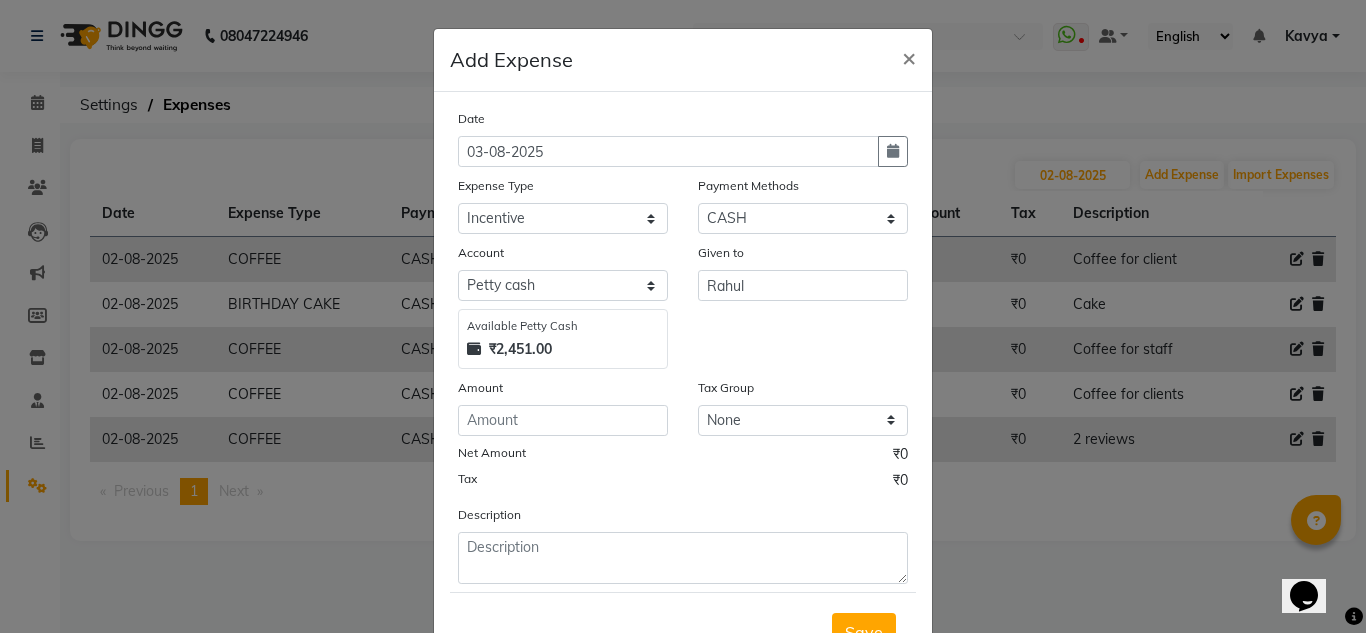 click on "Given to Rahul" 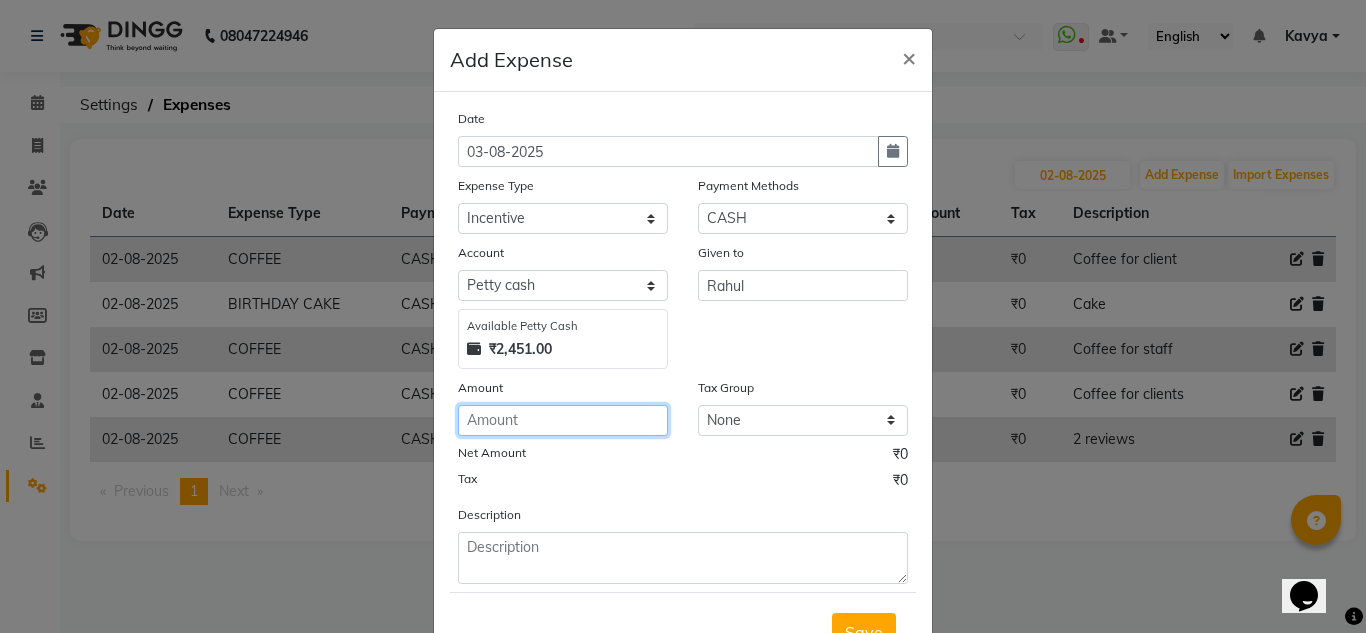 click 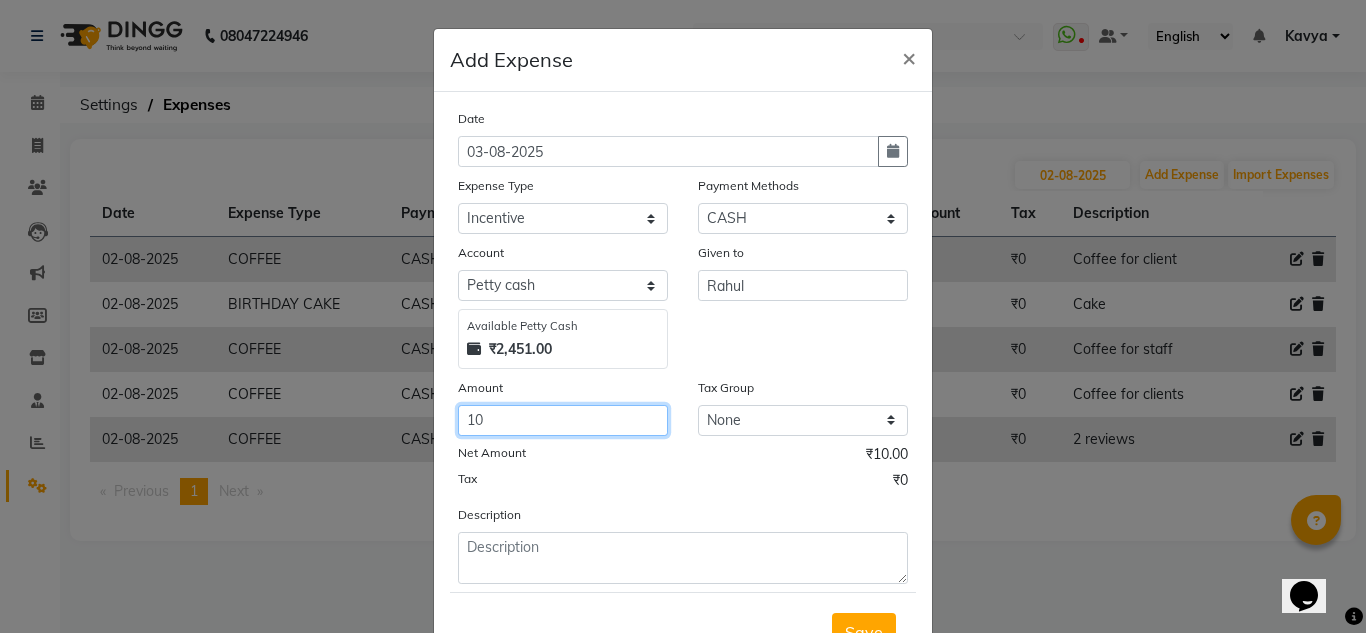type on "1" 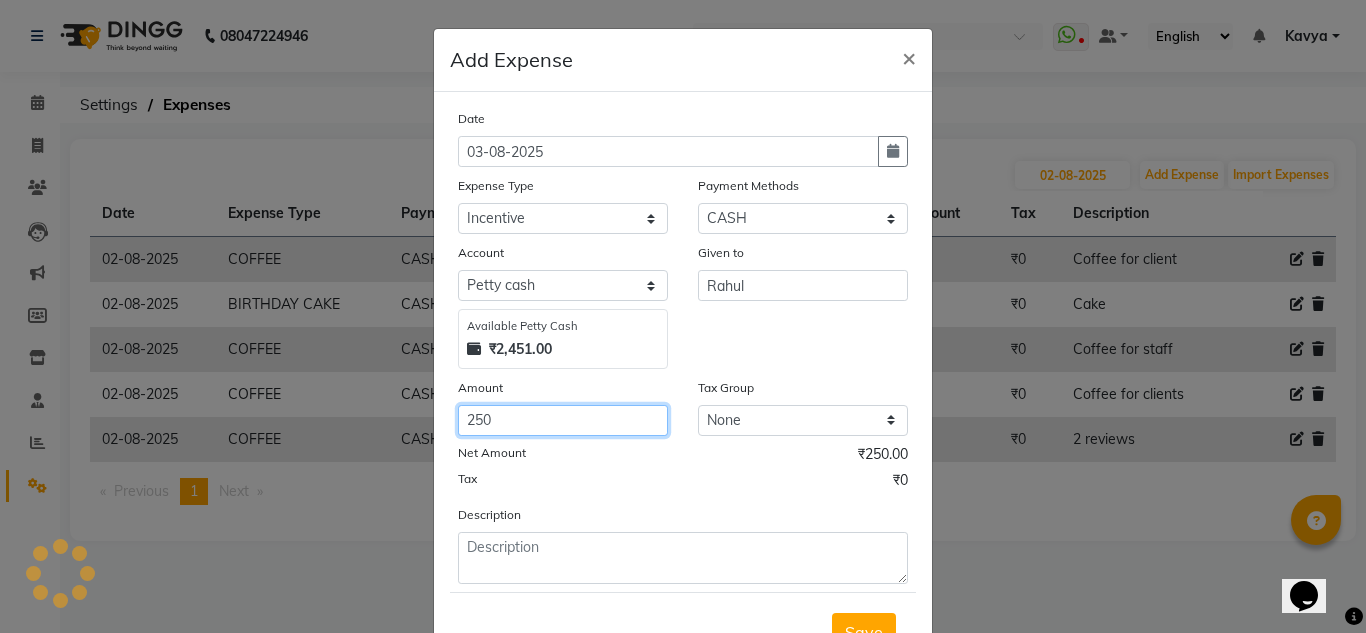 type on "250" 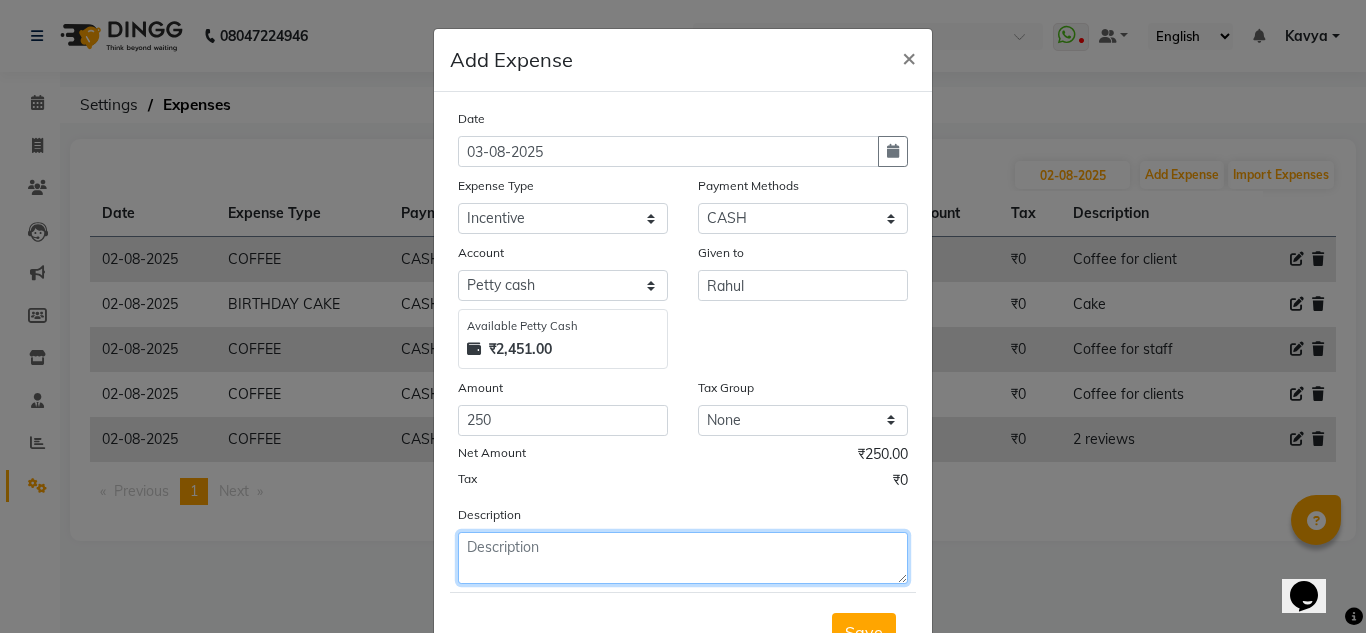 click 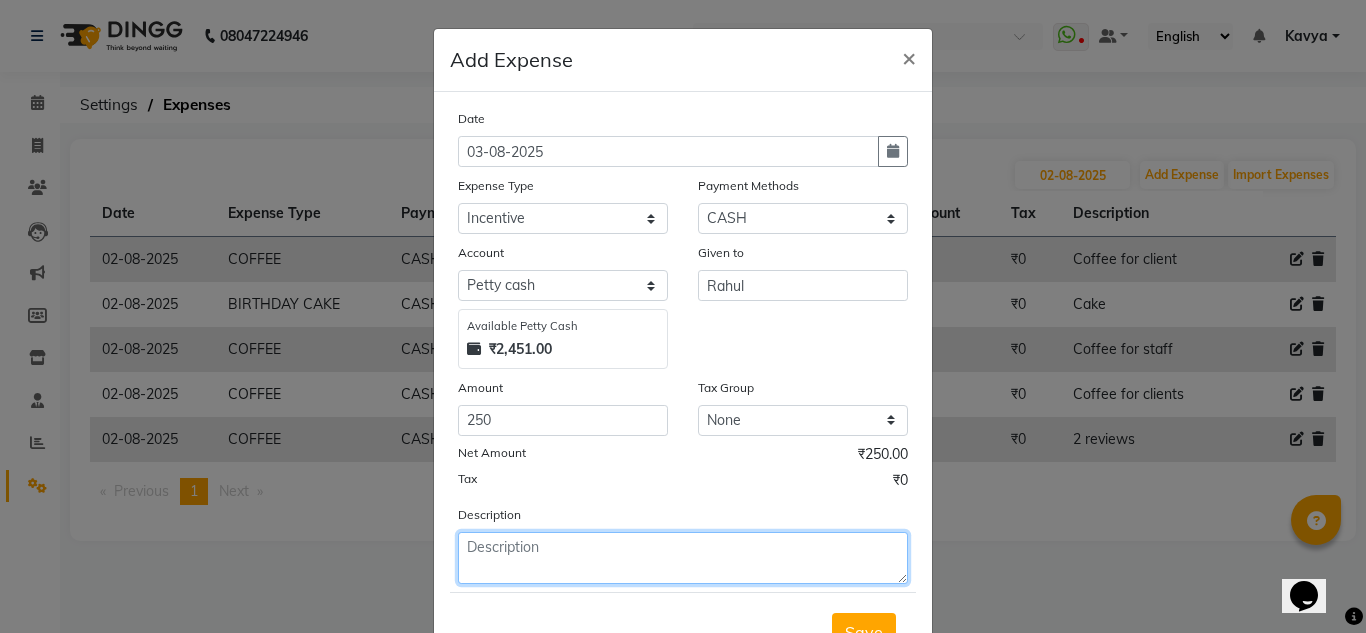 type on "0" 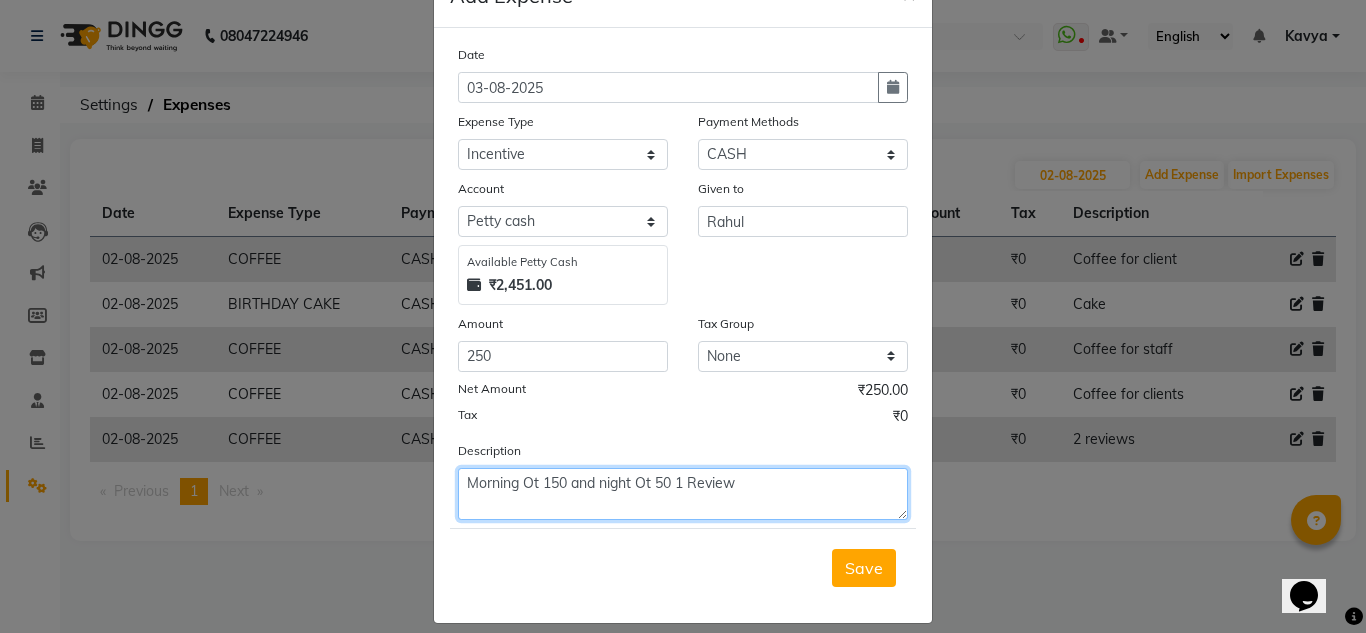 scroll, scrollTop: 83, scrollLeft: 0, axis: vertical 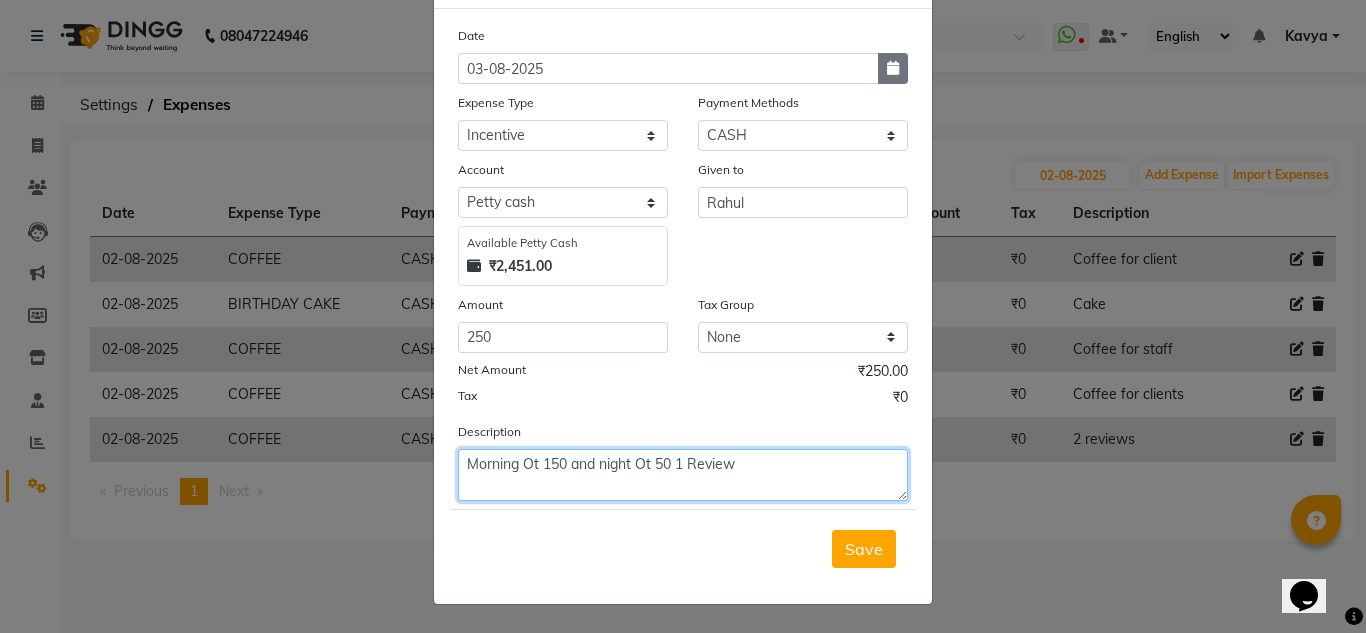 type on "Morning Ot 150 and night Ot 50 1 Review" 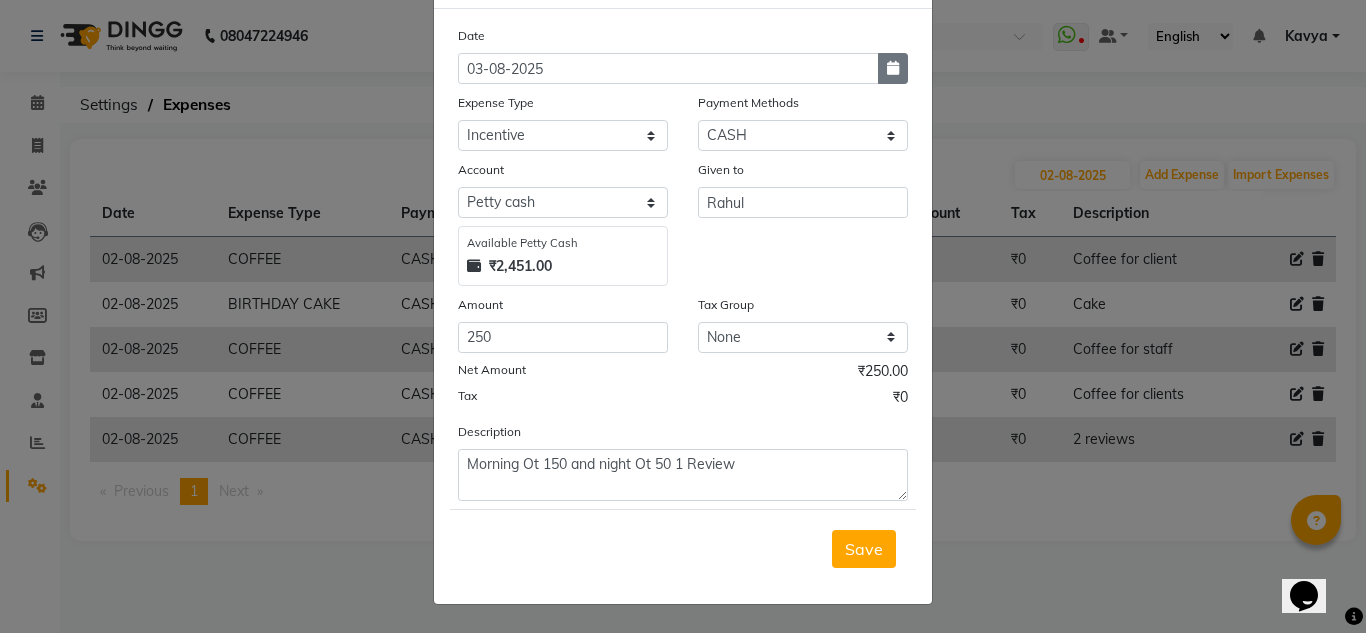 click 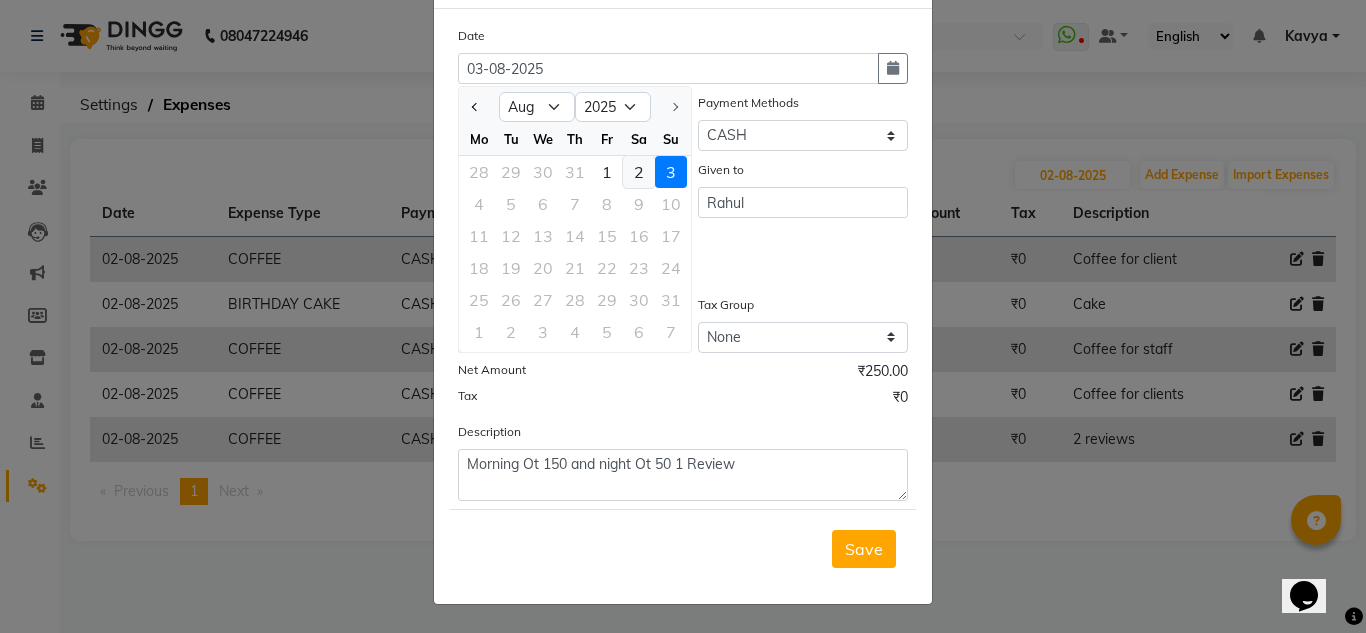click on "2" 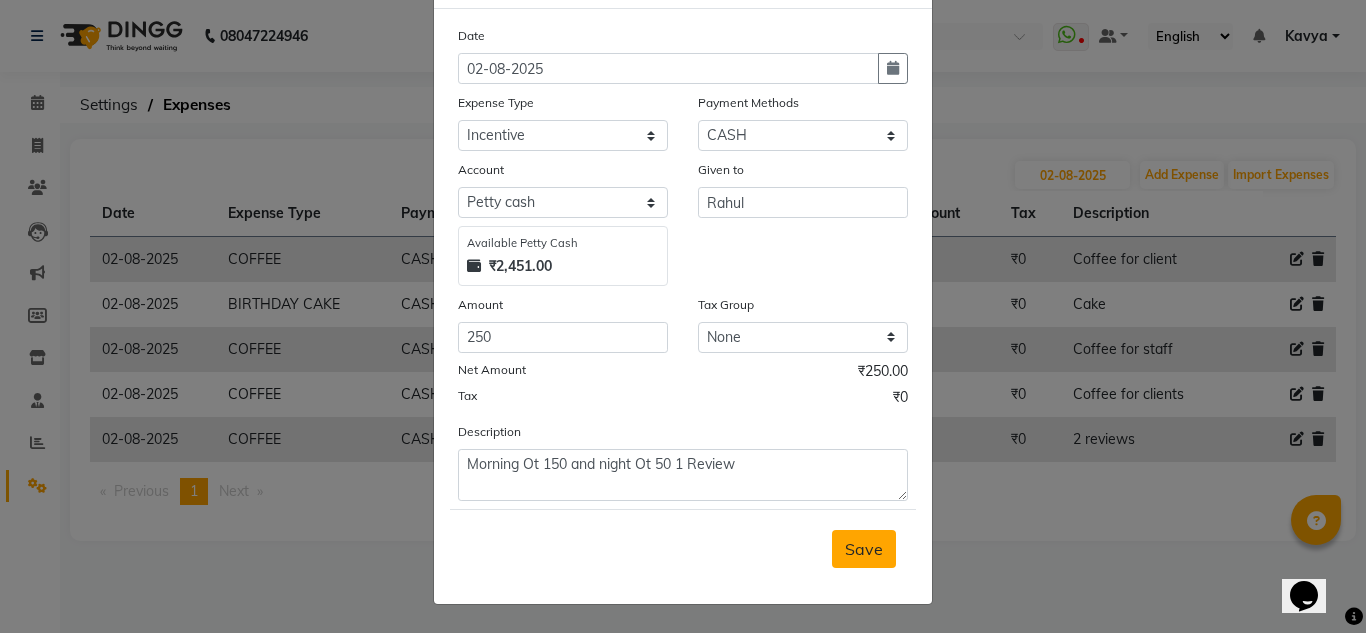 click on "Save" at bounding box center (864, 549) 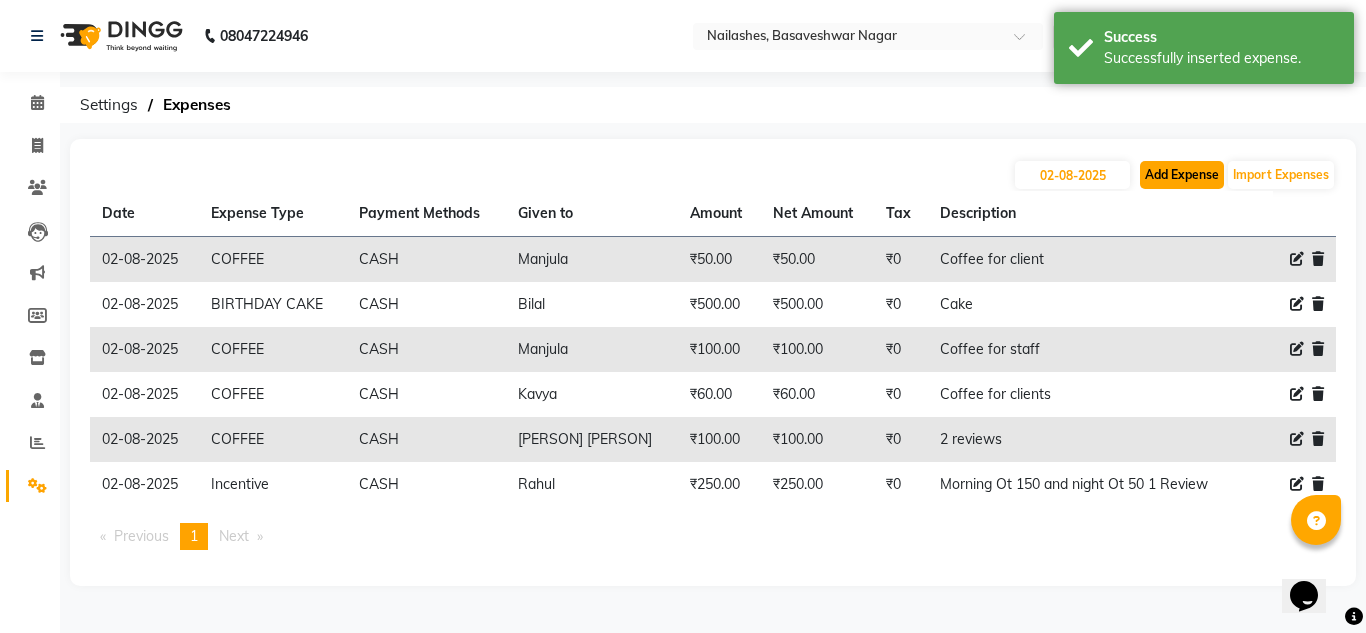 click on "Add Expense" 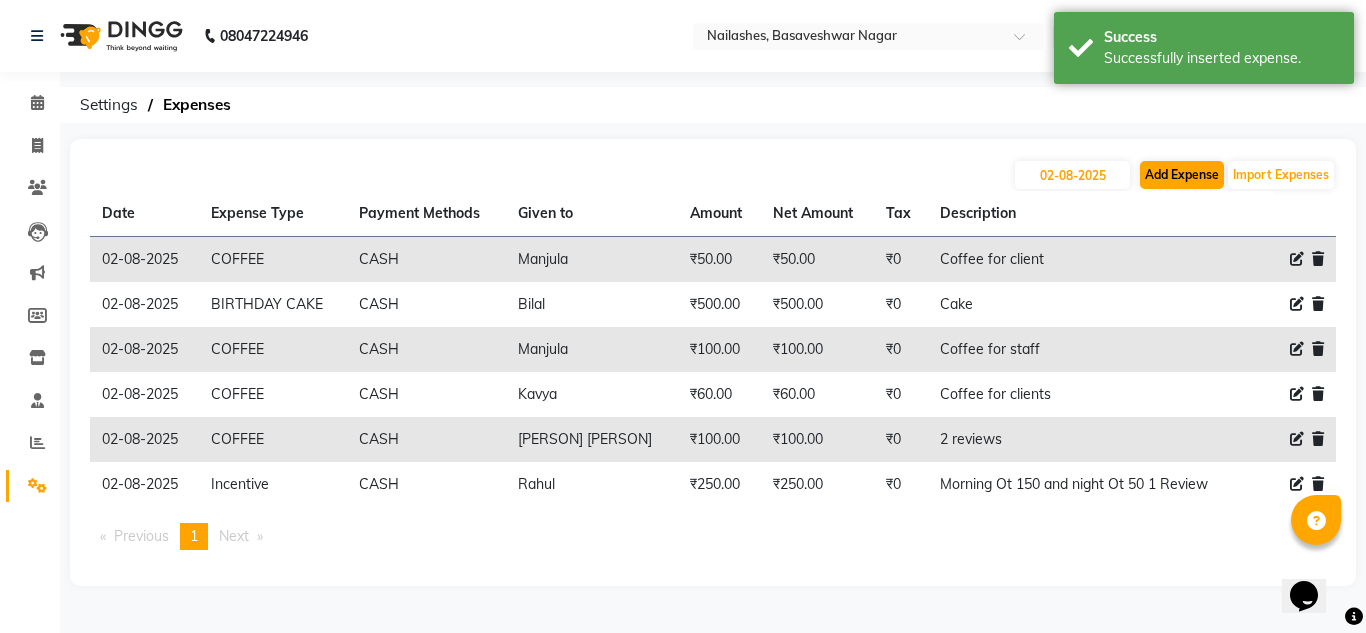 select on "1" 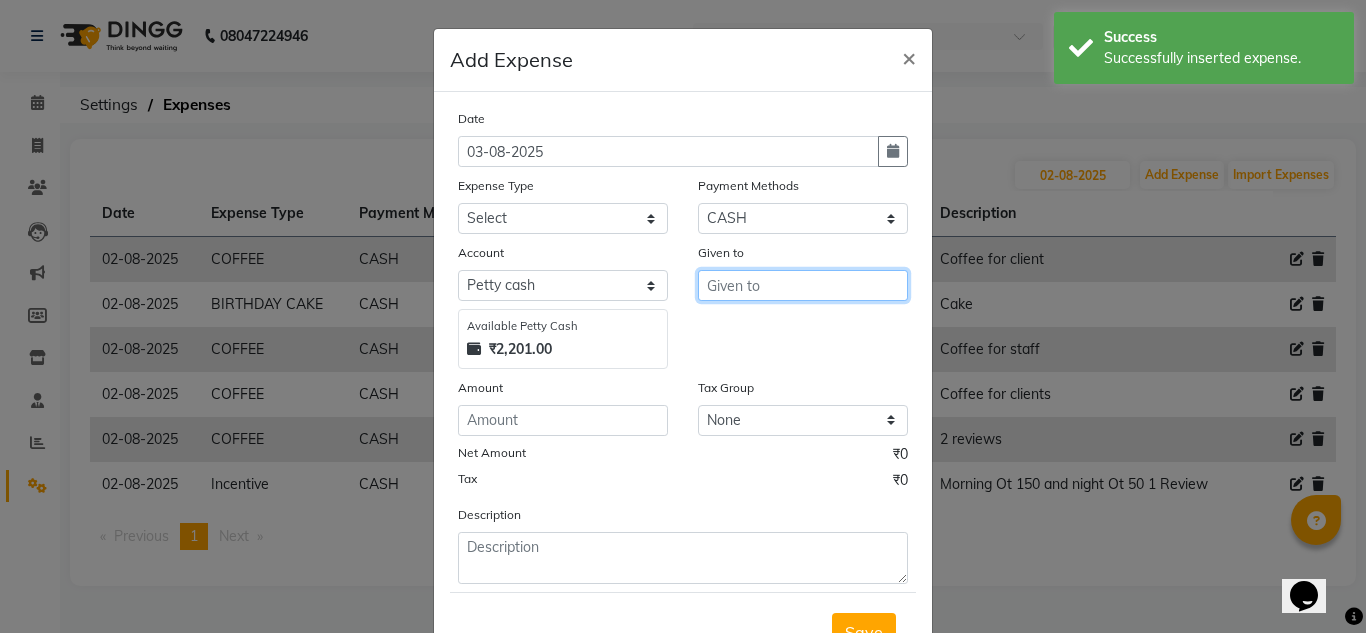 click at bounding box center (803, 285) 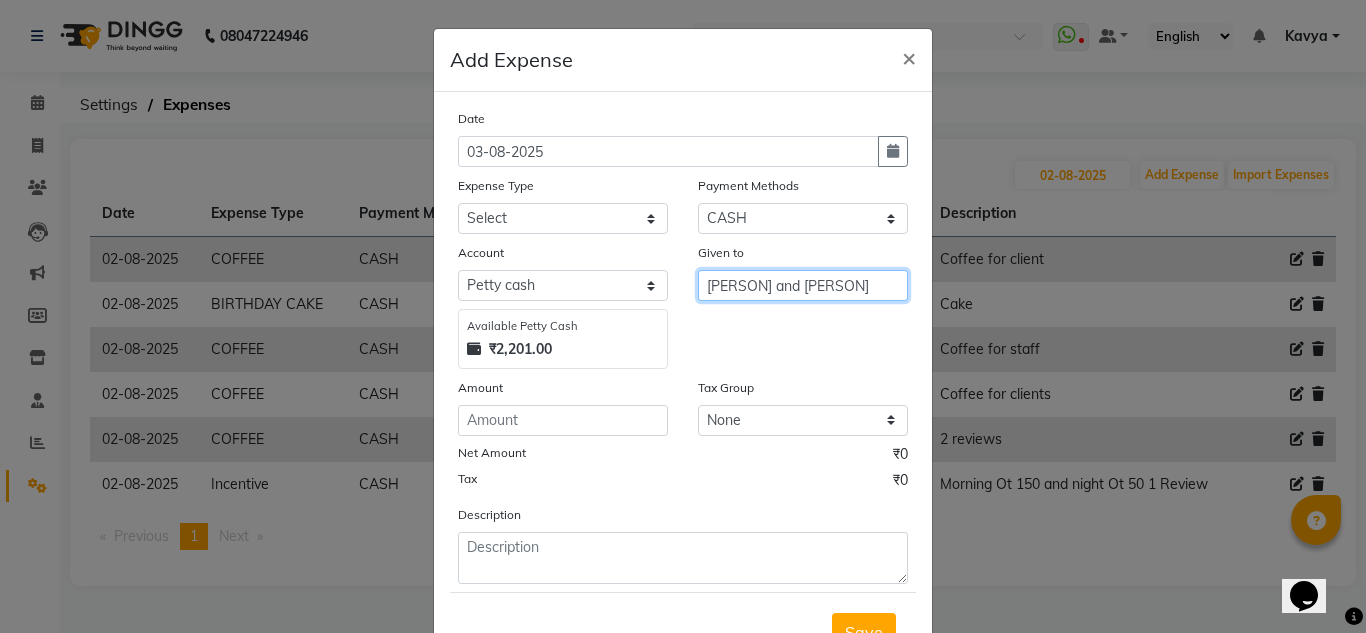 type on "Kabir and kunal" 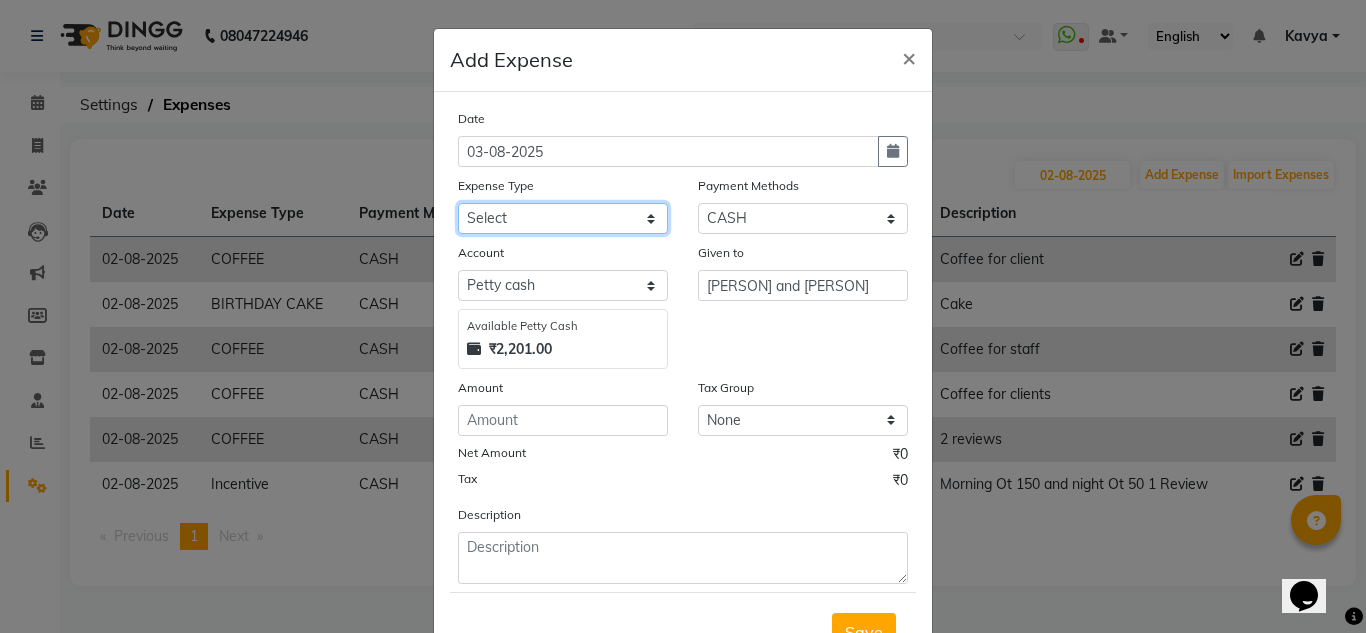 click on "Select acetone Advance Salary bank deposite BBMP Beauty products Bed charges BIRTHDAY CAKE Bonus Carpenter CASH EXPENSE VOUCHER Cash handover chocolate for store cleaning things Client Refreshment coconut water for clients COFFEE coffee cup coffee powder Commission Conveyance Cotton Courier decoration Diesel for generator Donation Drinking Water Electricity Eyelashes return Face mask floor cleaner flowers daily garbage generator diesel green tea GST handover HANDWASH House Keeping Material House keeping Salary Incentive Internet Bill juice LAUNDRY Maintainance Marketing Medical Membership Milk Milk miscelleneous Naturals salon NEWSPAPER O T Other Pantry PETROL Phone Bill Plants plumber pooja items Porter priest Product Purchase product return Product sale puja items RAPIDO Refund Rent Shop Rent Staff Accommodation Royalty Salary Staff cab charges Staff dinner Staff Flight Ticket Staff  Hiring from another Branch Staff Snacks Stationary STORE OPENING CHARGE sugar sweets TEAM DINNER TIPS Tissue Transgender" 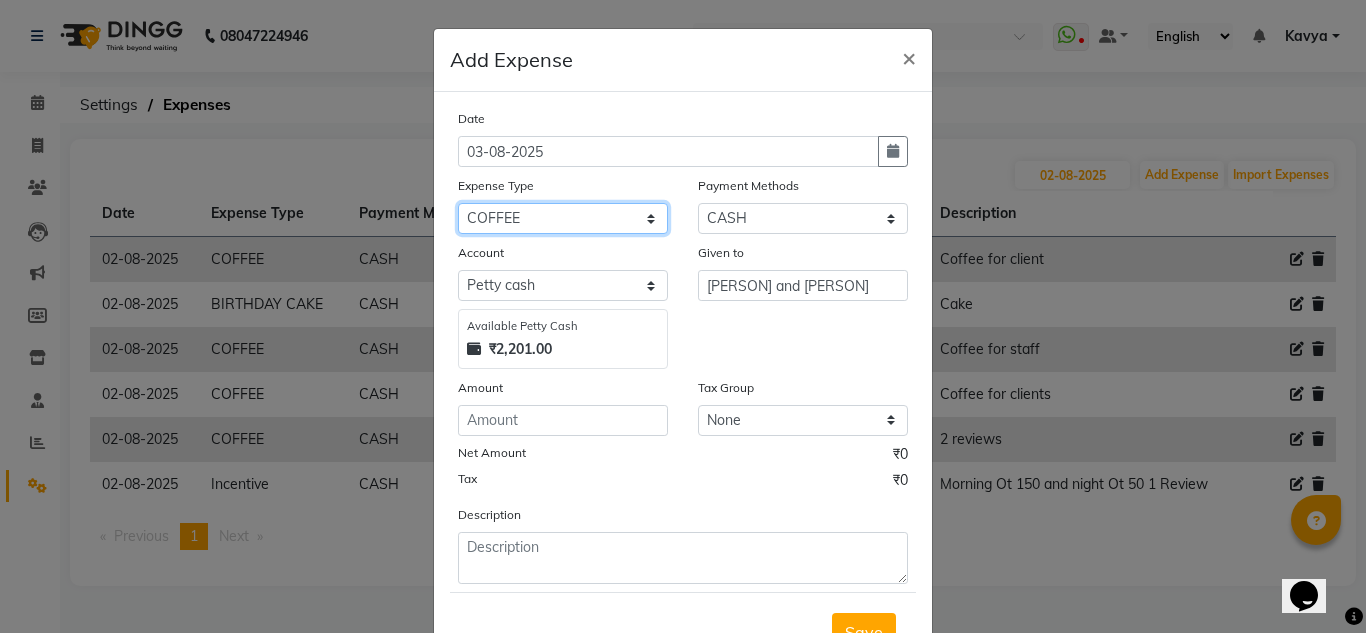 click on "Select acetone Advance Salary bank deposite BBMP Beauty products Bed charges BIRTHDAY CAKE Bonus Carpenter CASH EXPENSE VOUCHER Cash handover chocolate for store cleaning things Client Refreshment coconut water for clients COFFEE coffee cup coffee powder Commission Conveyance Cotton Courier decoration Diesel for generator Donation Drinking Water Electricity Eyelashes return Face mask floor cleaner flowers daily garbage generator diesel green tea GST handover HANDWASH House Keeping Material House keeping Salary Incentive Internet Bill juice LAUNDRY Maintainance Marketing Medical Membership Milk Milk miscelleneous Naturals salon NEWSPAPER O T Other Pantry PETROL Phone Bill Plants plumber pooja items Porter priest Product Purchase product return Product sale puja items RAPIDO Refund Rent Shop Rent Staff Accommodation Royalty Salary Staff cab charges Staff dinner Staff Flight Ticket Staff  Hiring from another Branch Staff Snacks Stationary STORE OPENING CHARGE sugar sweets TEAM DINNER TIPS Tissue Transgender" 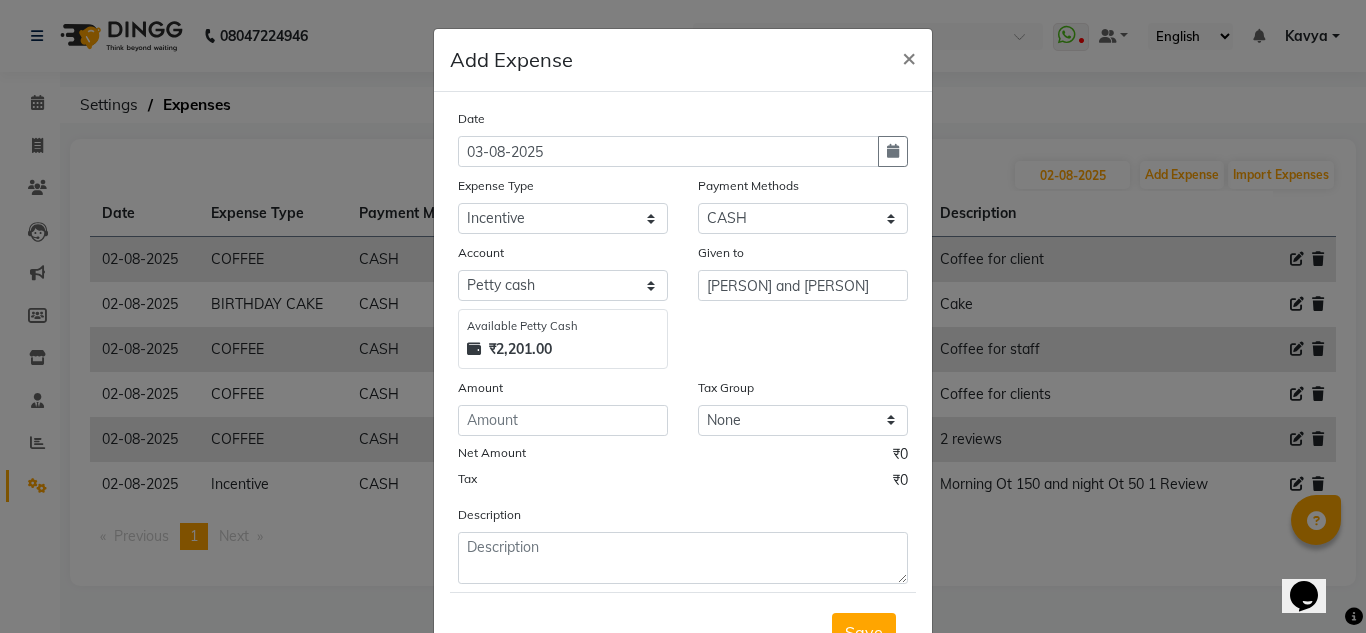 click on "Given to Kabir and kunal" 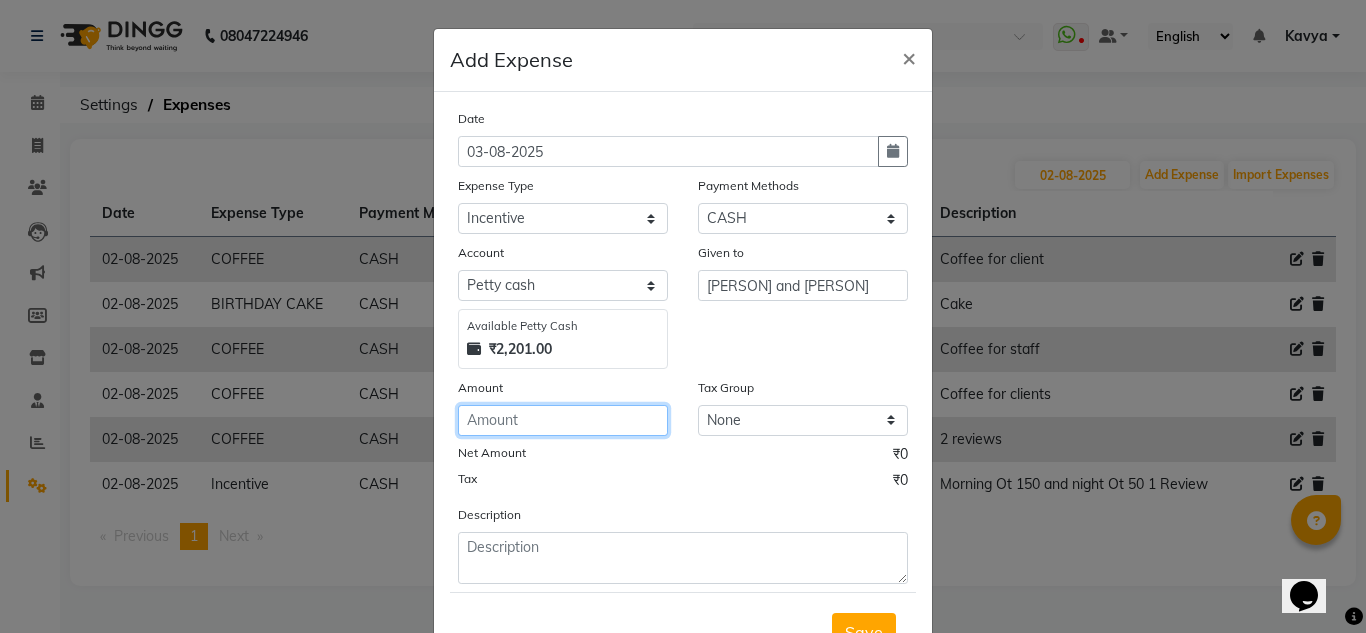 click 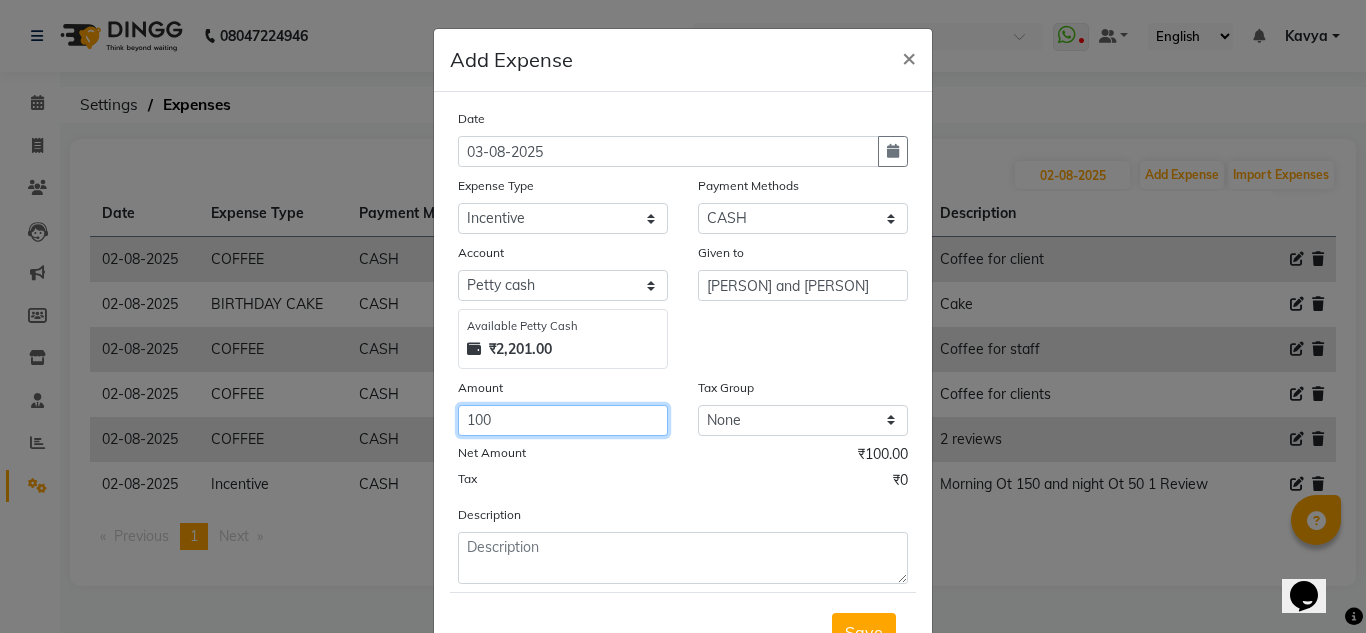 type on "100" 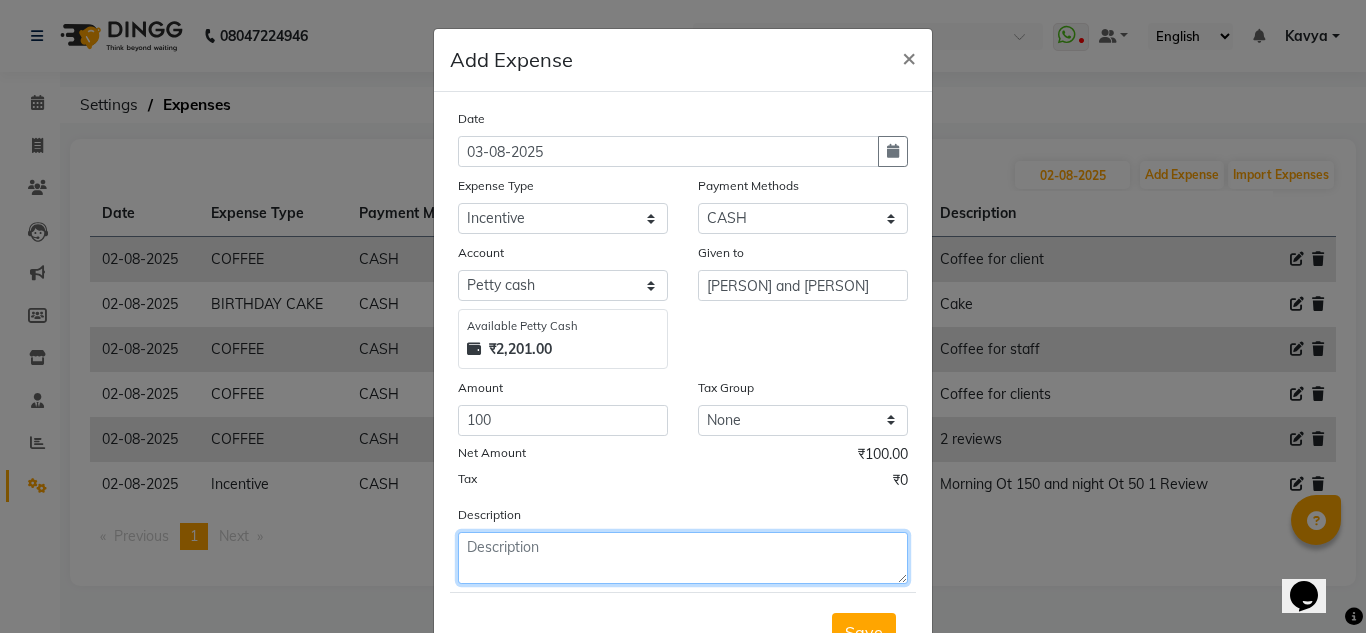 click 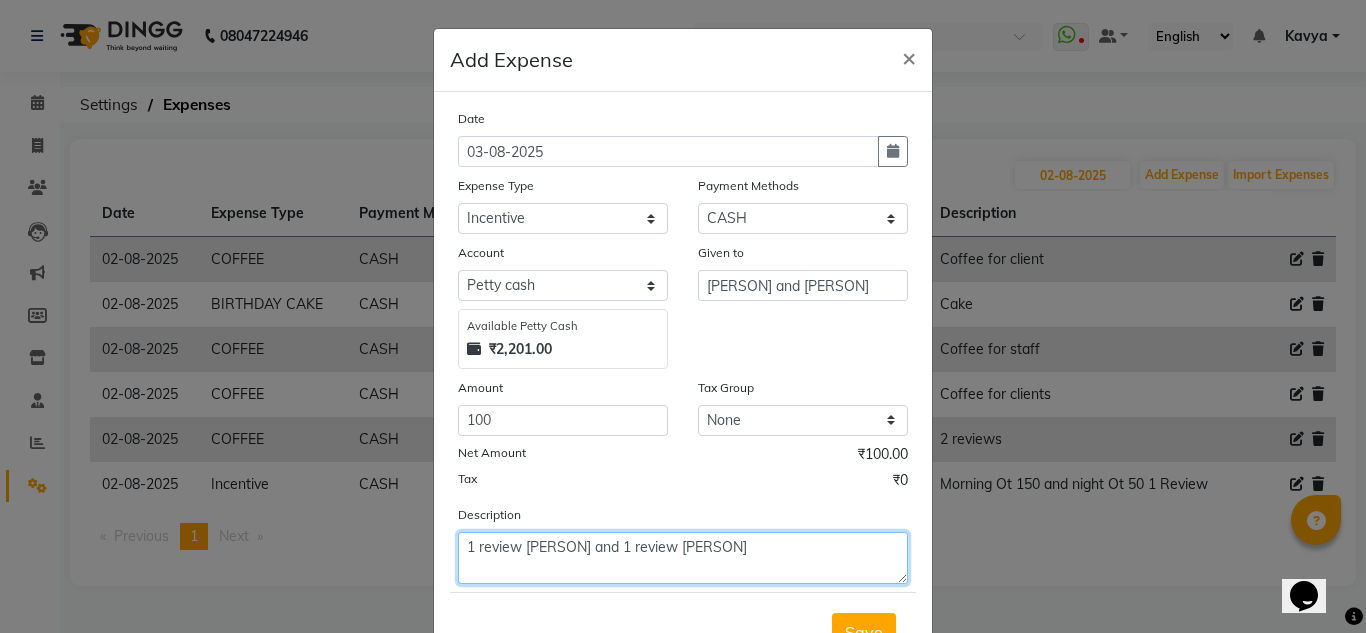 scroll, scrollTop: 83, scrollLeft: 0, axis: vertical 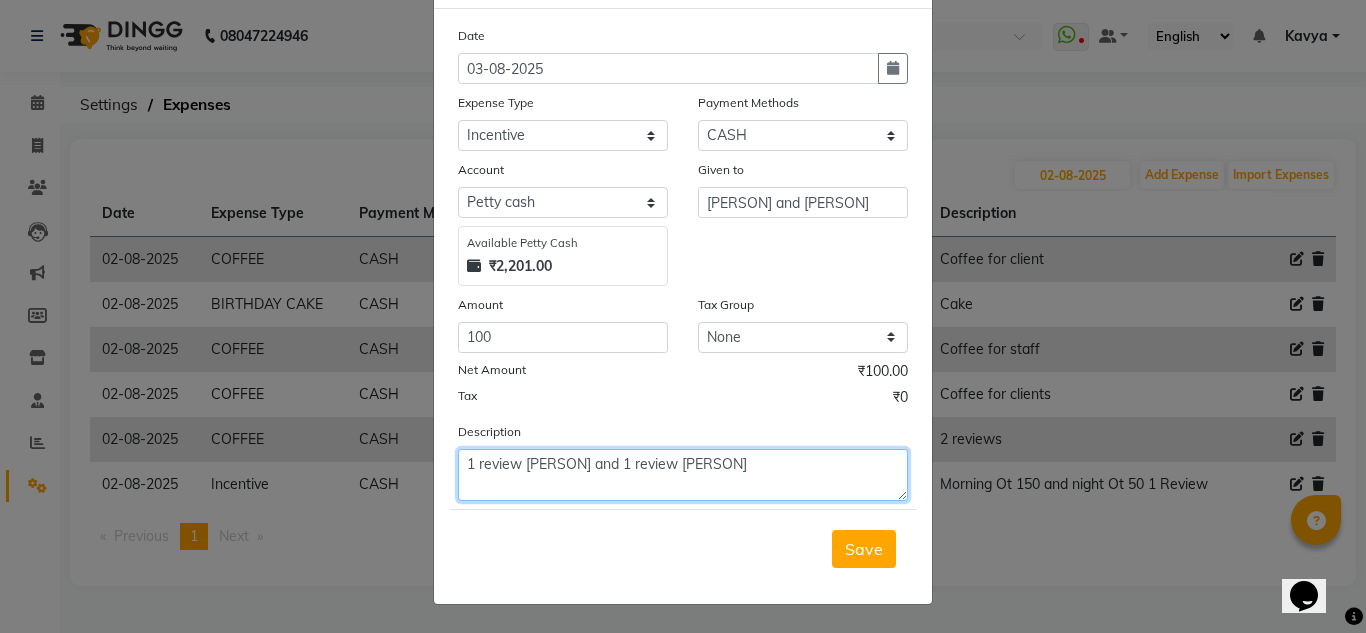 type on "1 review kabir and 1 review rahul" 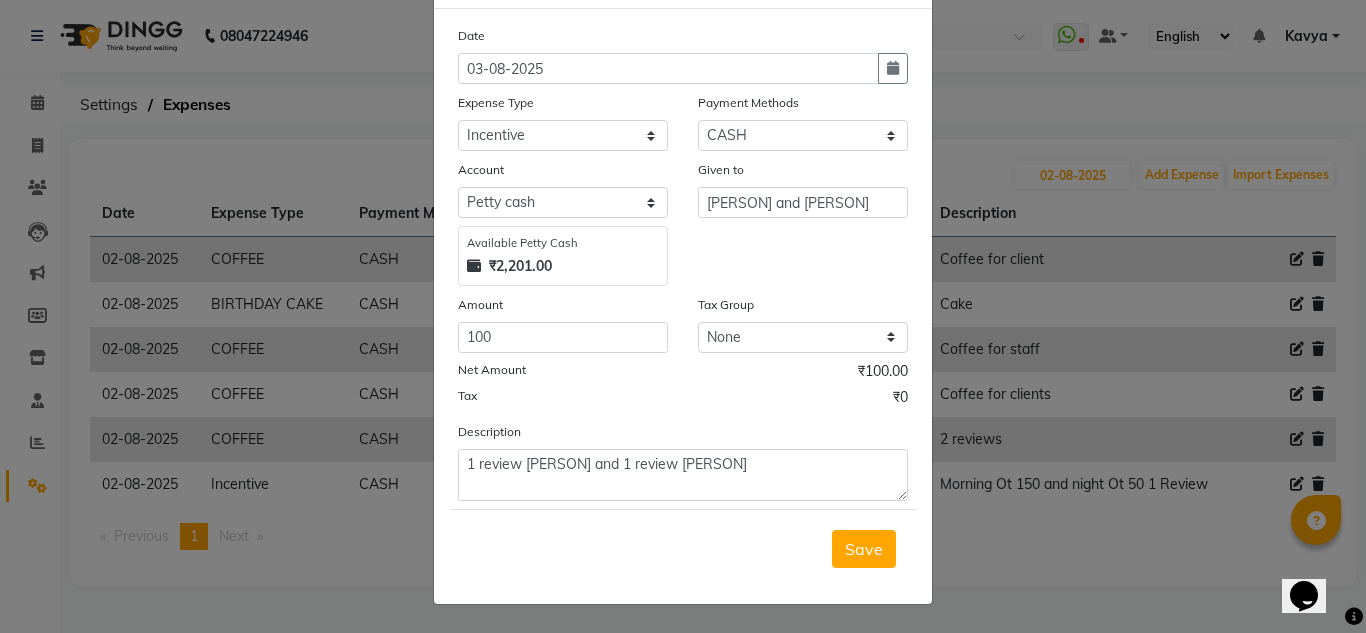 click on "Save" 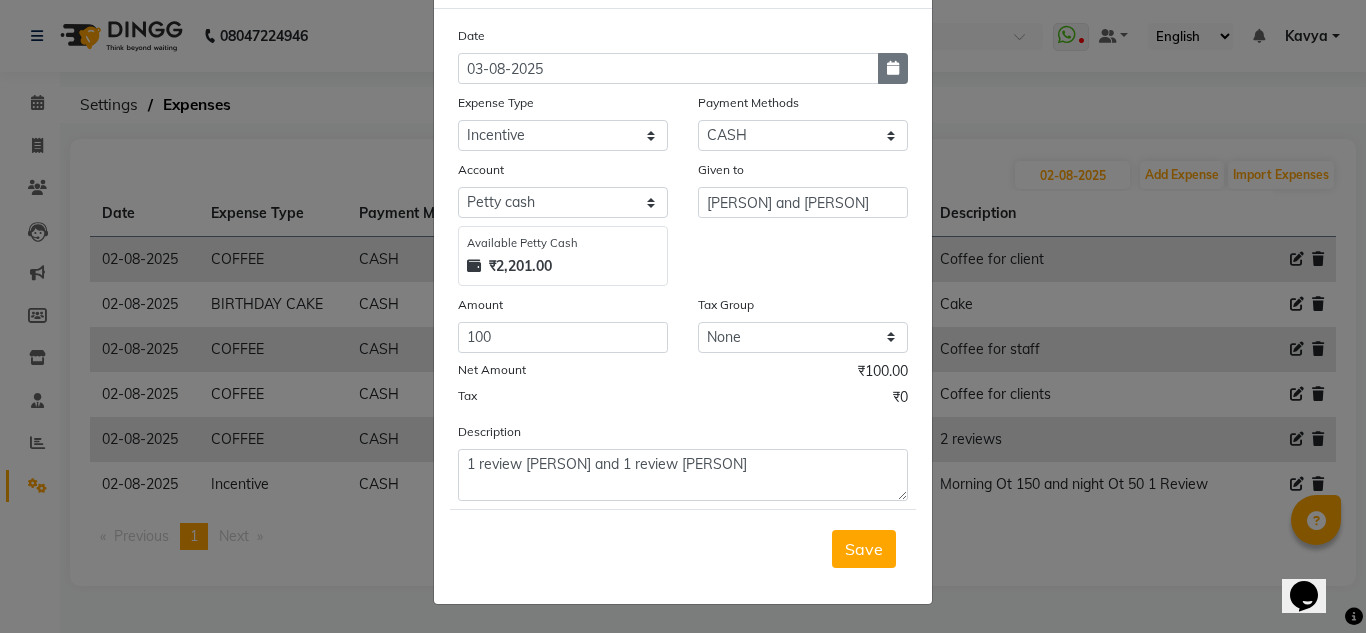 click 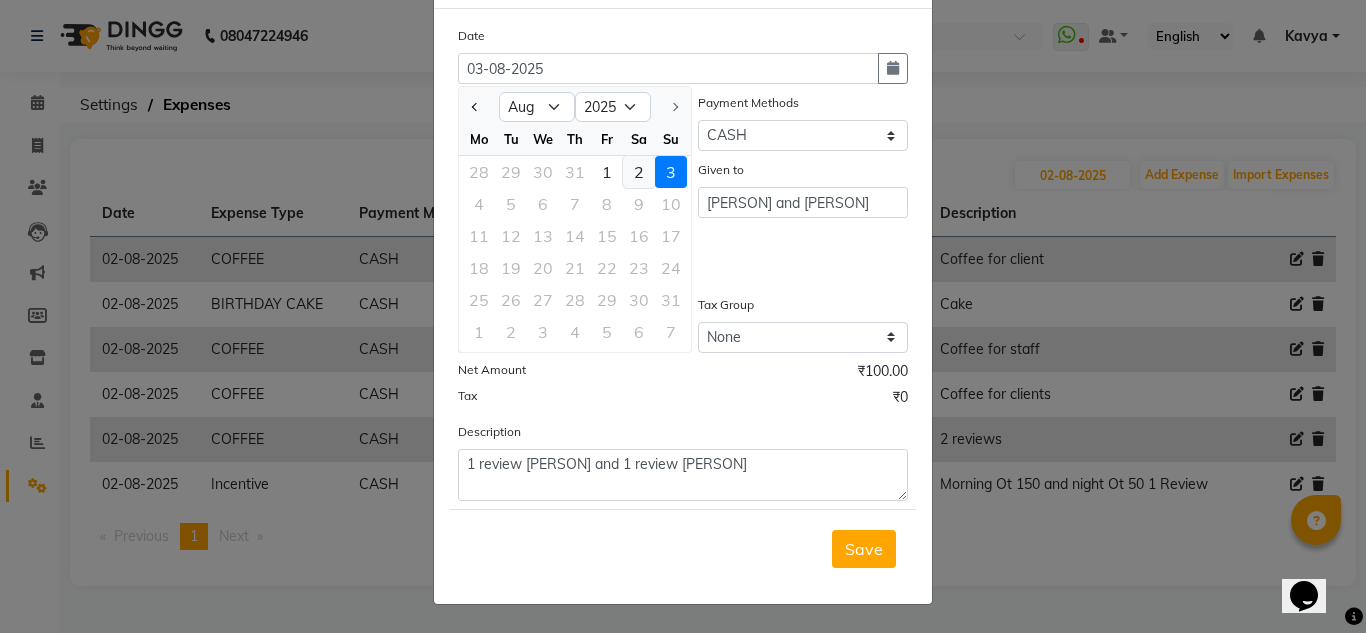 click on "2" 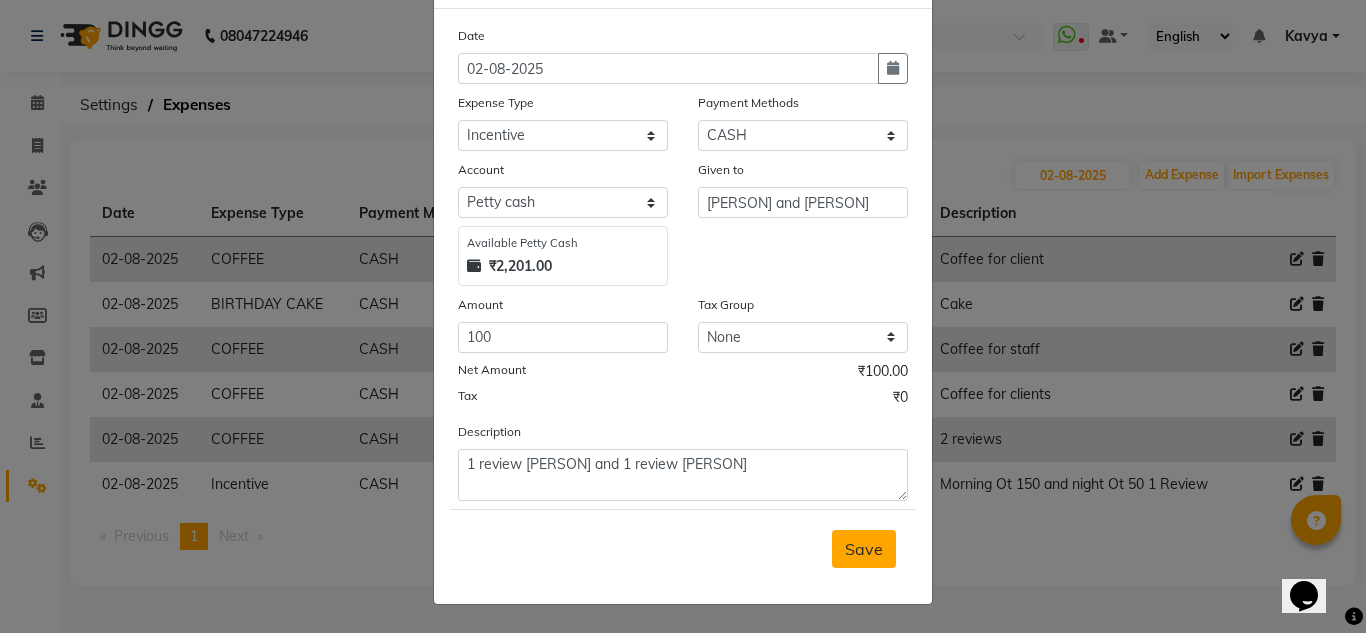 click on "Save" at bounding box center [864, 549] 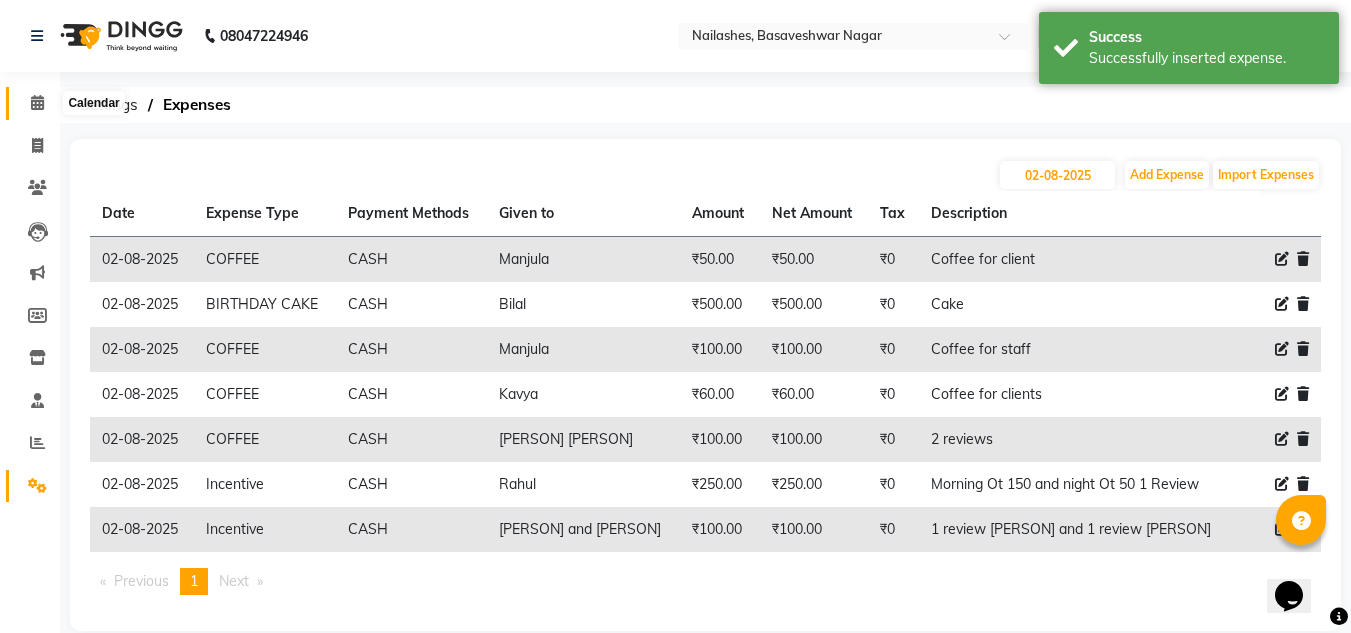 click 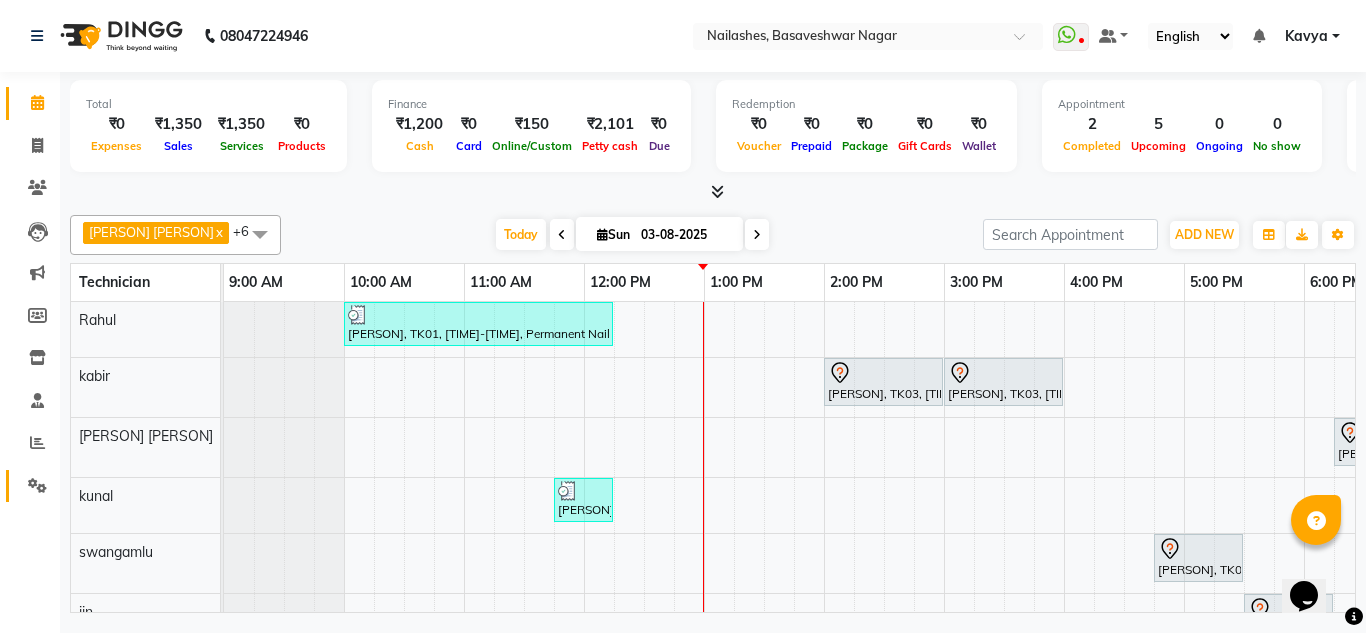 click 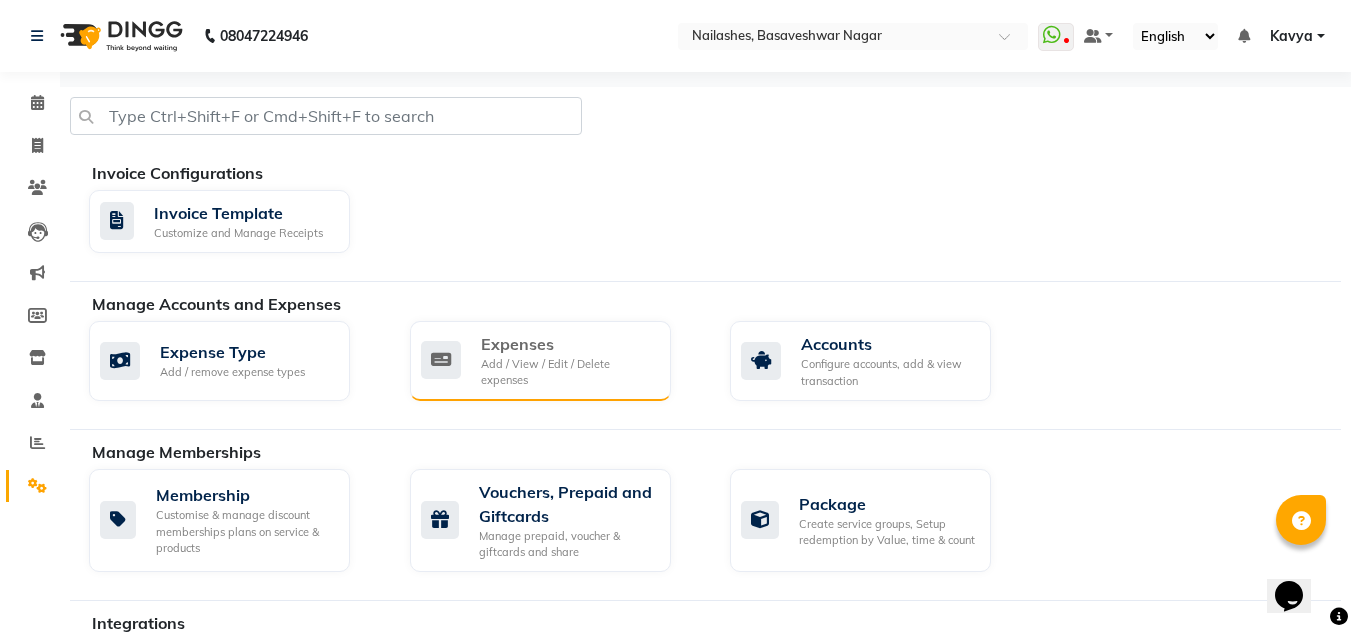 click on "Expenses" 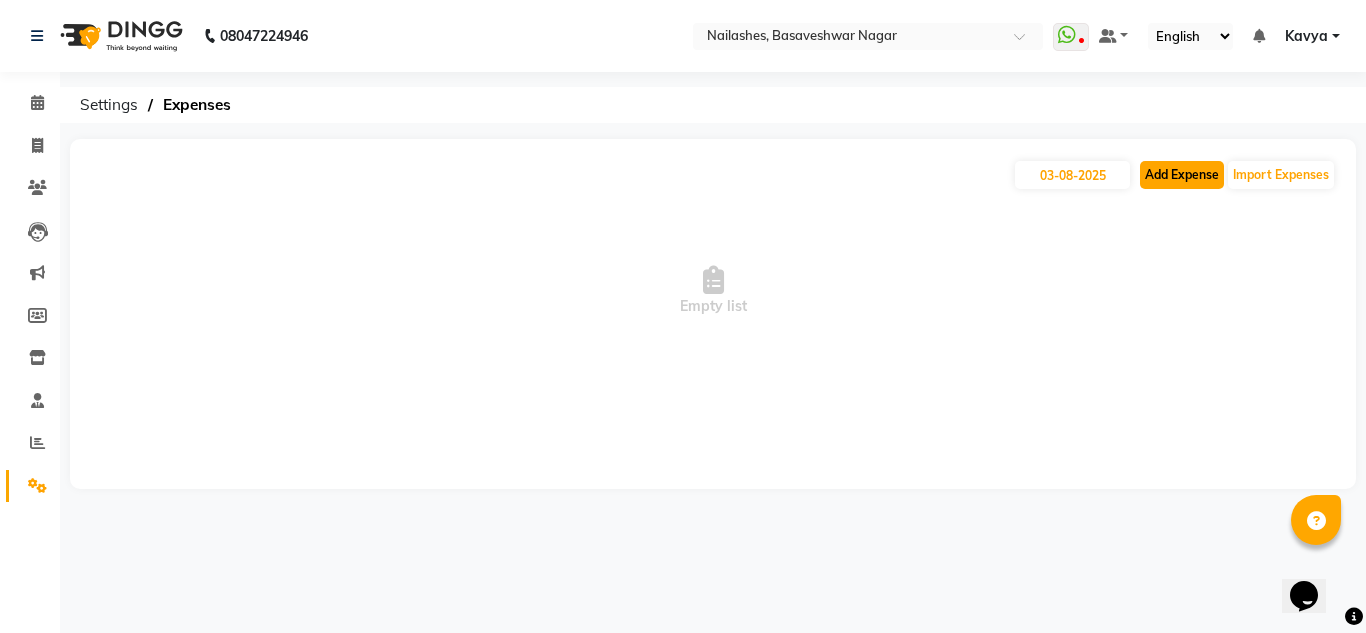 click on "Add Expense" 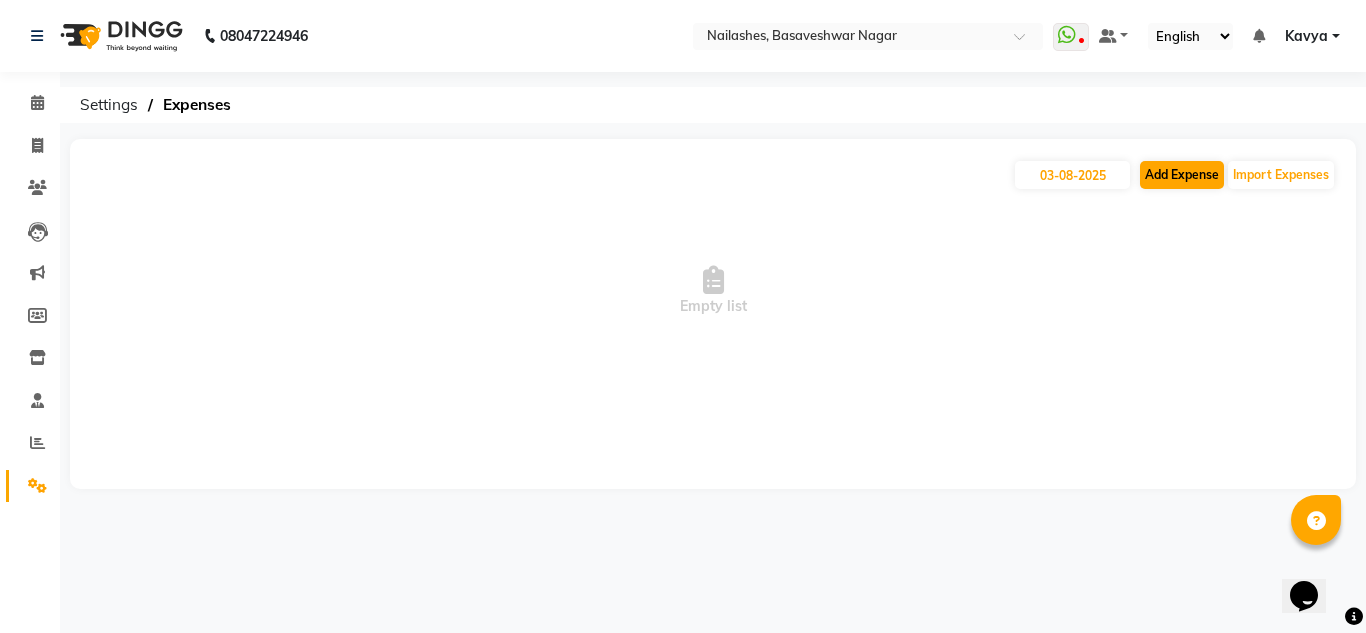 select on "1" 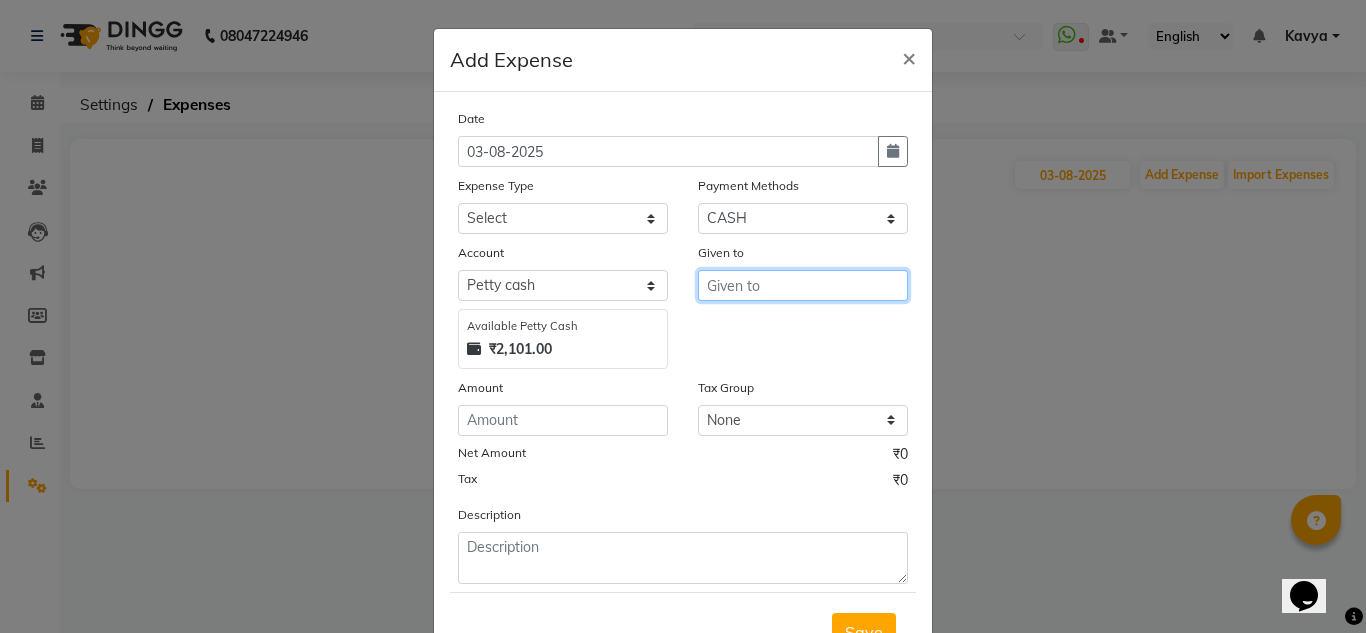 click at bounding box center [803, 285] 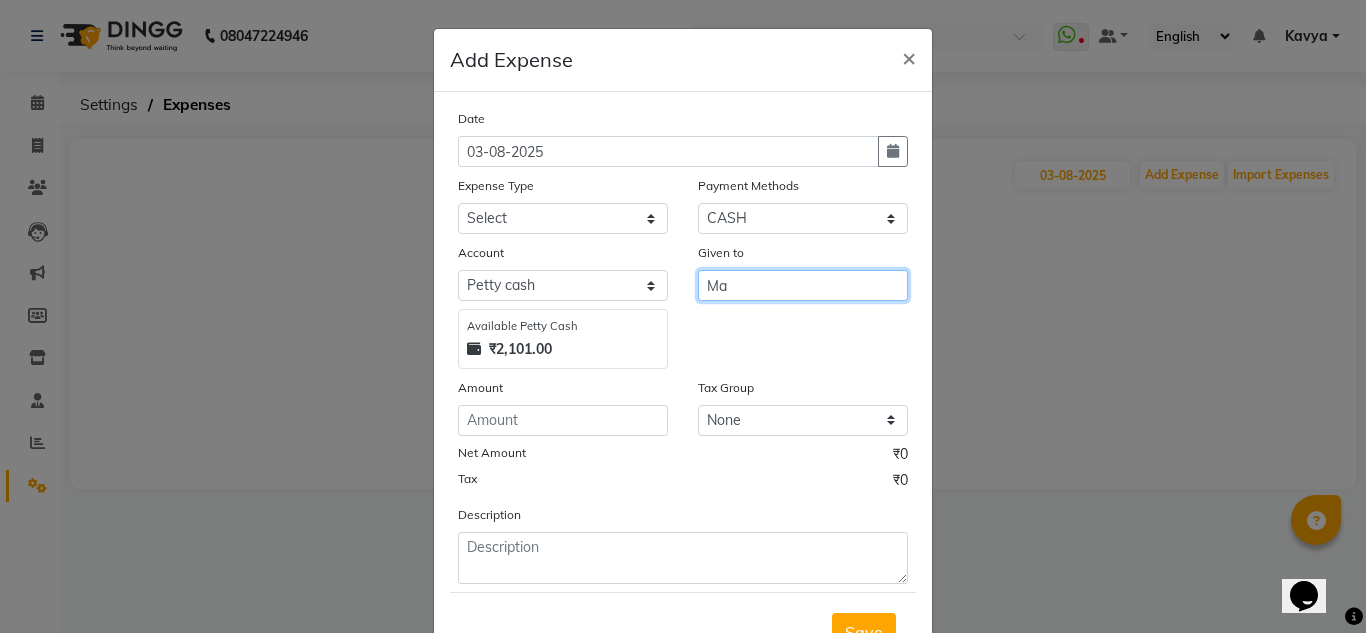 click on "Ma" at bounding box center [803, 285] 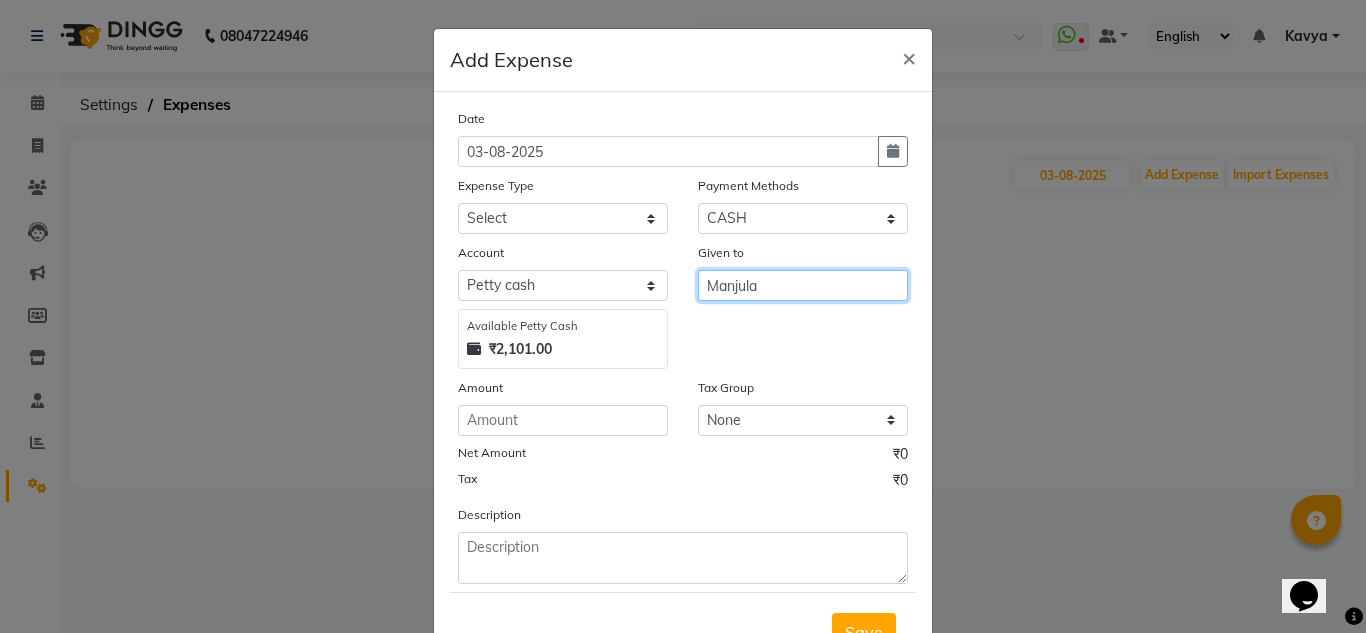 type on "Manjula" 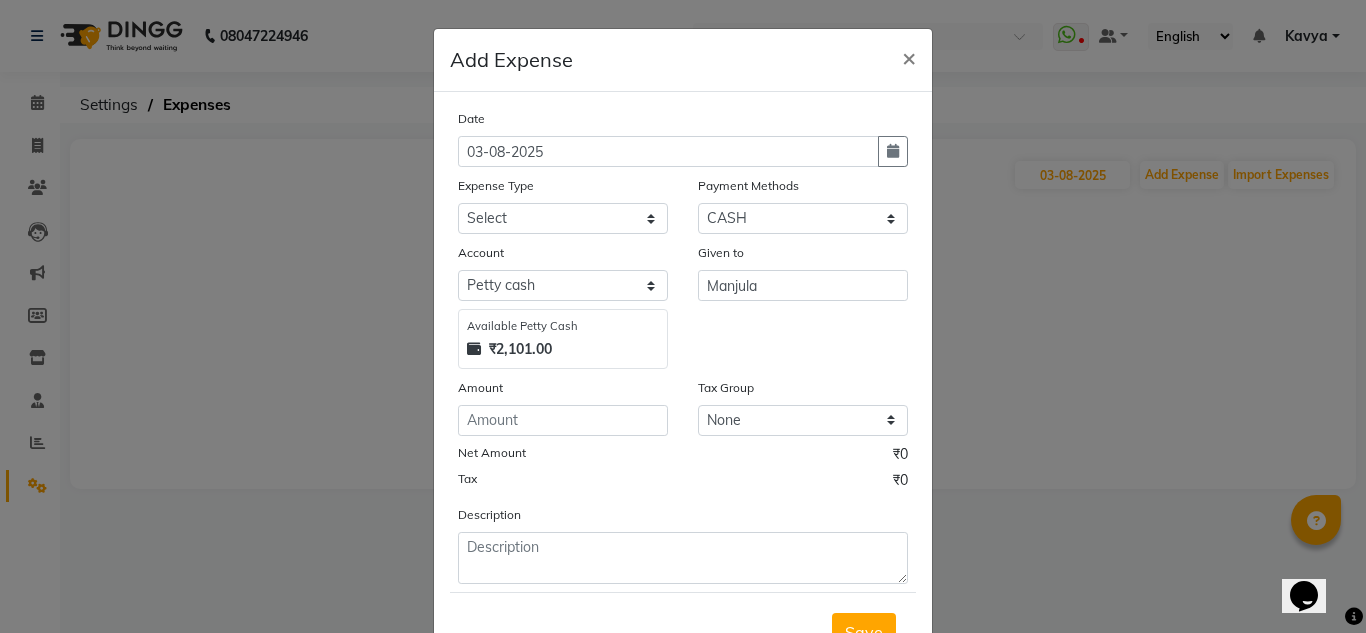click on "Date 03-08-2025 Expense Type Select acetone Advance Salary bank deposite BBMP Beauty products Bed charges BIRTHDAY CAKE Bonus Carpenter CASH EXPENSE VOUCHER Cash handover chocolate for store cleaning things Client Refreshment coconut water for clients COFFEE coffee cup coffee powder Commission Conveyance Cotton Courier decoration Diesel for generator Donation Drinking Water Electricity Eyelashes return Face mask floor cleaner flowers daily garbage generator diesel green tea GST handover HANDWASH House Keeping Material House keeping Salary Incentive Internet Bill juice LAUNDRY Maintainance Marketing Medical Membership Milk Milk miscelleneous Naturals salon NEWSPAPER O T Other Pantry PETROL Phone Bill Plants plumber pooja items Porter priest Product Purchase product return Product sale puja items RAPIDO Refund Rent Shop Rent Staff Accommodation Royalty Salary Staff cab charges Staff dinner Staff Flight Ticket Staff  Hiring from another Branch Staff Snacks Stationary STORE OPENING CHARGE sugar sweets TEAM DINNER" 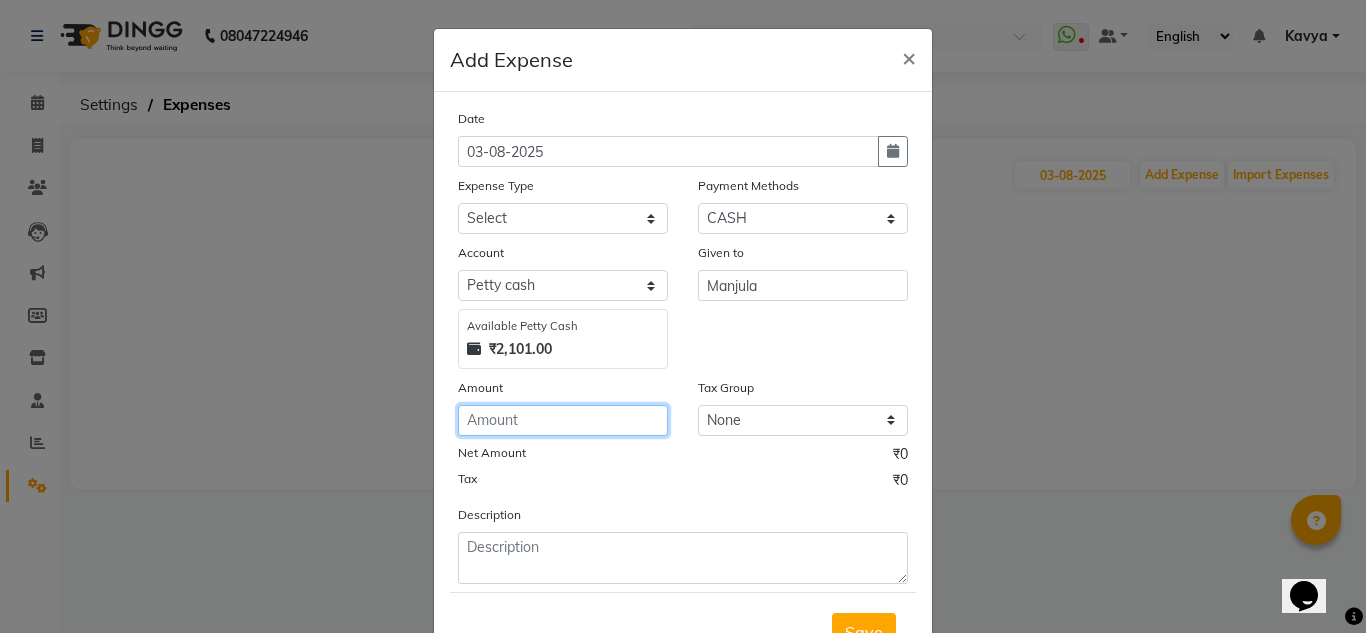 click 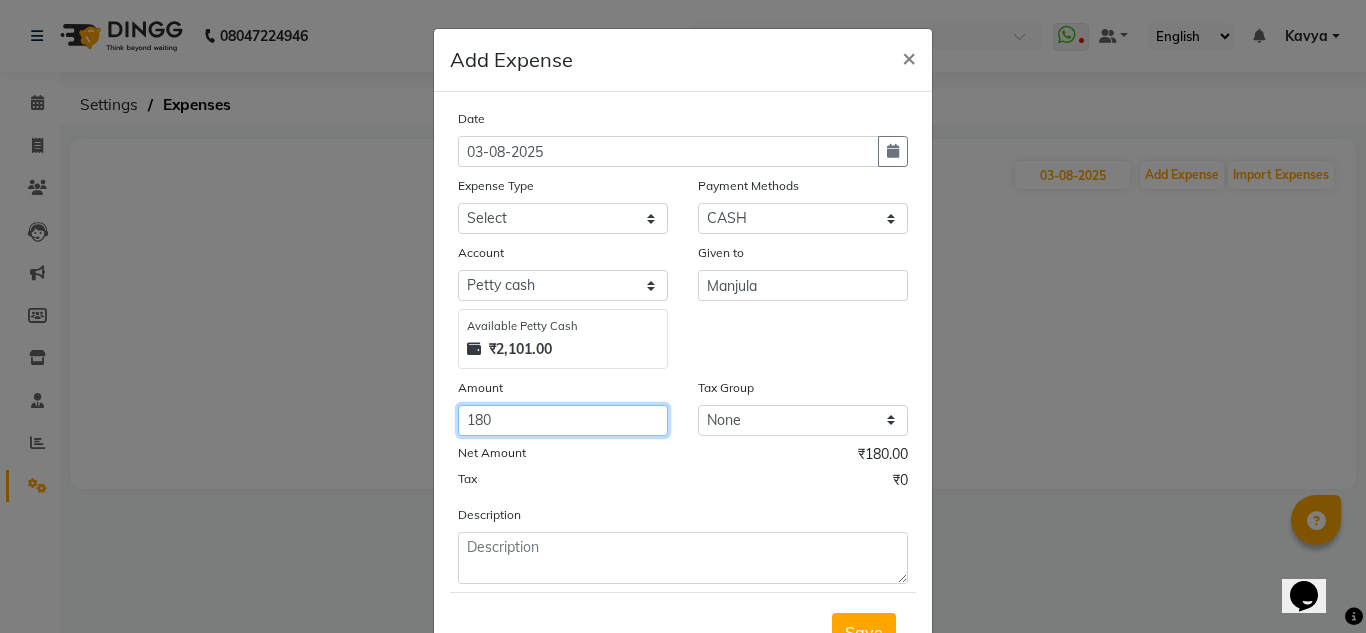 type on "180" 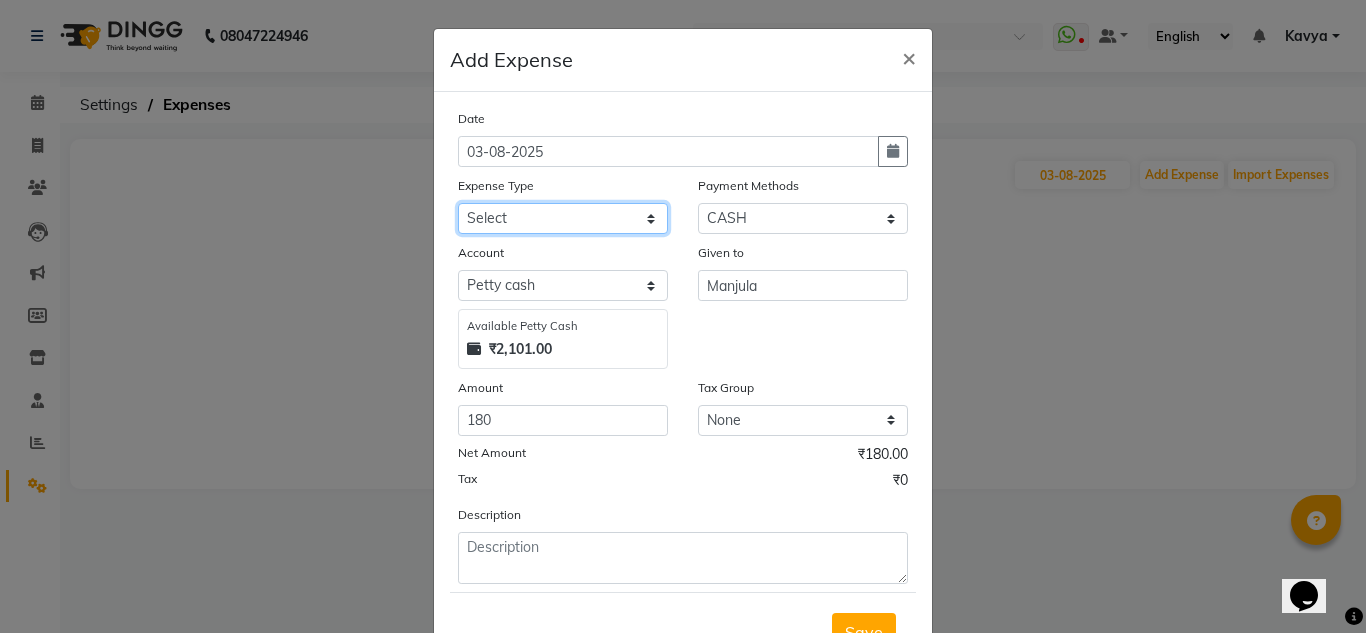 click on "Select acetone Advance Salary bank deposite BBMP Beauty products Bed charges BIRTHDAY CAKE Bonus Carpenter CASH EXPENSE VOUCHER Cash handover chocolate for store cleaning things Client Refreshment coconut water for clients COFFEE coffee cup coffee powder Commission Conveyance Cotton Courier decoration Diesel for generator Donation Drinking Water Electricity Eyelashes return Face mask floor cleaner flowers daily garbage generator diesel green tea GST handover HANDWASH House Keeping Material House keeping Salary Incentive Internet Bill juice LAUNDRY Maintainance Marketing Medical Membership Milk Milk miscelleneous Naturals salon NEWSPAPER O T Other Pantry PETROL Phone Bill Plants plumber pooja items Porter priest Product Purchase product return Product sale puja items RAPIDO Refund Rent Shop Rent Staff Accommodation Royalty Salary Staff cab charges Staff dinner Staff Flight Ticket Staff  Hiring from another Branch Staff Snacks Stationary STORE OPENING CHARGE sugar sweets TEAM DINNER TIPS Tissue Transgender" 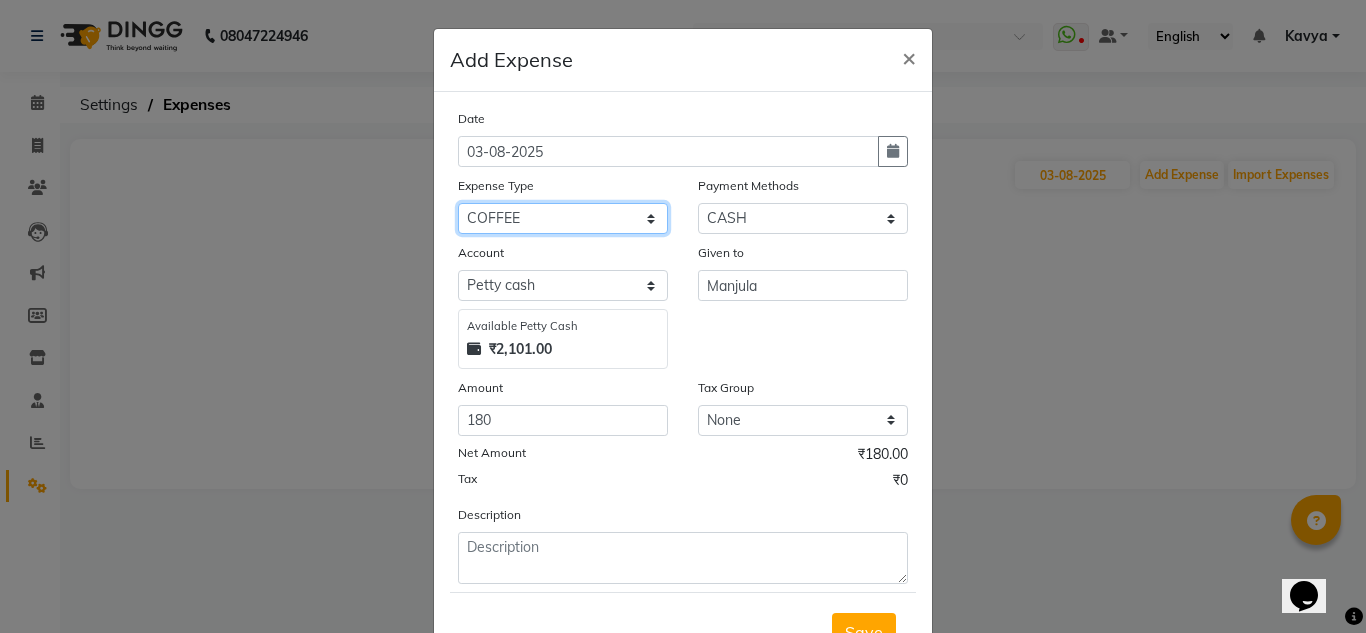 click on "Select acetone Advance Salary bank deposite BBMP Beauty products Bed charges BIRTHDAY CAKE Bonus Carpenter CASH EXPENSE VOUCHER Cash handover chocolate for store cleaning things Client Refreshment coconut water for clients COFFEE coffee cup coffee powder Commission Conveyance Cotton Courier decoration Diesel for generator Donation Drinking Water Electricity Eyelashes return Face mask floor cleaner flowers daily garbage generator diesel green tea GST handover HANDWASH House Keeping Material House keeping Salary Incentive Internet Bill juice LAUNDRY Maintainance Marketing Medical Membership Milk Milk miscelleneous Naturals salon NEWSPAPER O T Other Pantry PETROL Phone Bill Plants plumber pooja items Porter priest Product Purchase product return Product sale puja items RAPIDO Refund Rent Shop Rent Staff Accommodation Royalty Salary Staff cab charges Staff dinner Staff Flight Ticket Staff  Hiring from another Branch Staff Snacks Stationary STORE OPENING CHARGE sugar sweets TEAM DINNER TIPS Tissue Transgender" 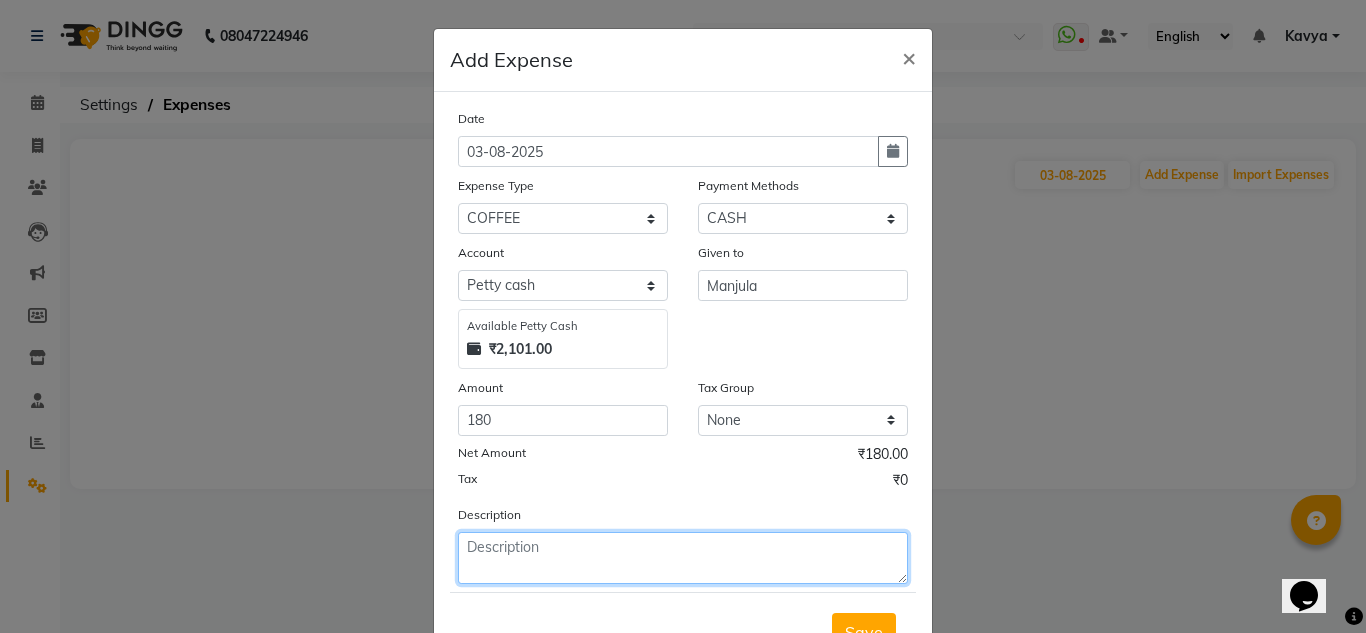 click 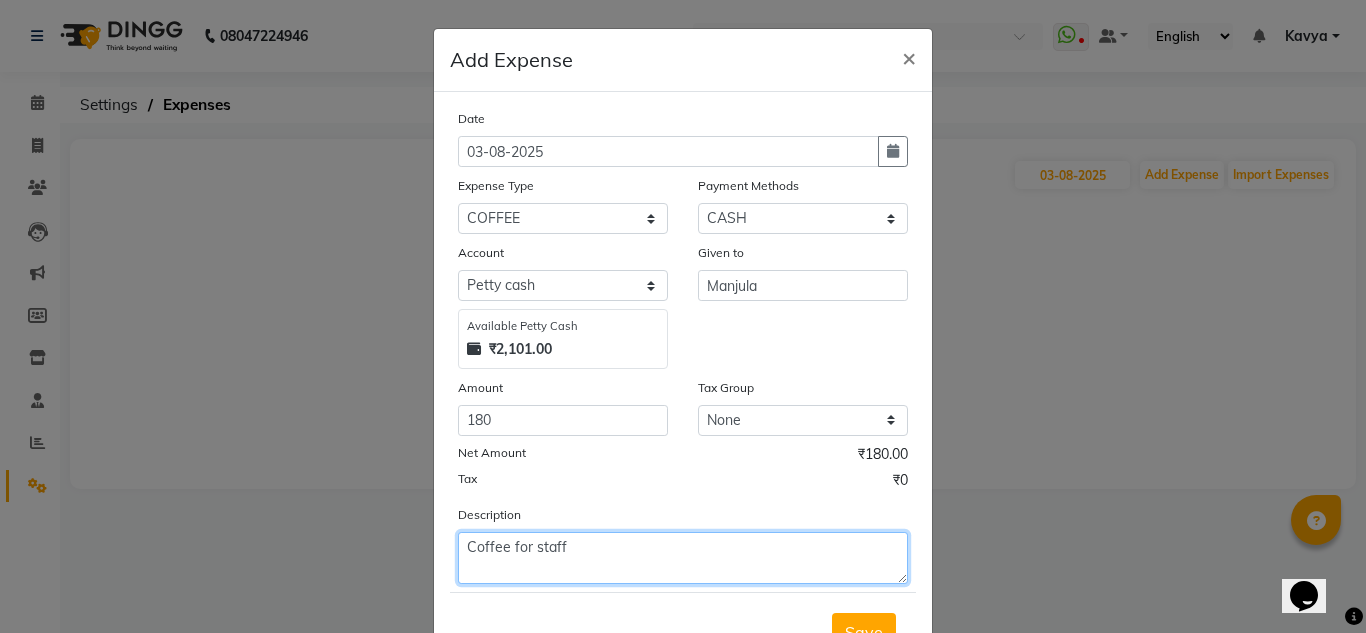scroll, scrollTop: 83, scrollLeft: 0, axis: vertical 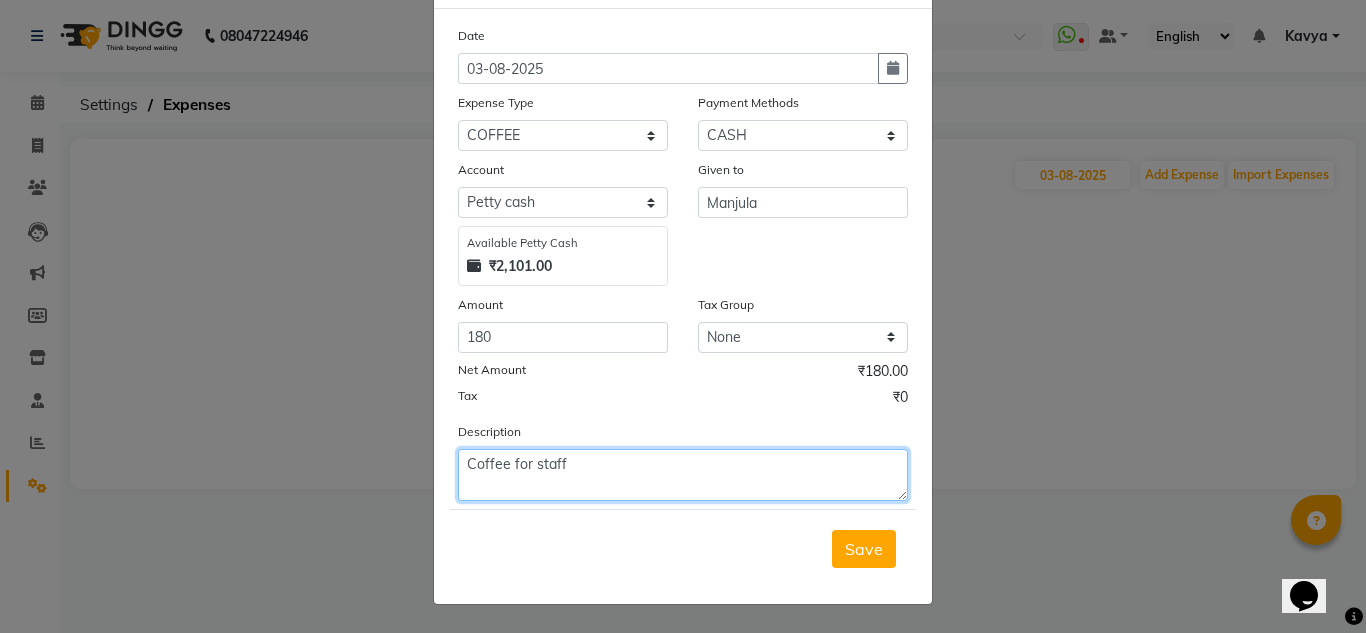 type on "Coffee for staff" 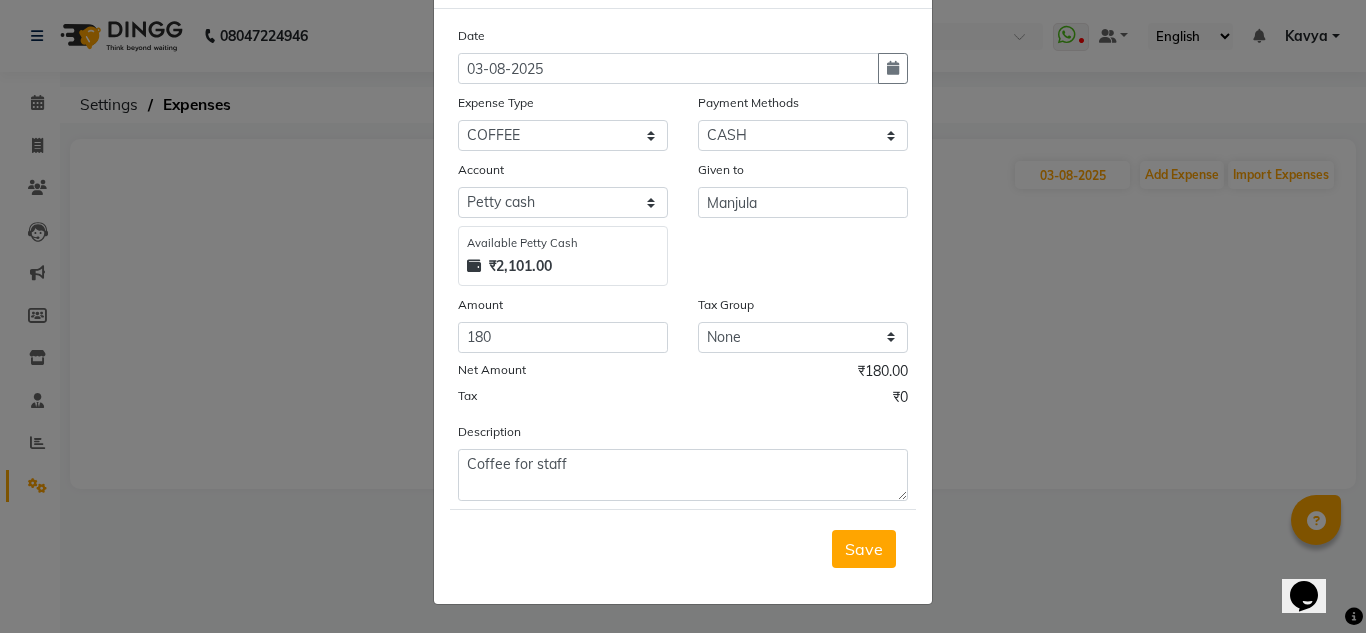 click on "Save" 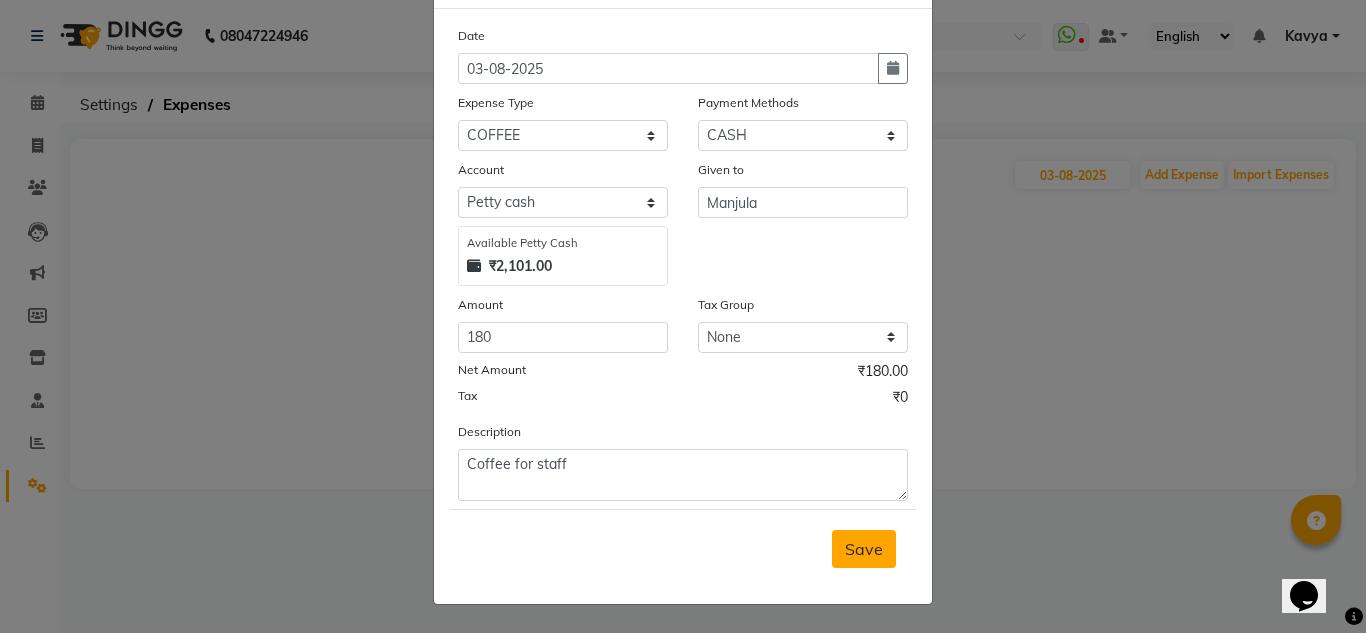click on "Save" at bounding box center [864, 549] 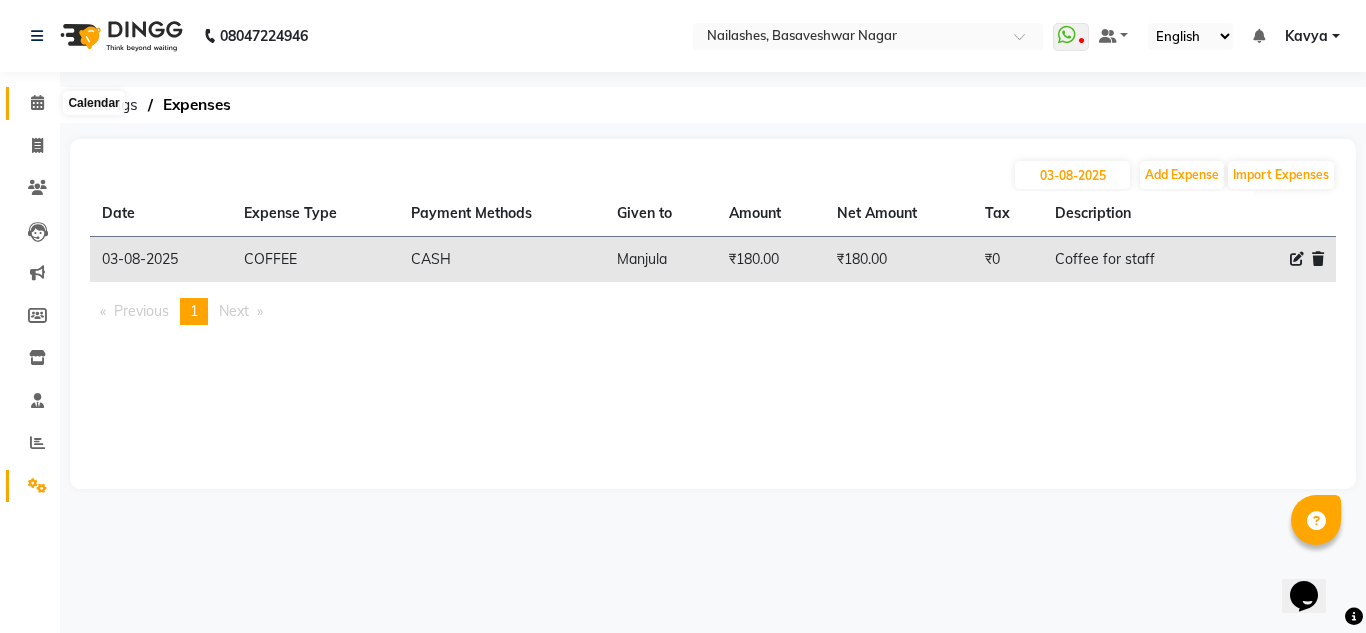 click 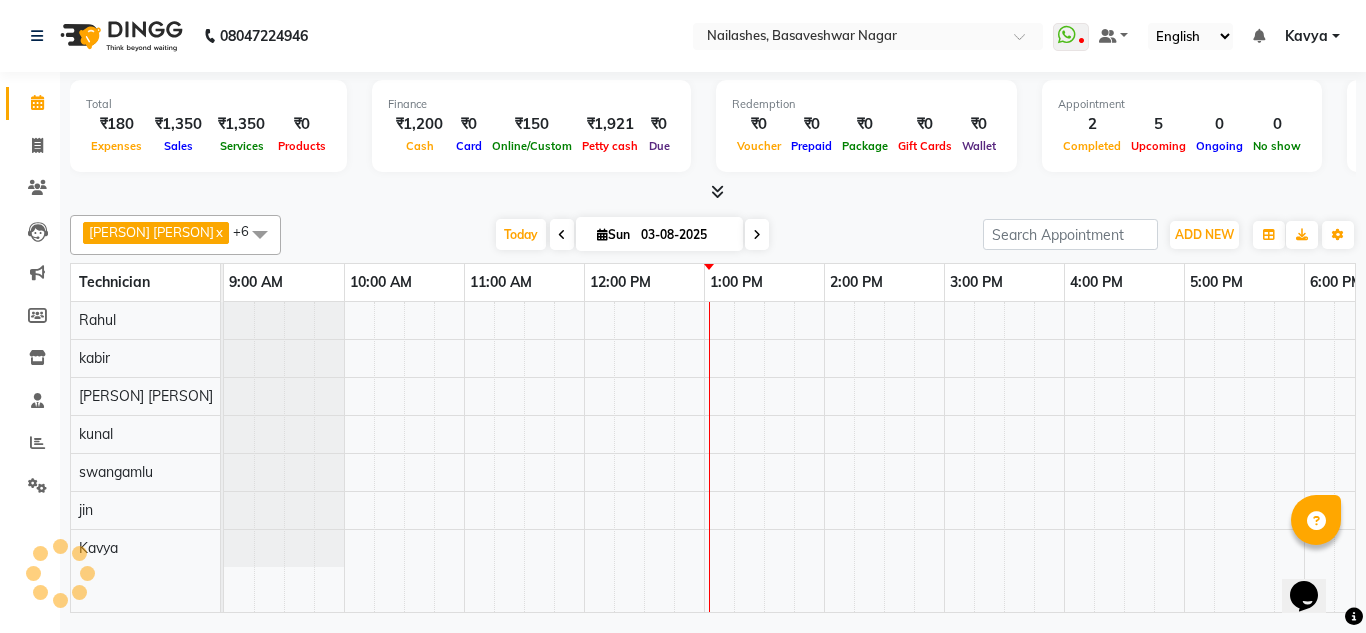 scroll, scrollTop: 0, scrollLeft: 0, axis: both 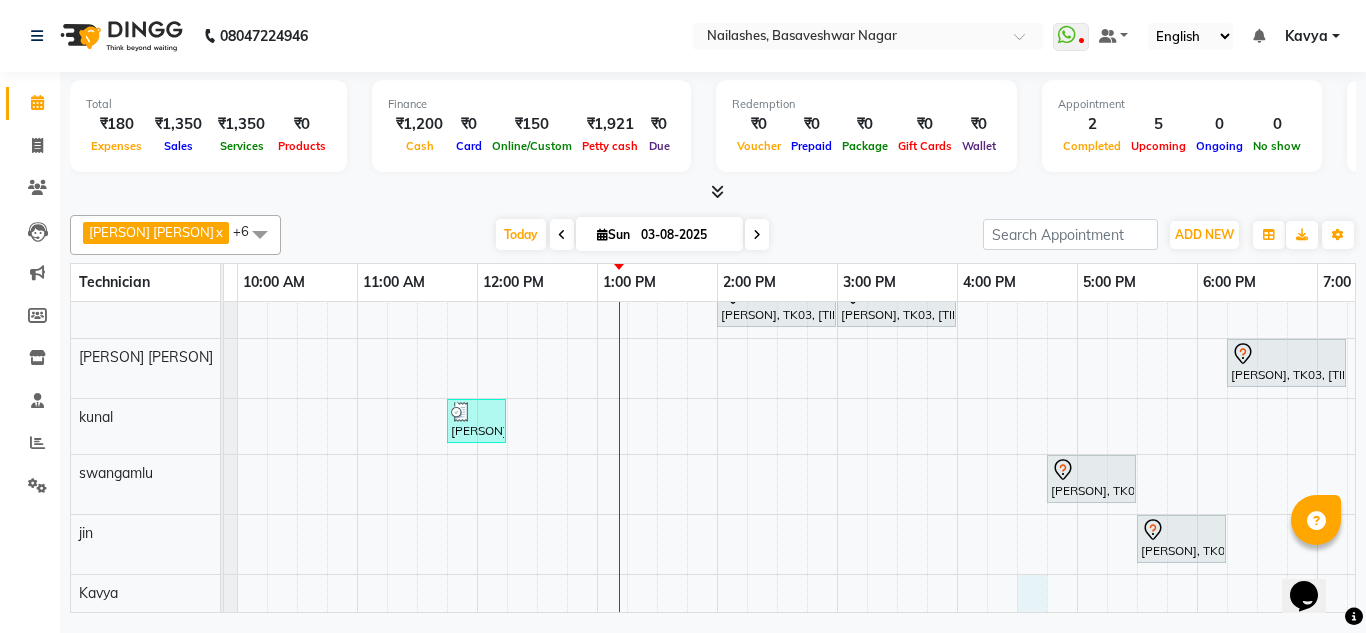 click on "Nayana, TK01, 10:00 AM-12:15 PM, Permanent Nail Paint - Solid Color (Hand),Nail Extension - Acrylic (Hand),Nail Art - Glitter Per Finger (Hand)             radhima, TK03, 02:00 PM-03:00 PM, Permanent Nail Paint - Solid Color (Hand)             radhima, TK03, 03:00 PM-04:00 PM, Nail Extension - Acrylic (Hand)             radhima, TK03, 06:15 PM-07:15 PM, Permanent Nail Paint - Solid Color (Hand)     Bilal, TK02, 11:45 AM-12:15 PM, Nail Cut & File Pedicure,Nail Cut & File Pedicure             radhima, TK03, 04:45 PM-05:30 PM, Café H&F Pedicure             radhima, TK03, 05:30 PM-06:15 PM, Café H&F Pedicure" at bounding box center [897, 417] 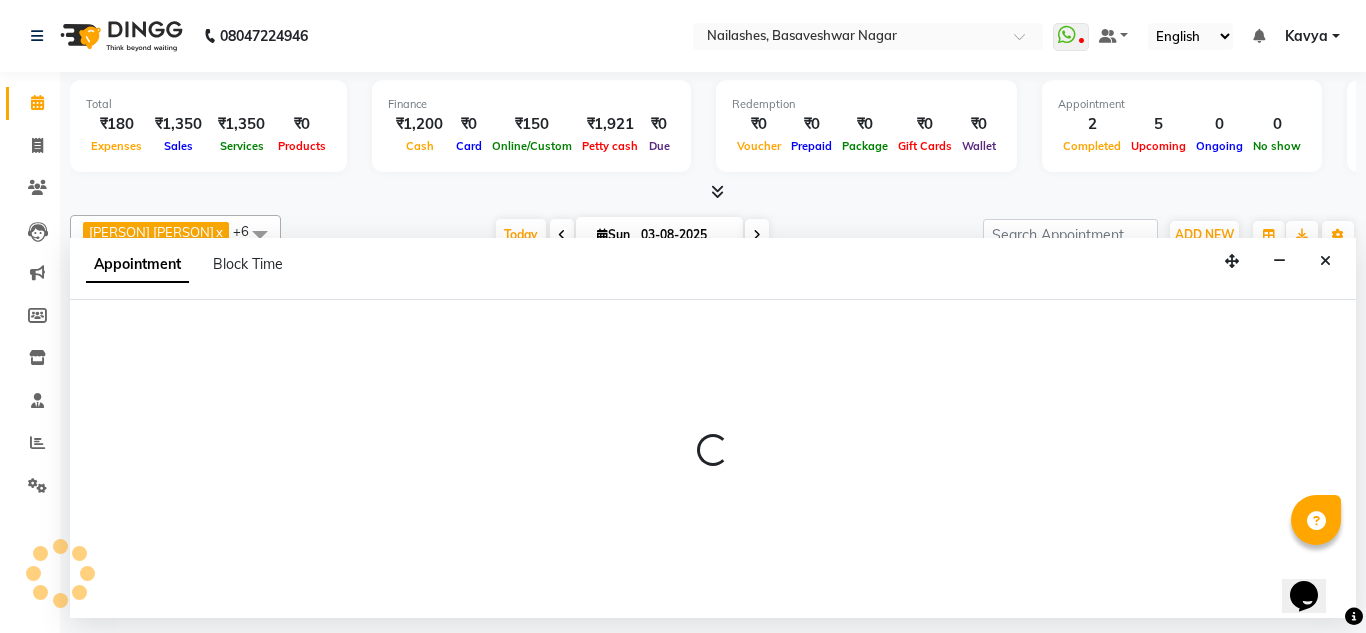 select on "84650" 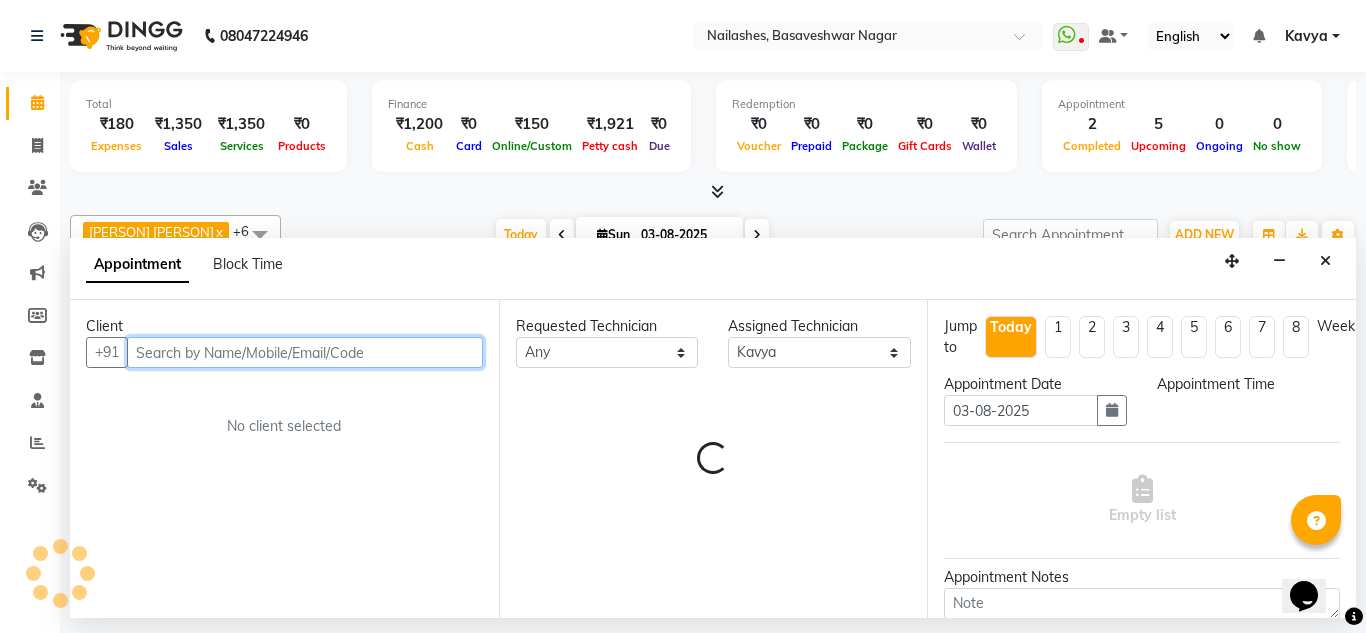 select on "990" 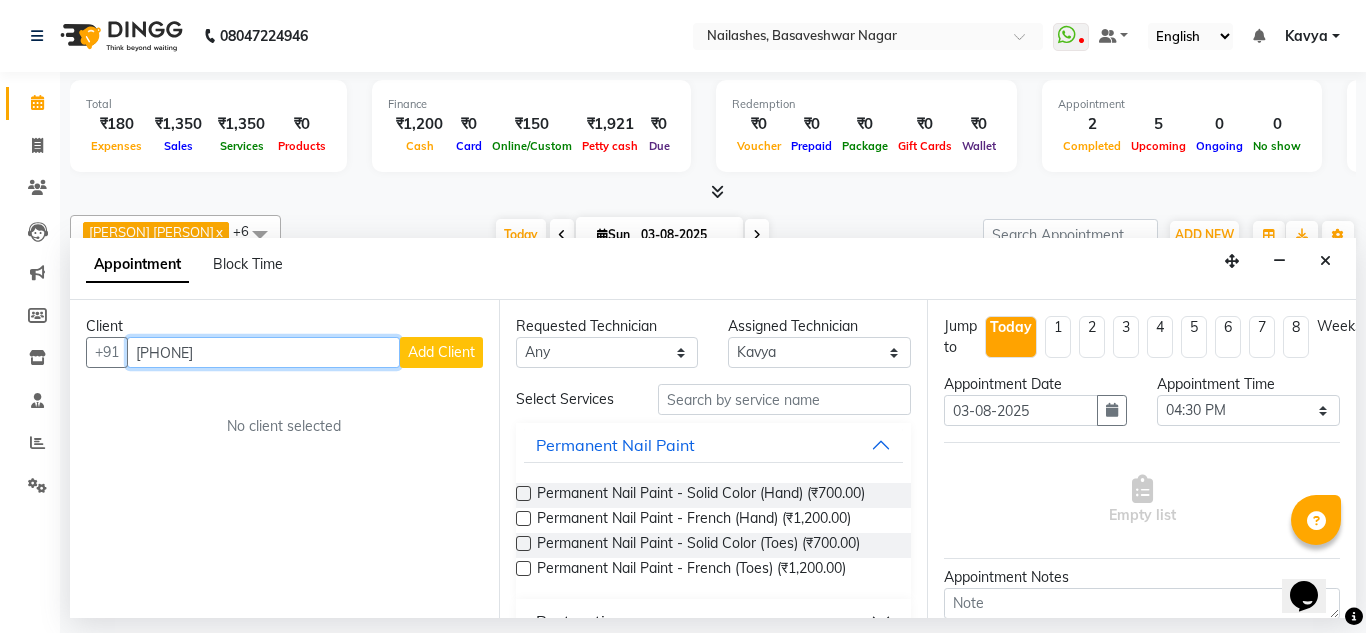 type on "8147430899" 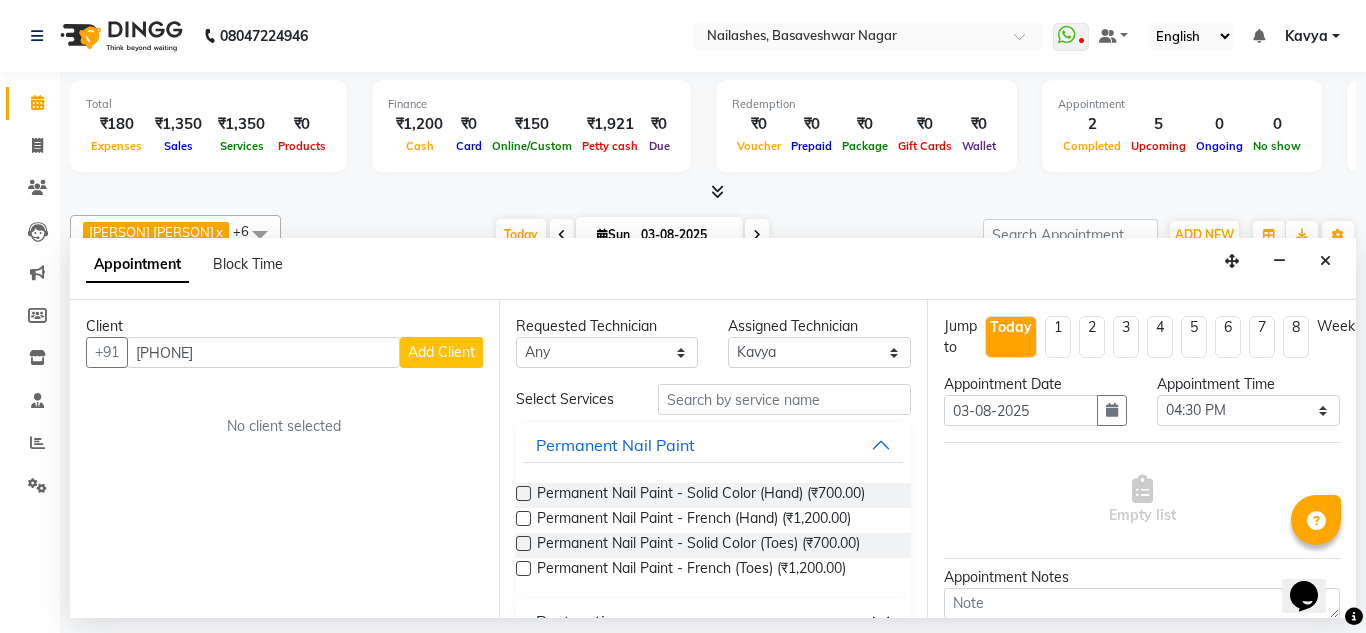click on "Add Client" at bounding box center (441, 352) 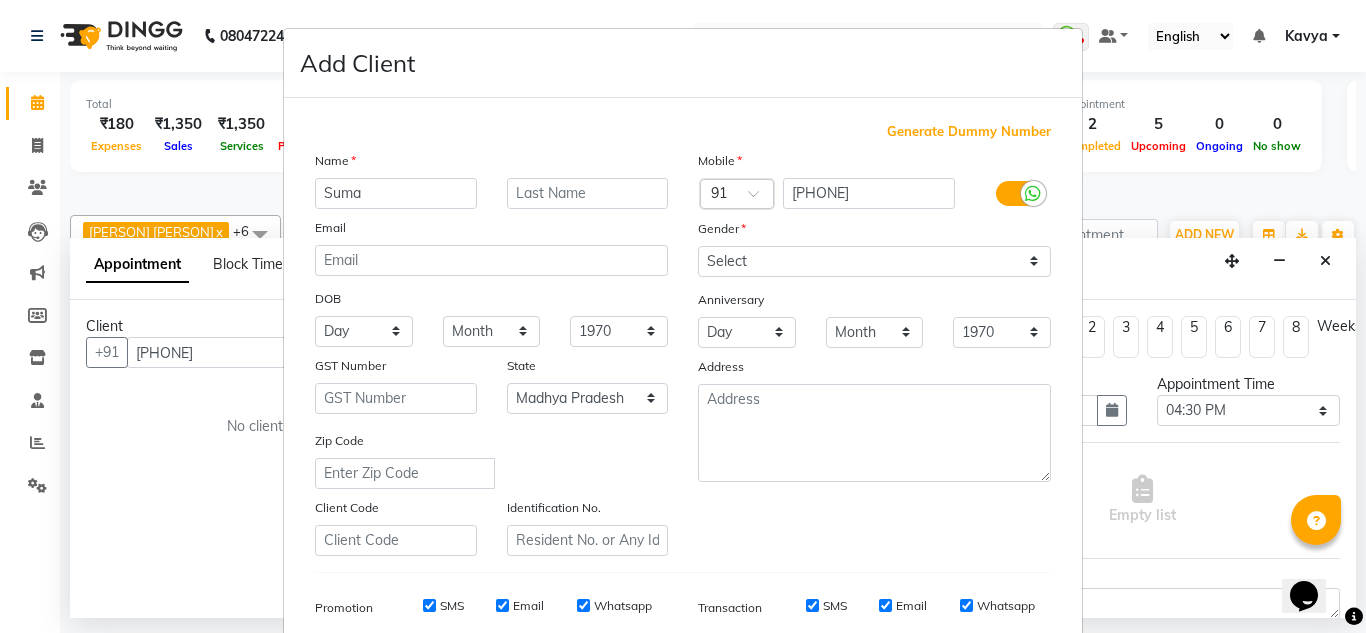 scroll, scrollTop: 123, scrollLeft: 0, axis: vertical 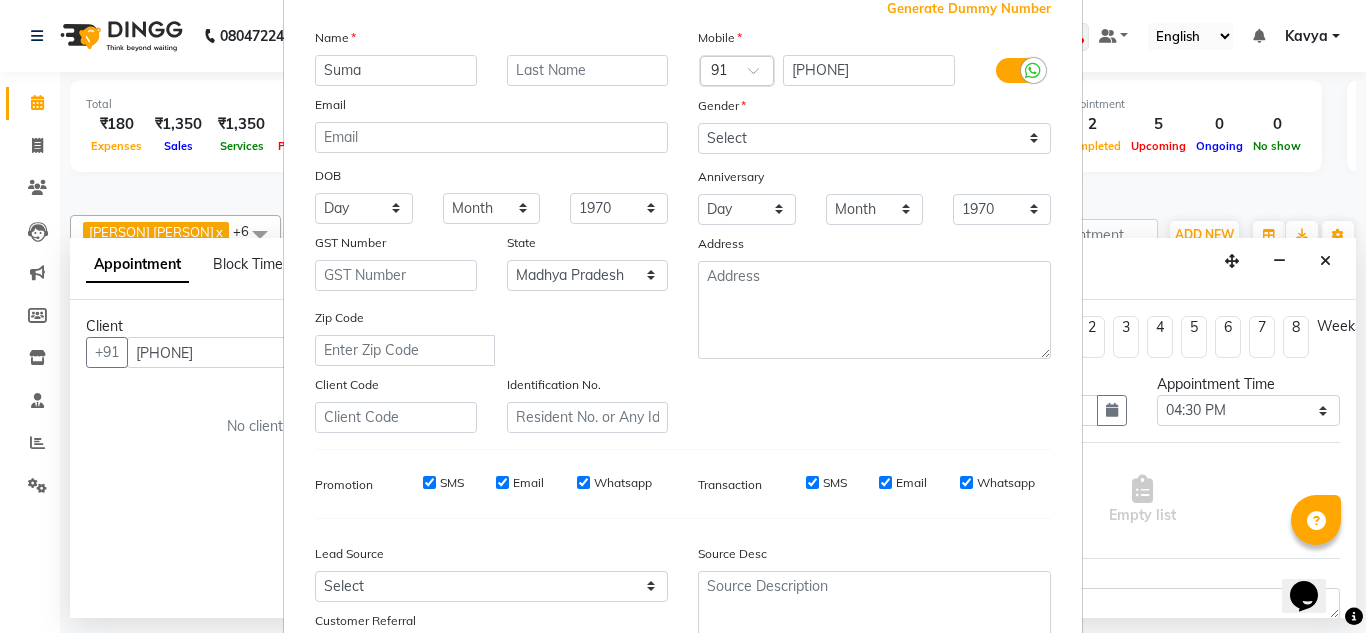 type on "Suma" 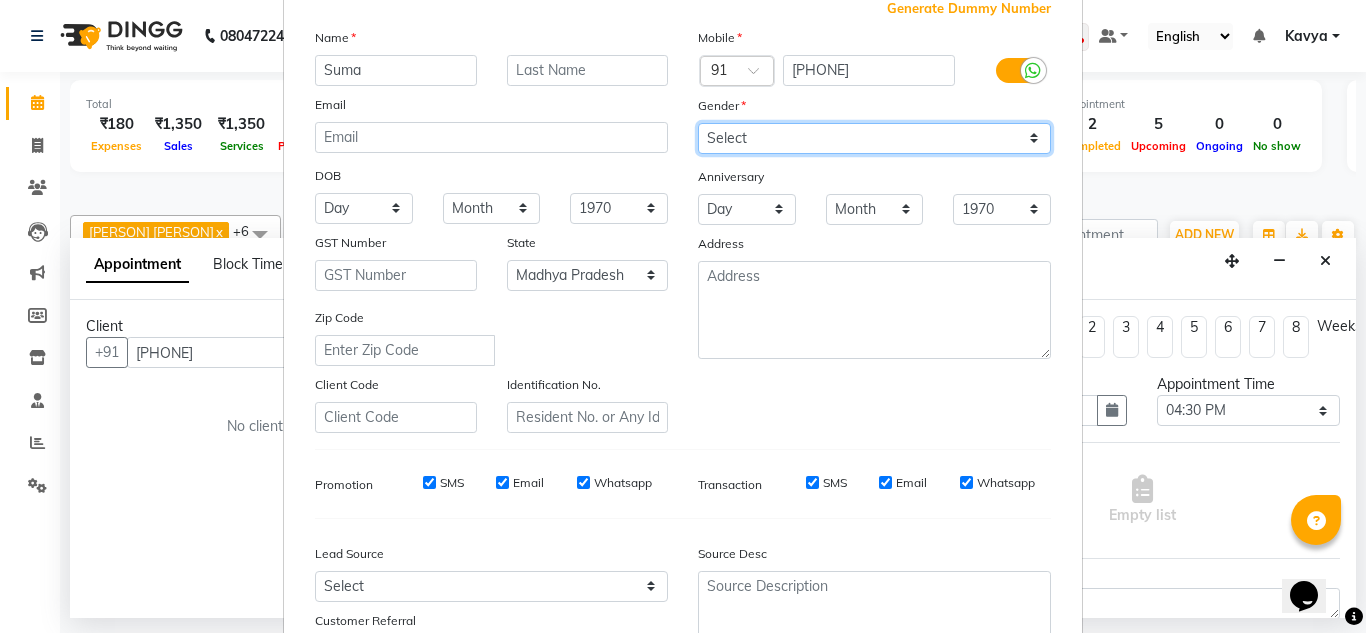 click on "Select Male Female Other Prefer Not To Say" at bounding box center [874, 138] 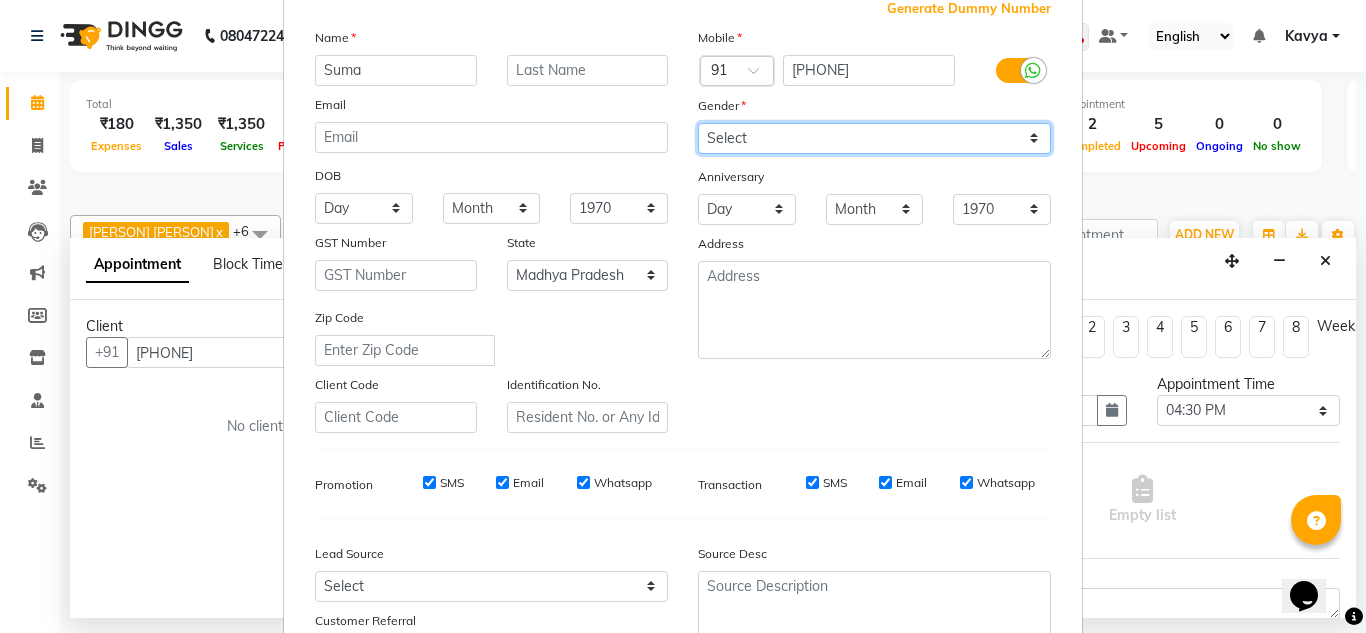 select on "female" 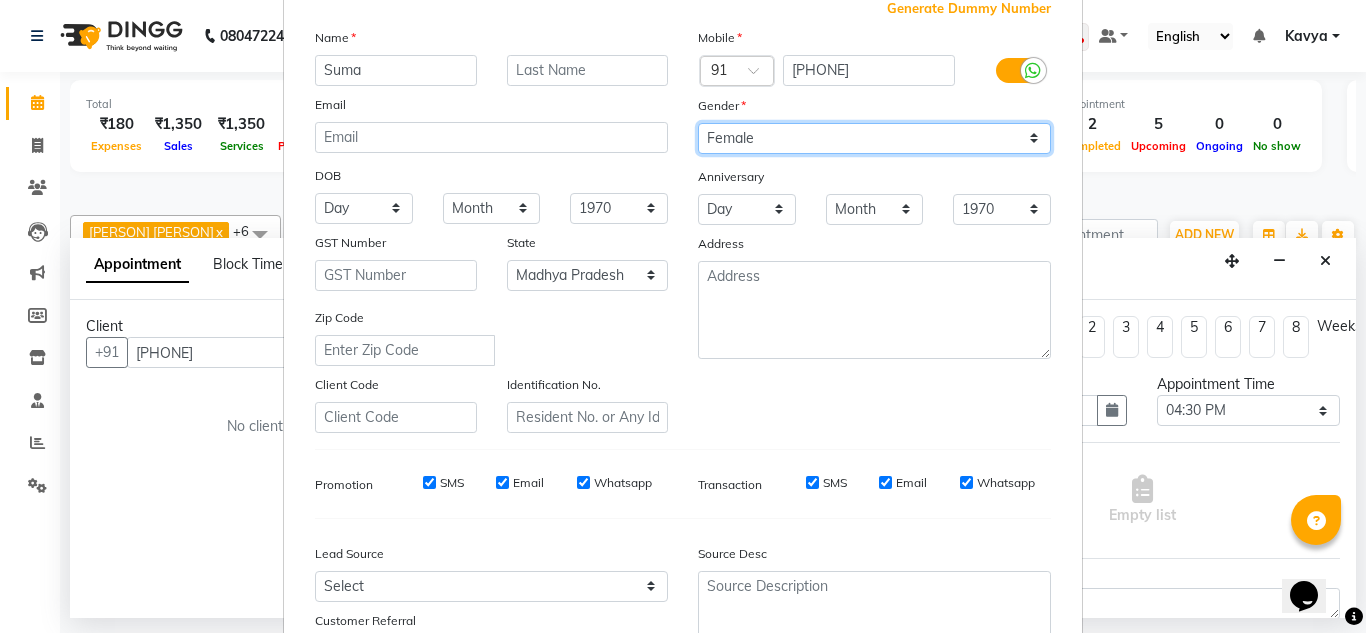 click on "Select Male Female Other Prefer Not To Say" at bounding box center [874, 138] 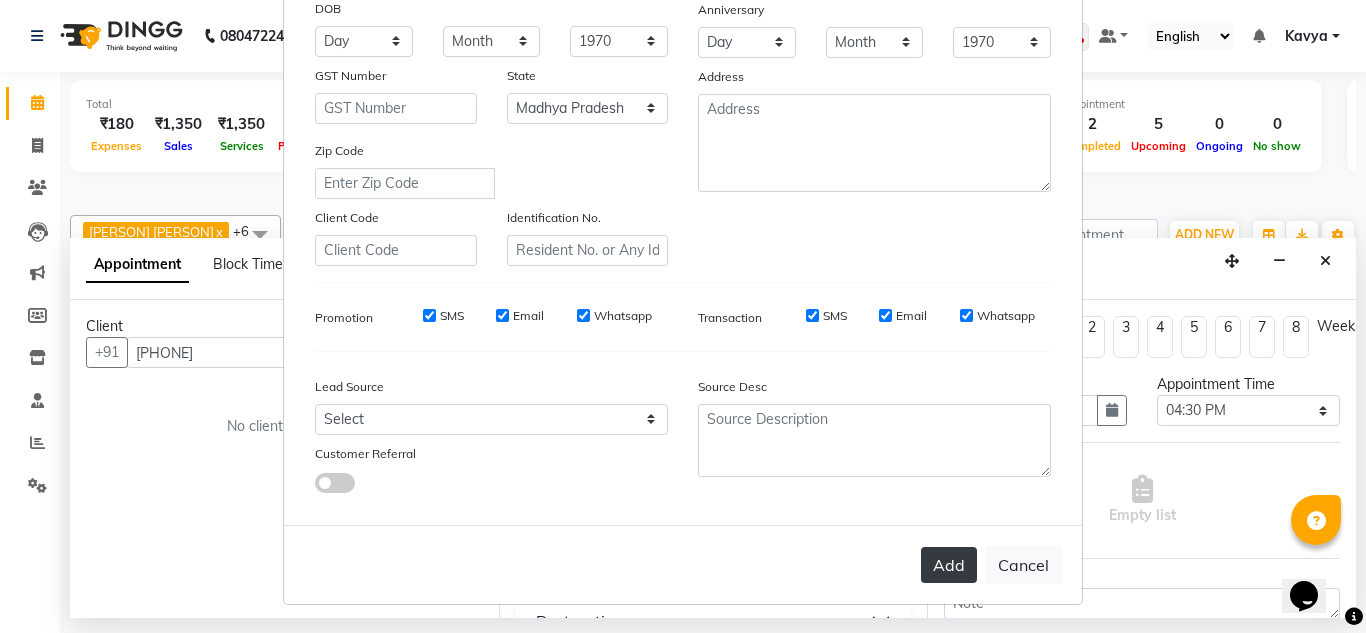 click on "Add" at bounding box center (949, 565) 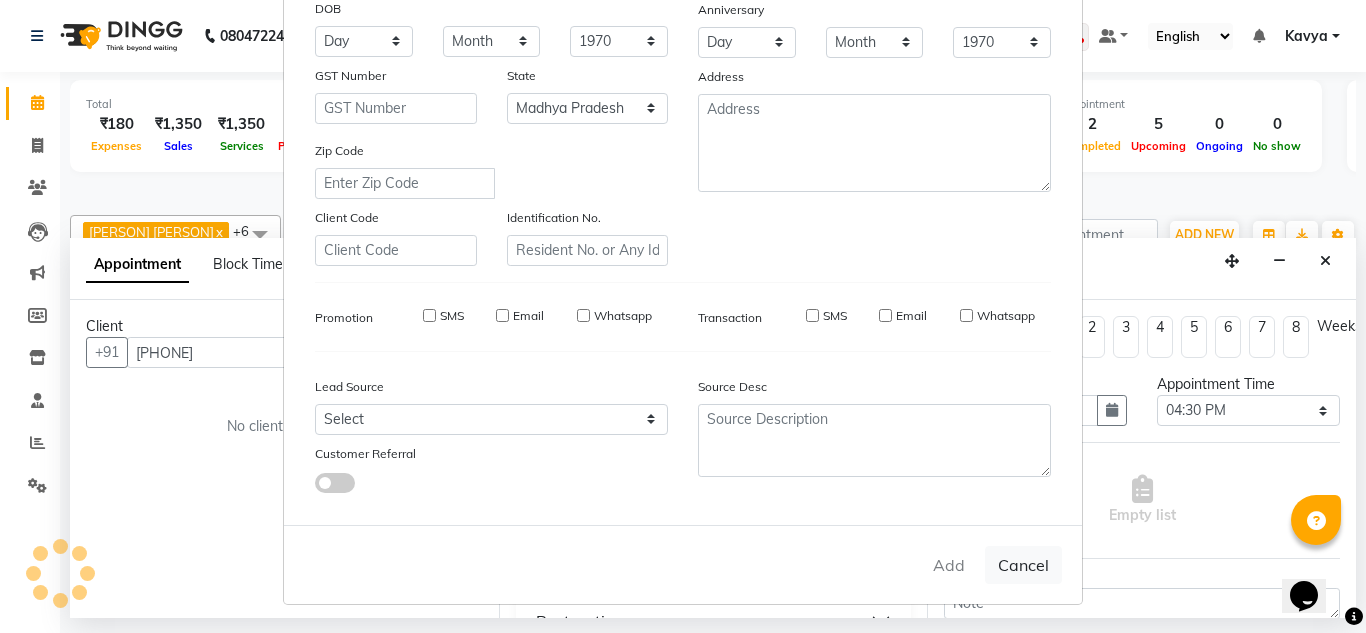 type on "81******99" 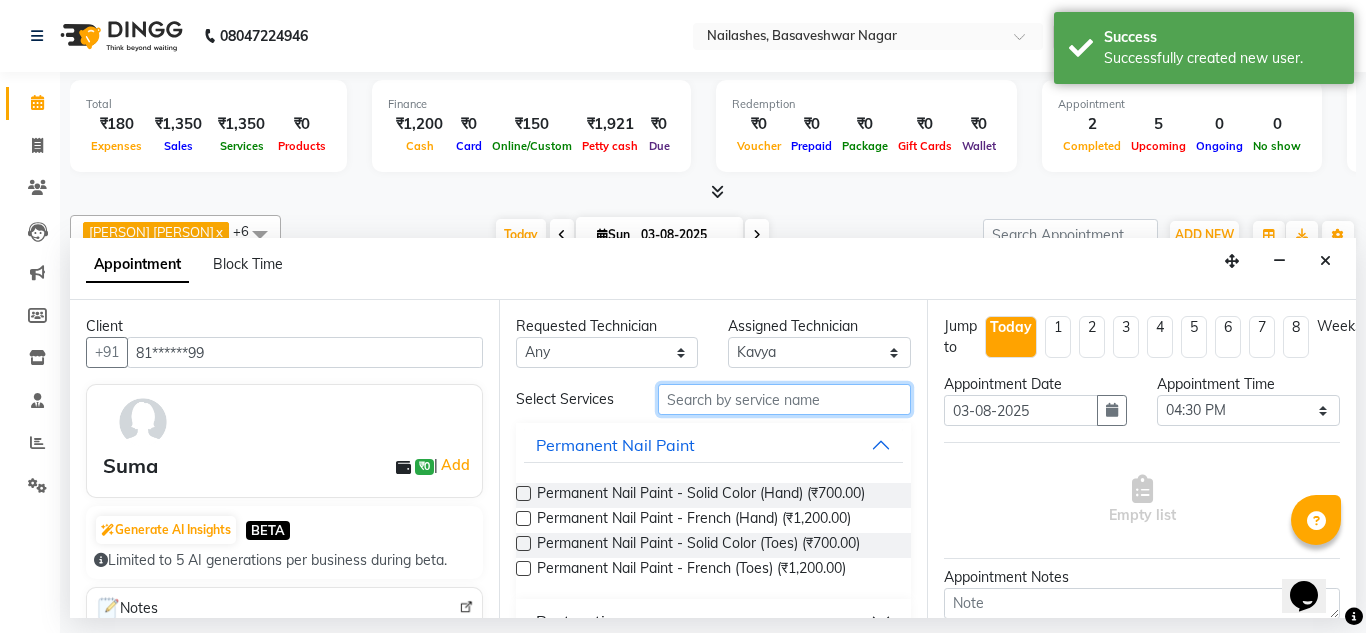 click at bounding box center (785, 399) 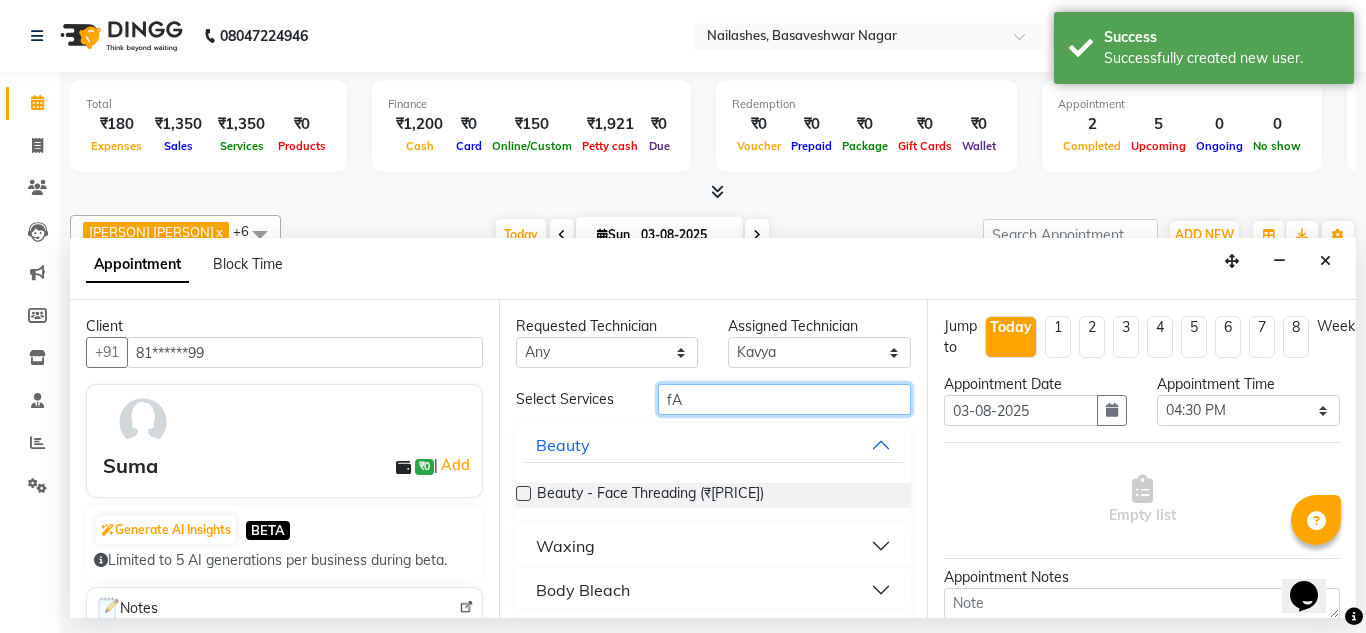 type on "f" 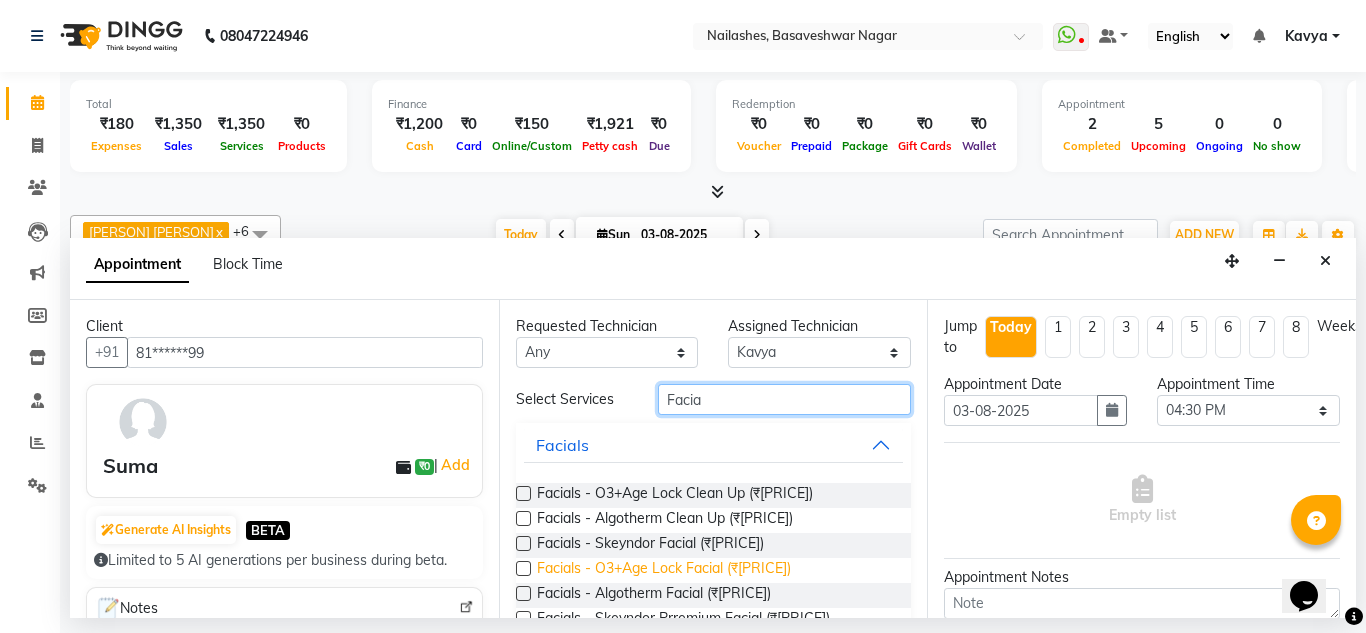 type on "Facia" 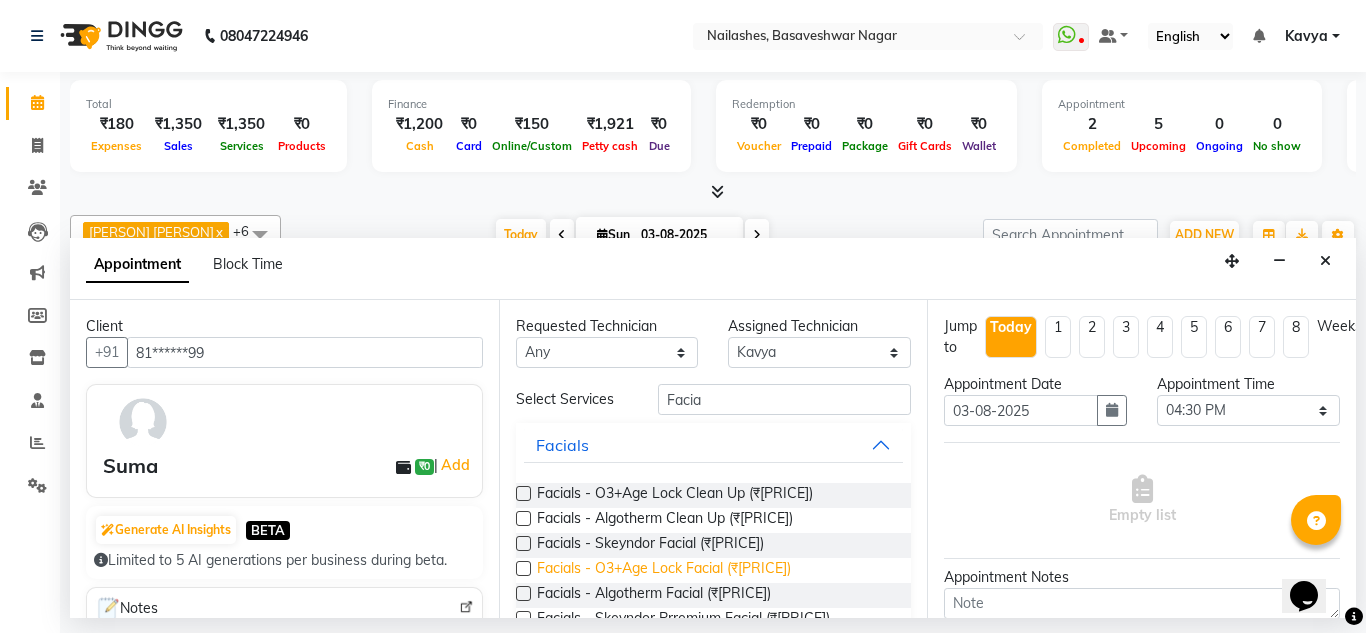 click on "Facials  - O3+Age Lock Facial (₹3,000.00)" at bounding box center [664, 570] 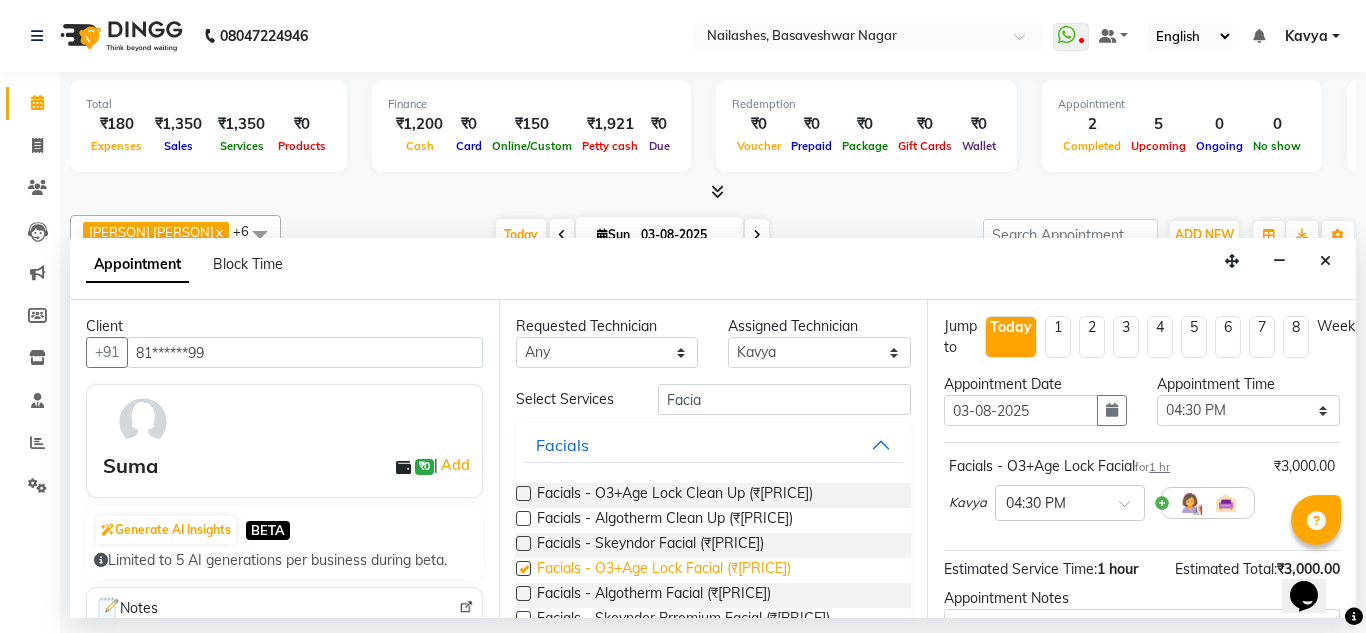 checkbox on "false" 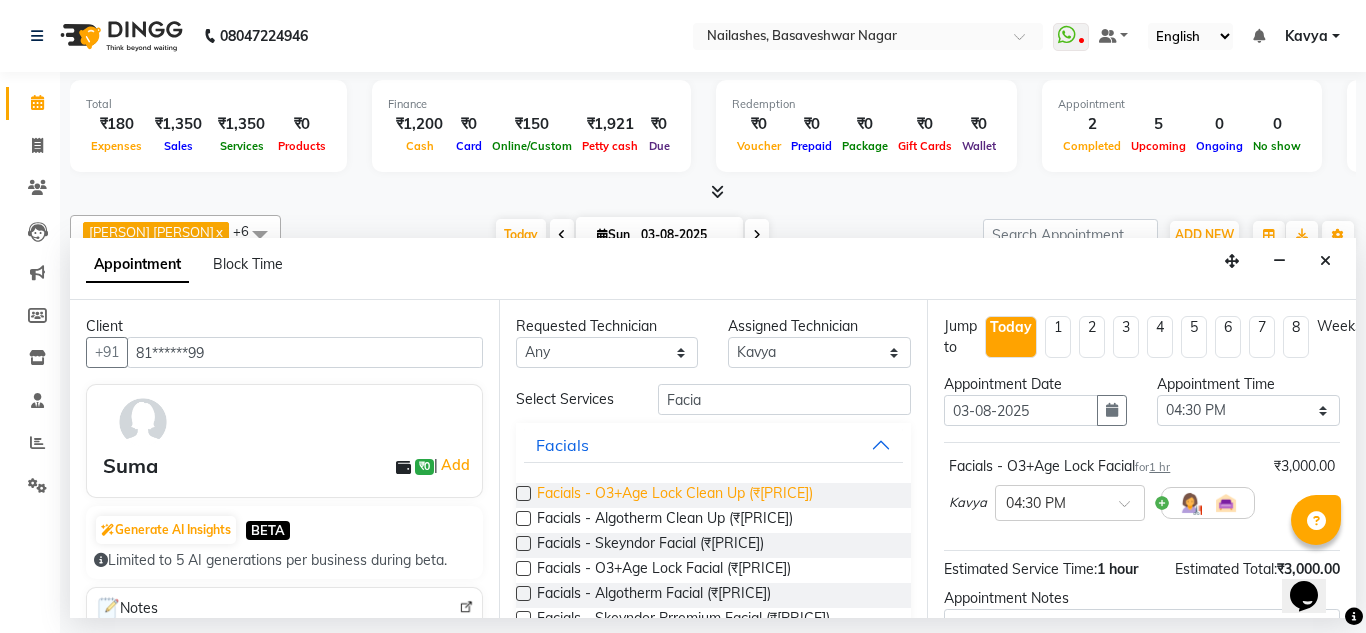 scroll, scrollTop: 172, scrollLeft: 0, axis: vertical 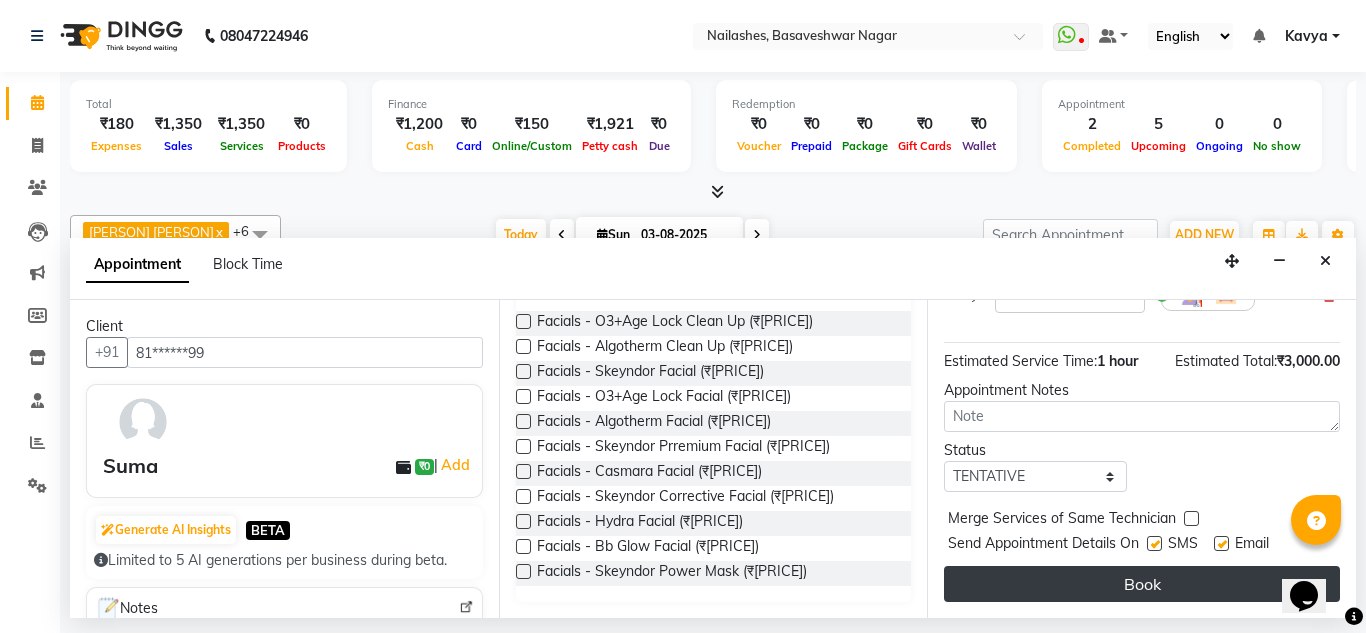 click on "Book" at bounding box center [1142, 584] 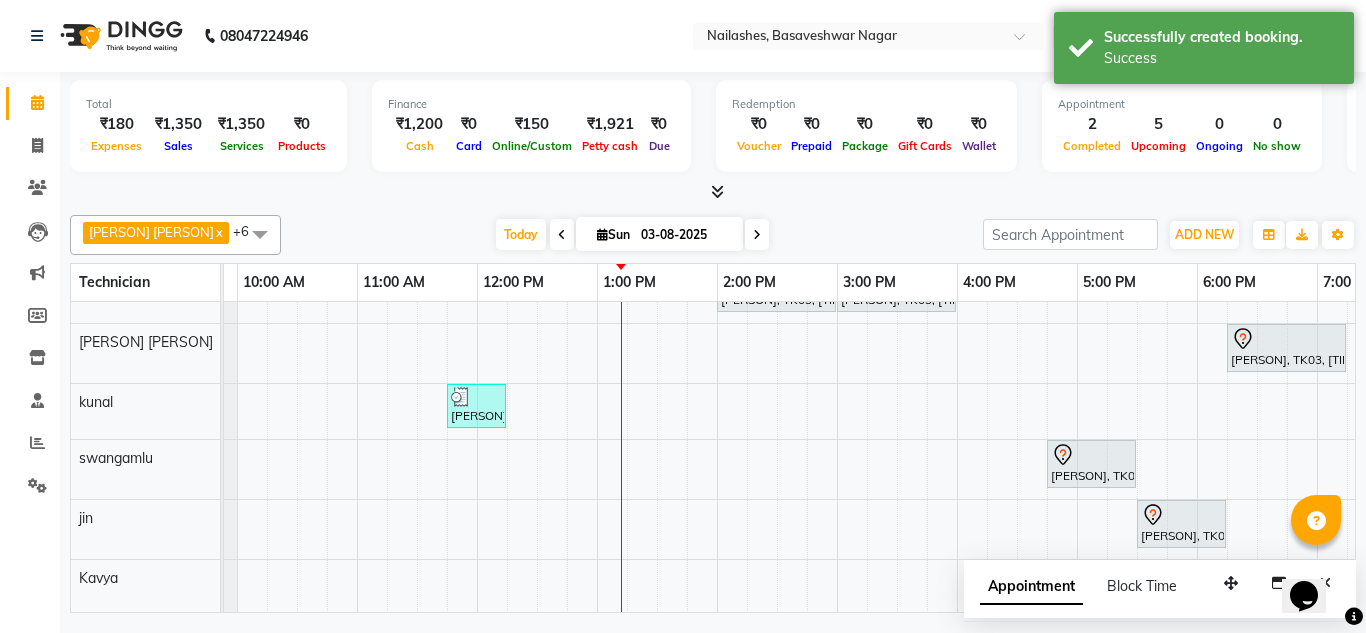 scroll, scrollTop: 116, scrollLeft: 107, axis: both 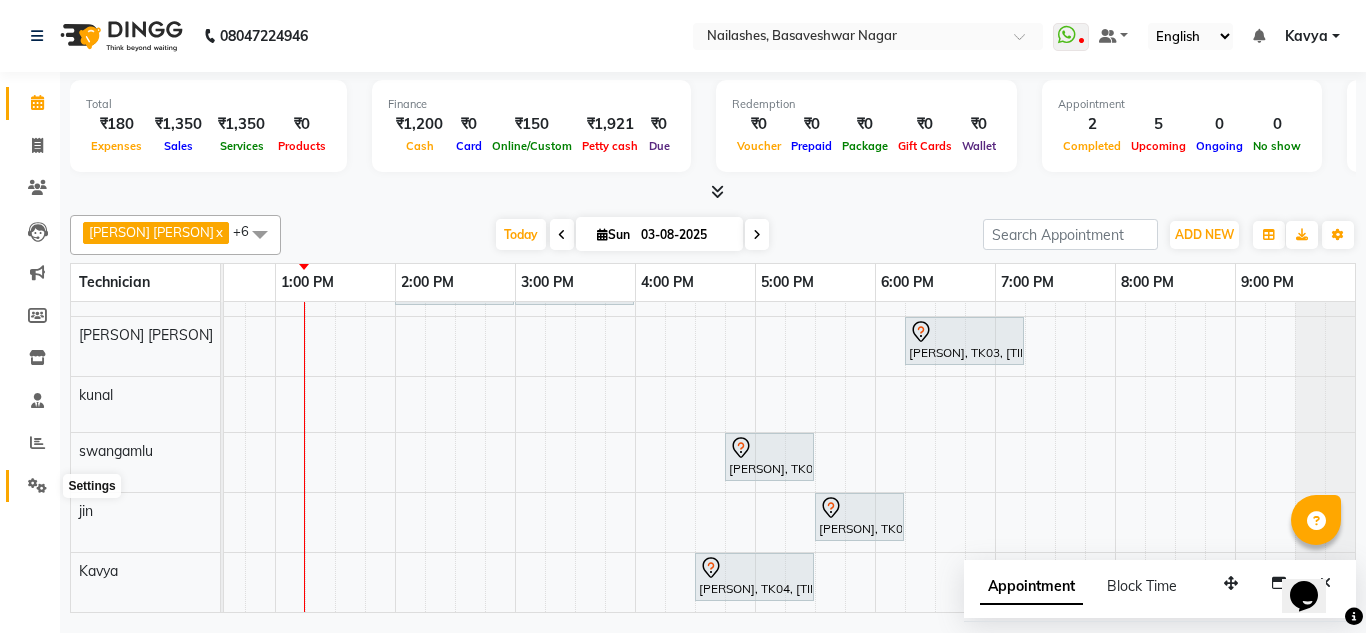 click 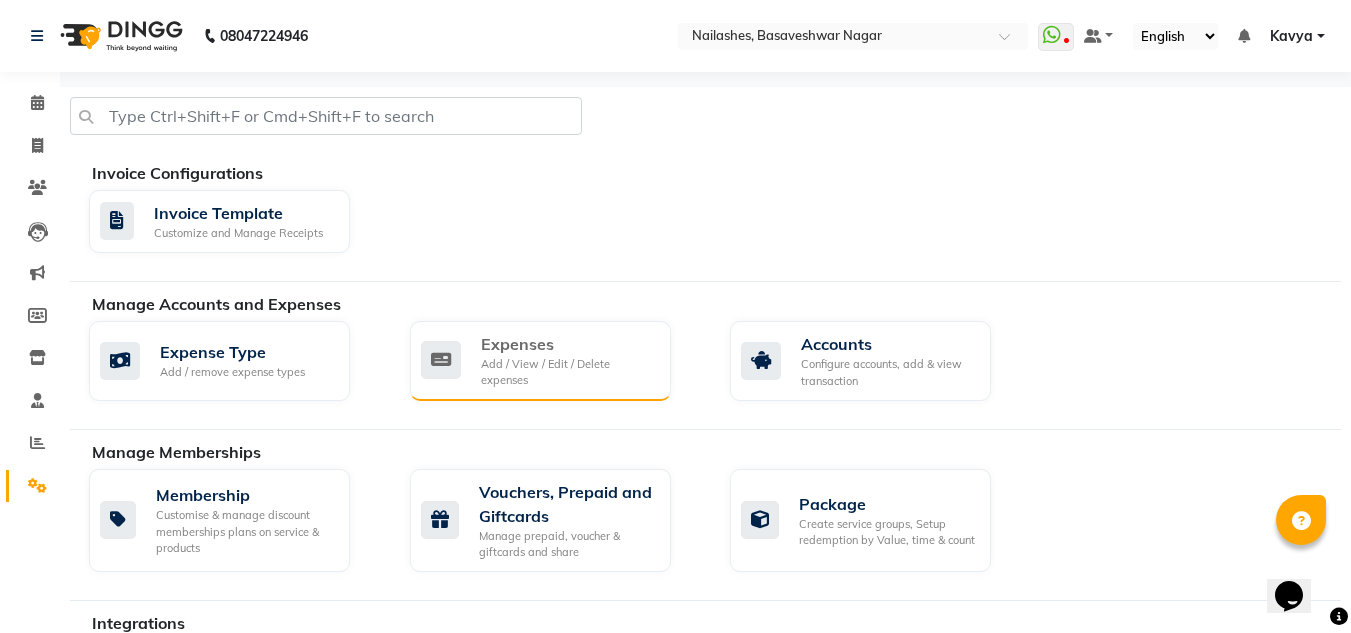 click 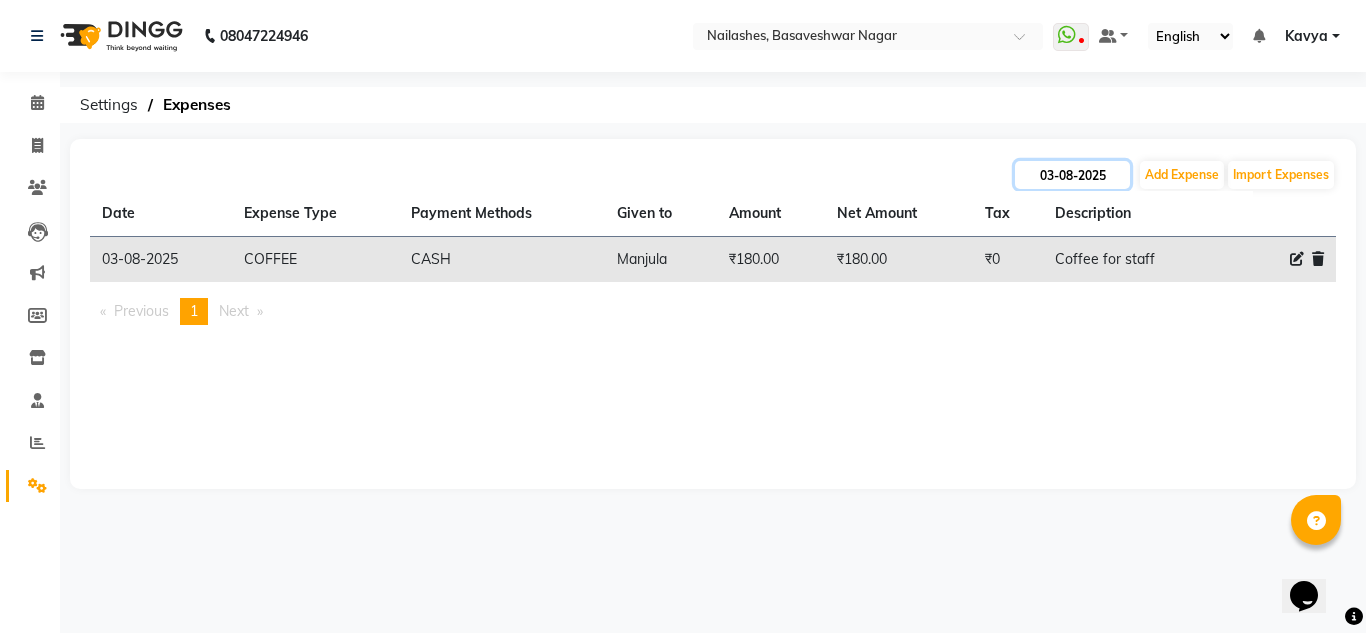 click on "03-08-2025" 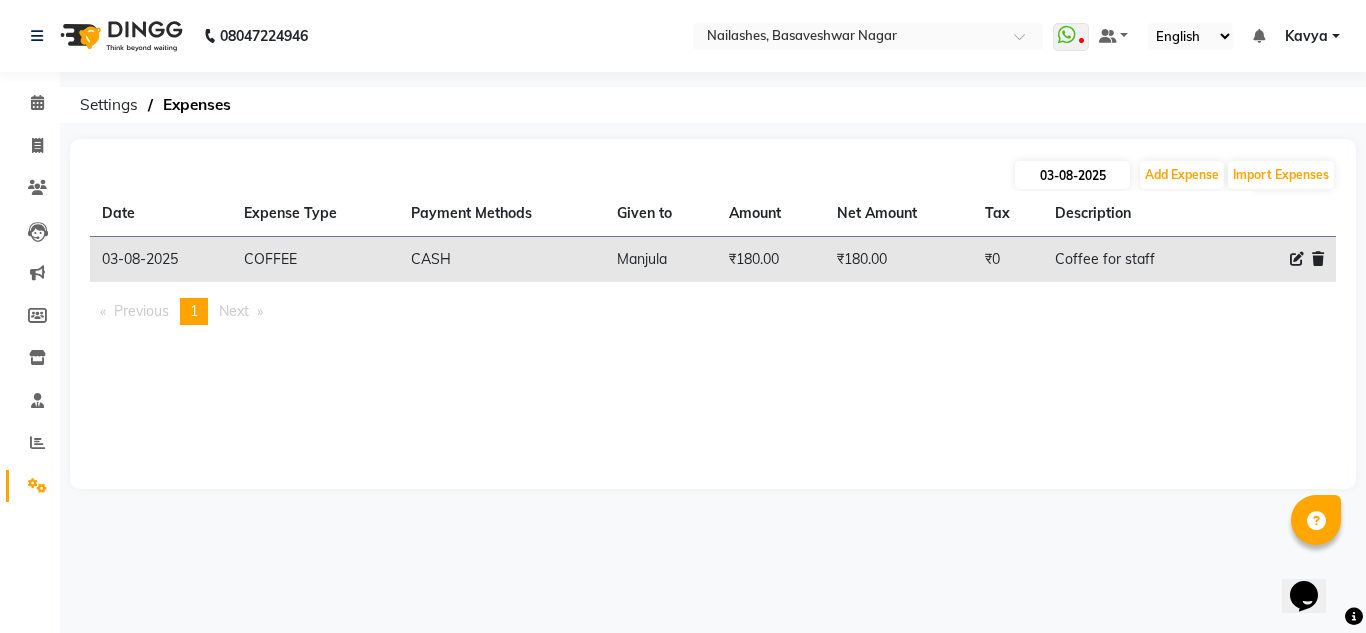 select on "8" 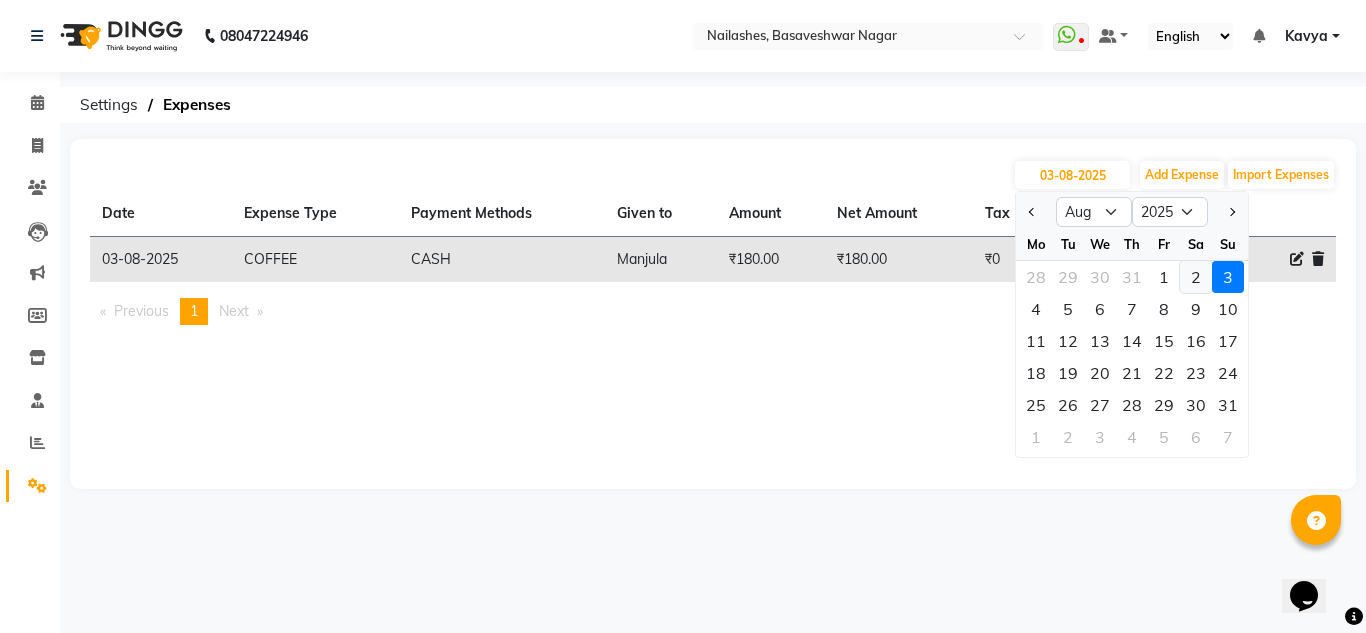 click on "2" 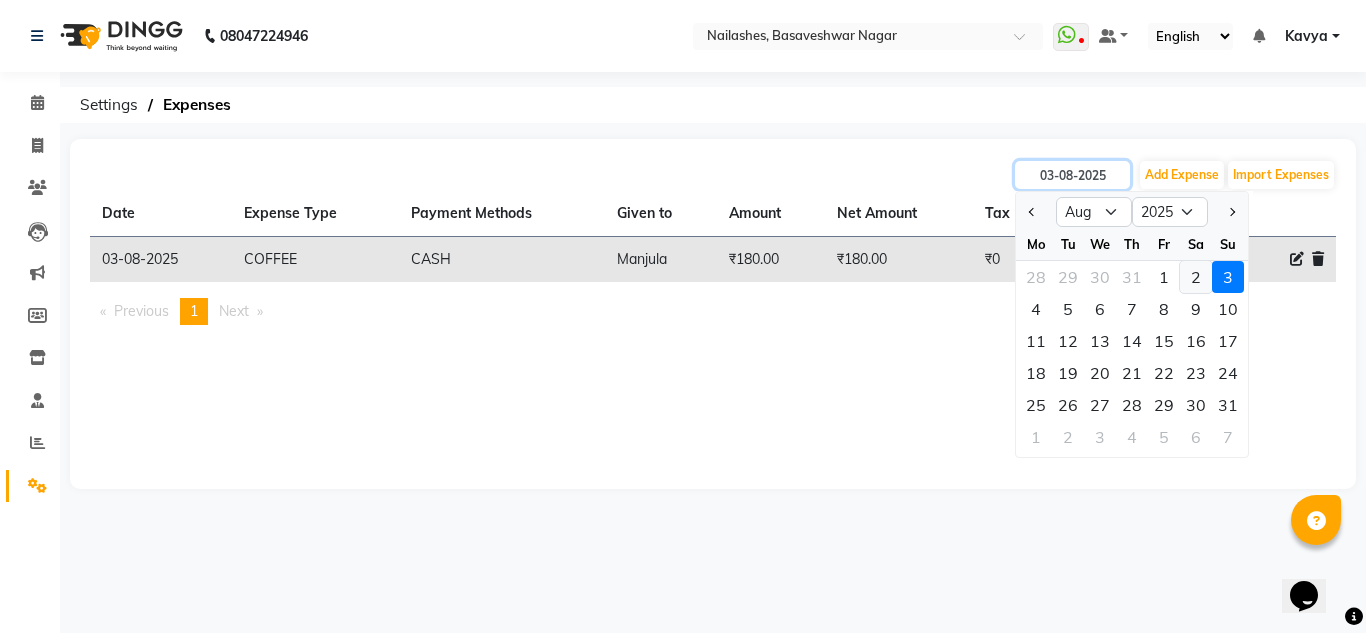 type on "02-08-2025" 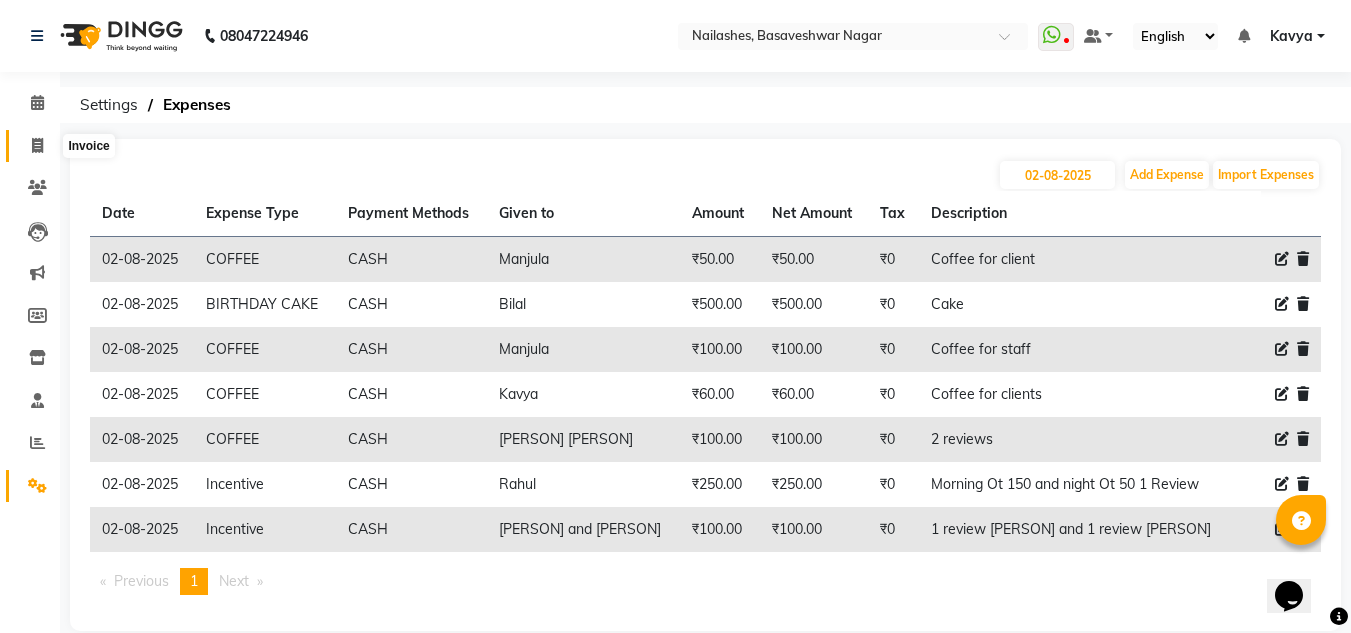 click 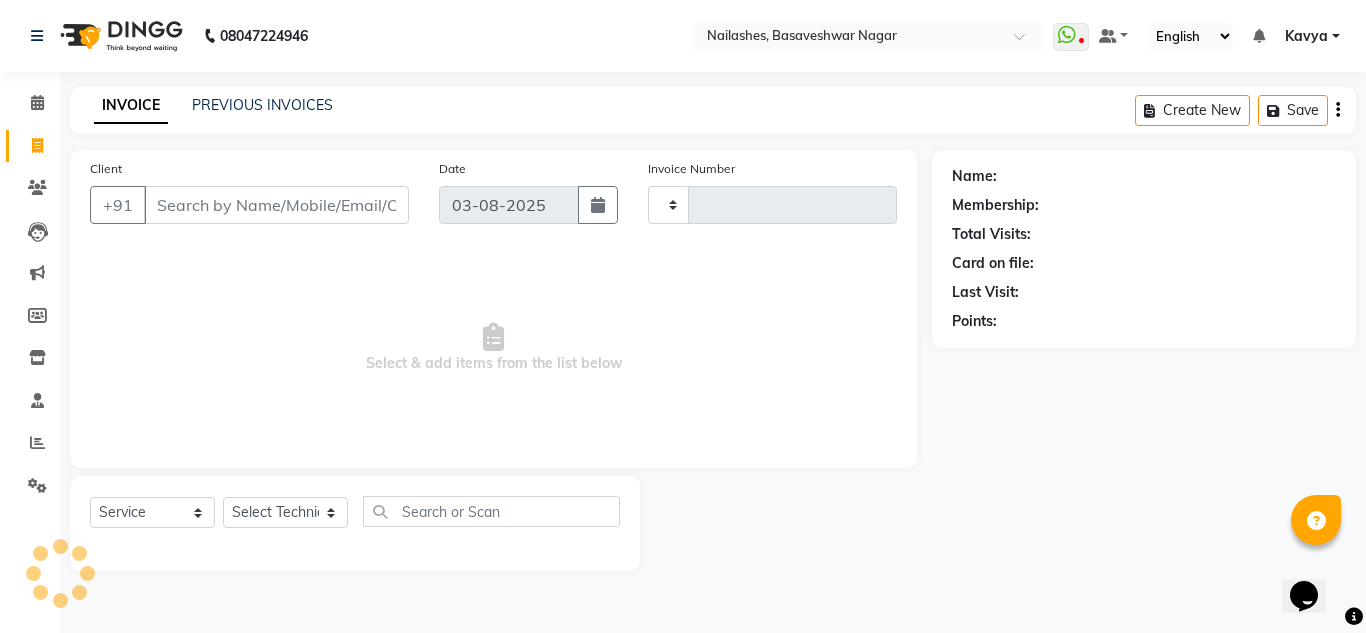type on "1107" 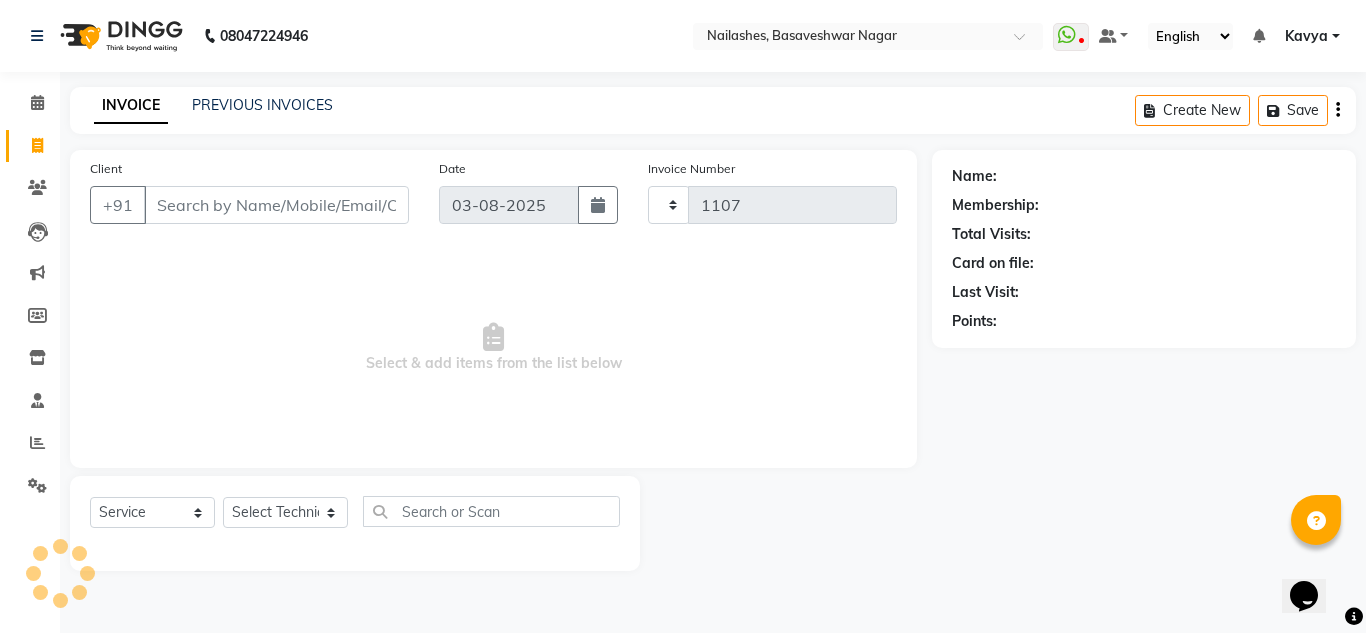 select on "7686" 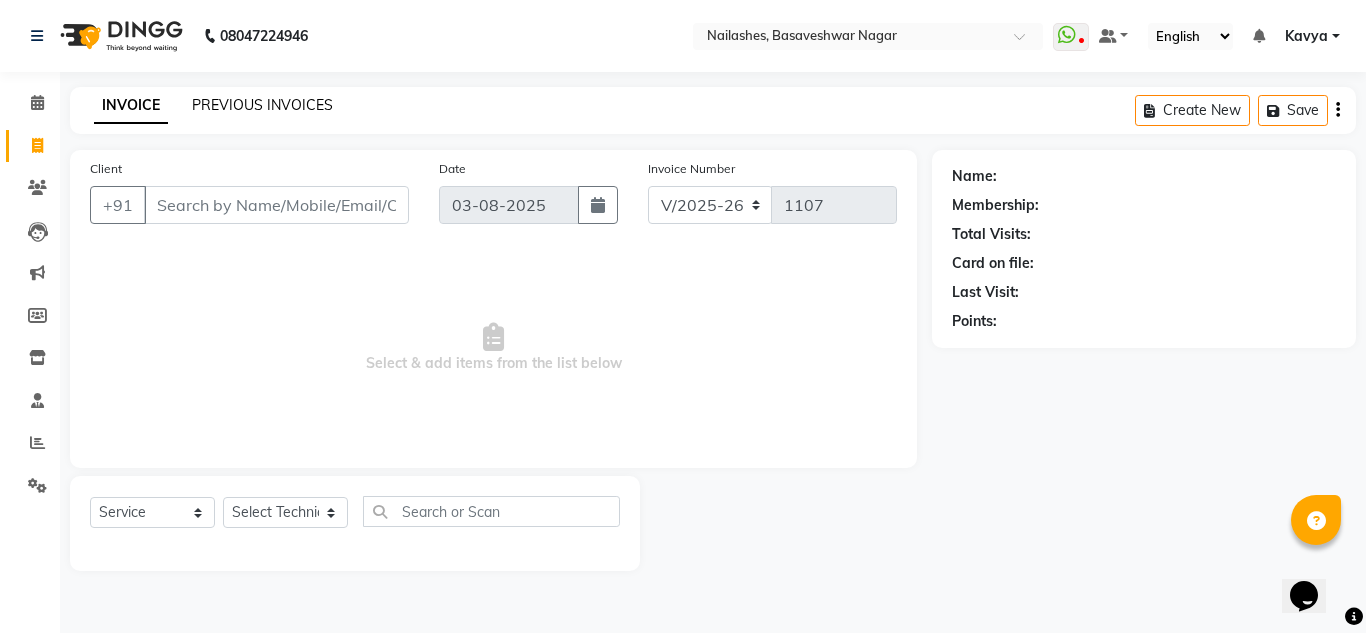 click on "PREVIOUS INVOICES" 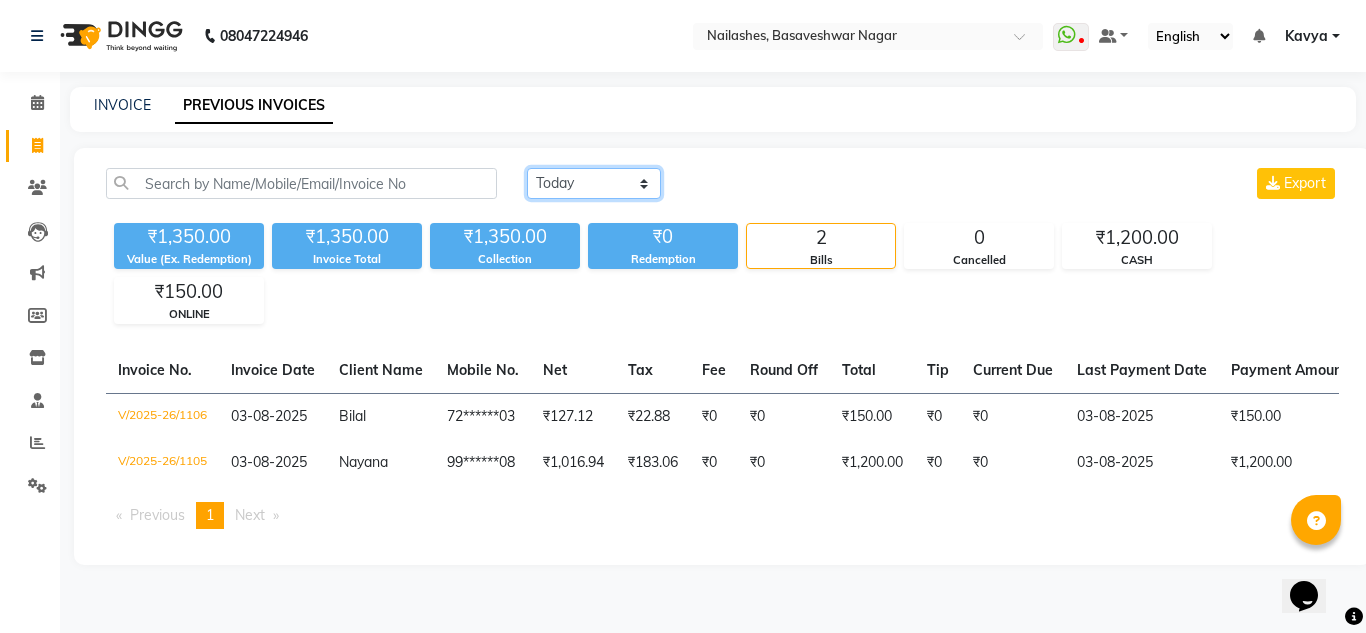 click on "Today Yesterday Custom Range" 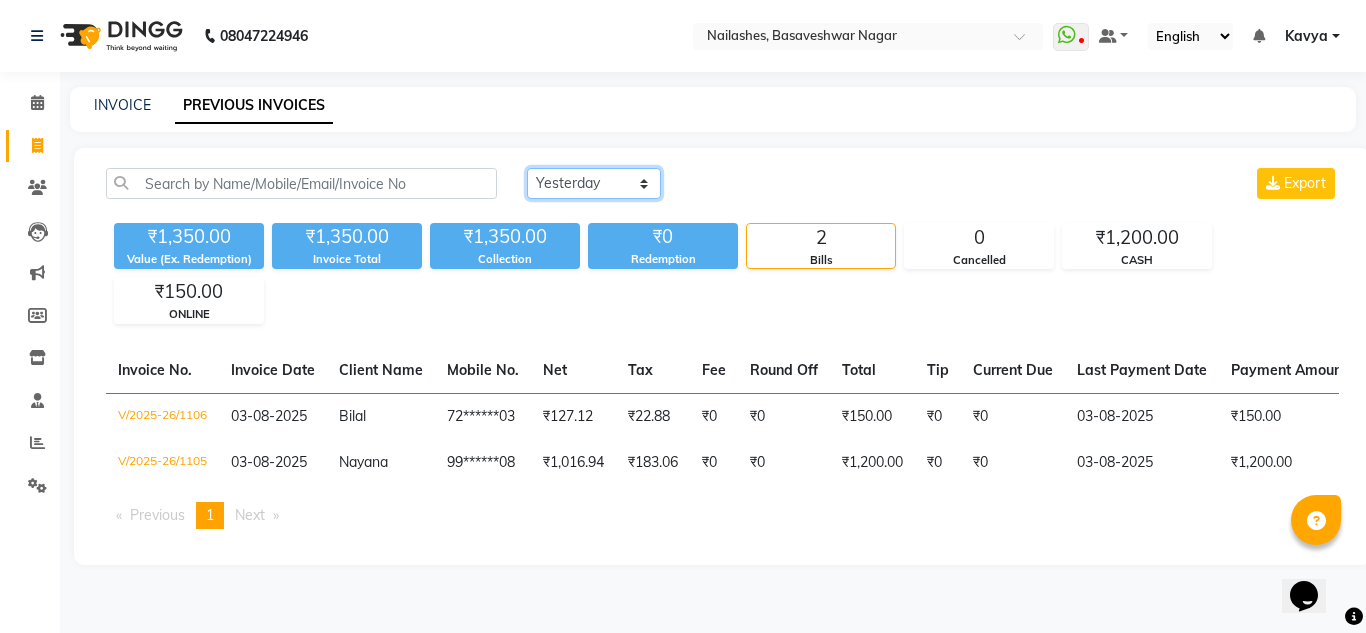 click on "Today Yesterday Custom Range" 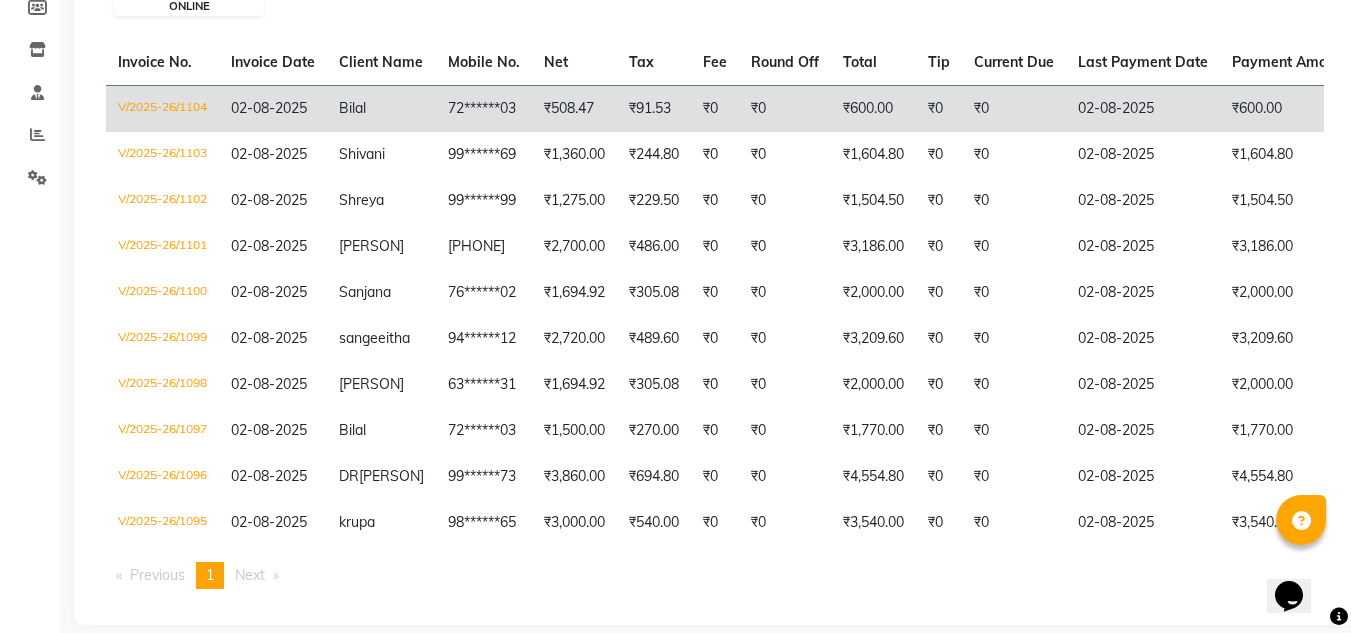 scroll, scrollTop: 309, scrollLeft: 0, axis: vertical 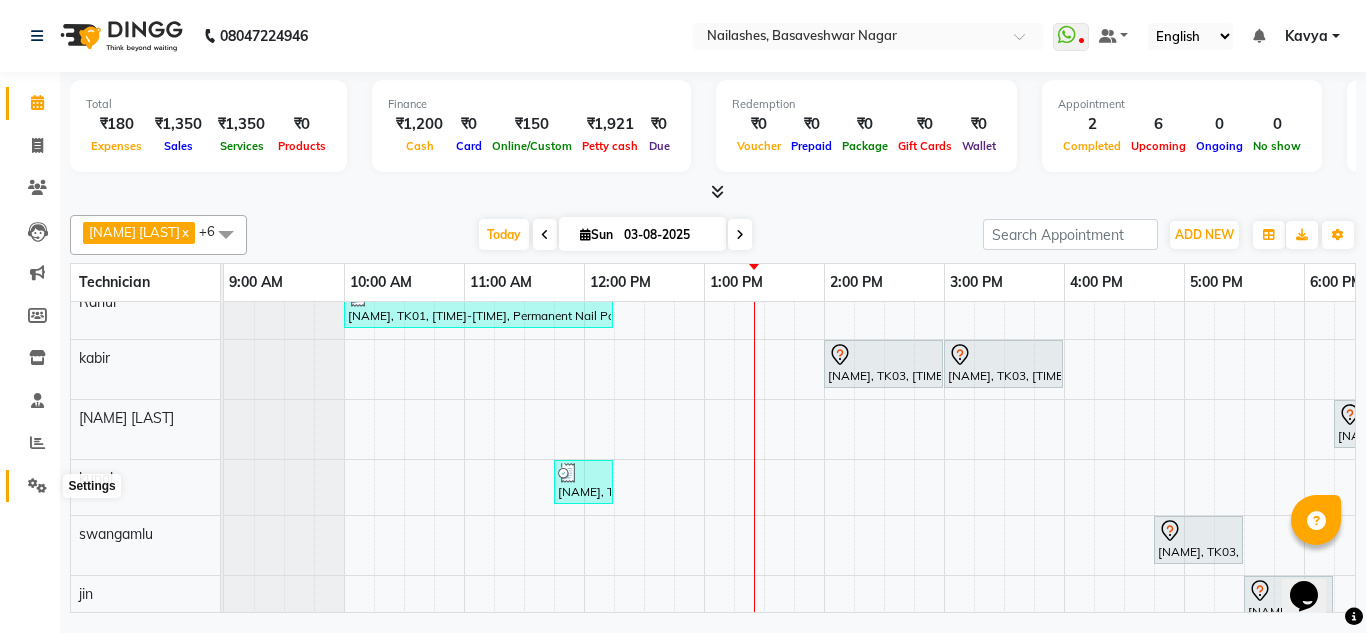 click 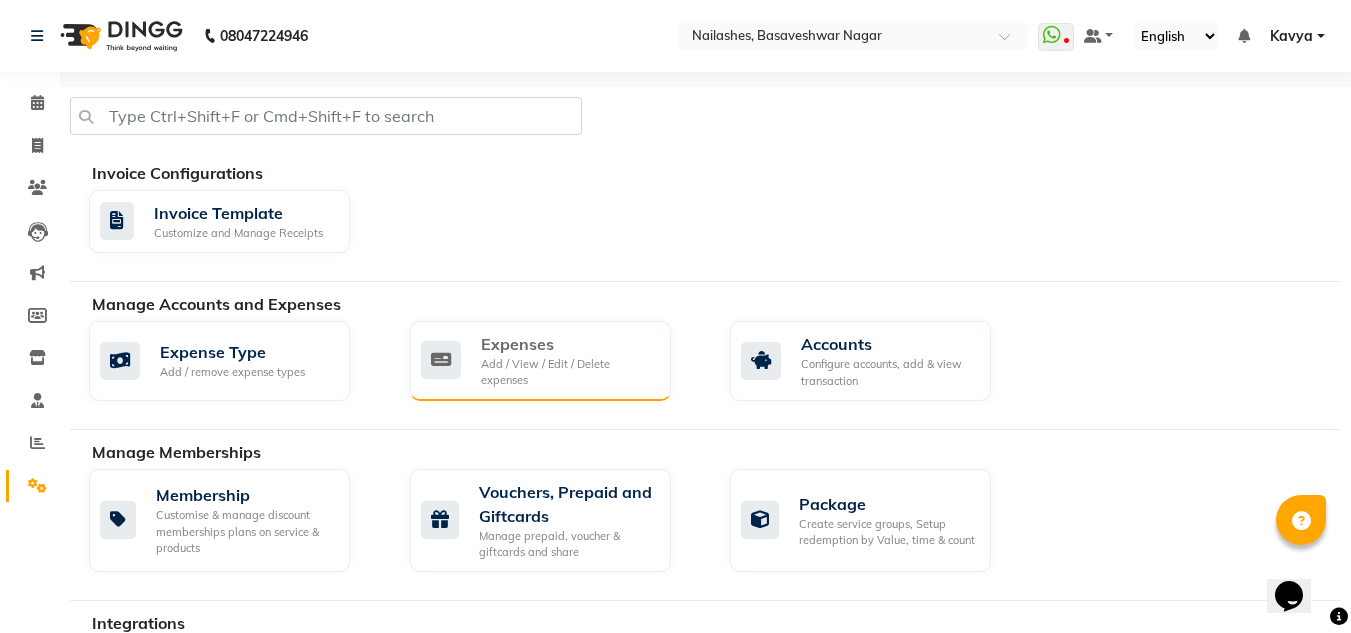 click on "Expenses" 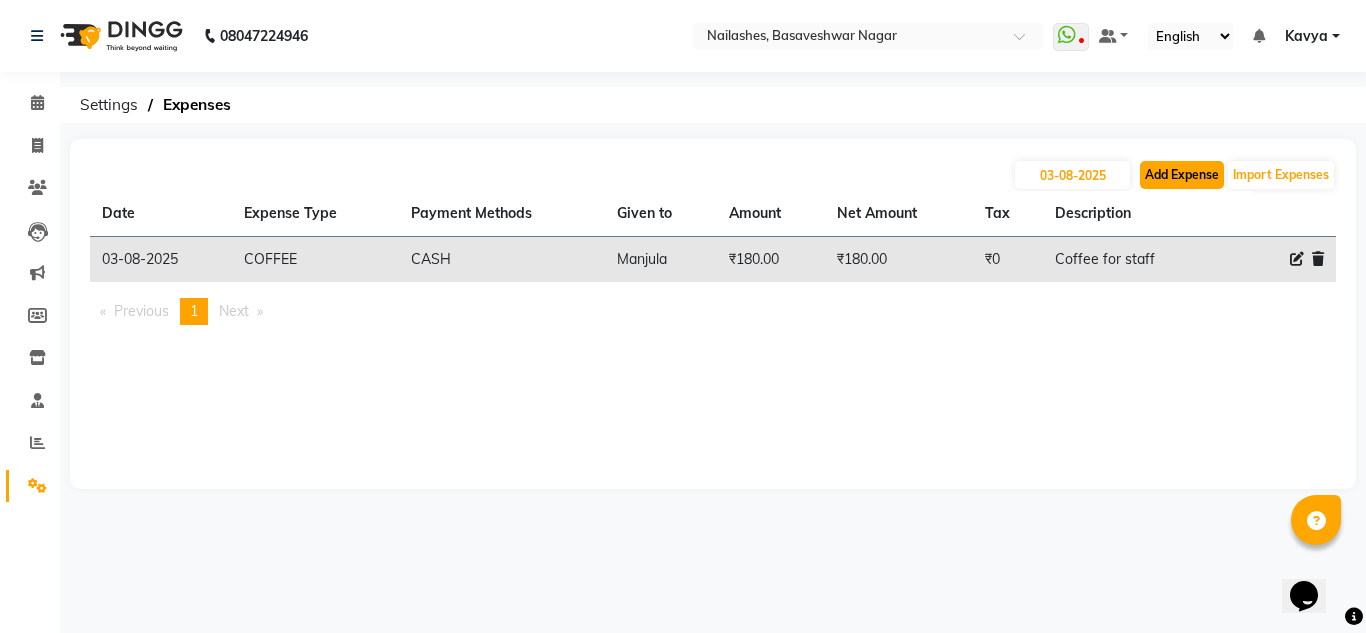click on "Add Expense" 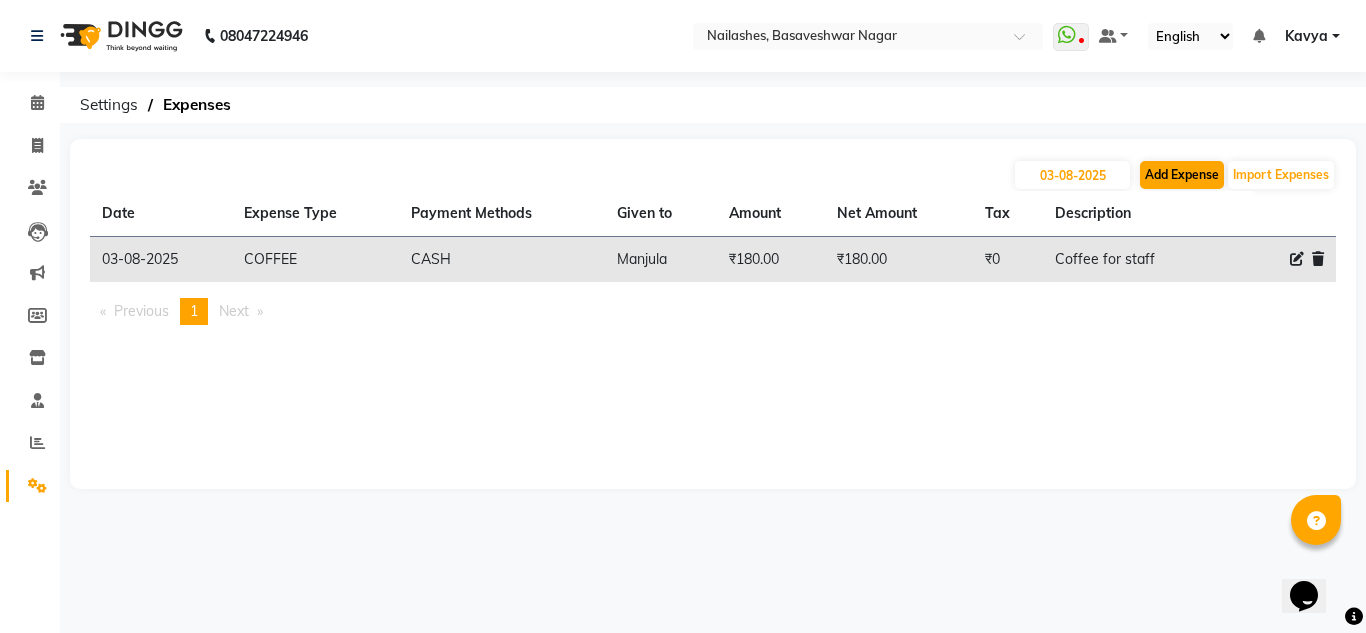 select on "1" 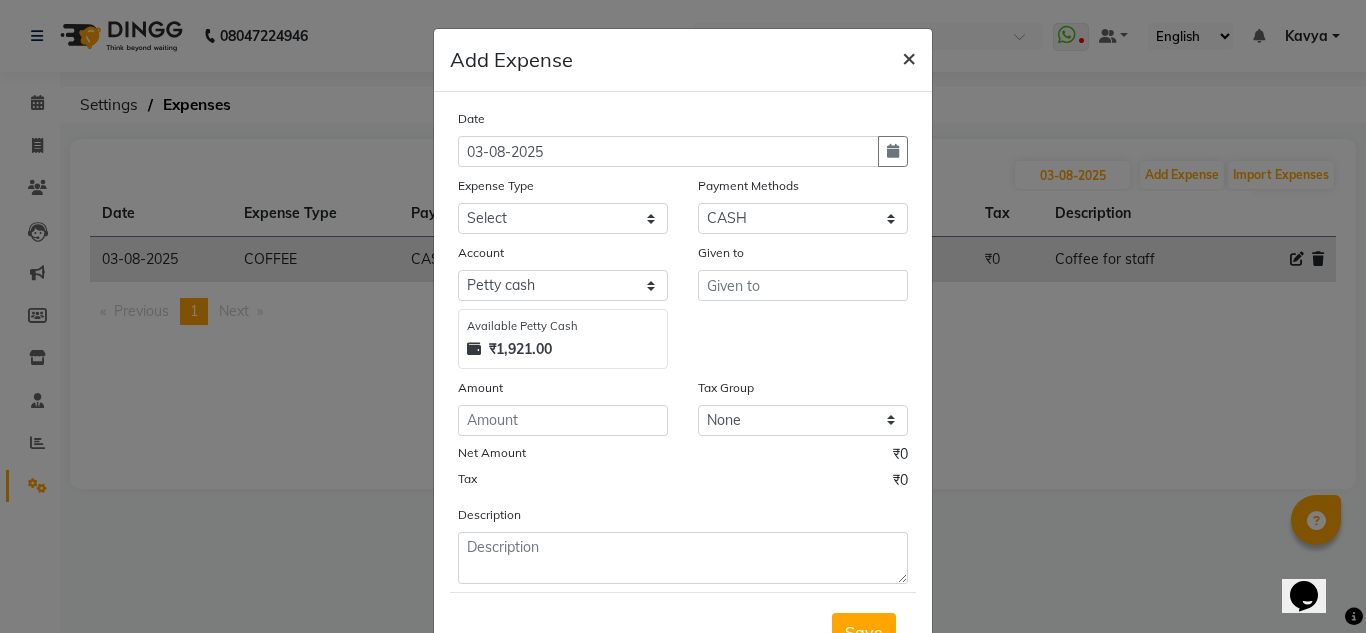click on "×" 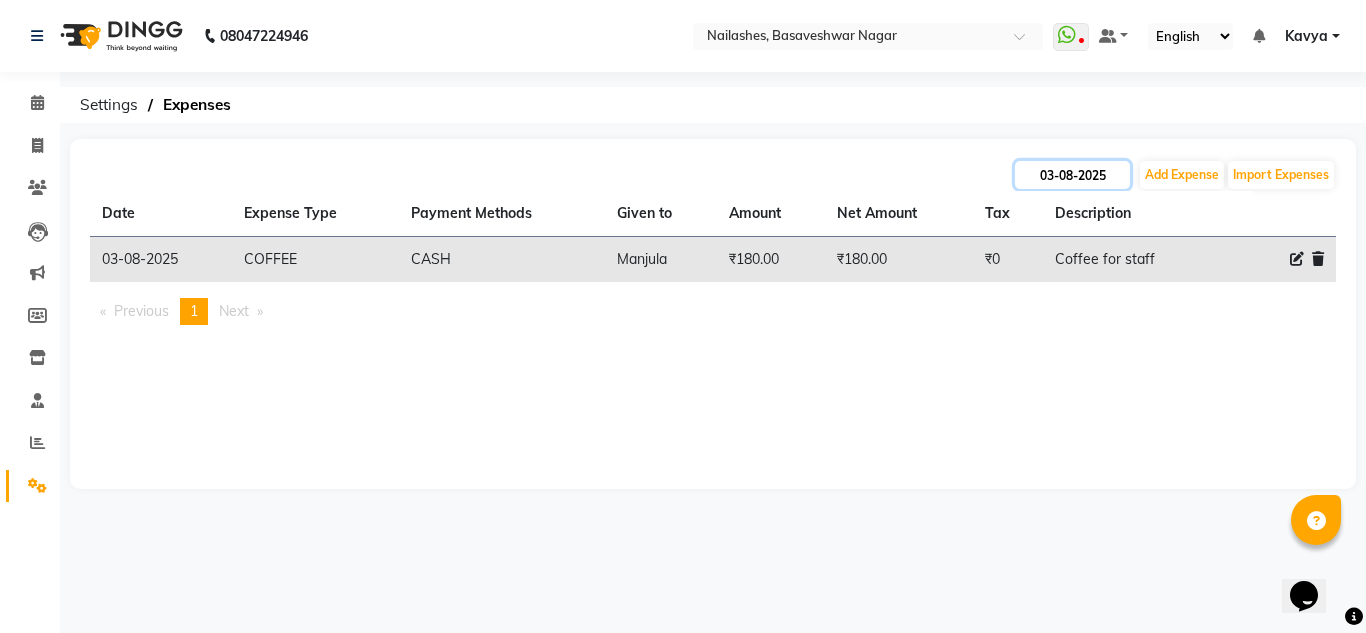 click on "03-08-2025" 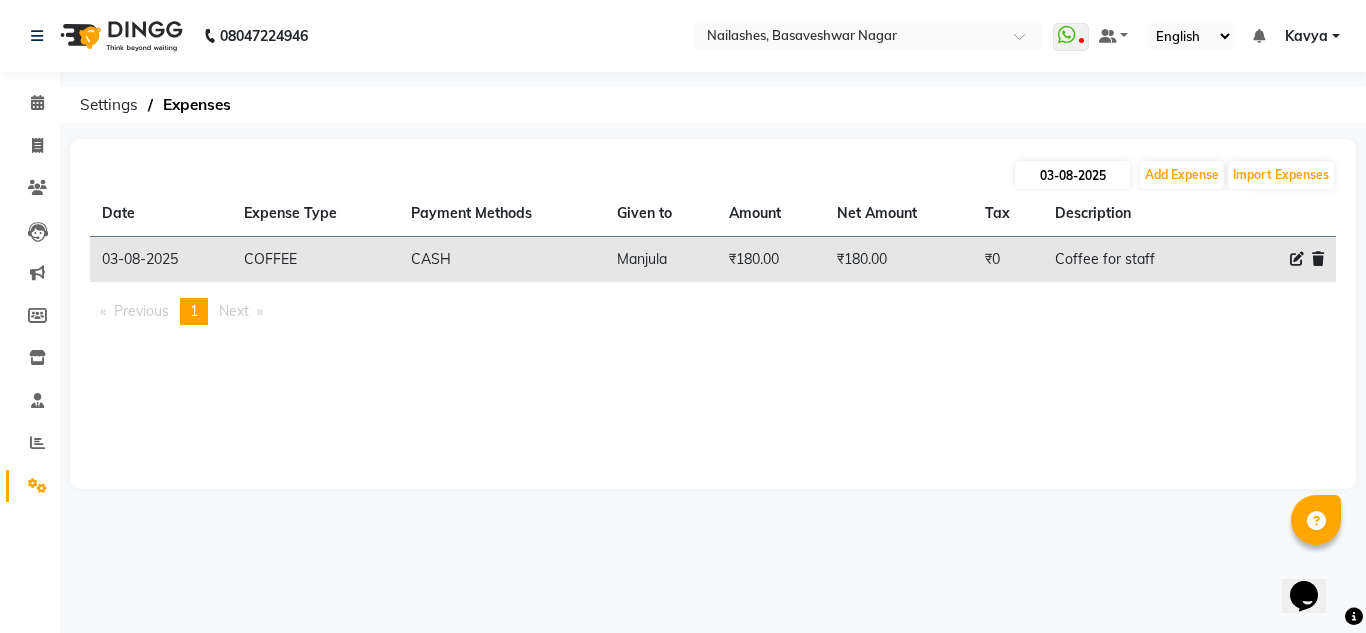 select on "8" 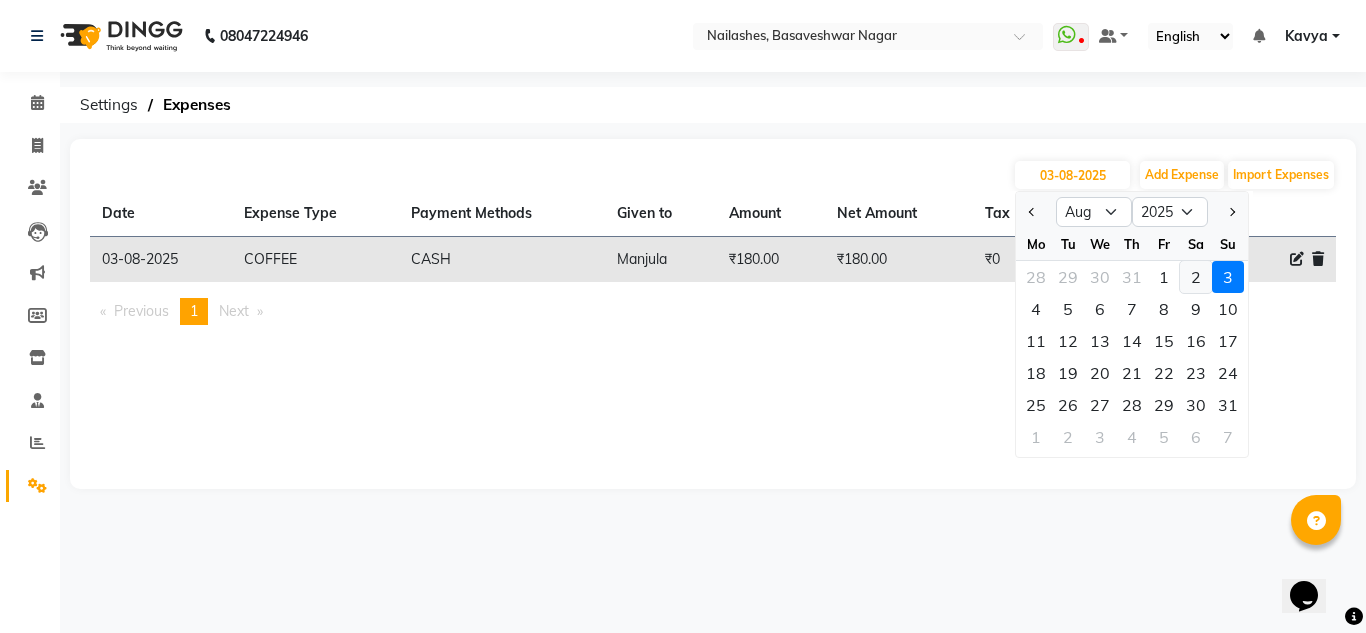 click on "2" 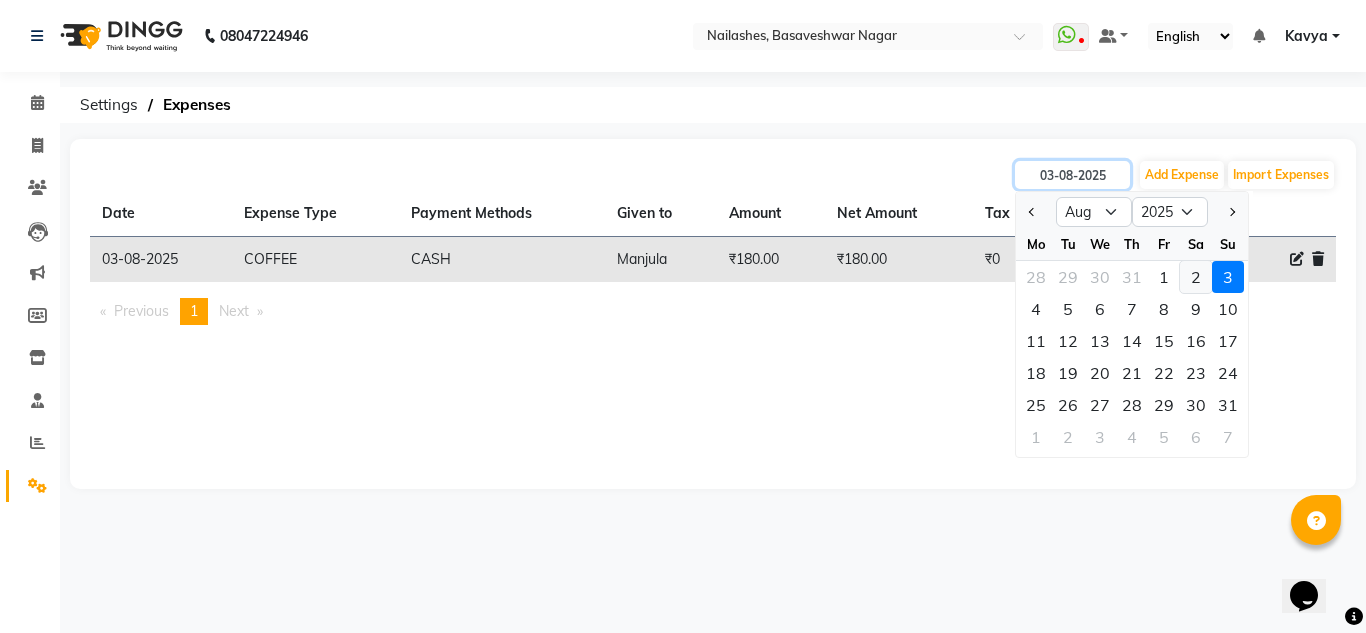 type on "02-08-2025" 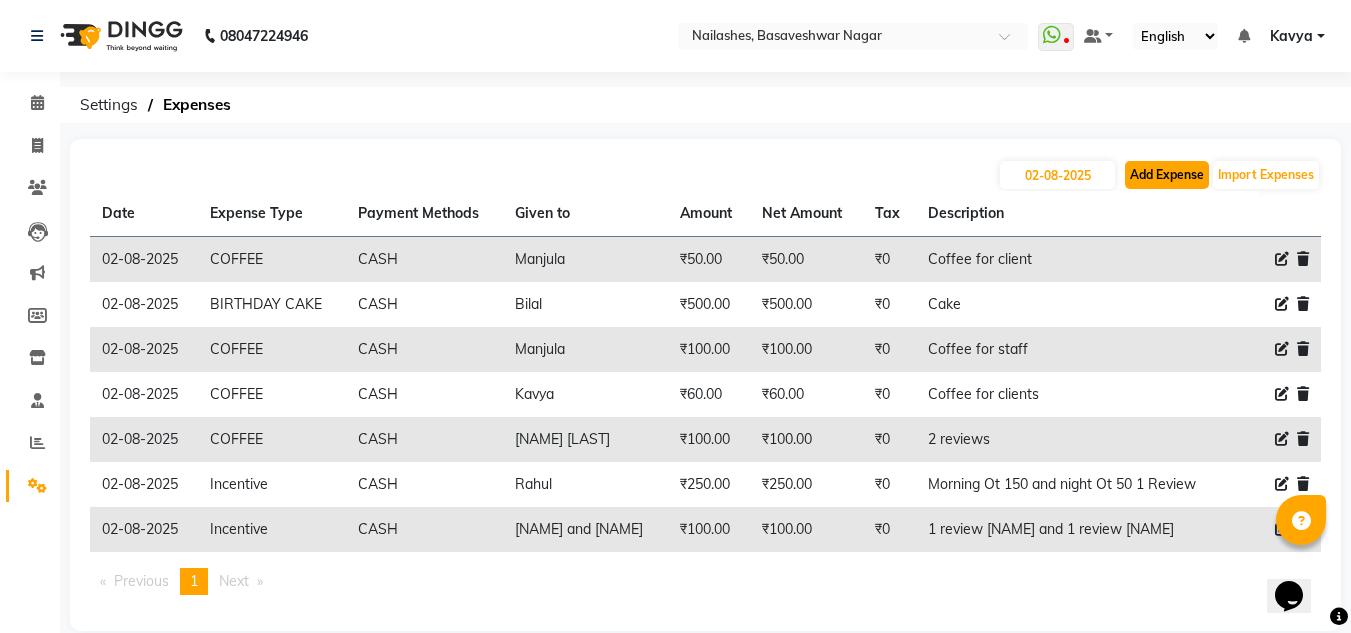 click on "Add Expense" 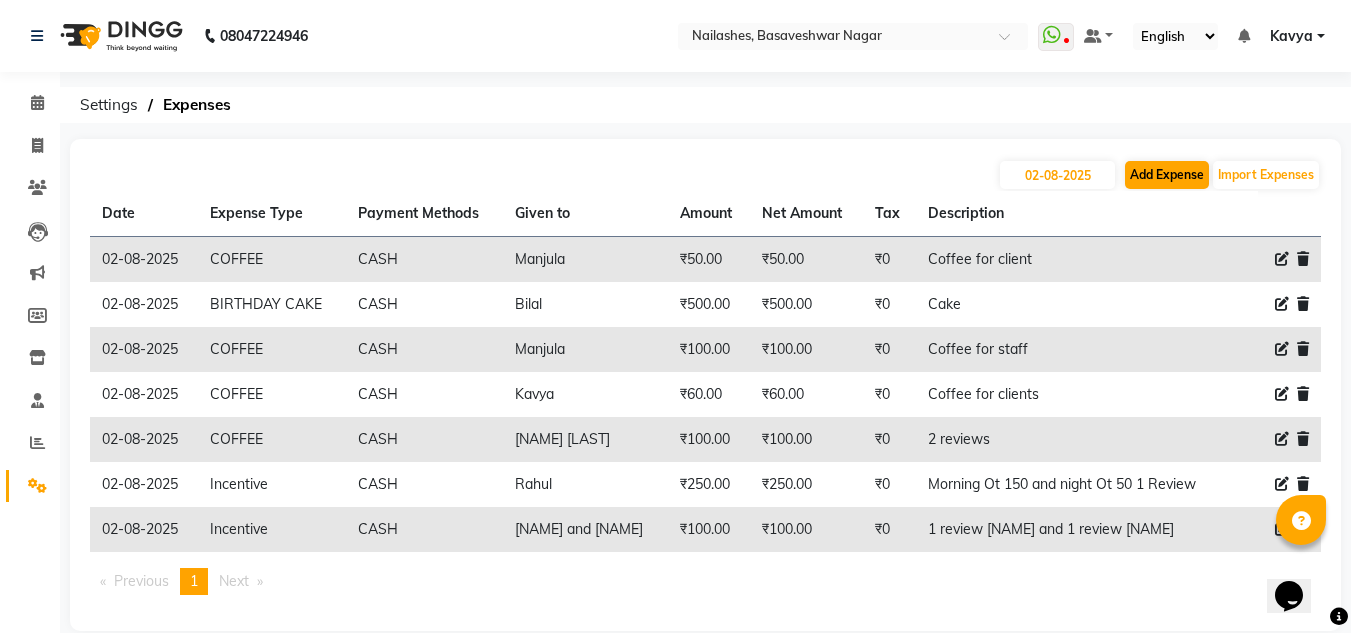 select on "1" 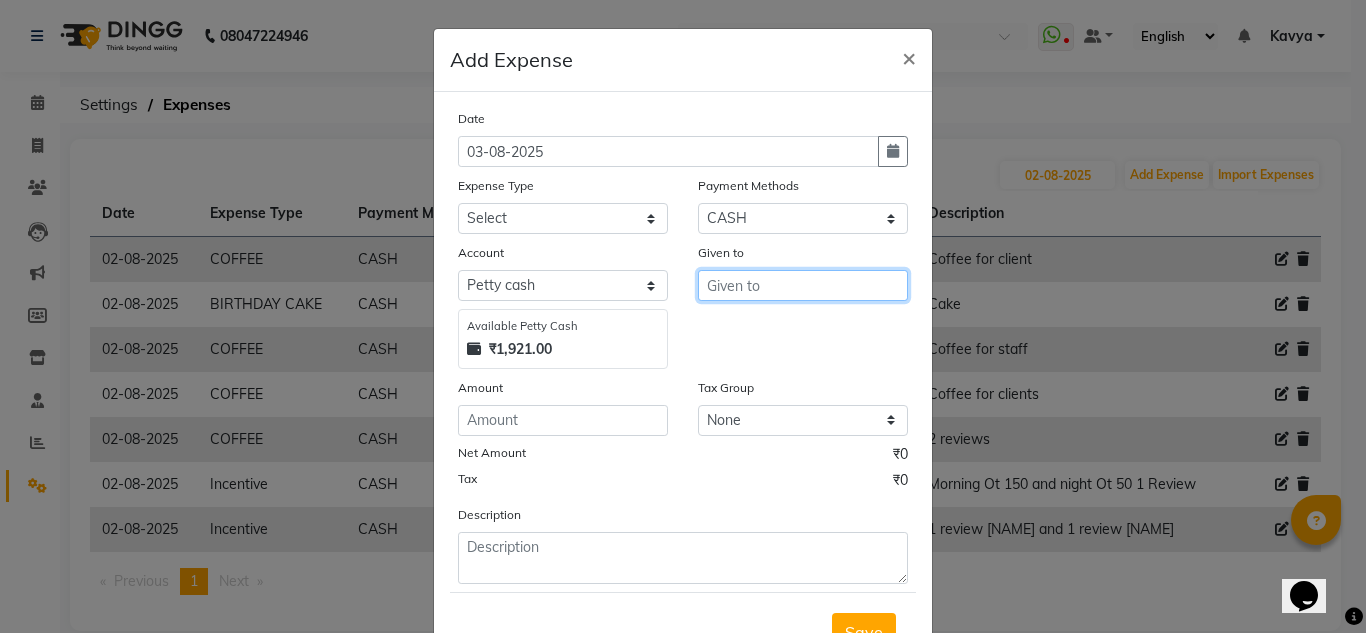 click at bounding box center (803, 285) 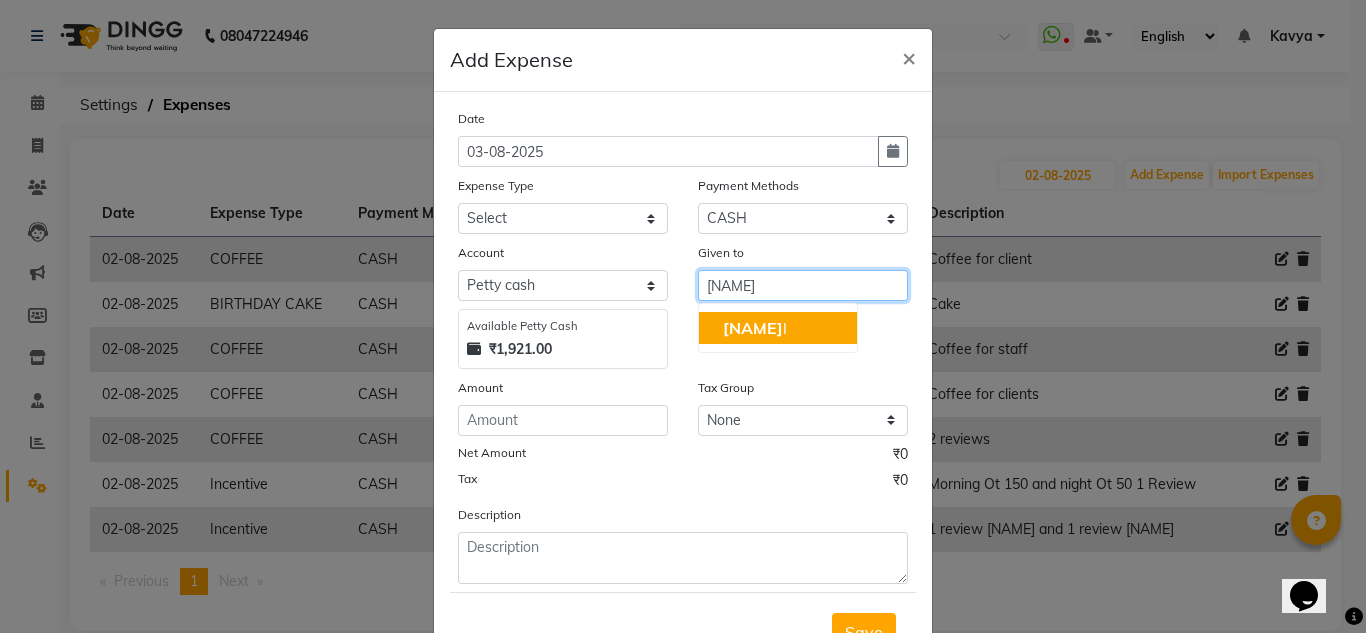 click on "Bila l" at bounding box center [778, 328] 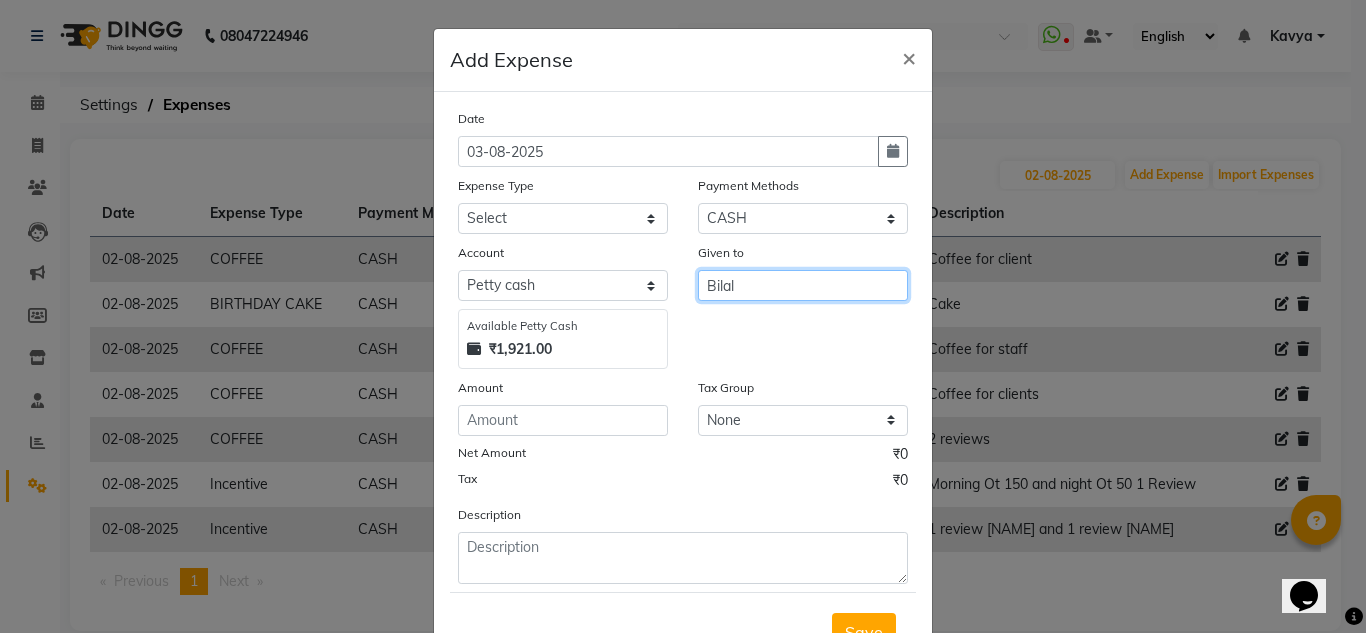 type on "Bilal" 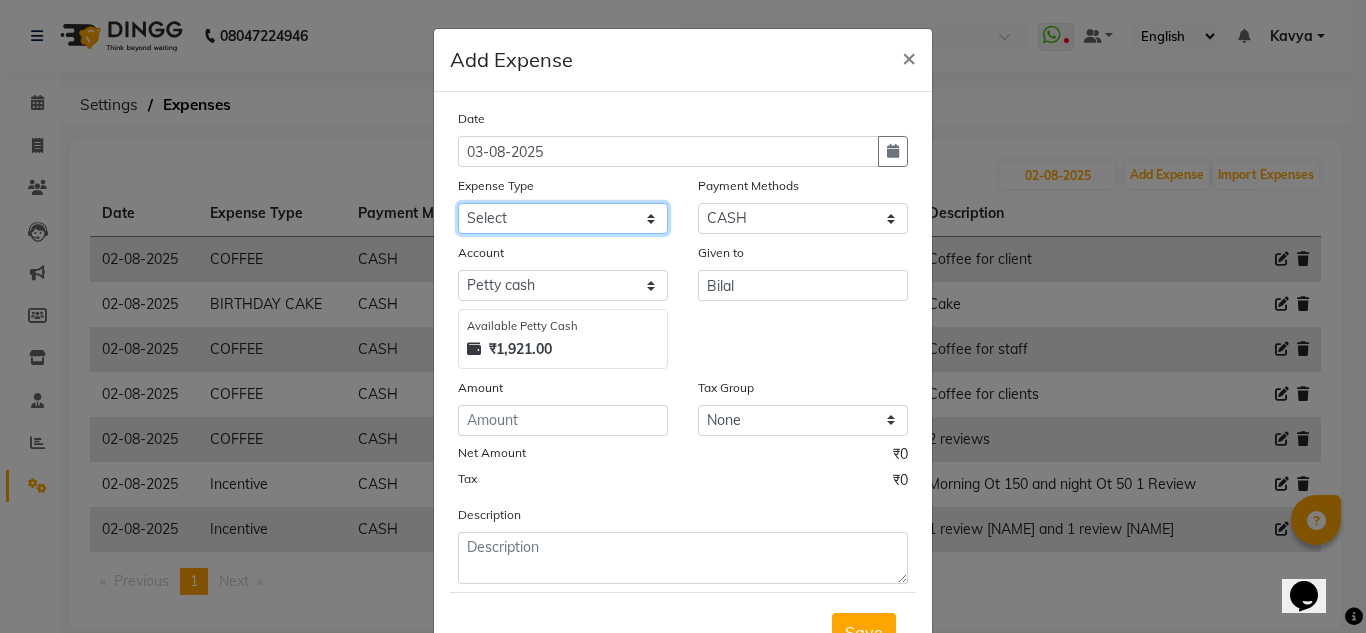 click on "Select acetone Advance Salary bank deposite BBMP Beauty products Bed charges BIRTHDAY CAKE Bonus Carpenter CASH EXPENSE VOUCHER Cash handover chocolate for store cleaning things Client Refreshment coconut water for clients COFFEE coffee cup coffee powder Commission Conveyance Cotton Courier decoration Diesel for generator Donation Drinking Water Electricity Eyelashes return Face mask floor cleaner flowers daily garbage generator diesel green tea GST handover HANDWASH House Keeping Material House keeping Salary Incentive Internet Bill juice LAUNDRY Maintainance Marketing Medical Membership Milk Milk miscelleneous Naturals salon NEWSPAPER O T Other Pantry PETROL Phone Bill Plants plumber pooja items Porter priest Product Purchase product return Product sale puja items RAPIDO Refund Rent Shop Rent Staff Accommodation Royalty Salary Staff cab charges Staff dinner Staff Flight Ticket Staff  Hiring from another Branch Staff Snacks Stationary STORE OPENING CHARGE sugar sweets TEAM DINNER TIPS Tissue Transgender" 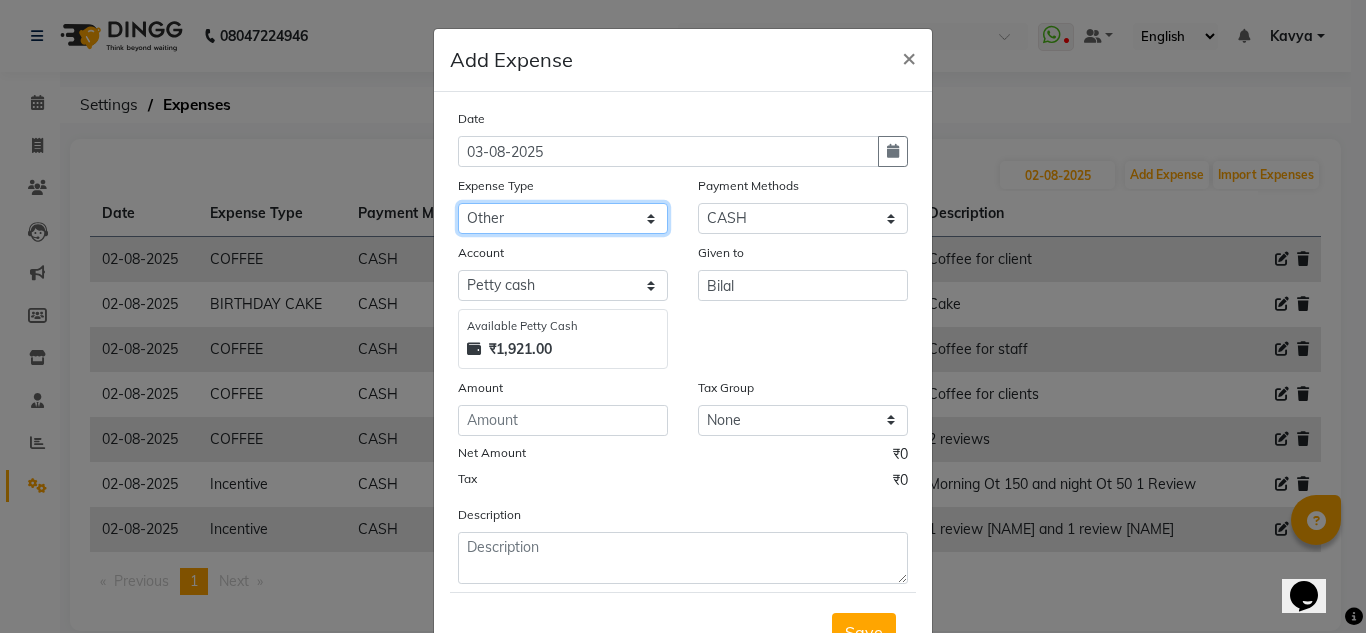 click on "Select acetone Advance Salary bank deposite BBMP Beauty products Bed charges BIRTHDAY CAKE Bonus Carpenter CASH EXPENSE VOUCHER Cash handover chocolate for store cleaning things Client Refreshment coconut water for clients COFFEE coffee cup coffee powder Commission Conveyance Cotton Courier decoration Diesel for generator Donation Drinking Water Electricity Eyelashes return Face mask floor cleaner flowers daily garbage generator diesel green tea GST handover HANDWASH House Keeping Material House keeping Salary Incentive Internet Bill juice LAUNDRY Maintainance Marketing Medical Membership Milk Milk miscelleneous Naturals salon NEWSPAPER O T Other Pantry PETROL Phone Bill Plants plumber pooja items Porter priest Product Purchase product return Product sale puja items RAPIDO Refund Rent Shop Rent Staff Accommodation Royalty Salary Staff cab charges Staff dinner Staff Flight Ticket Staff  Hiring from another Branch Staff Snacks Stationary STORE OPENING CHARGE sugar sweets TEAM DINNER TIPS Tissue Transgender" 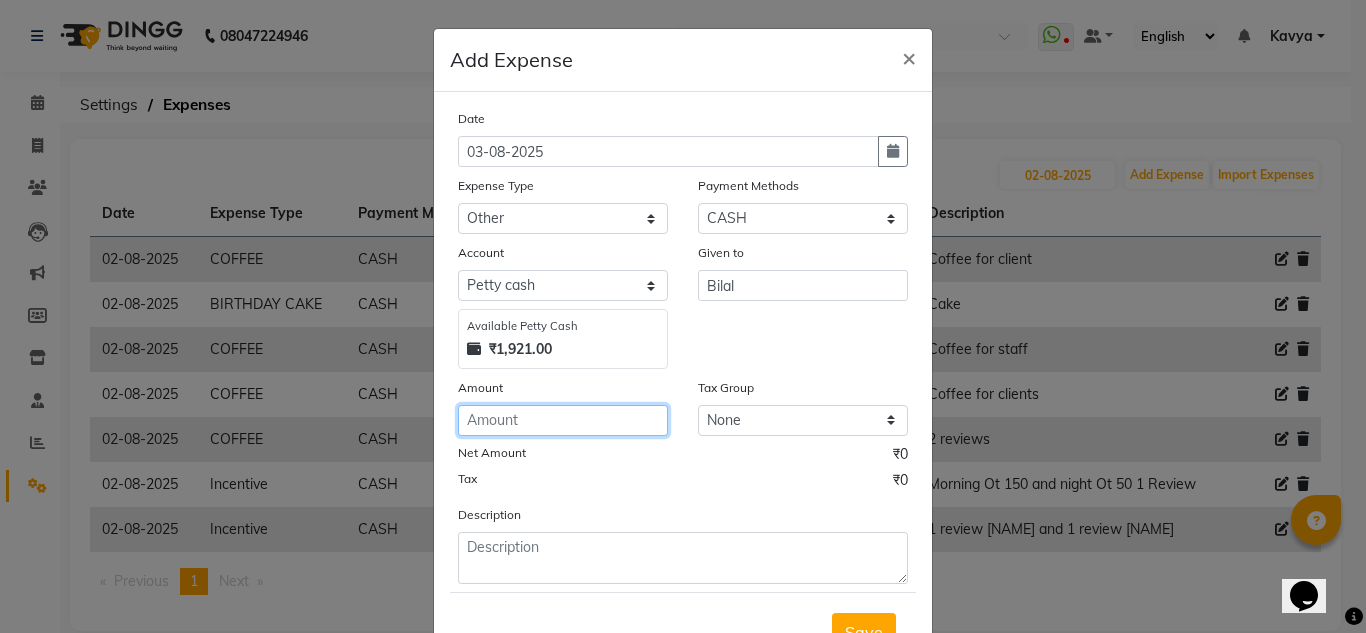 click 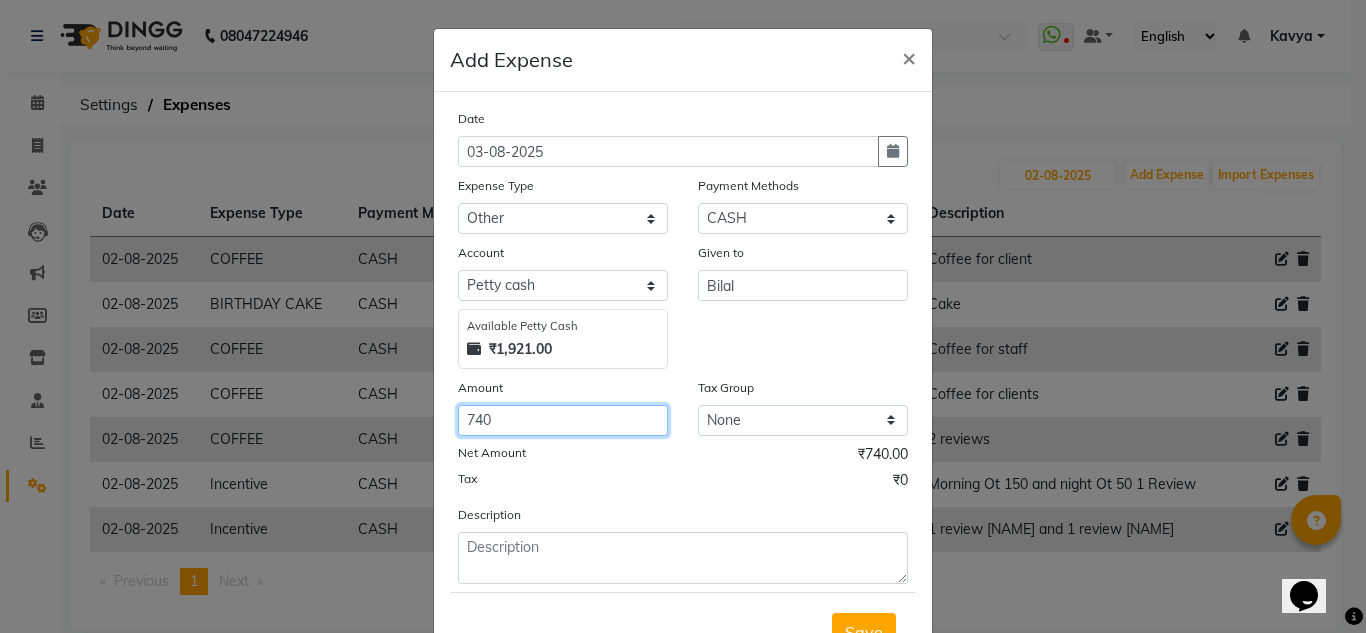 type on "740" 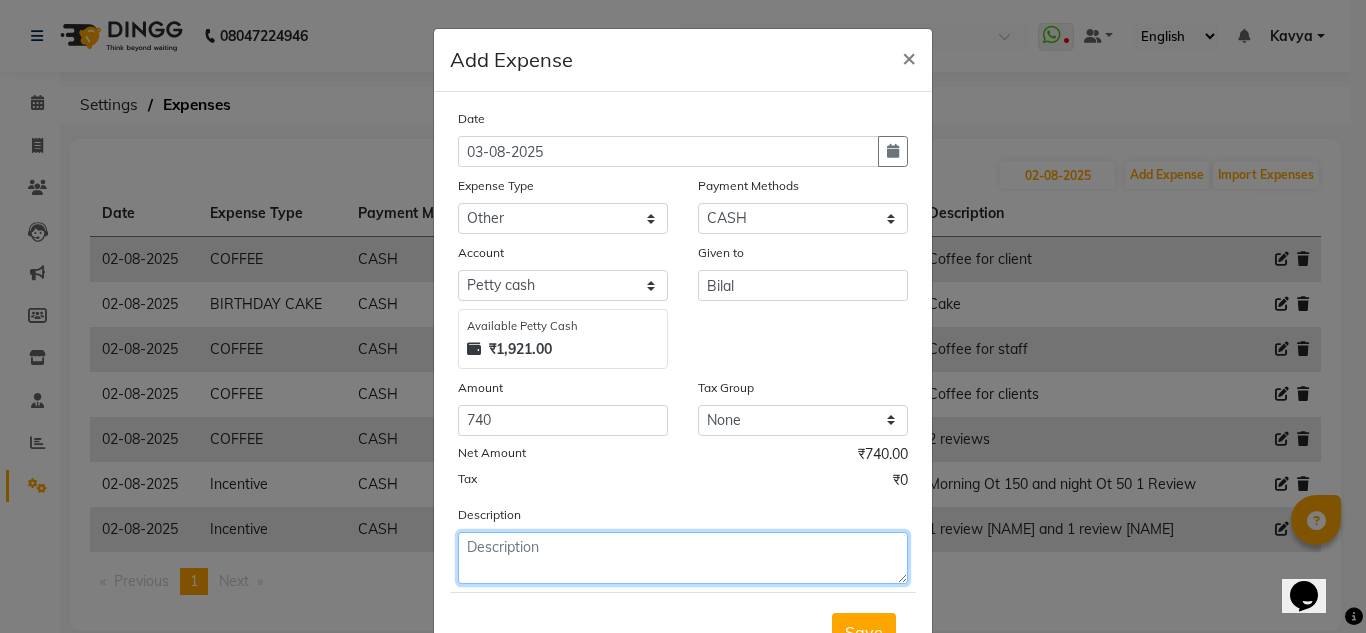 click 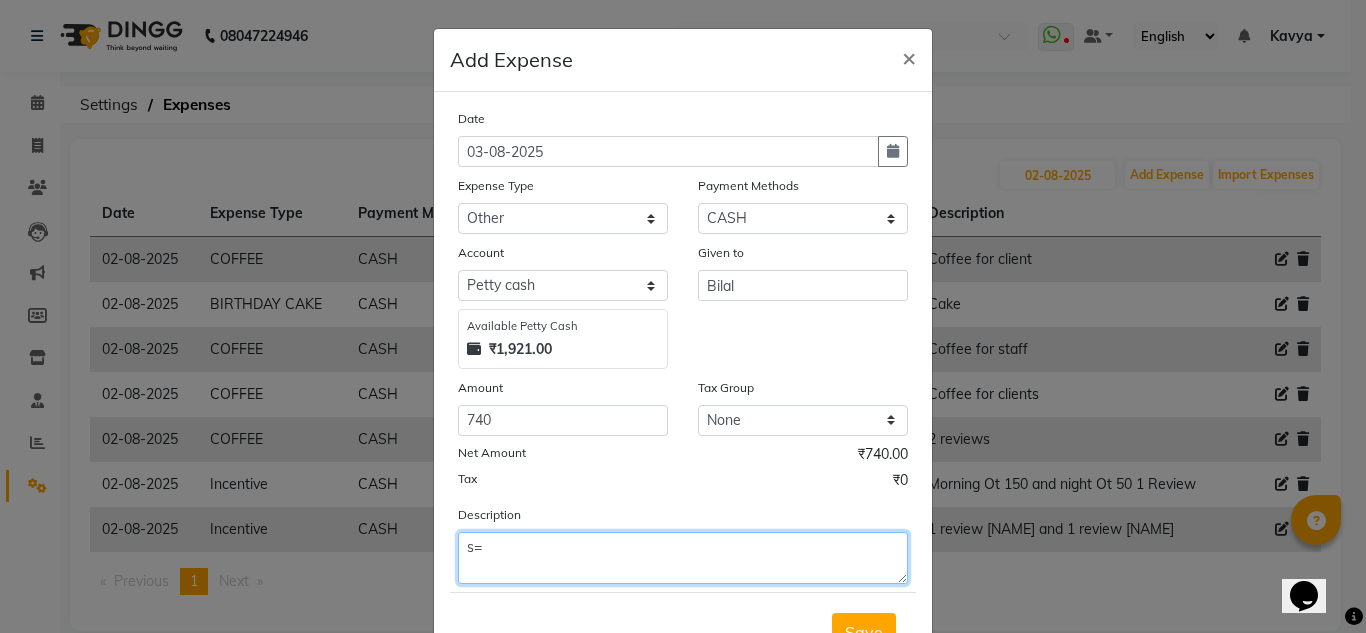 type on "s" 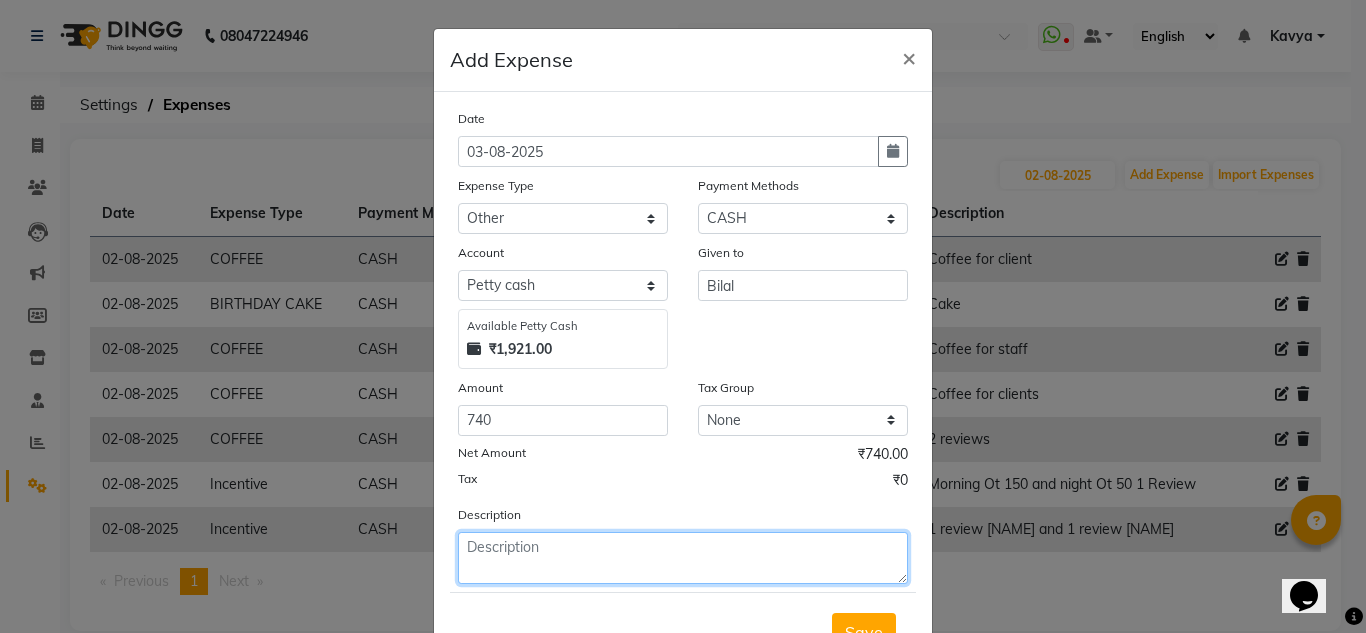 type on "D" 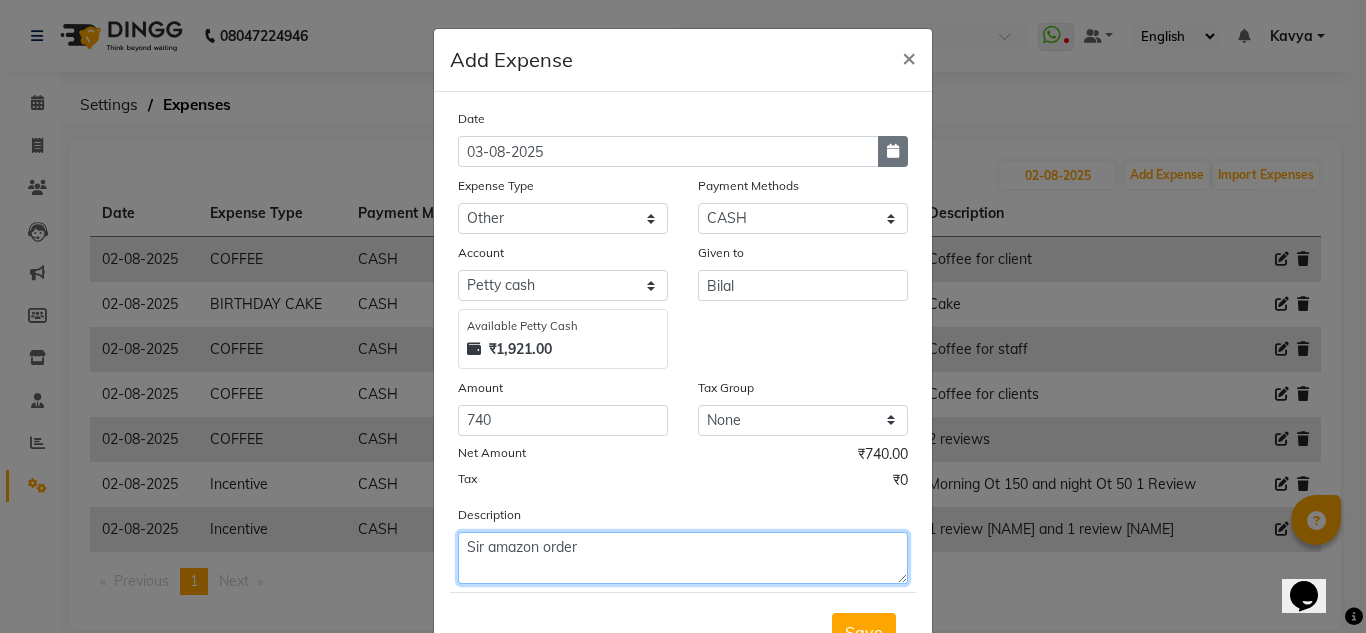 type on "Sir amazon order" 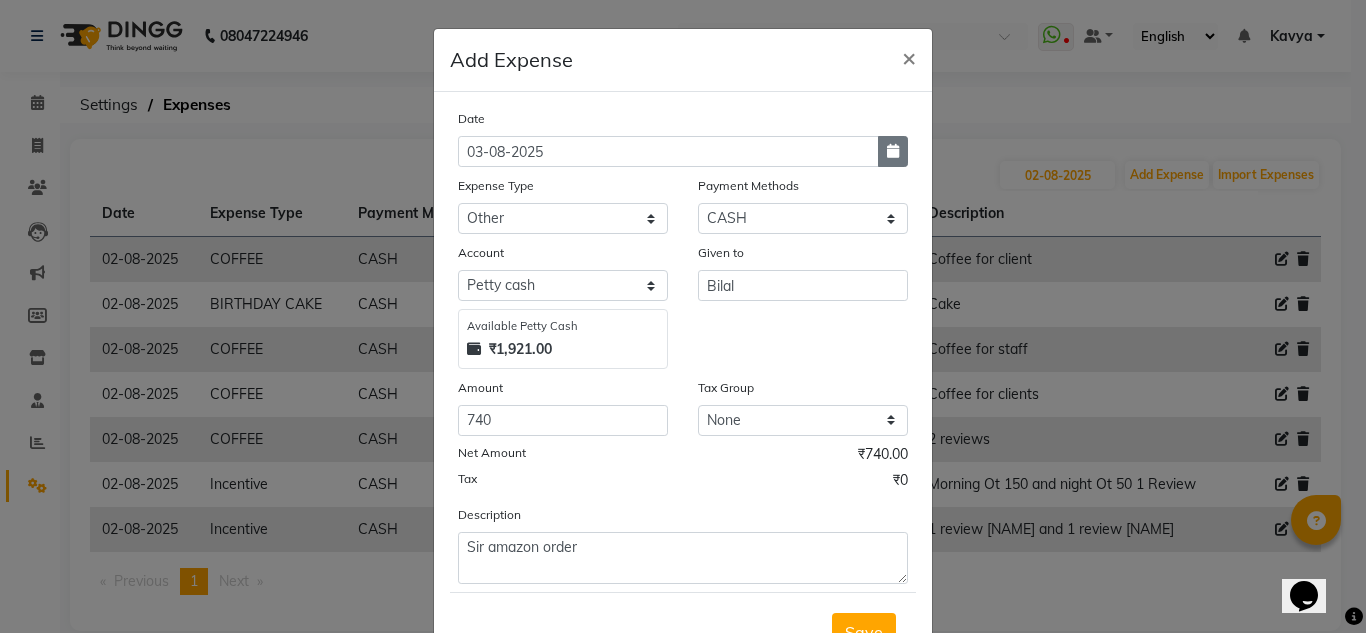 click 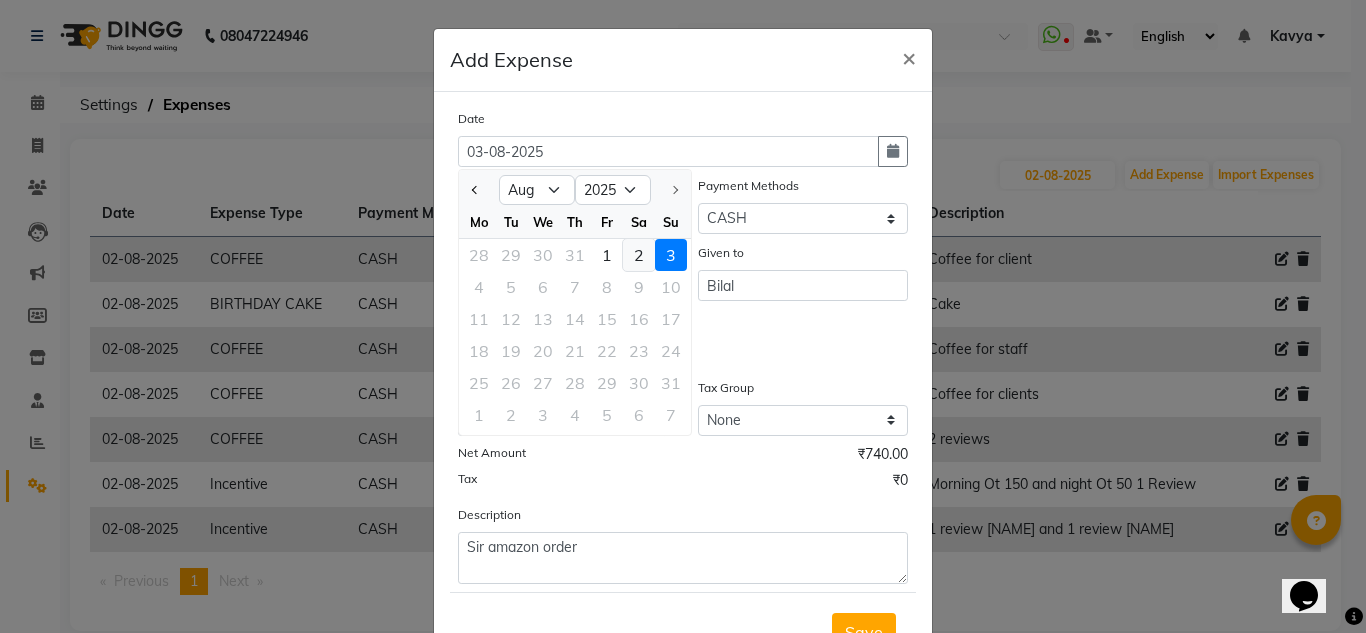 click on "2" 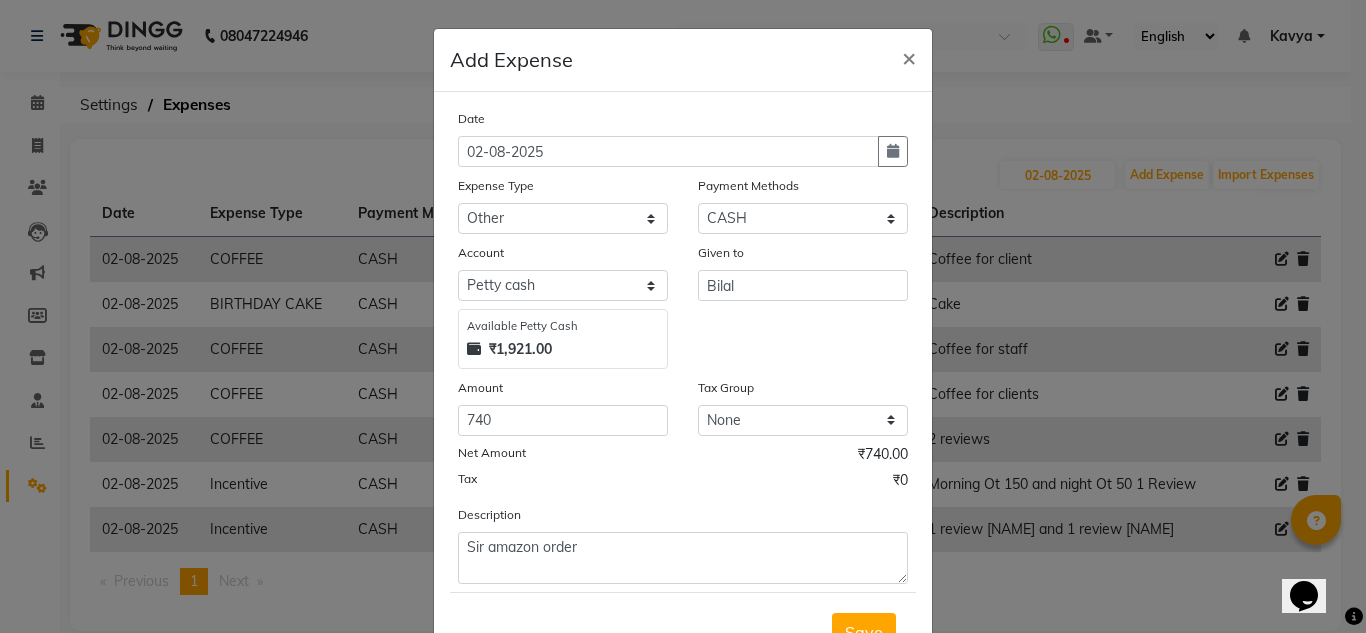 scroll, scrollTop: 83, scrollLeft: 0, axis: vertical 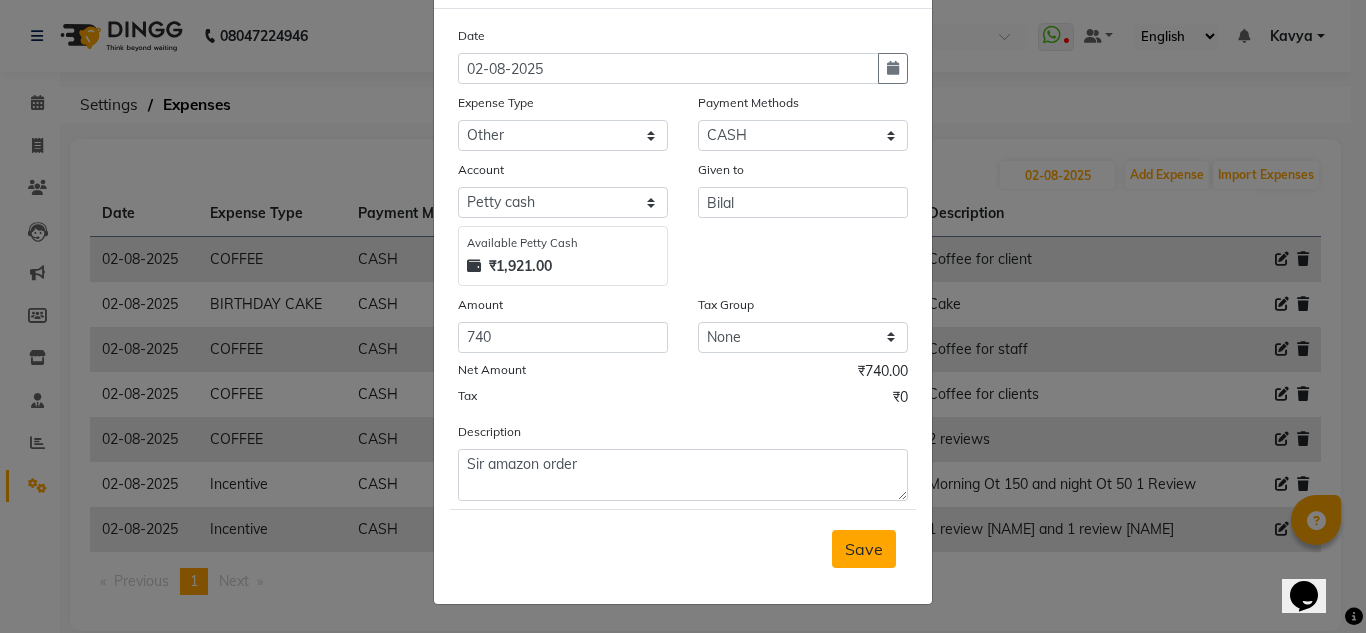 click on "Save" at bounding box center (864, 549) 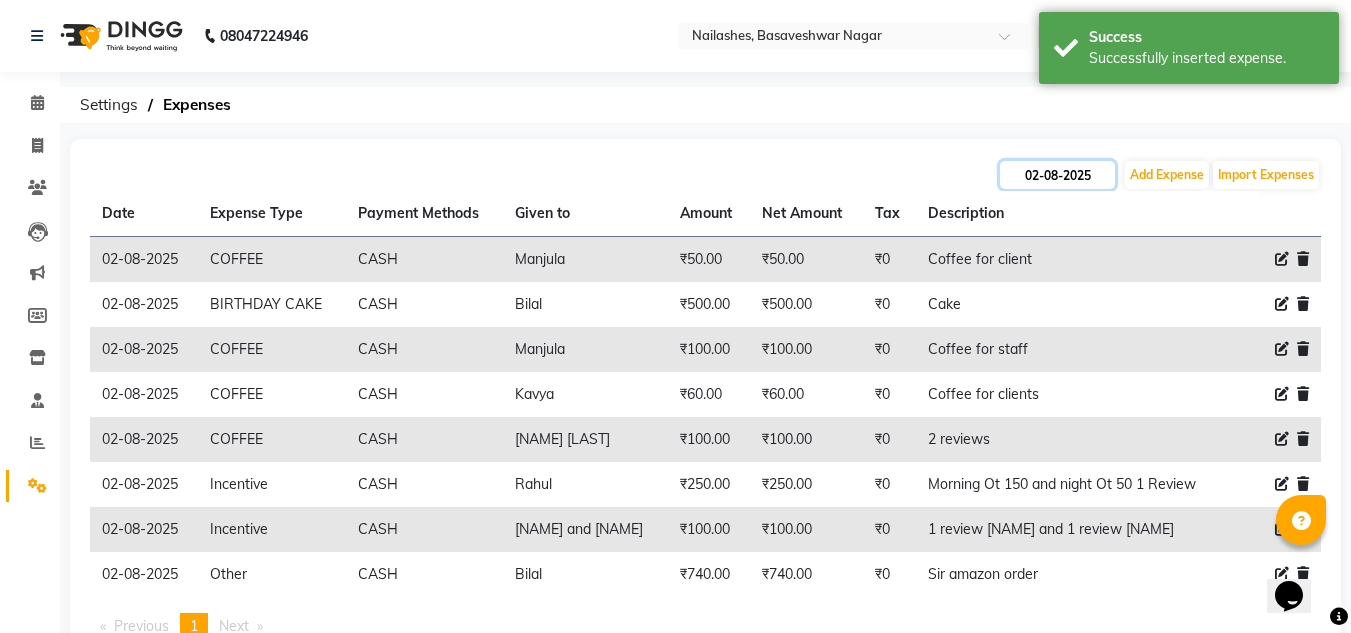 click on "02-08-2025" 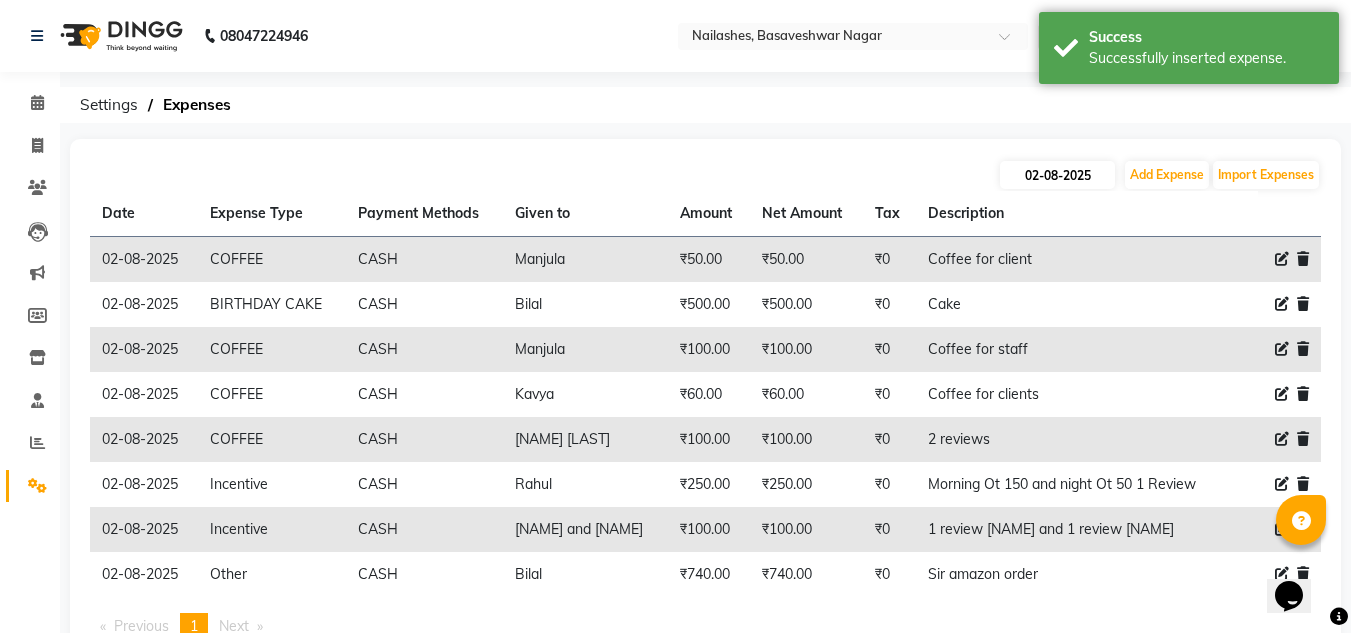 select on "8" 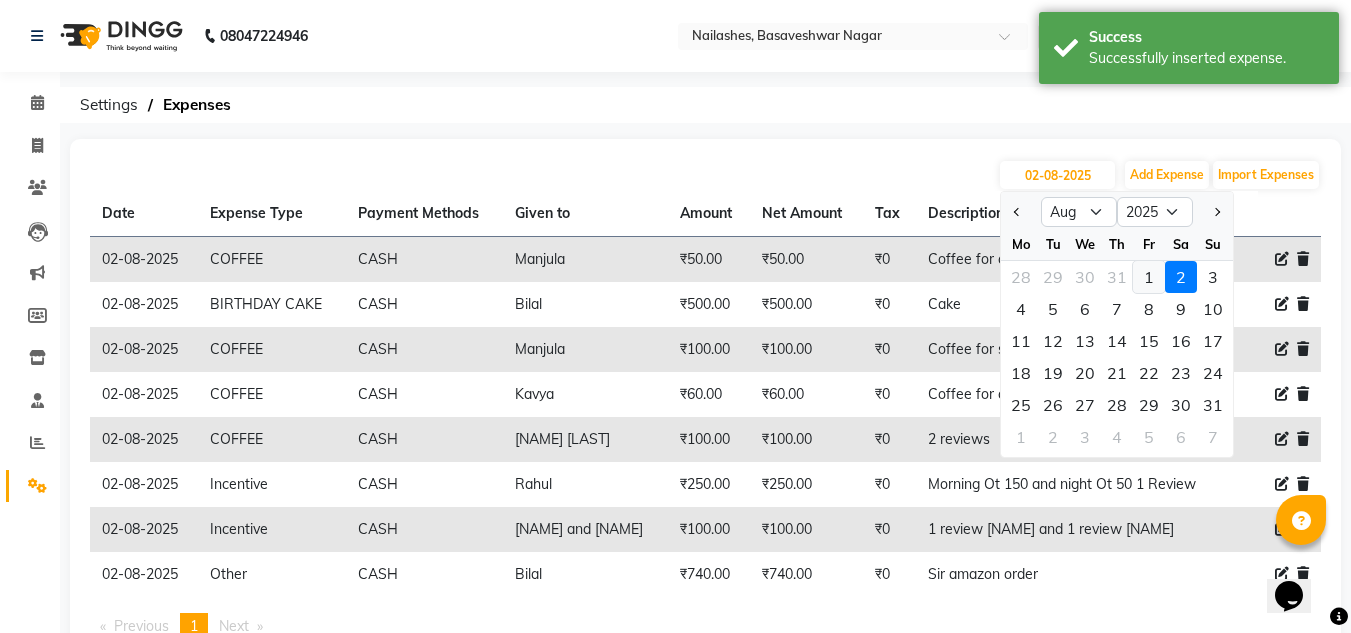 click on "1" 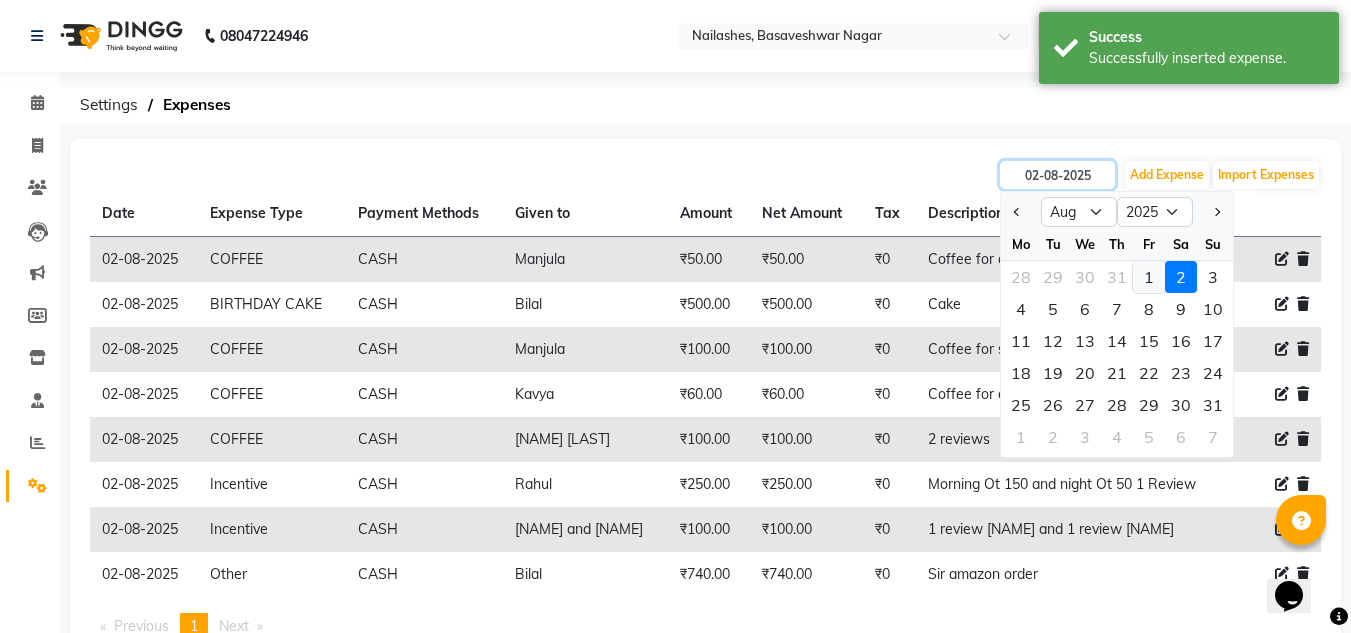 type on "01-08-2025" 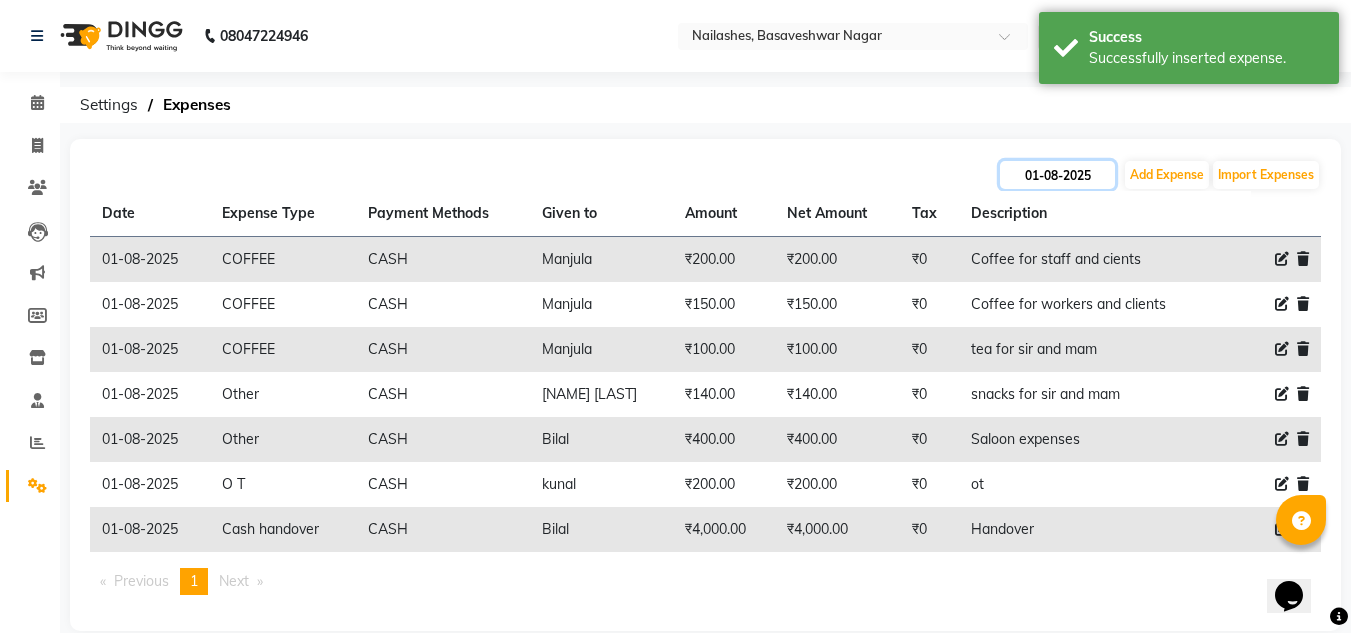 click on "01-08-2025" 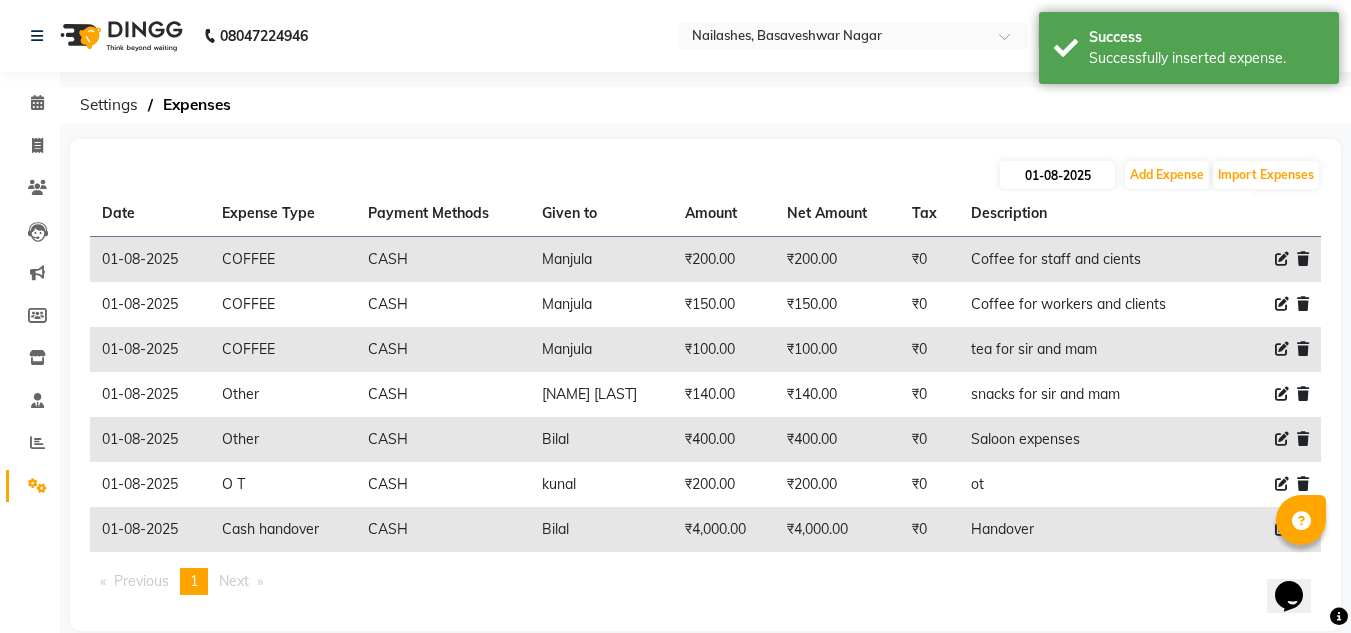 select on "8" 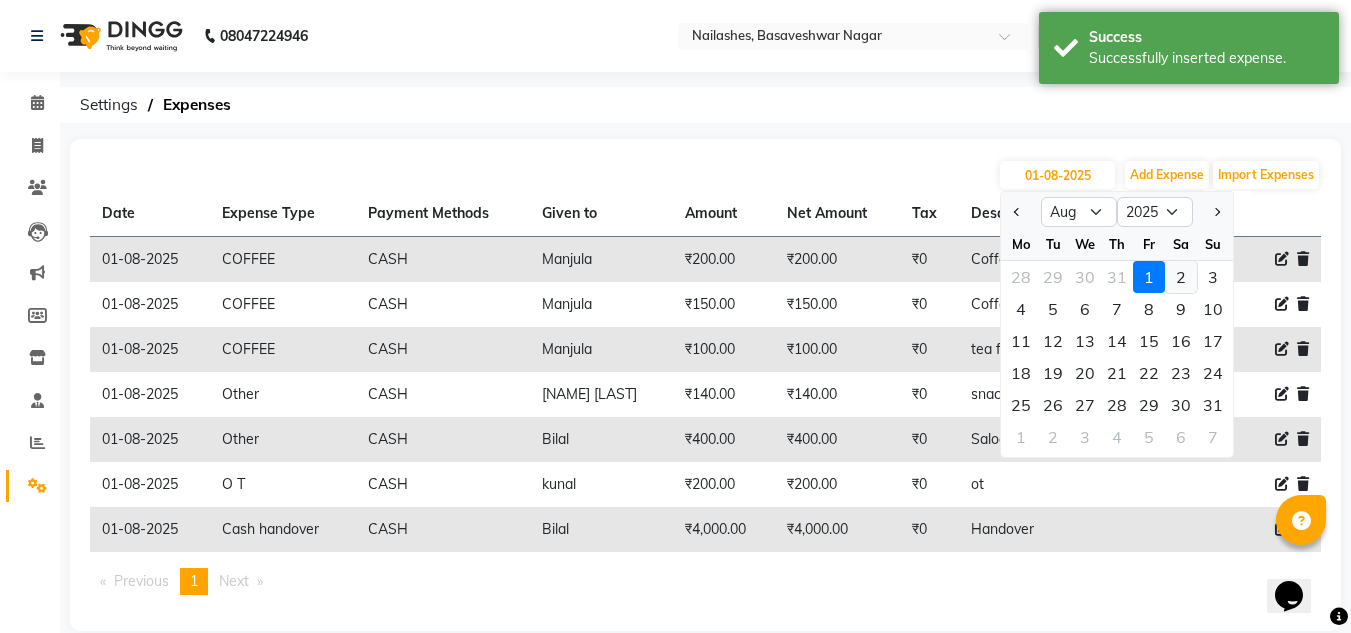 click on "2" 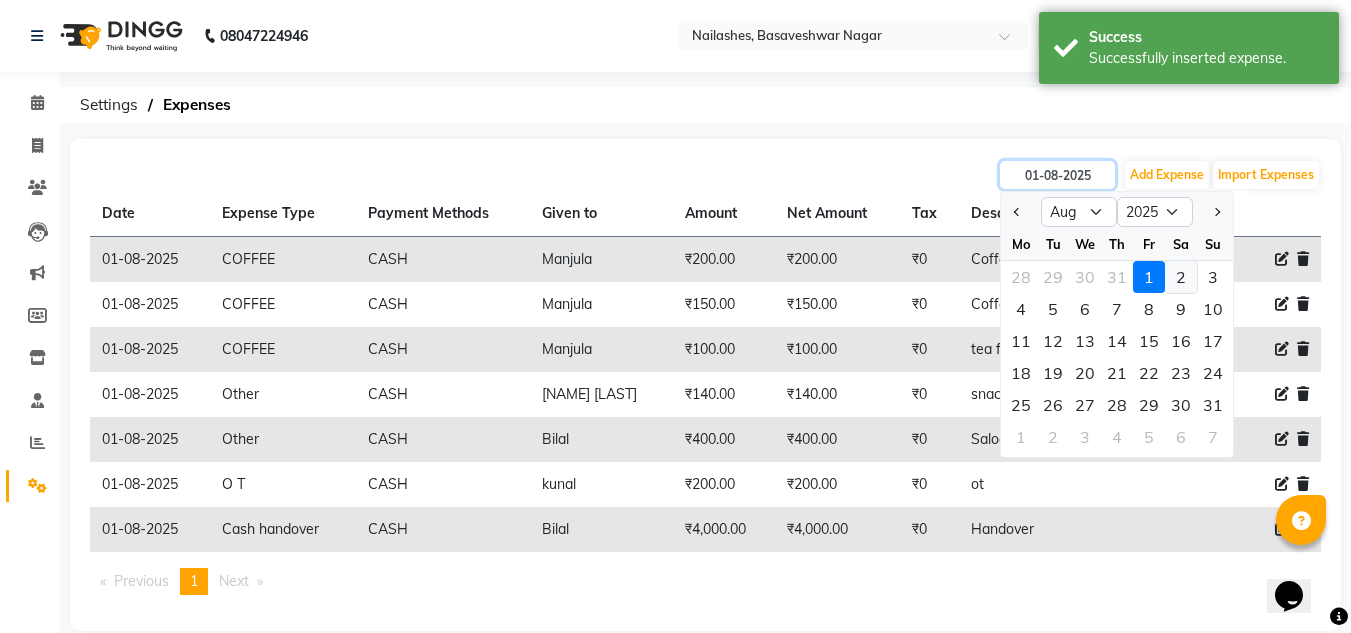 type on "02-08-2025" 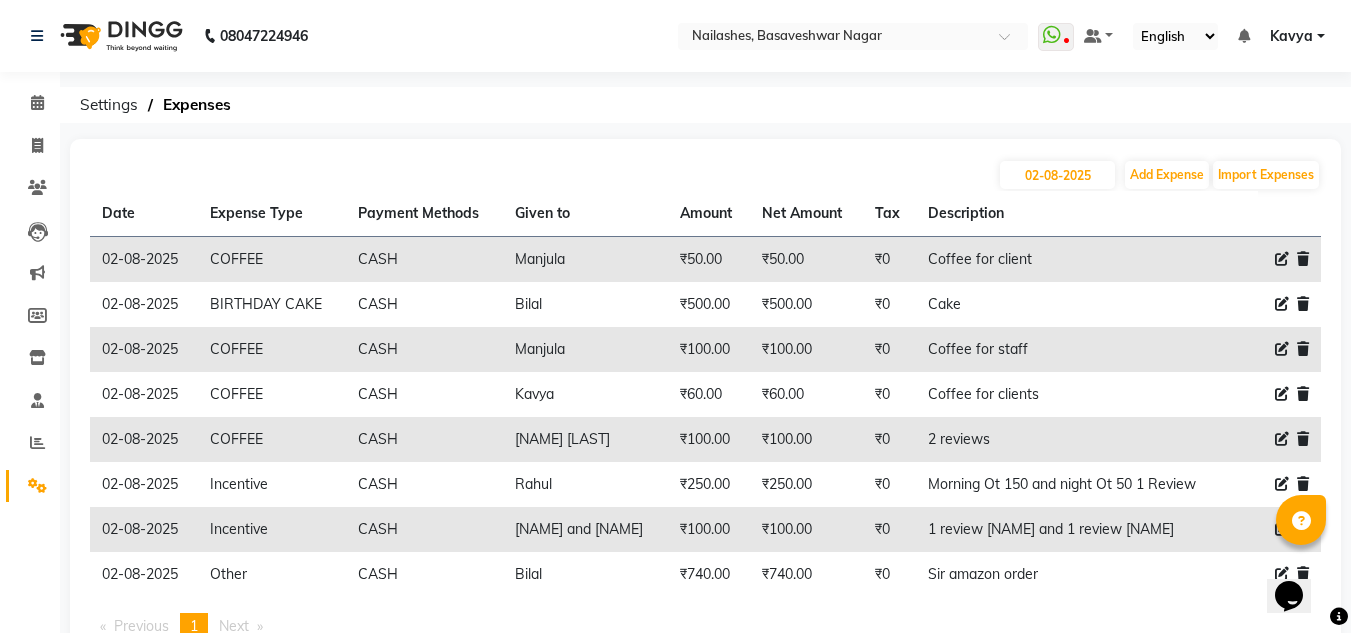 click on "02-08-2025 Add Expense Import Expenses" 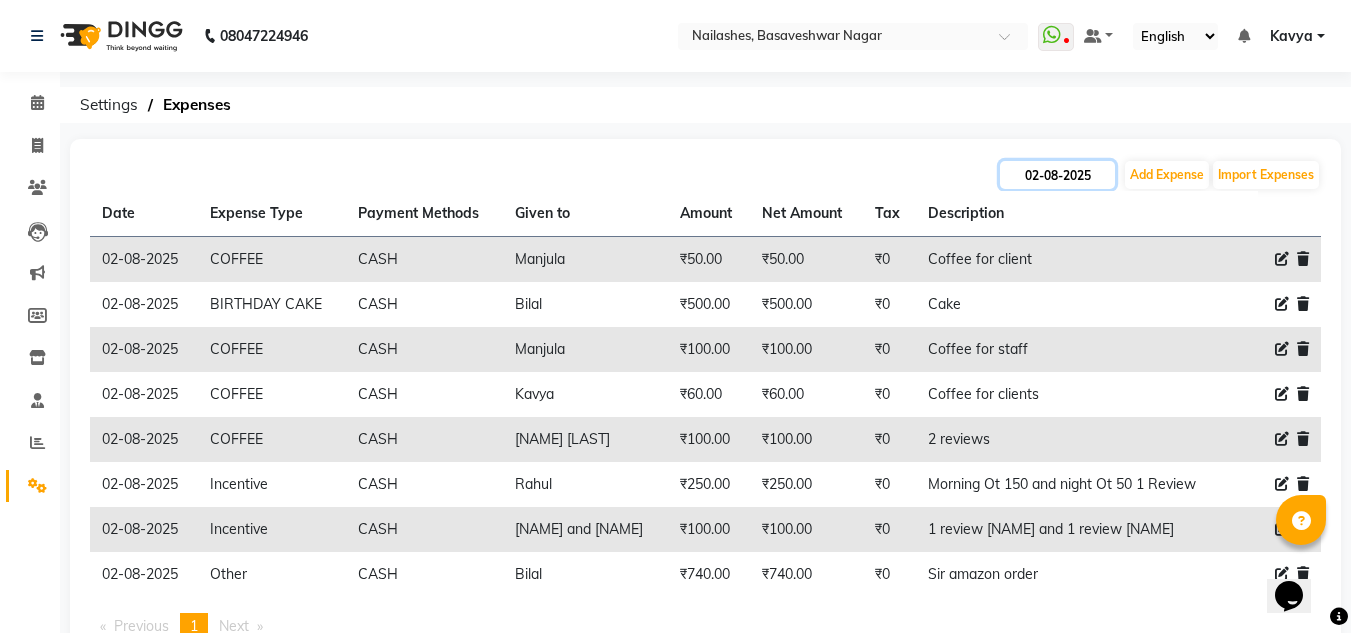 click on "02-08-2025" 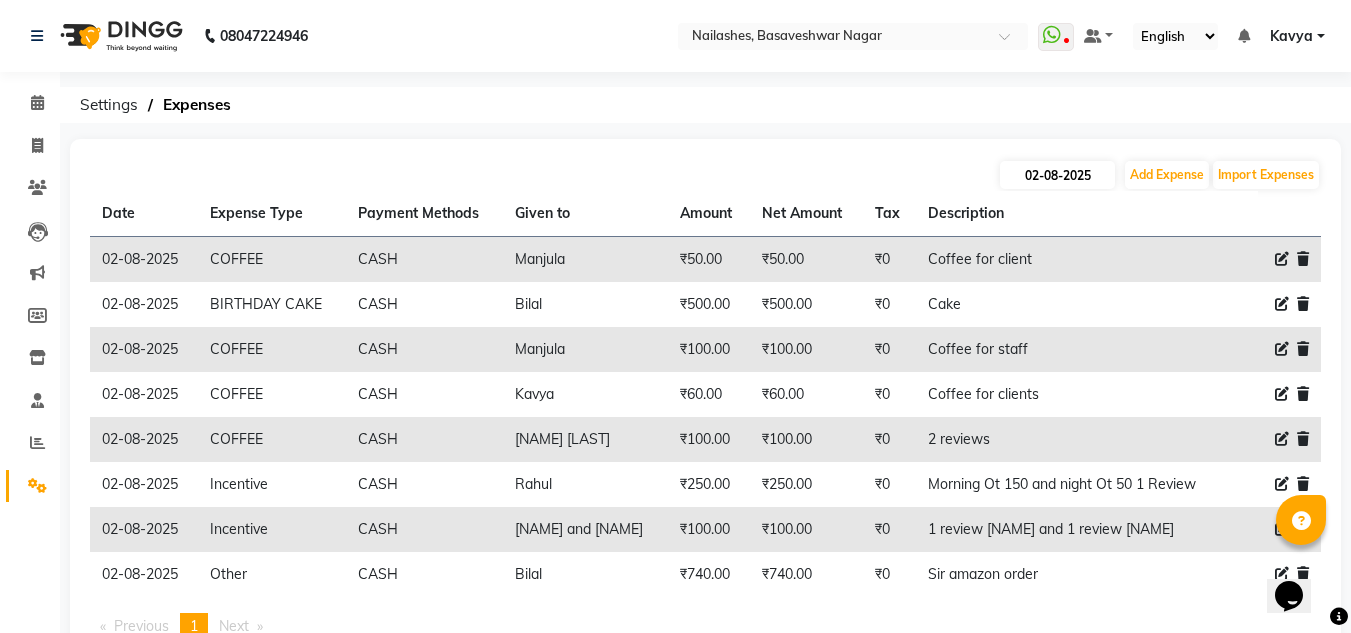 select on "8" 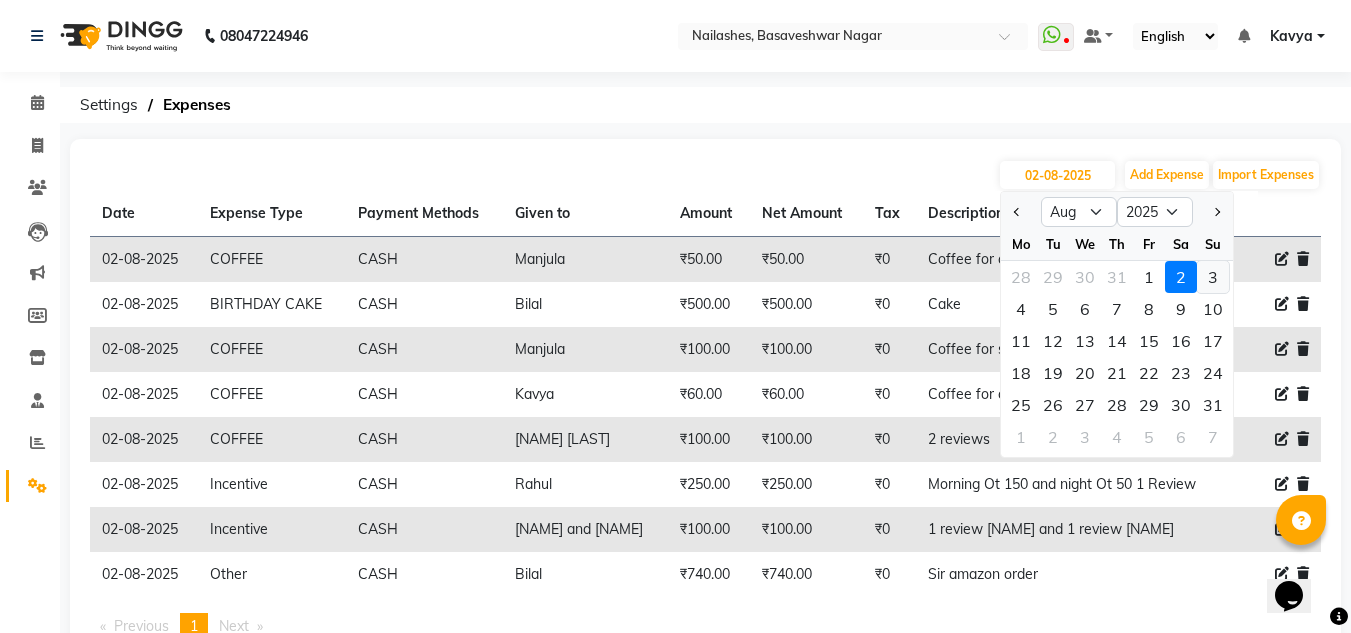 click on "3" 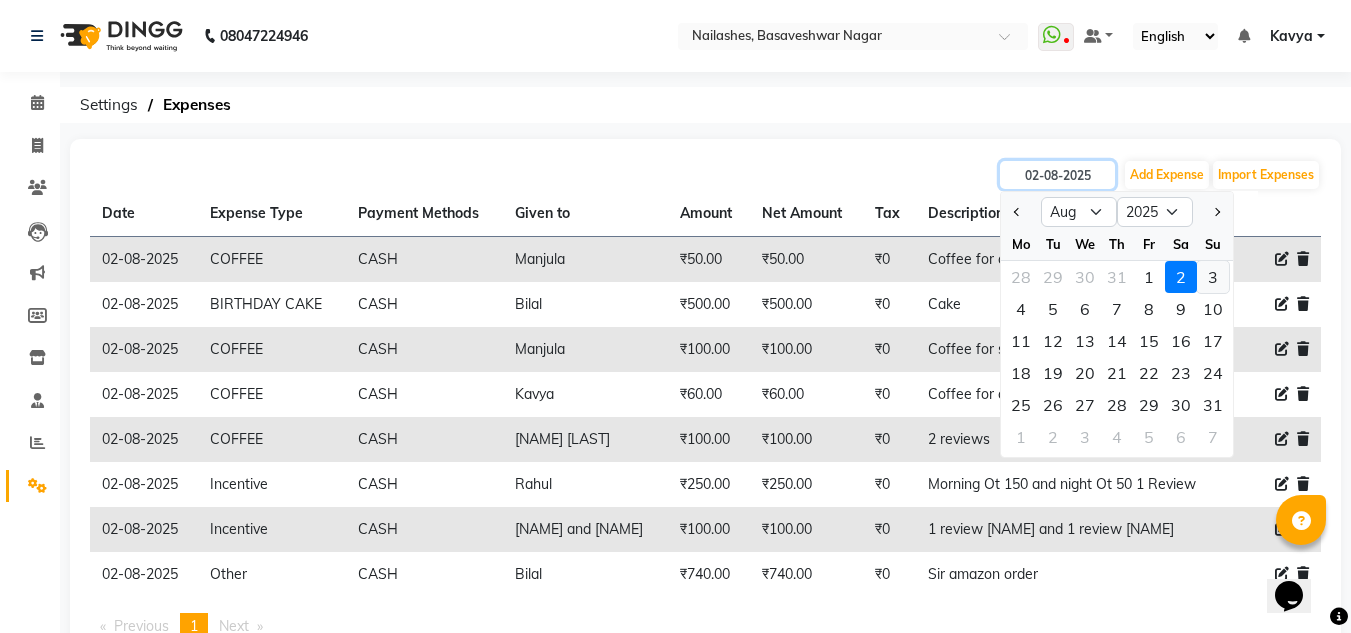 type on "03-08-2025" 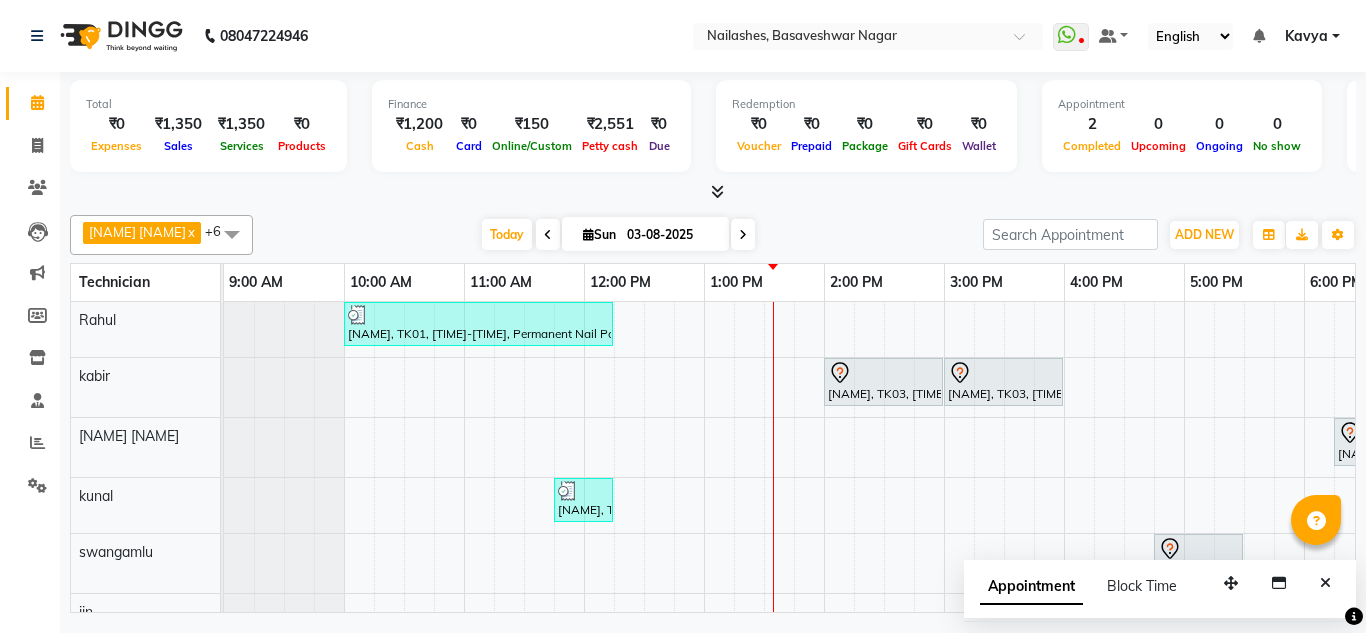 scroll, scrollTop: 0, scrollLeft: 0, axis: both 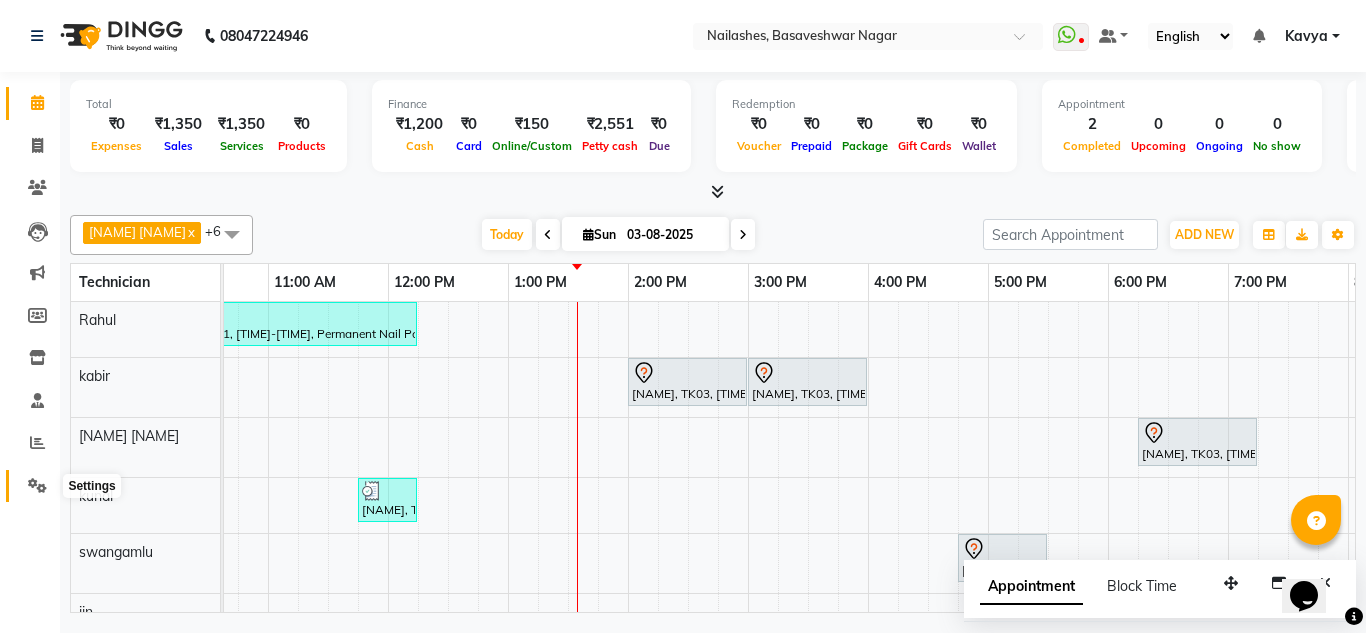 click 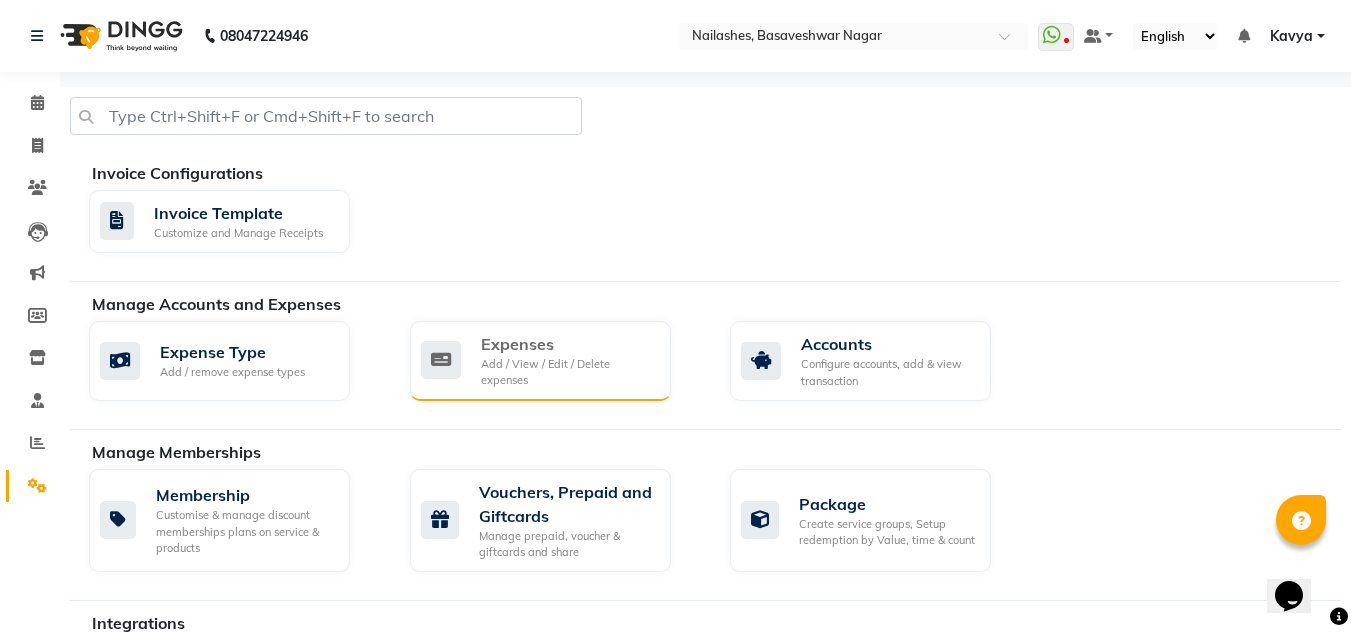 click on "Add / View / Edit / Delete expenses" 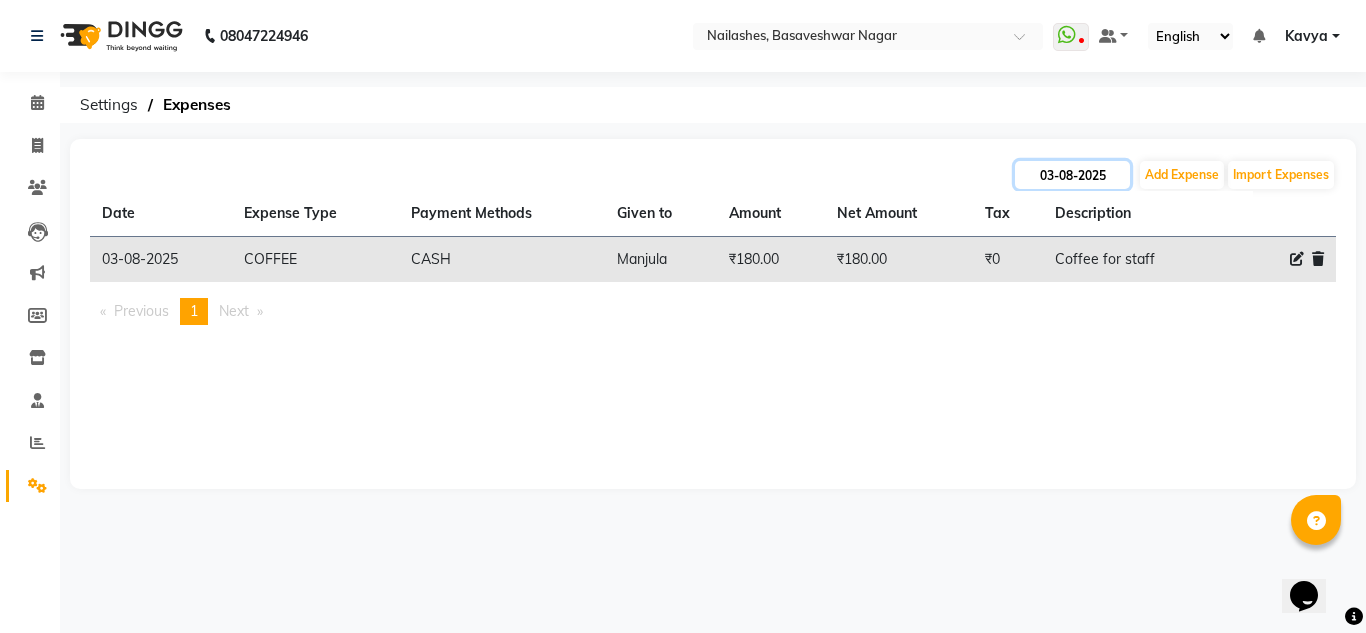 click on "03-08-2025" 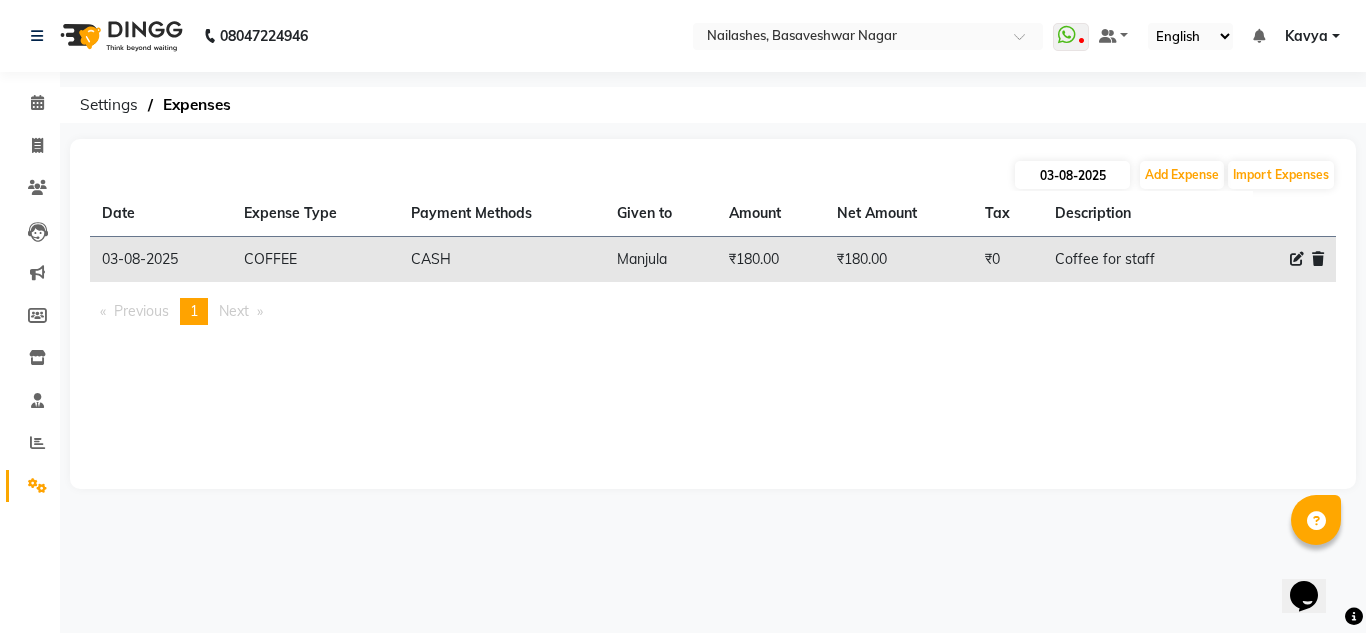 select on "8" 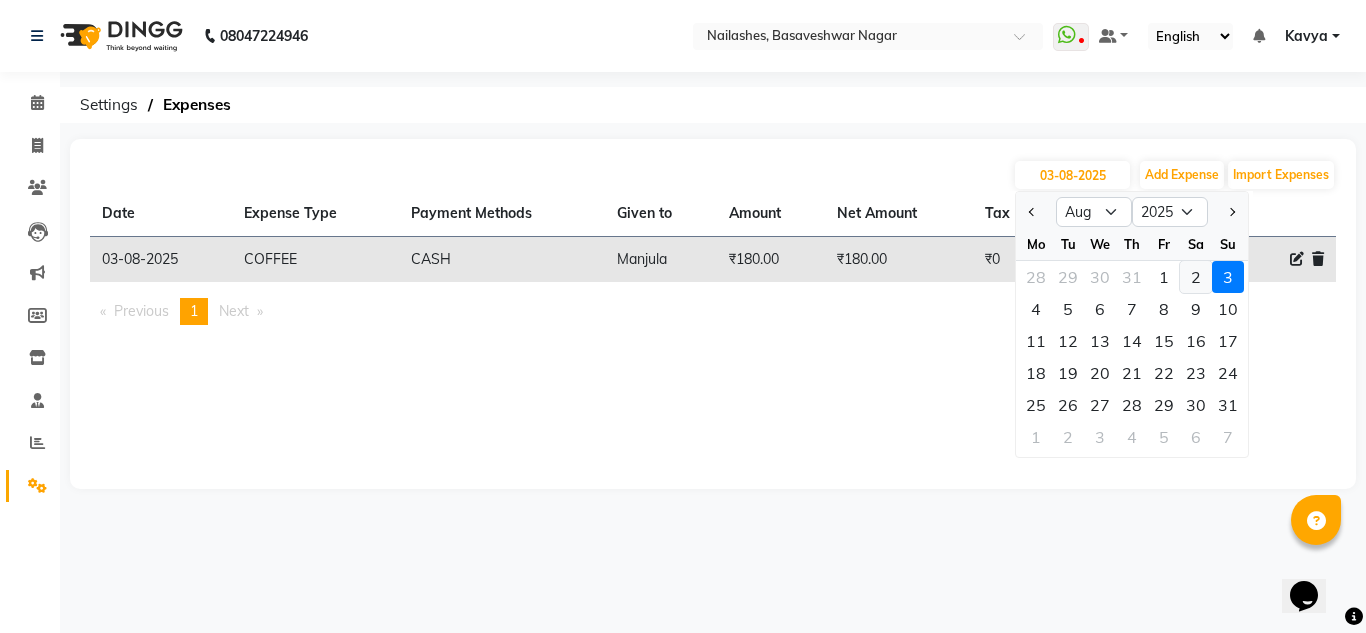 click on "2" 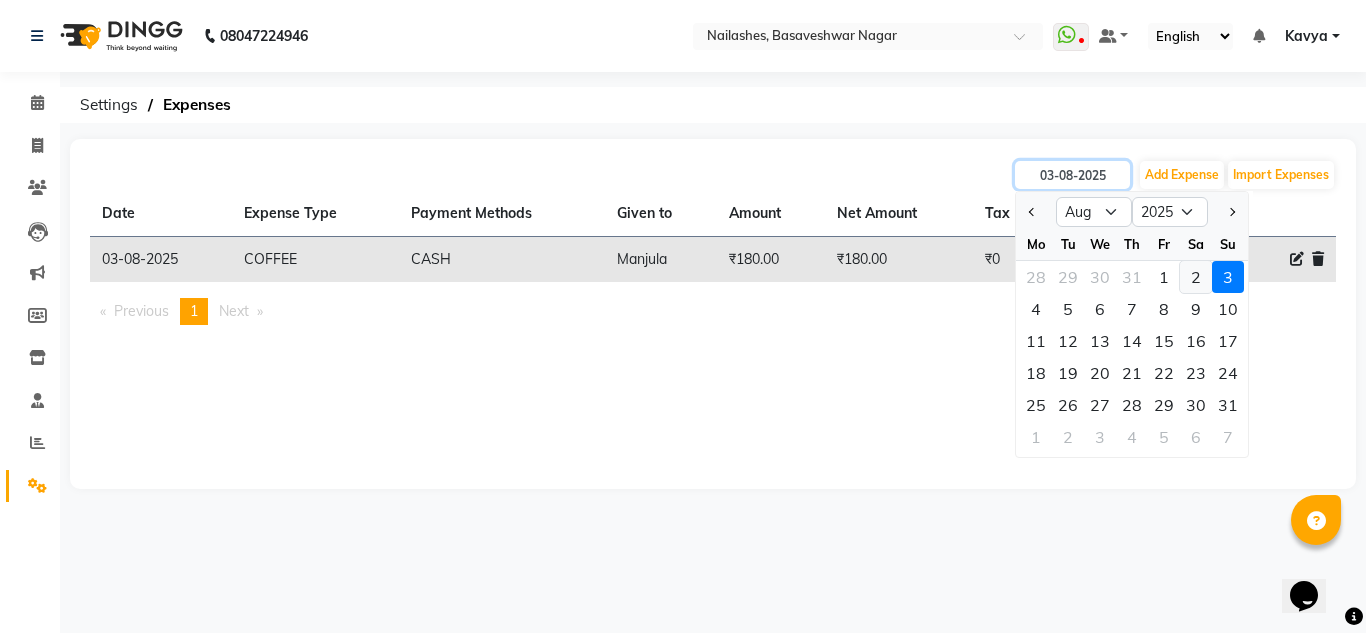 type on "02-08-2025" 